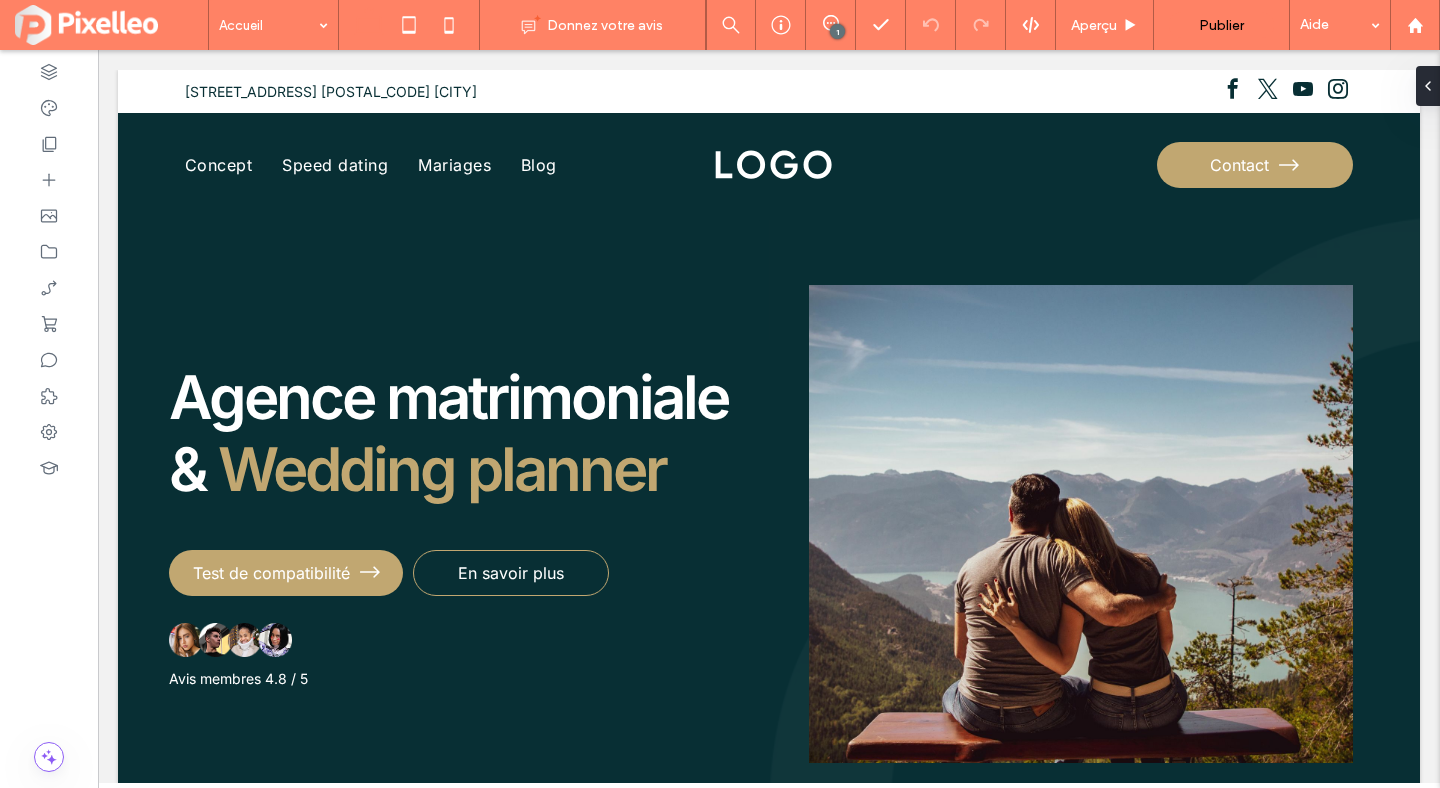 scroll, scrollTop: 0, scrollLeft: 0, axis: both 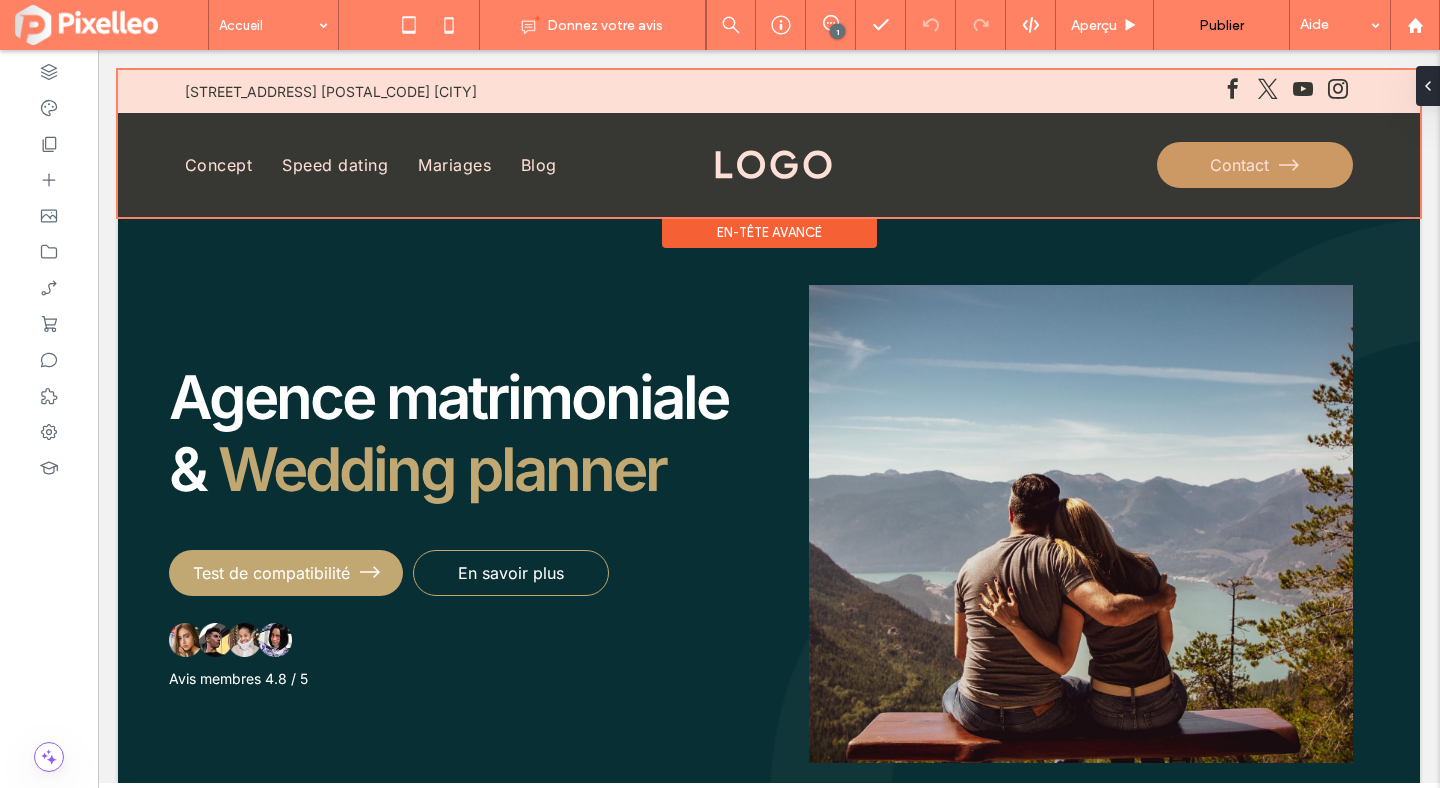 click at bounding box center (769, 143) 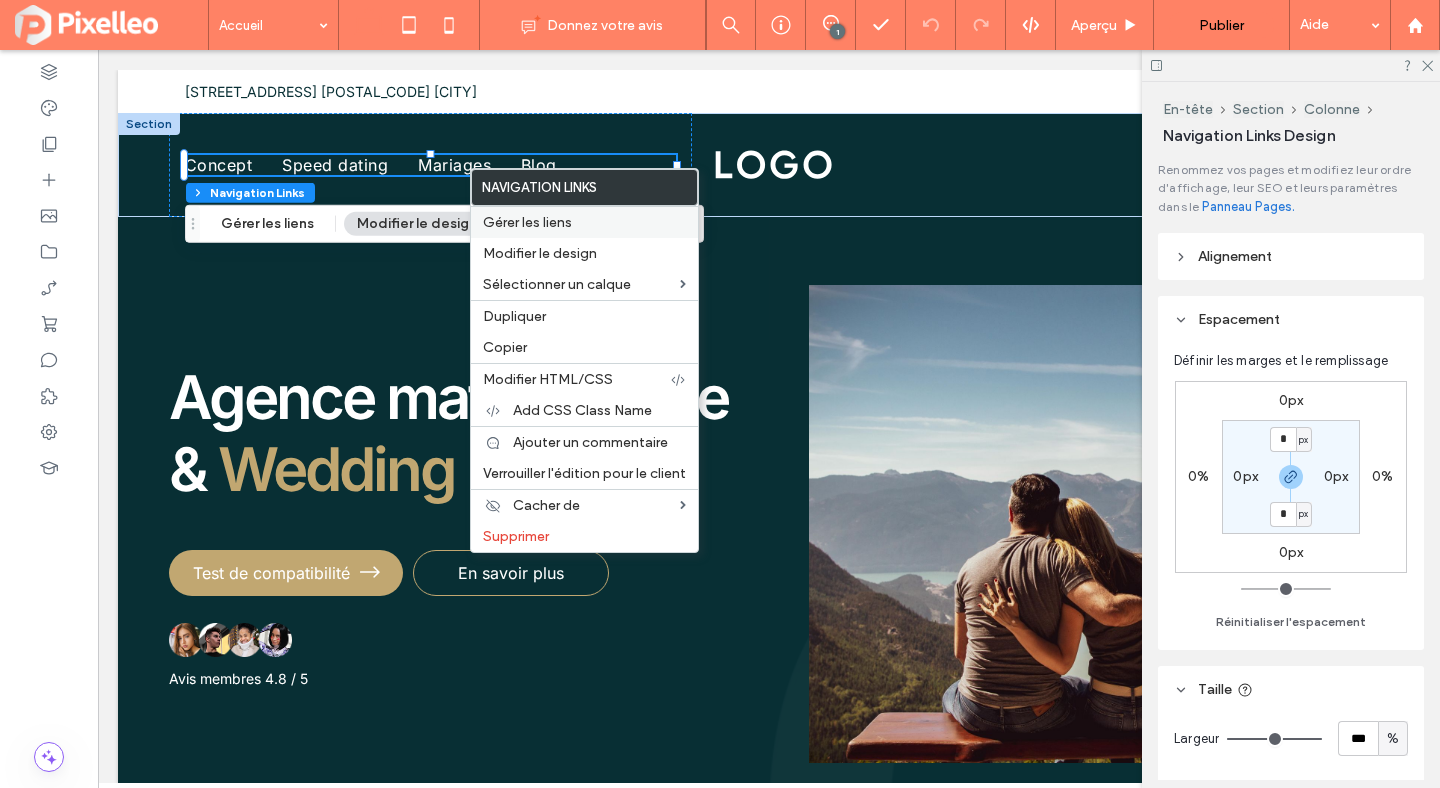 click on "Gérer les liens" at bounding box center [527, 222] 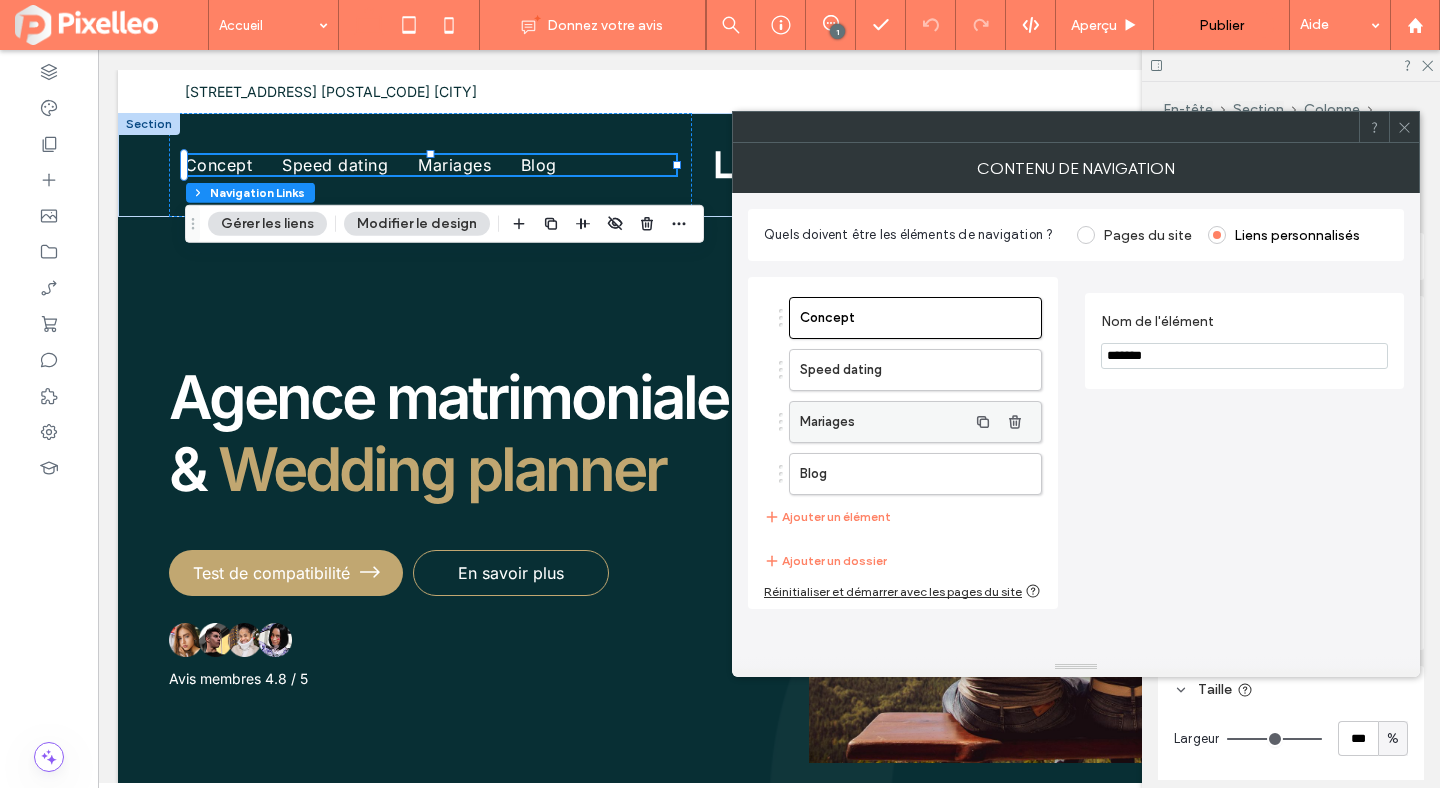 click on "Mariages" at bounding box center (883, 422) 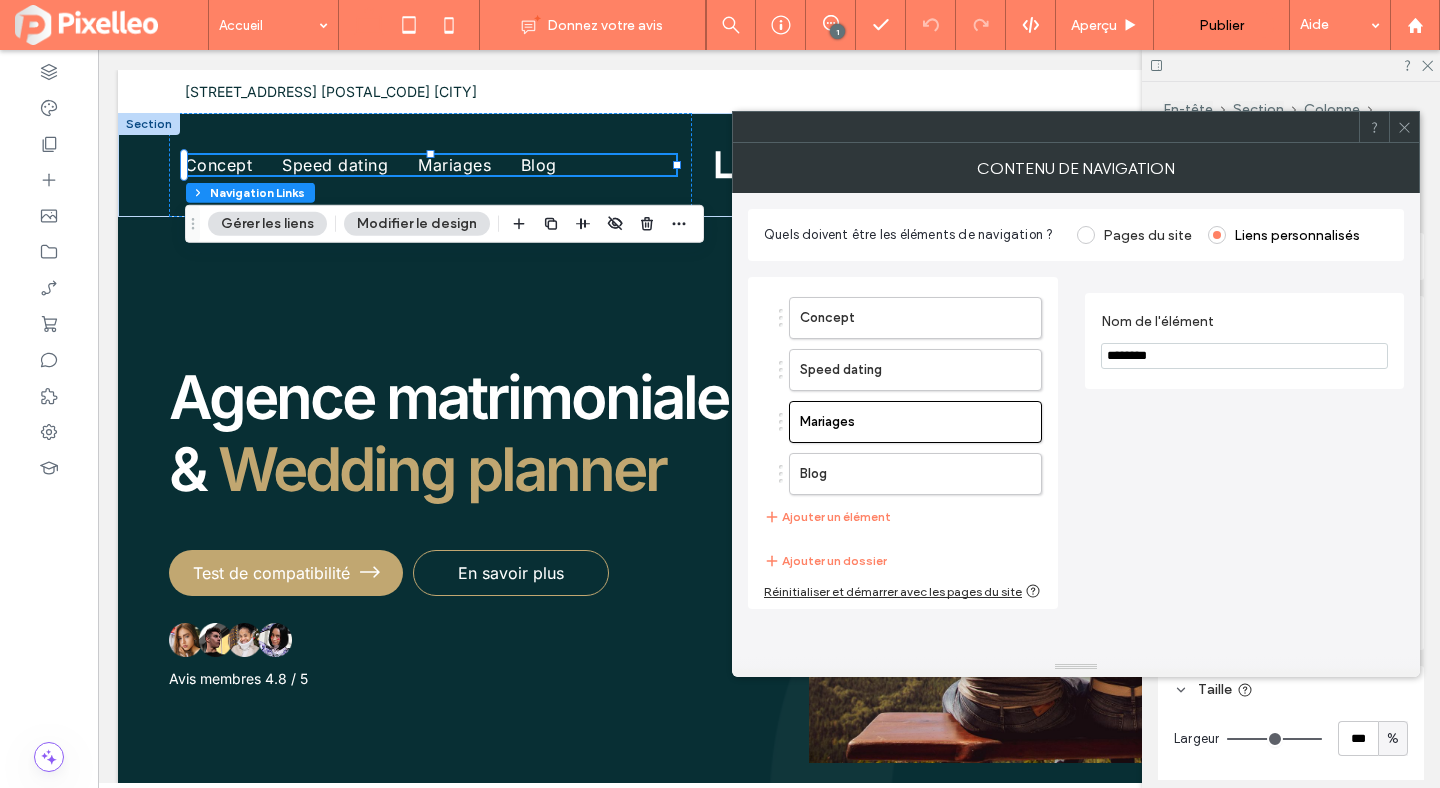 click on "********" at bounding box center (1244, 356) 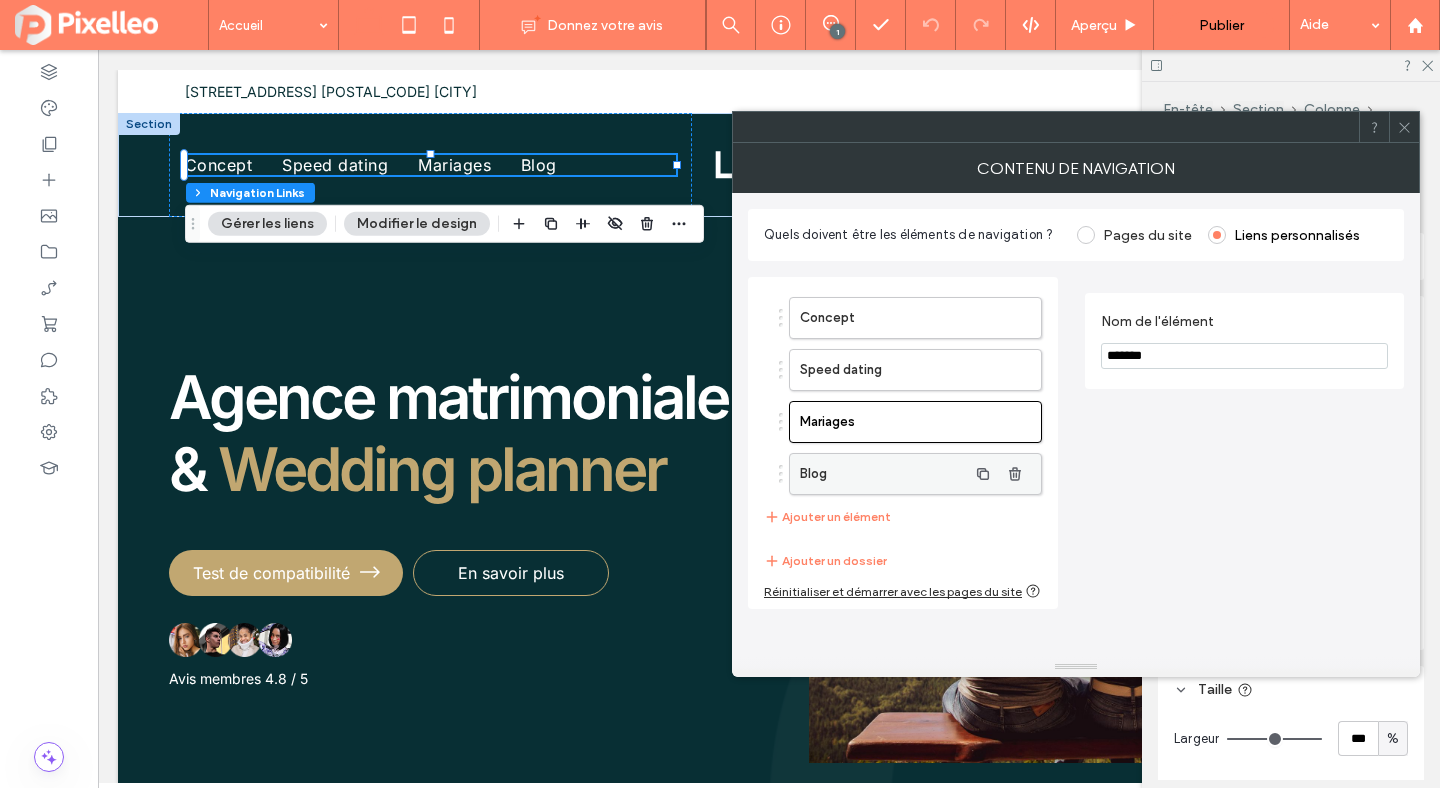 type on "*******" 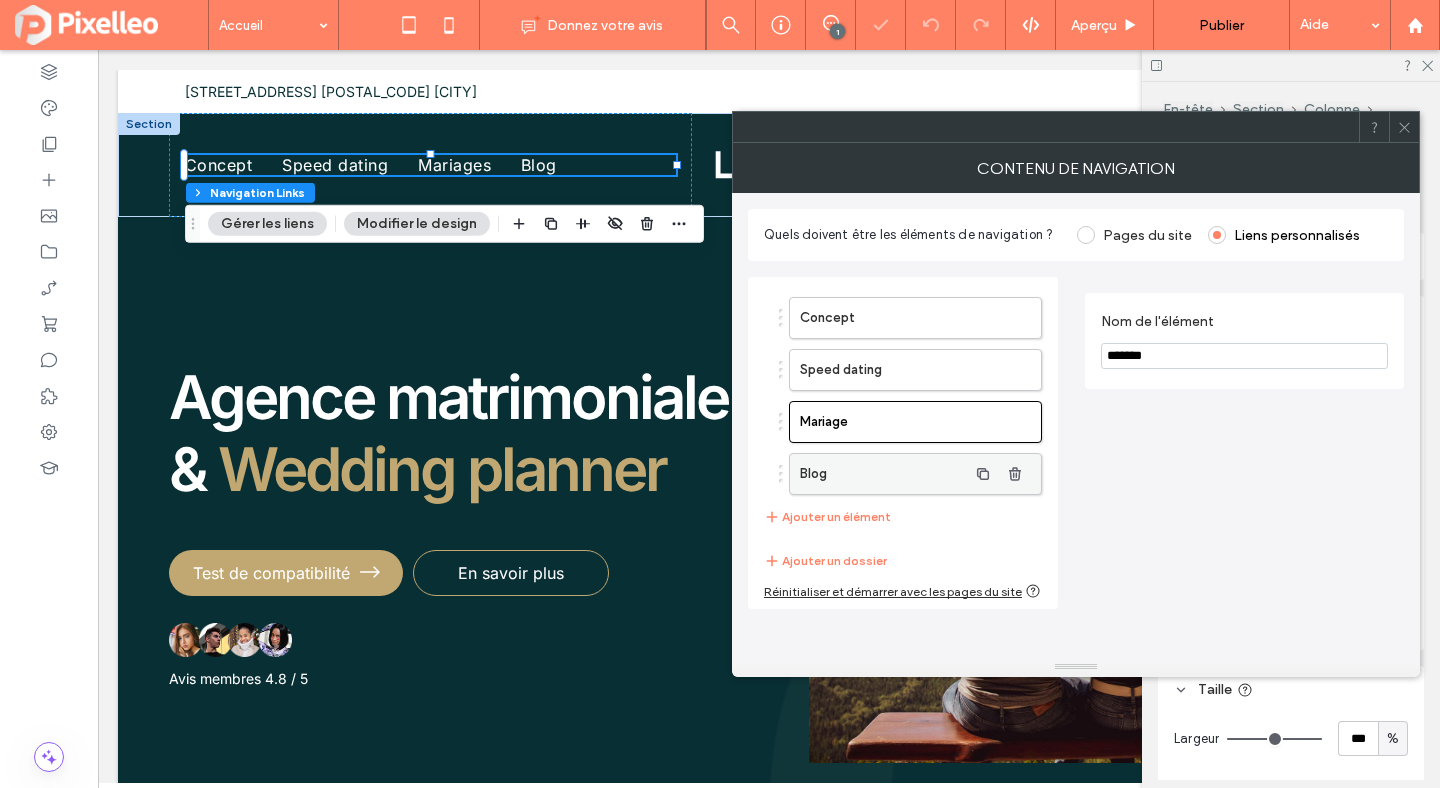 click on "Blog" at bounding box center [883, 474] 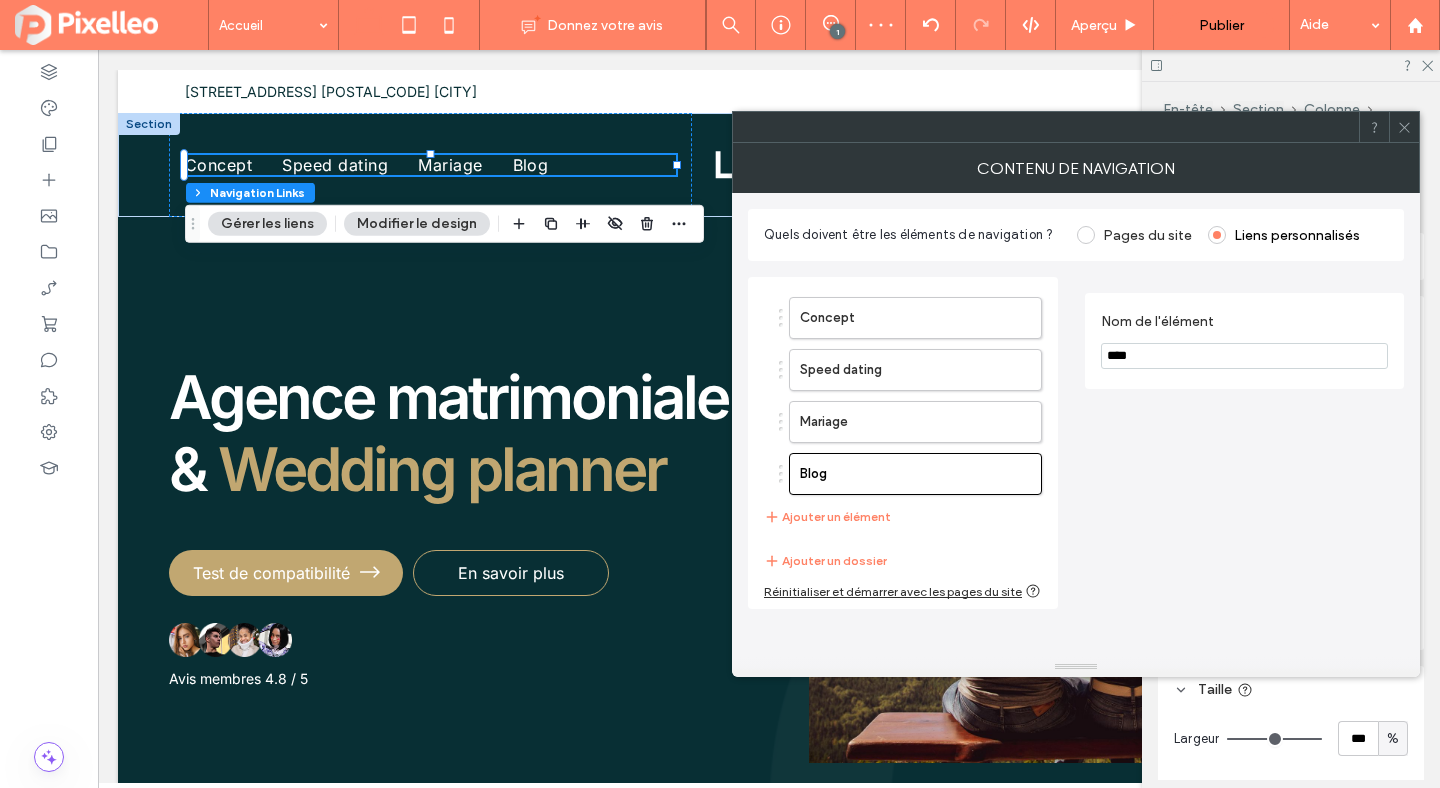 click at bounding box center (1404, 127) 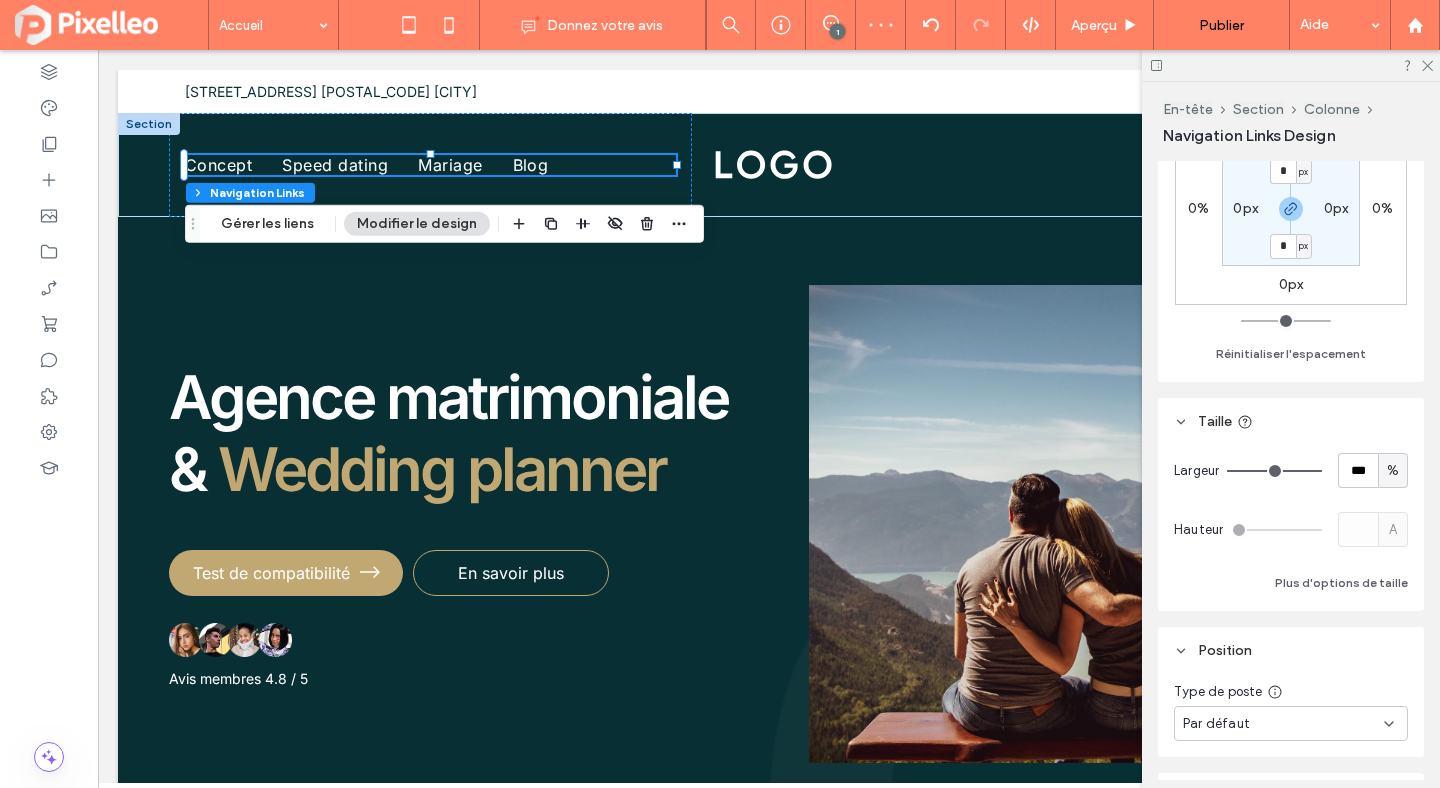 scroll, scrollTop: 361, scrollLeft: 0, axis: vertical 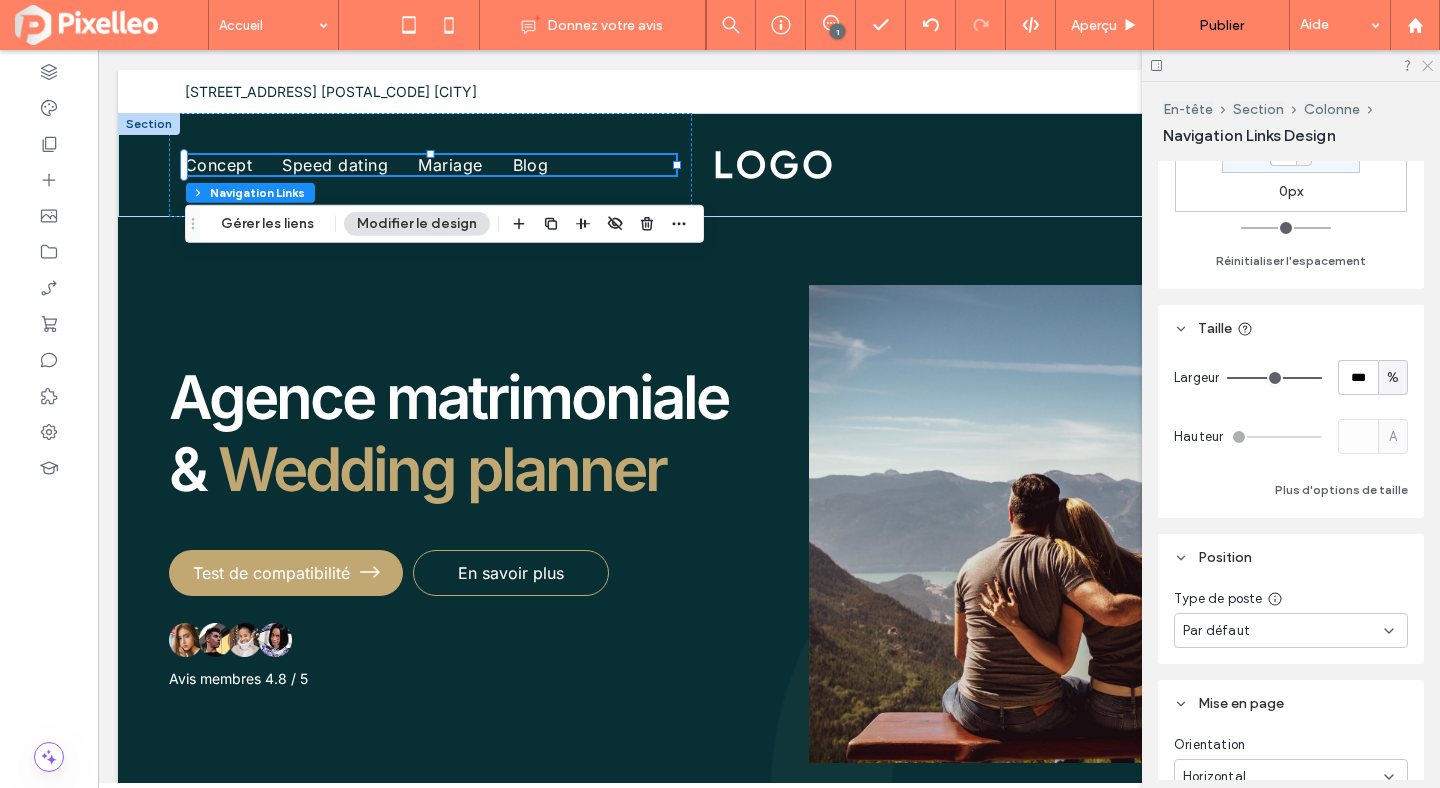 click 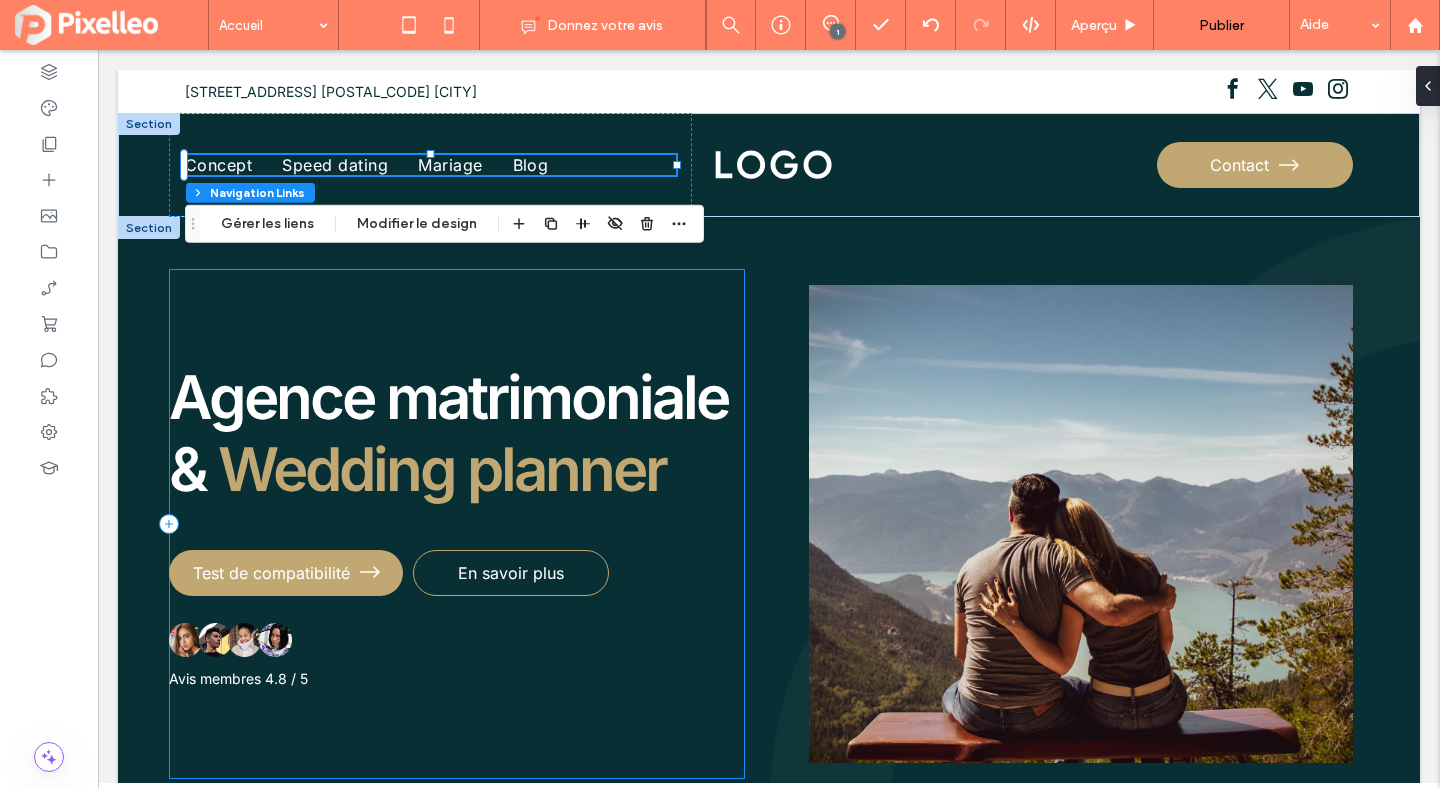 click on "Agence matrimoniale
&
Wedding planner
Test de compatibilité
En savoir plus
Avis membres 4.8 / 5" at bounding box center (457, 524) 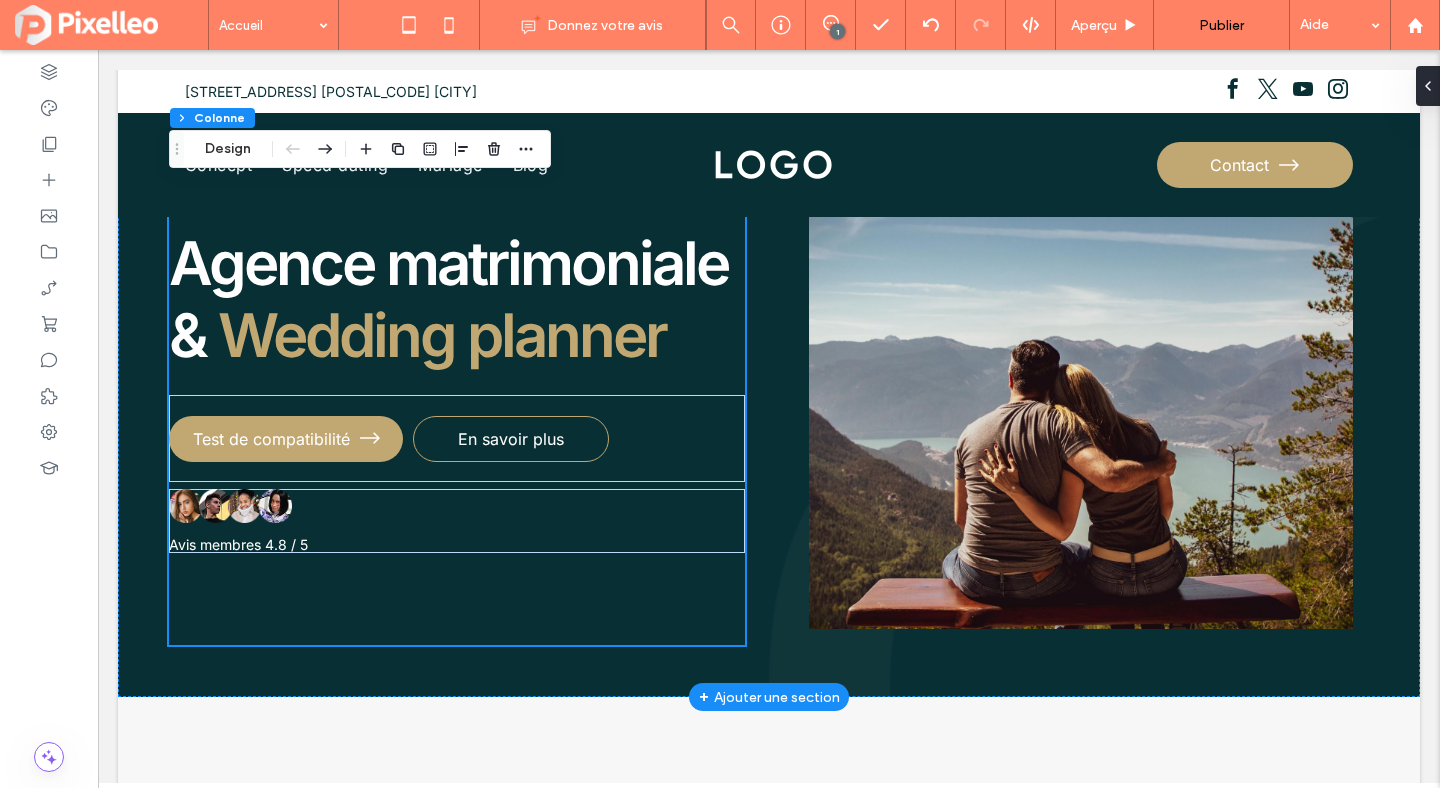 scroll, scrollTop: 139, scrollLeft: 0, axis: vertical 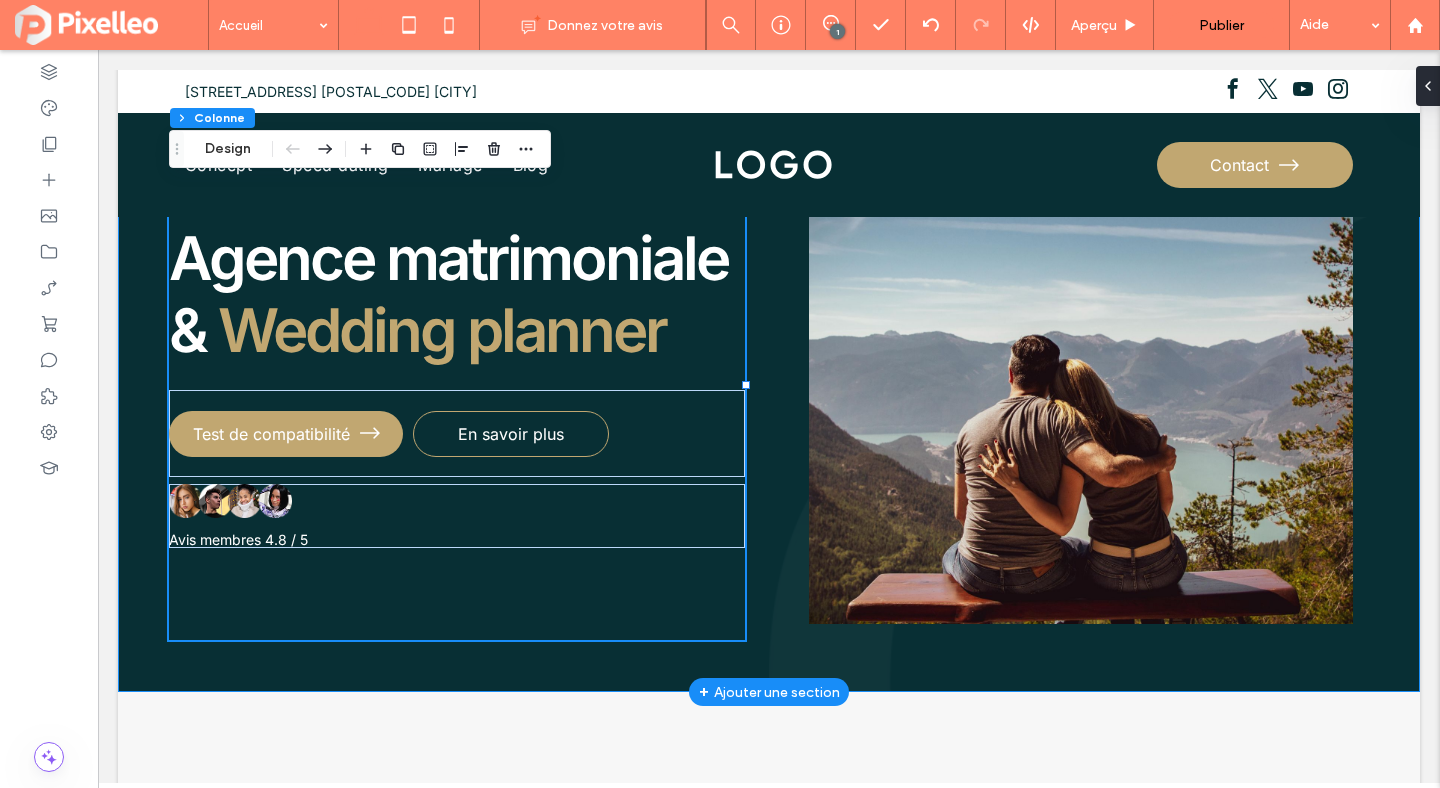 click on "Agence matrimoniale
&
Wedding planner
Test de compatibilité
En savoir plus
Avis membres 4.8 / 5" at bounding box center (769, 385) 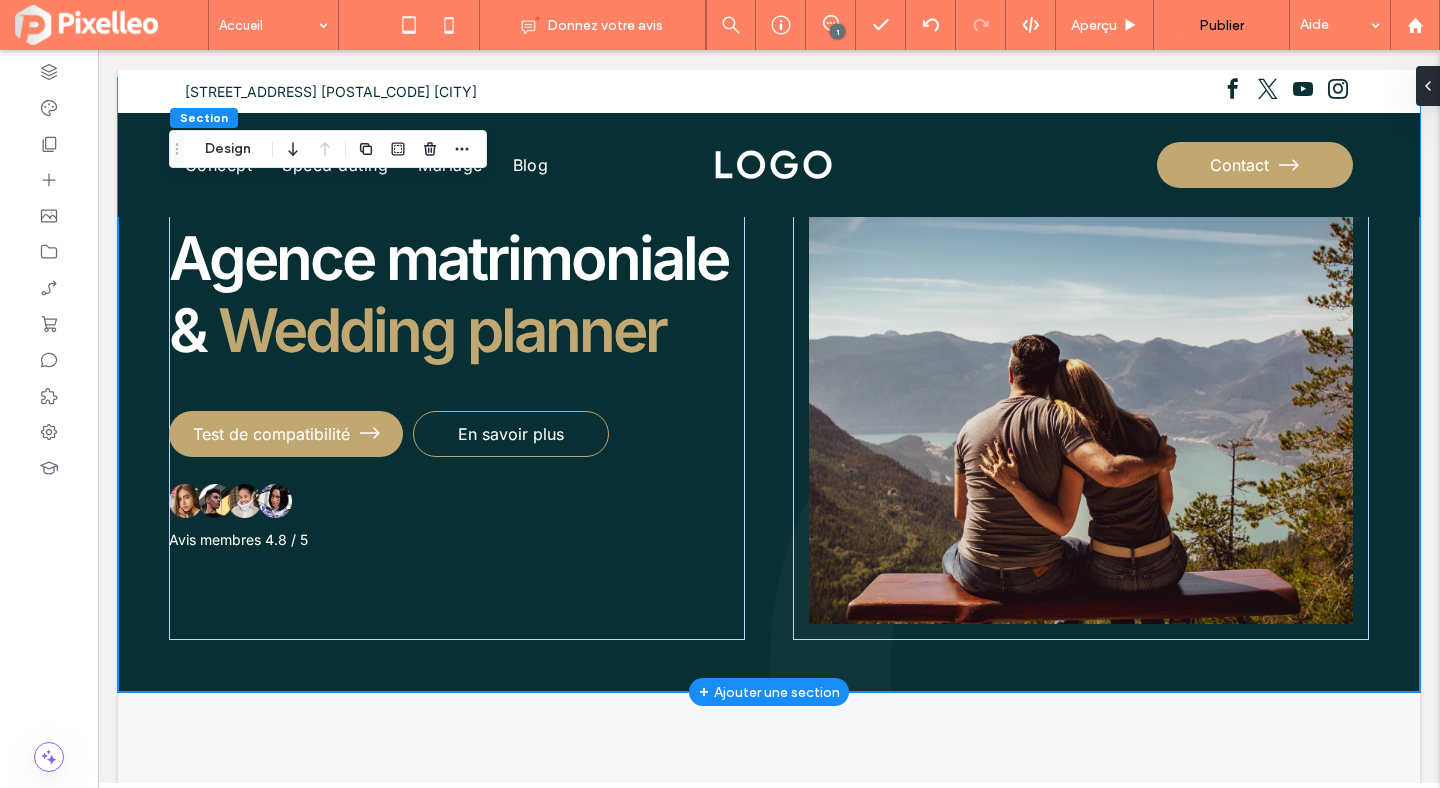 click on "Agence matrimoniale
&
Wedding planner
Test de compatibilité
En savoir plus
Avis membres 4.8 / 5" at bounding box center (769, 385) 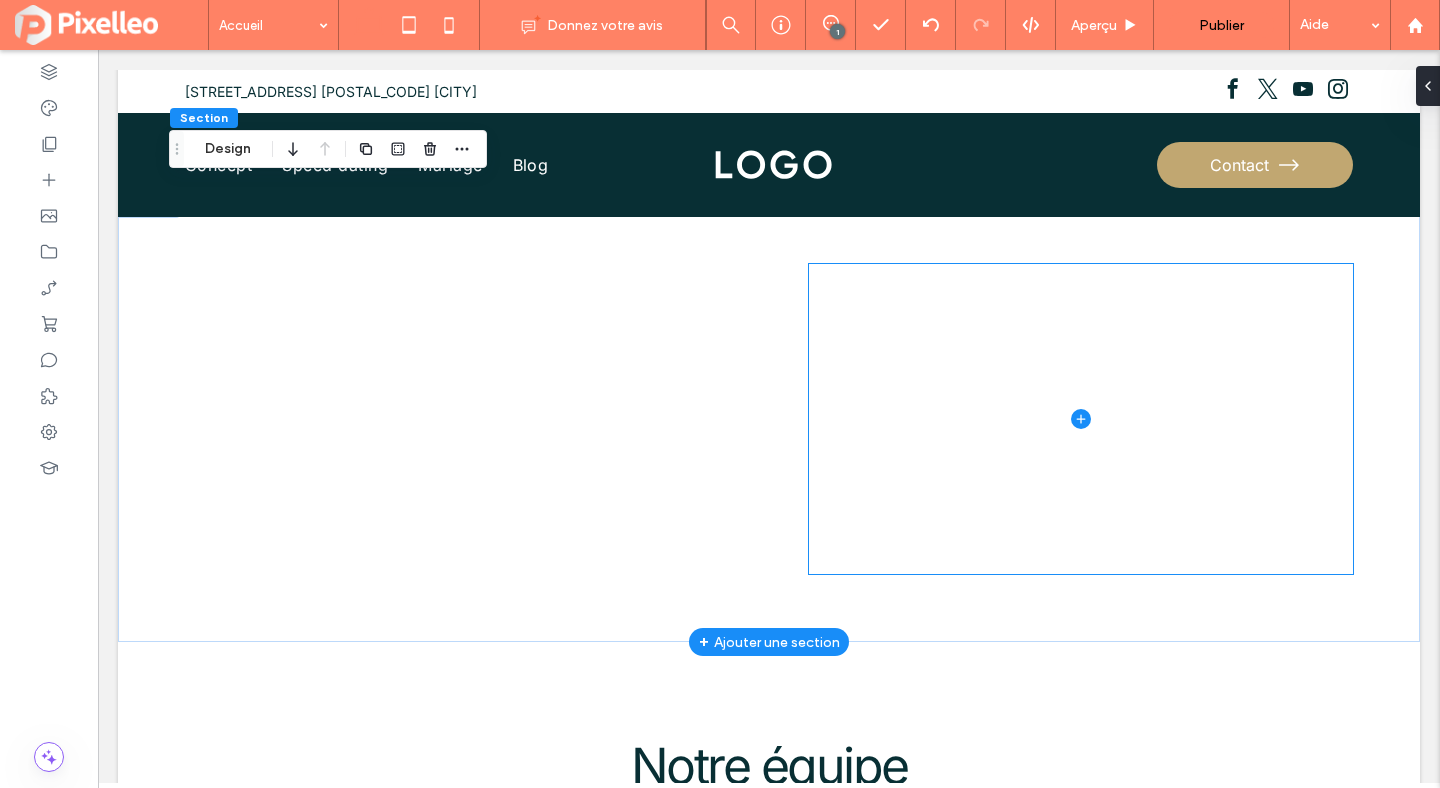 scroll, scrollTop: 1641, scrollLeft: 0, axis: vertical 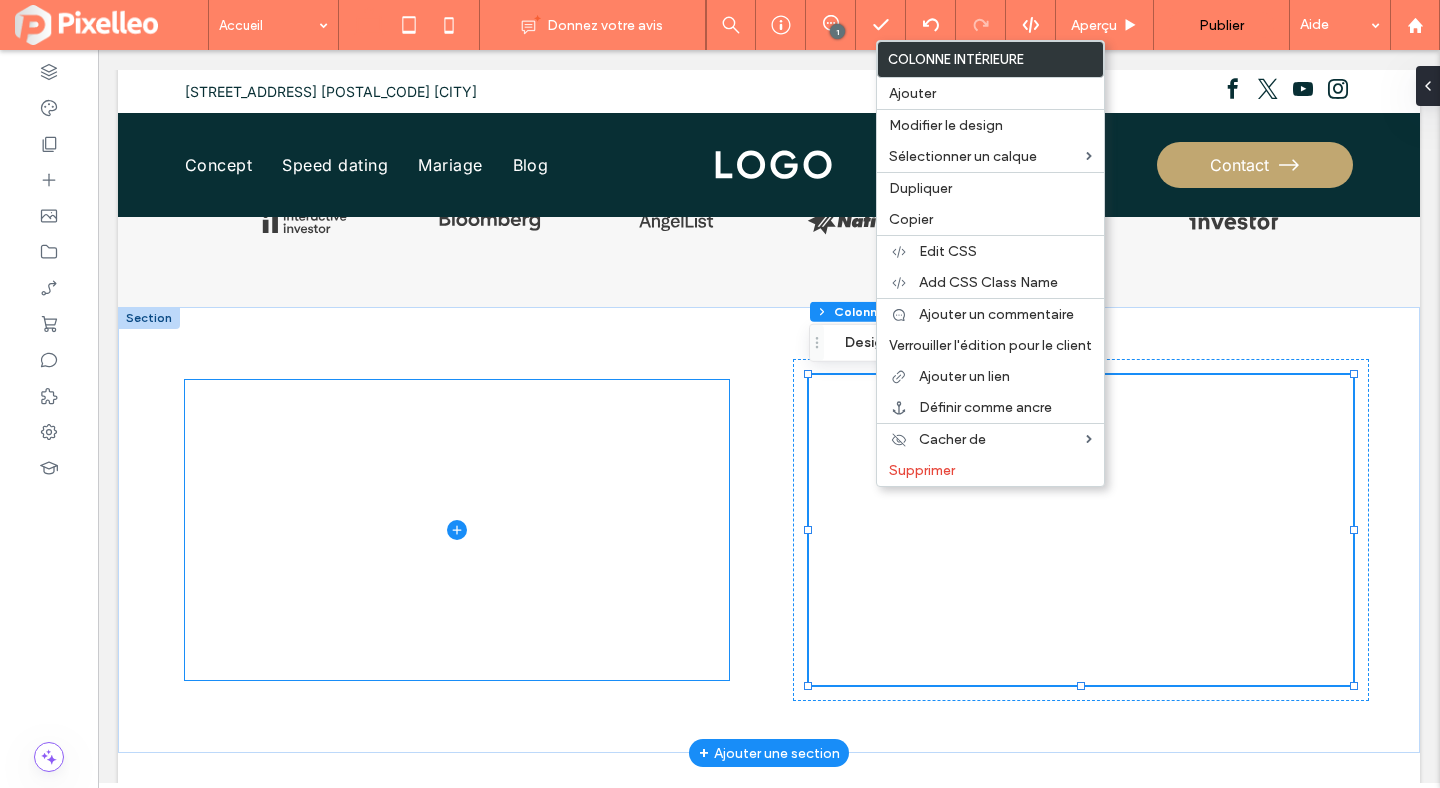 click at bounding box center [457, 530] 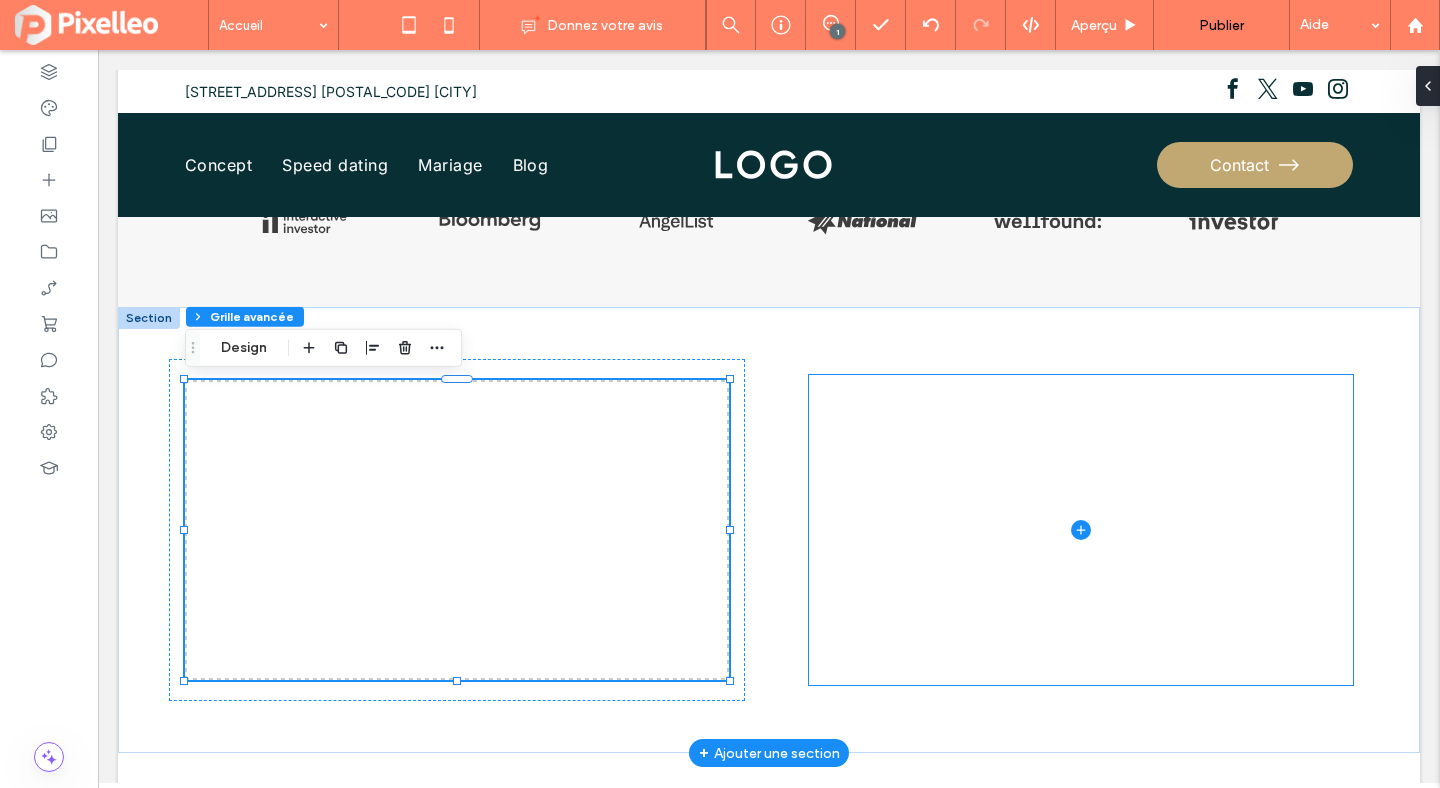 click at bounding box center [1081, 530] 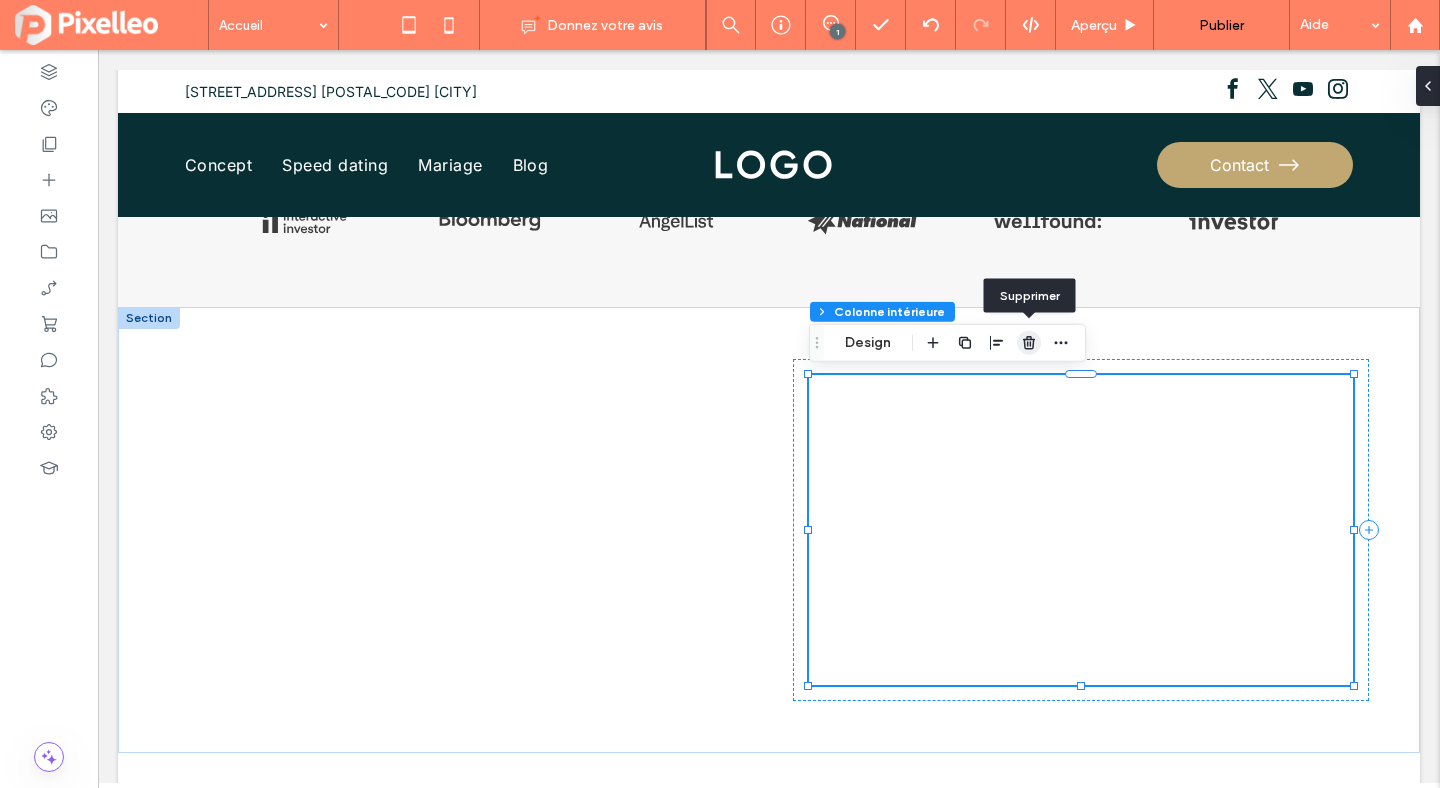 click at bounding box center [1029, 343] 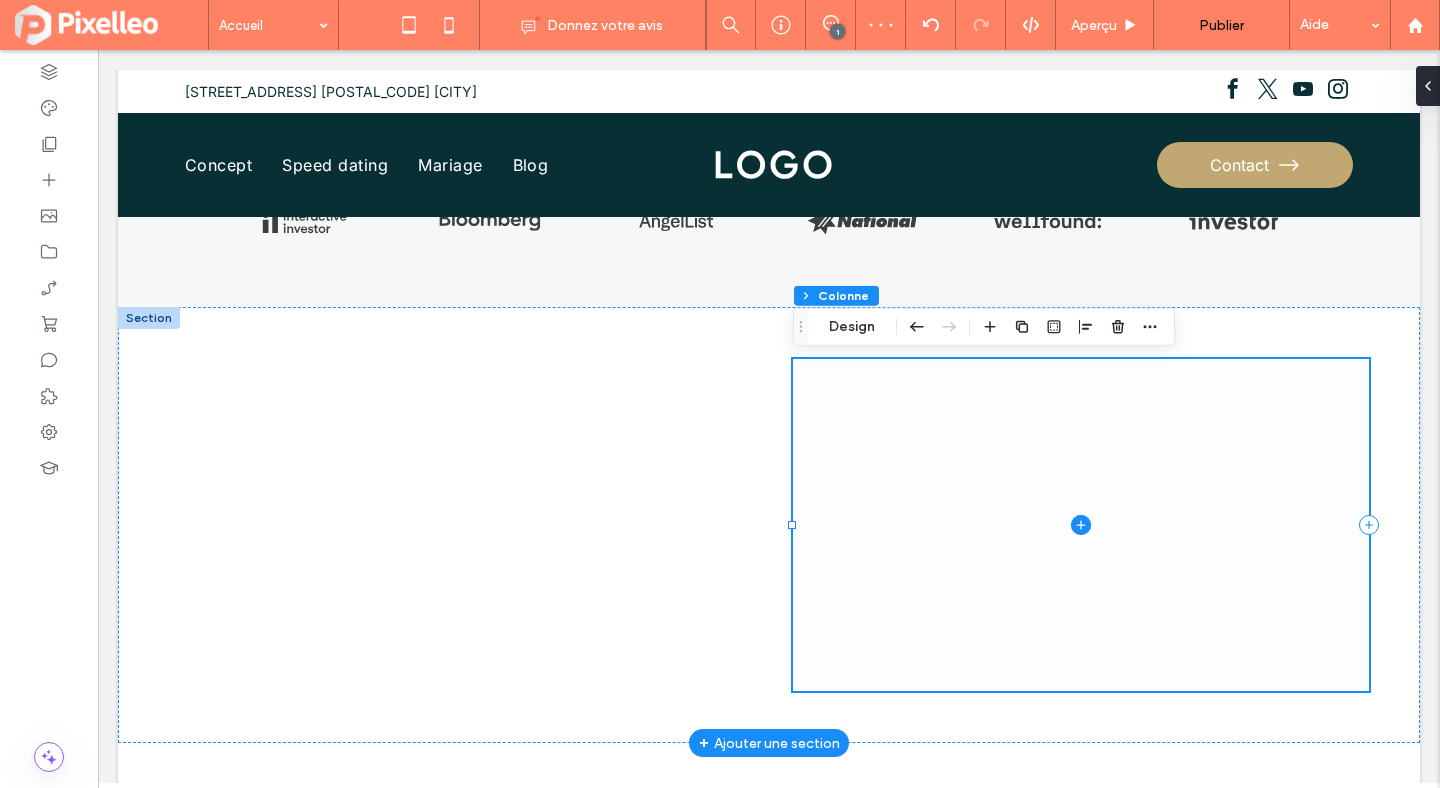click at bounding box center [1081, 525] 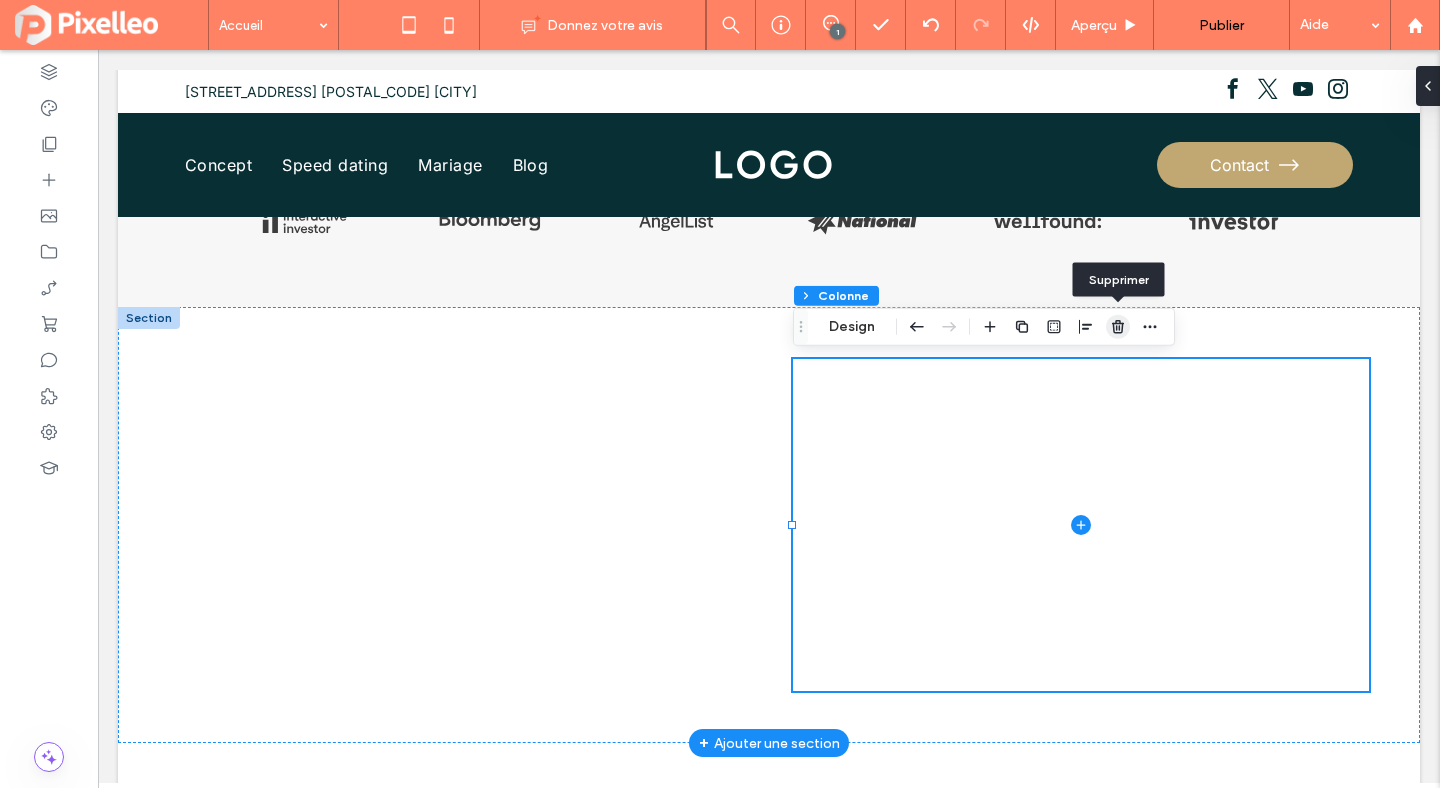 click 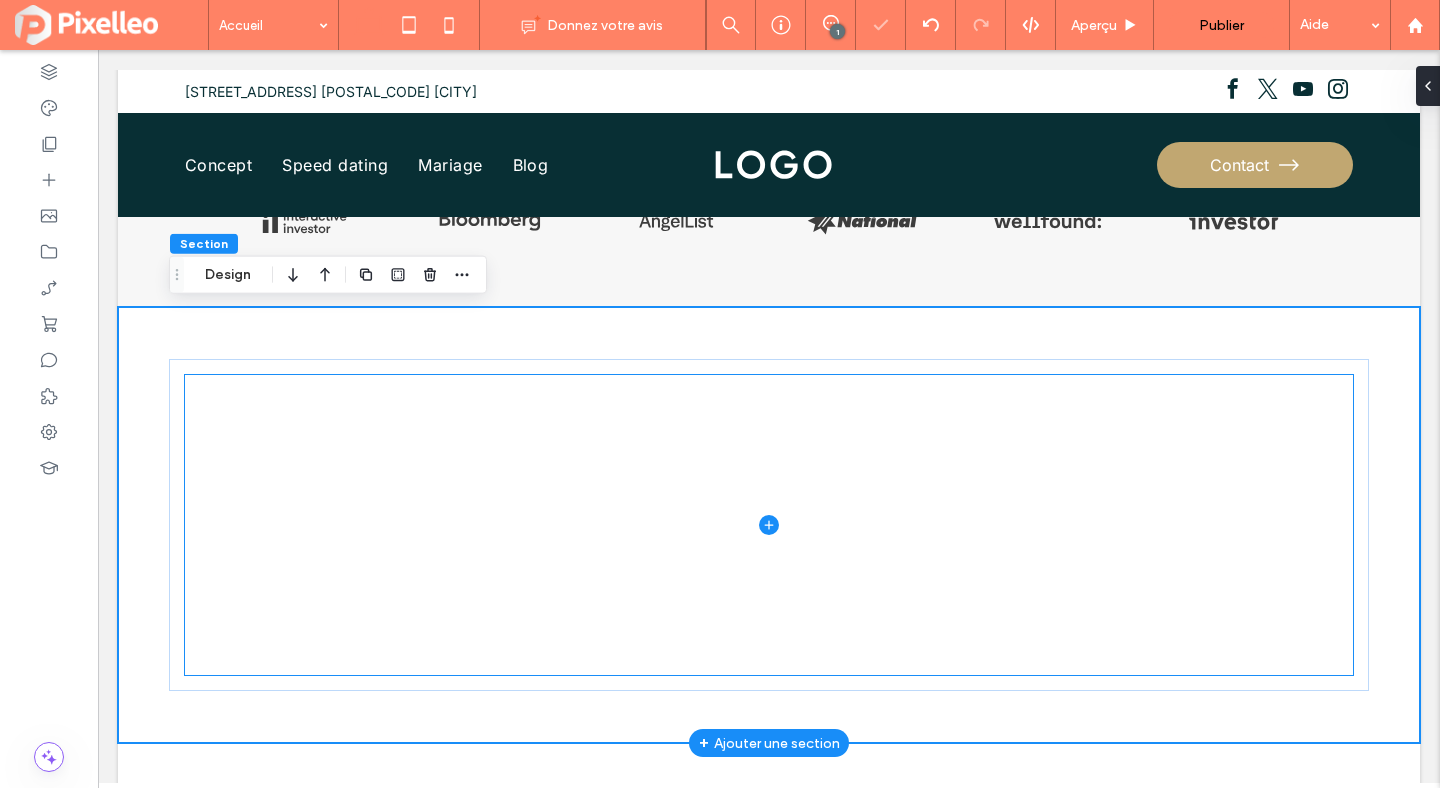 click at bounding box center [769, 525] 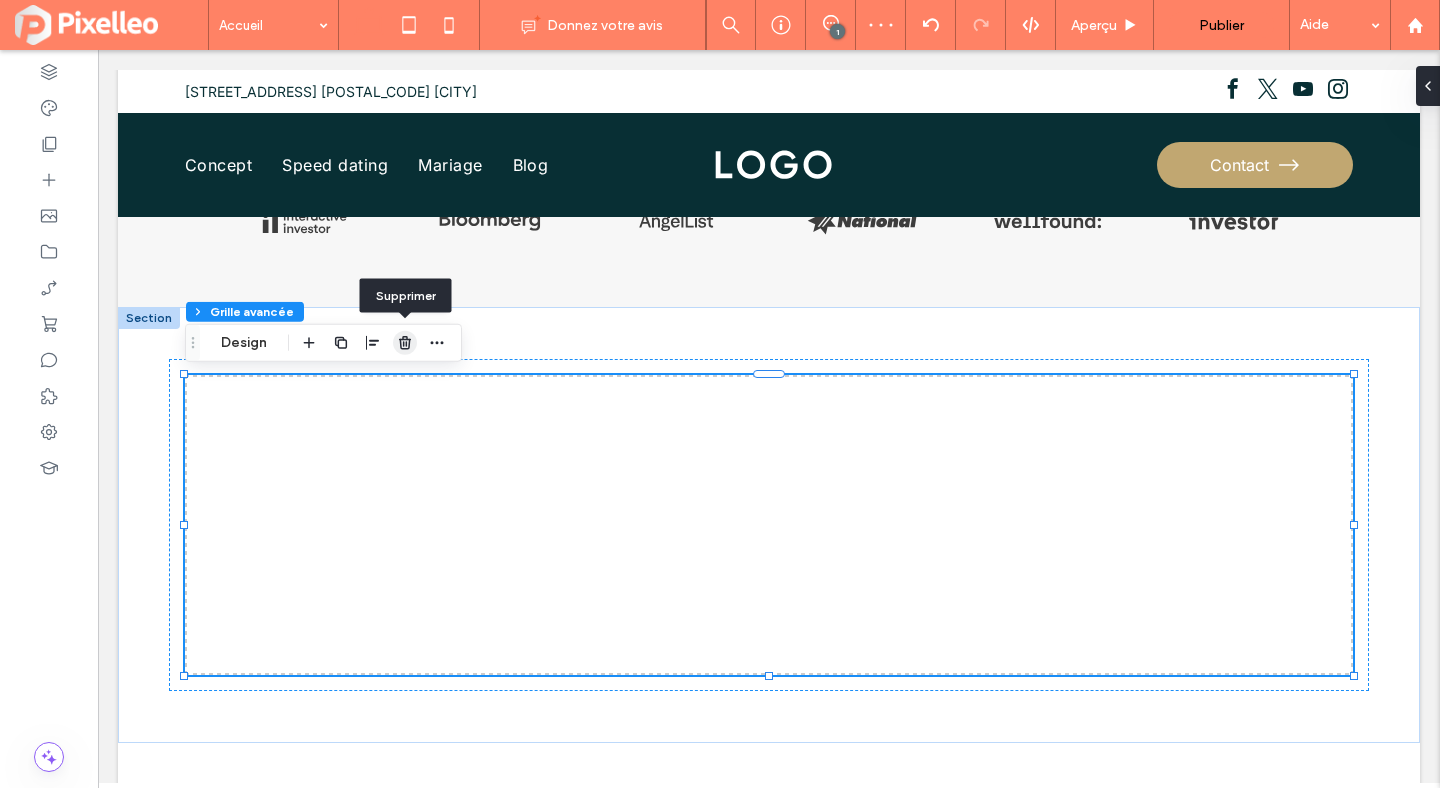 click 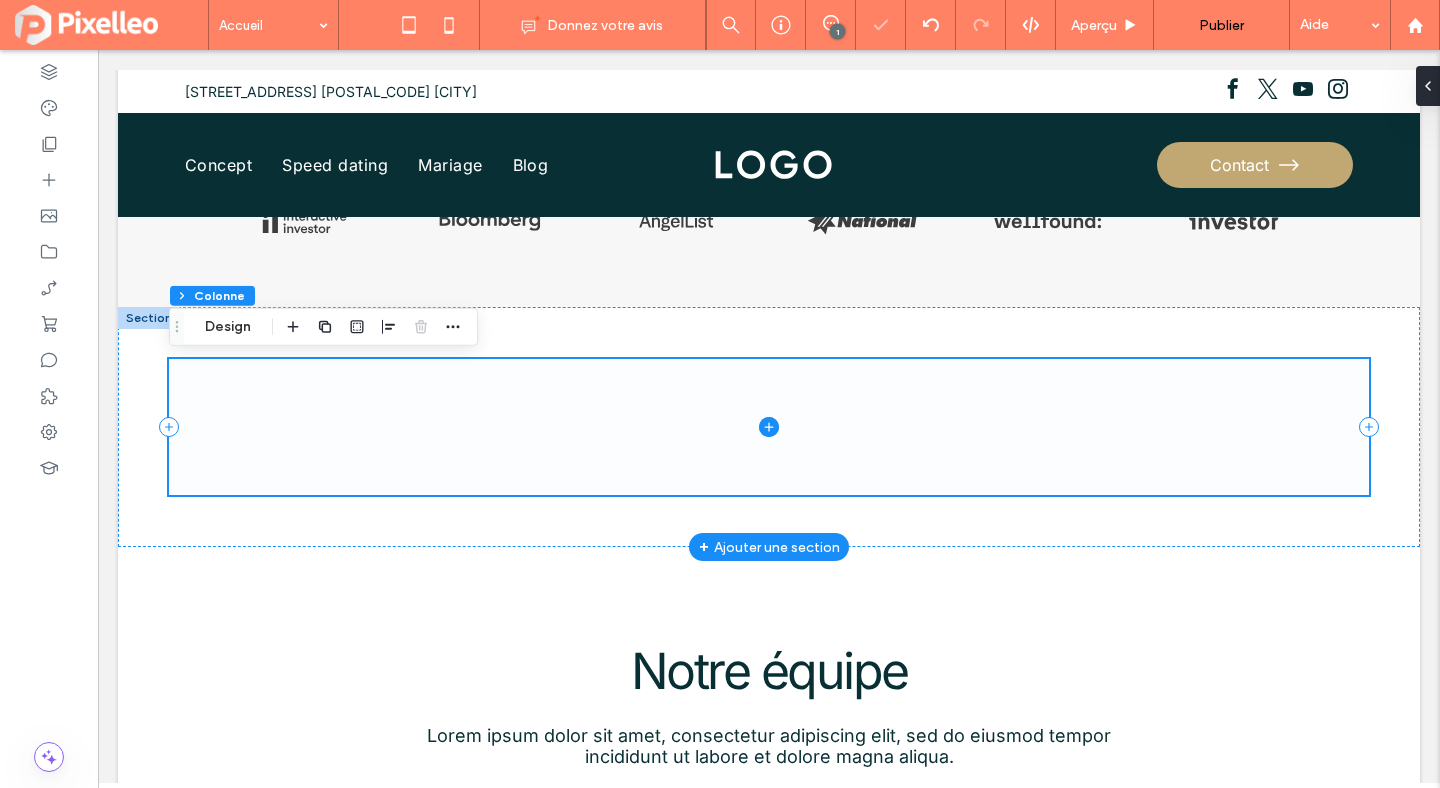click 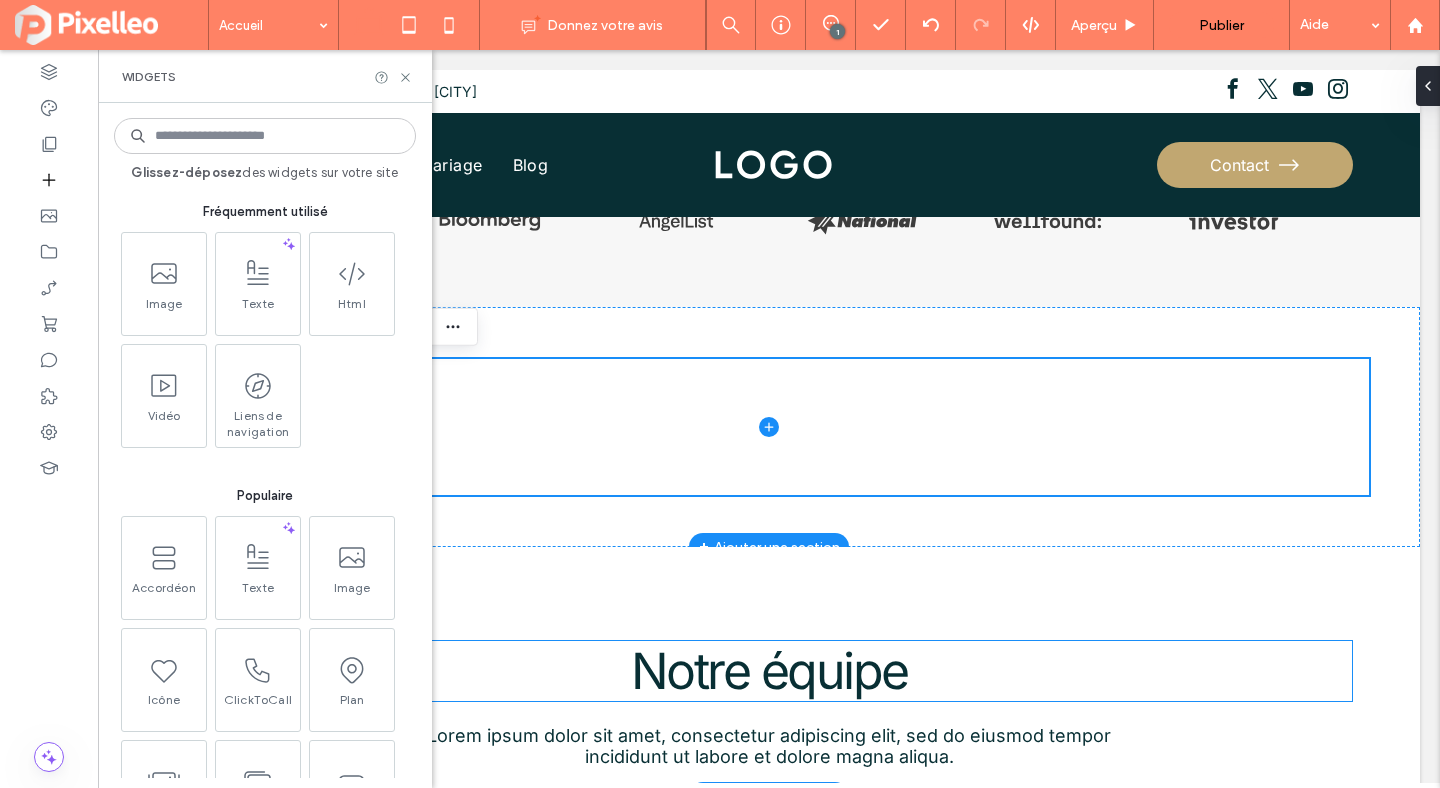 click on "Notre équipe" at bounding box center [769, 671] 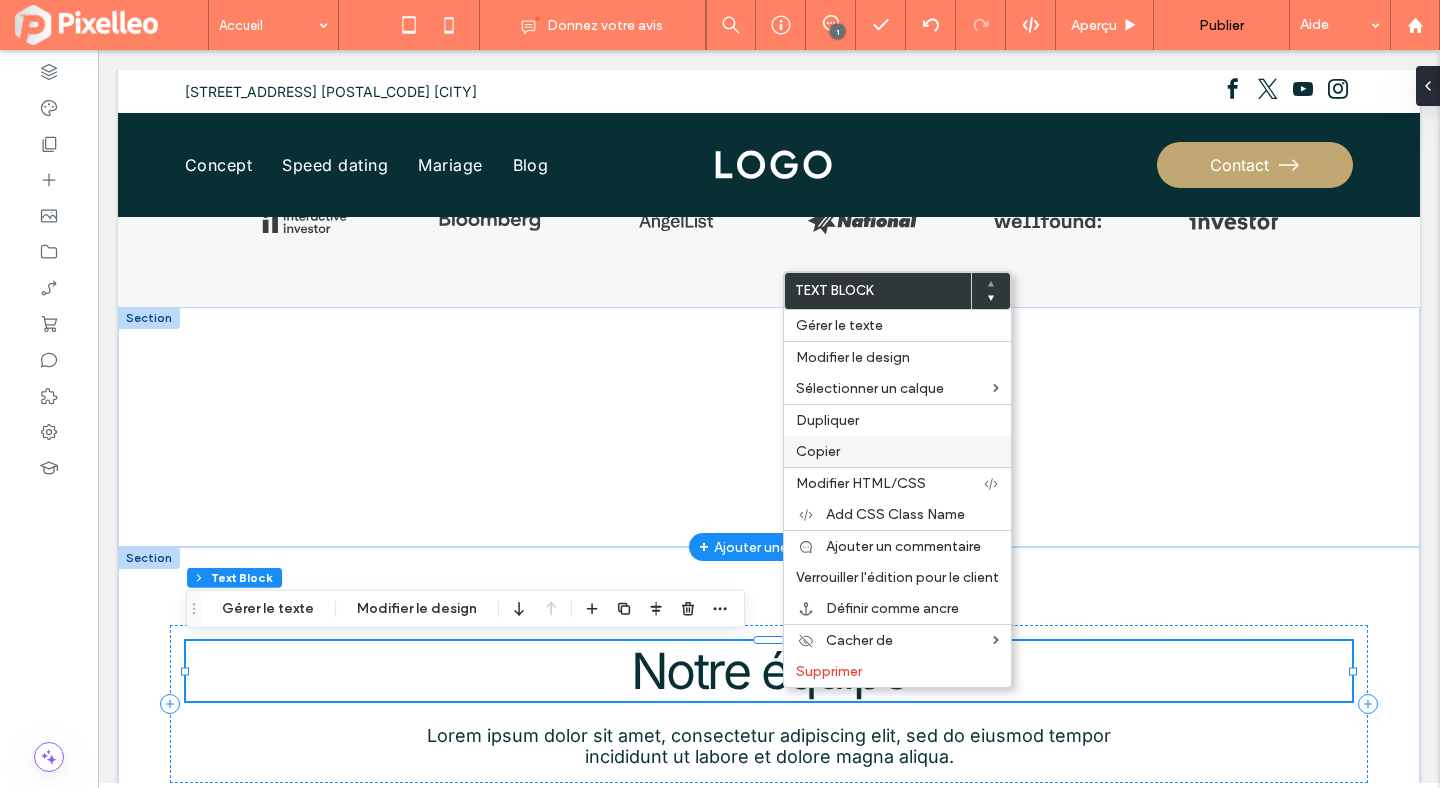 click on "Copier" at bounding box center [897, 451] 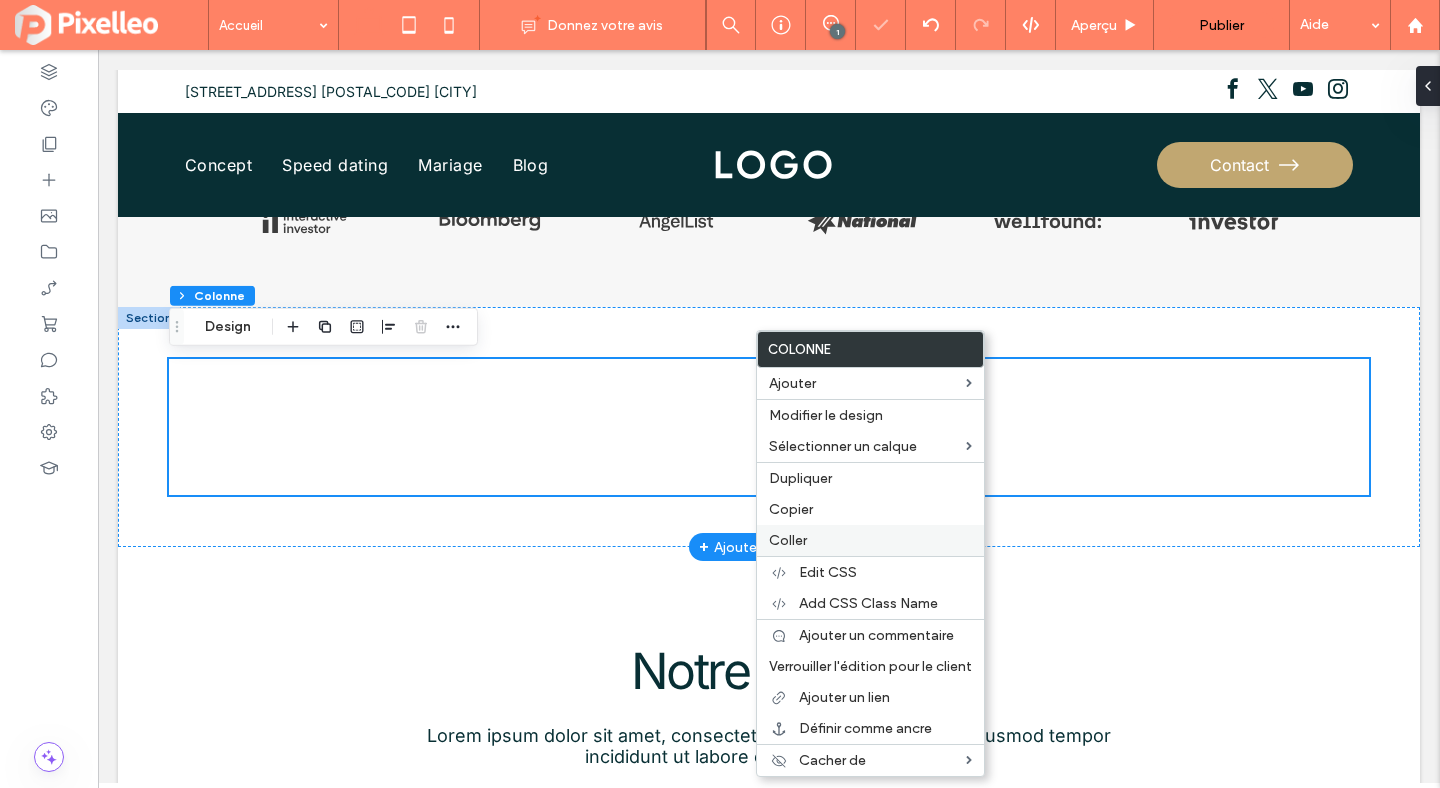 click on "Coller" at bounding box center (788, 540) 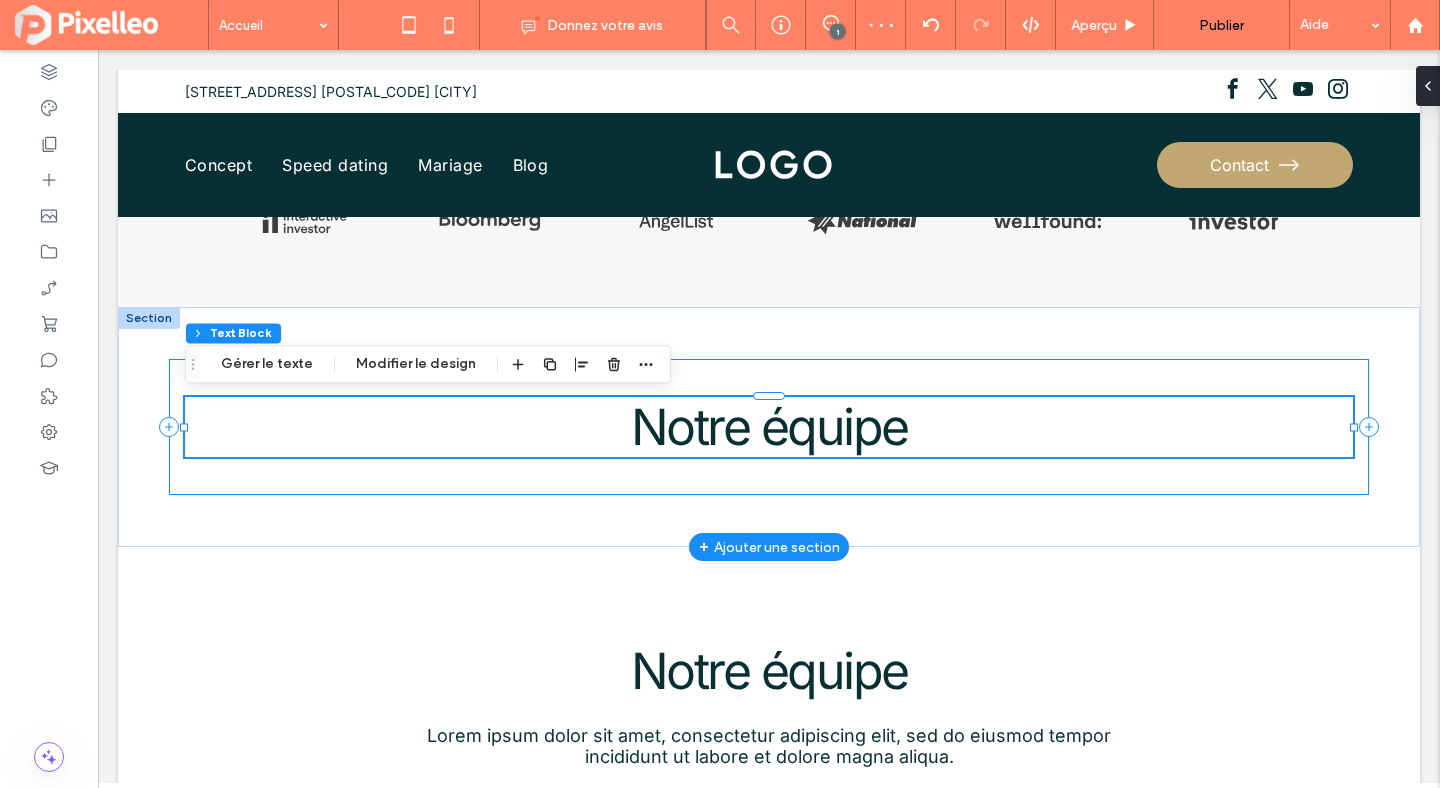 click on "Notre équipe" at bounding box center [769, 427] 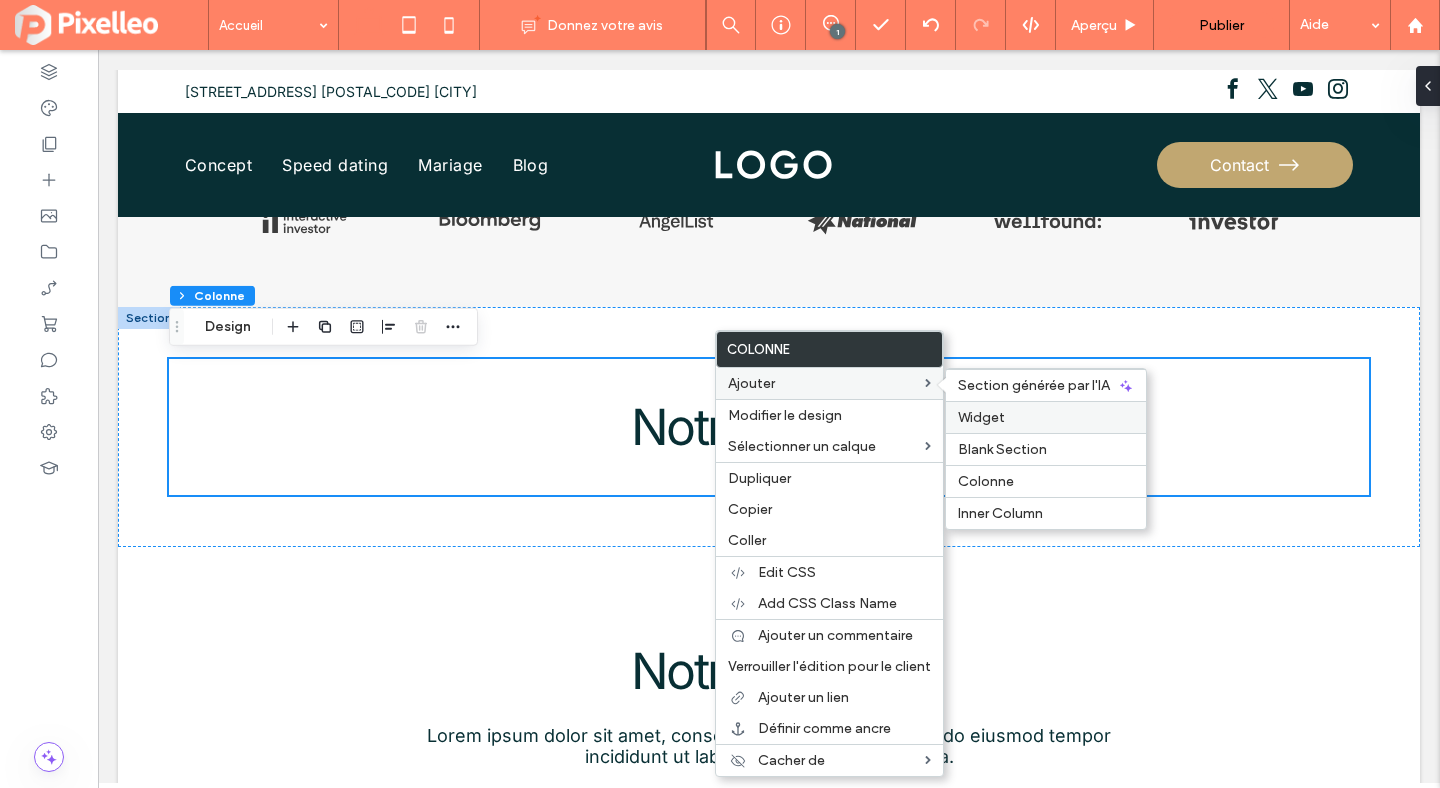 click on "Widget" at bounding box center (1046, 417) 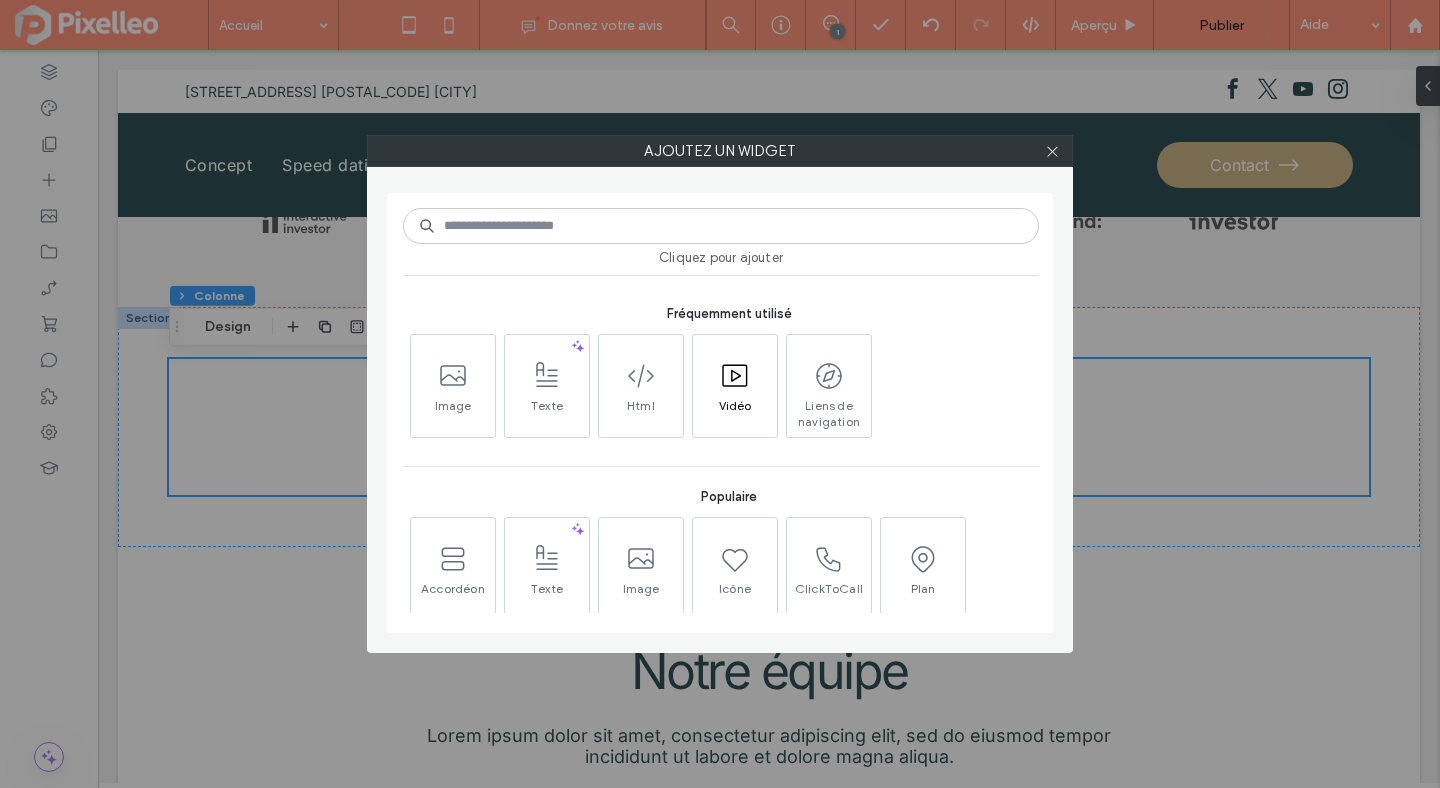 click at bounding box center (735, 375) 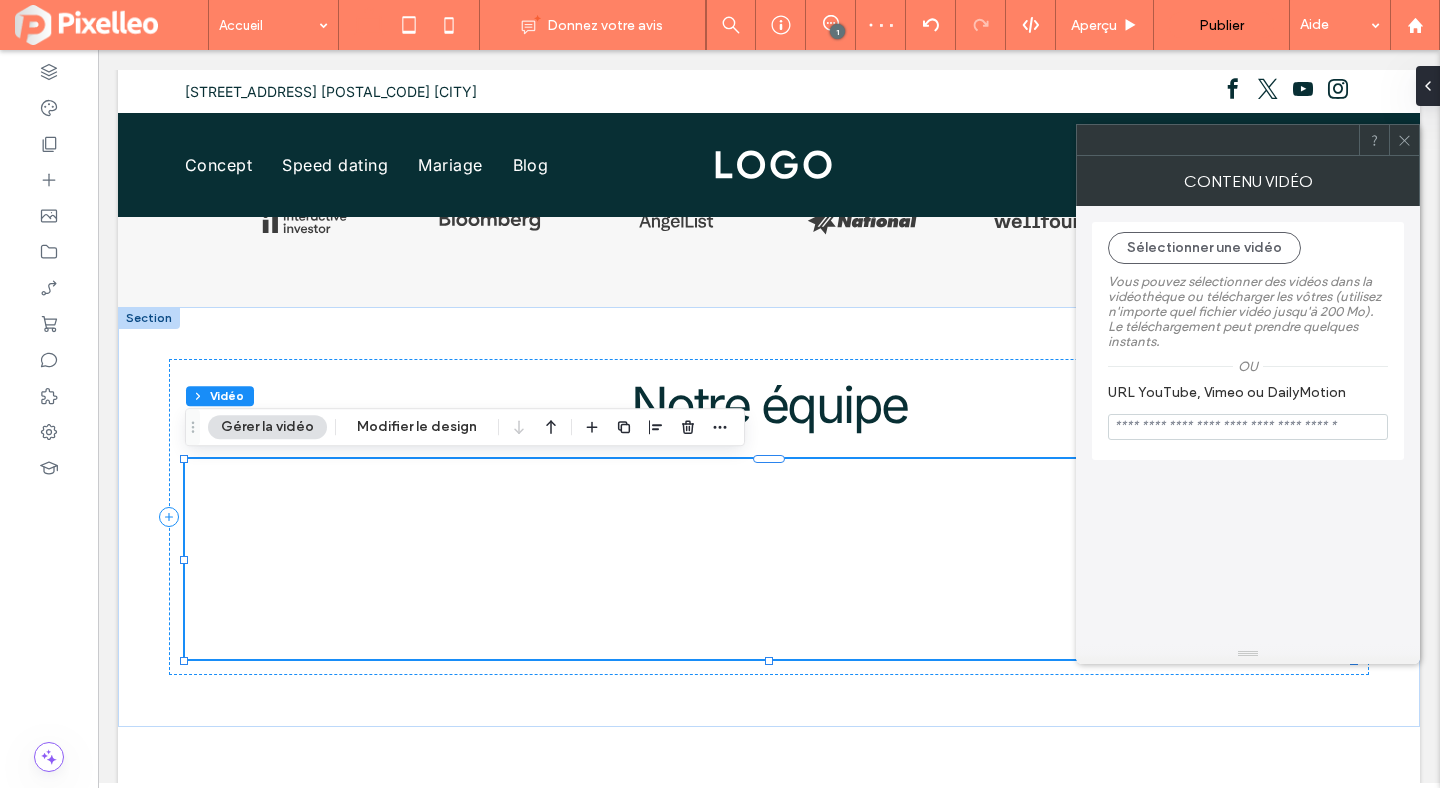 click at bounding box center (1404, 140) 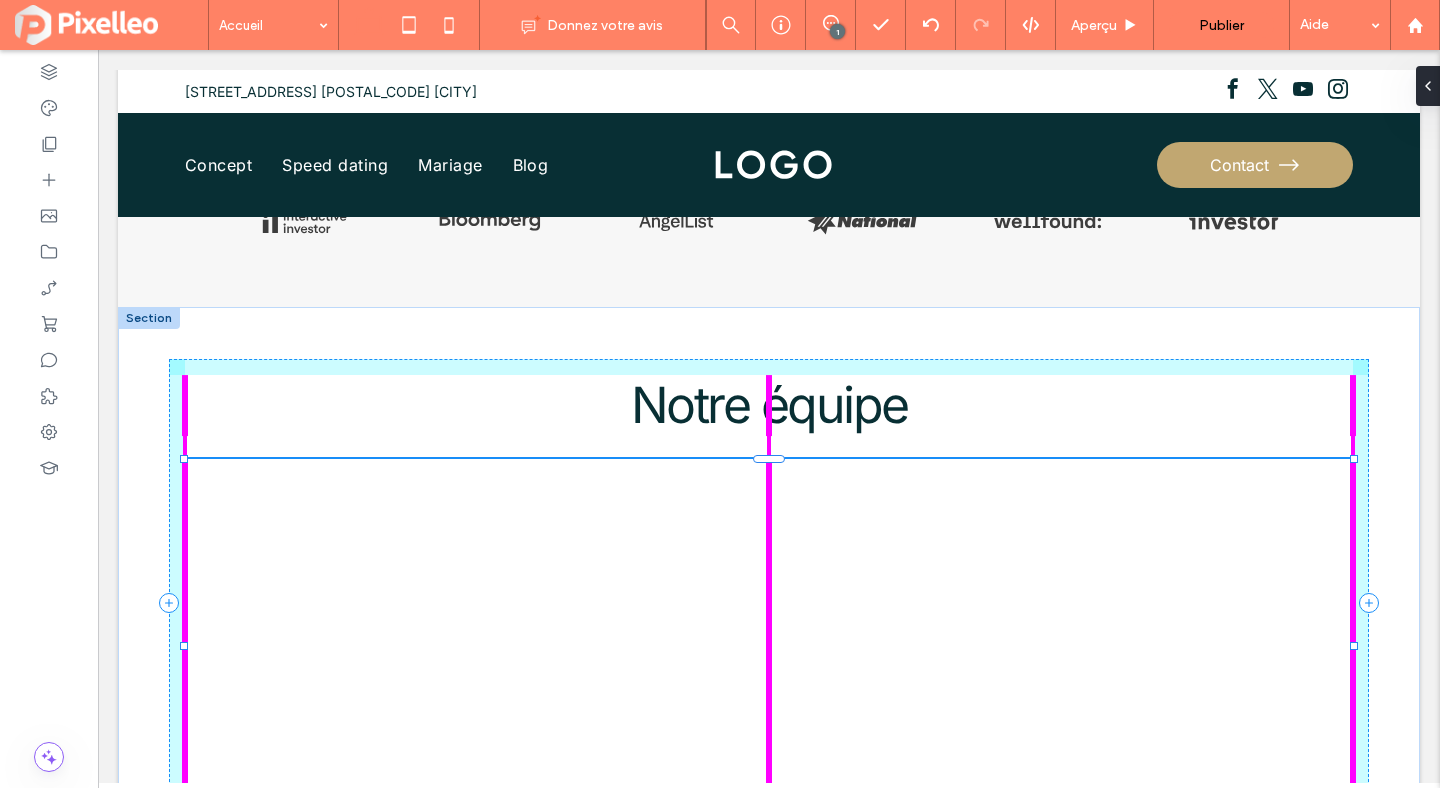 drag, startPoint x: 769, startPoint y: 662, endPoint x: 747, endPoint y: 748, distance: 88.76936 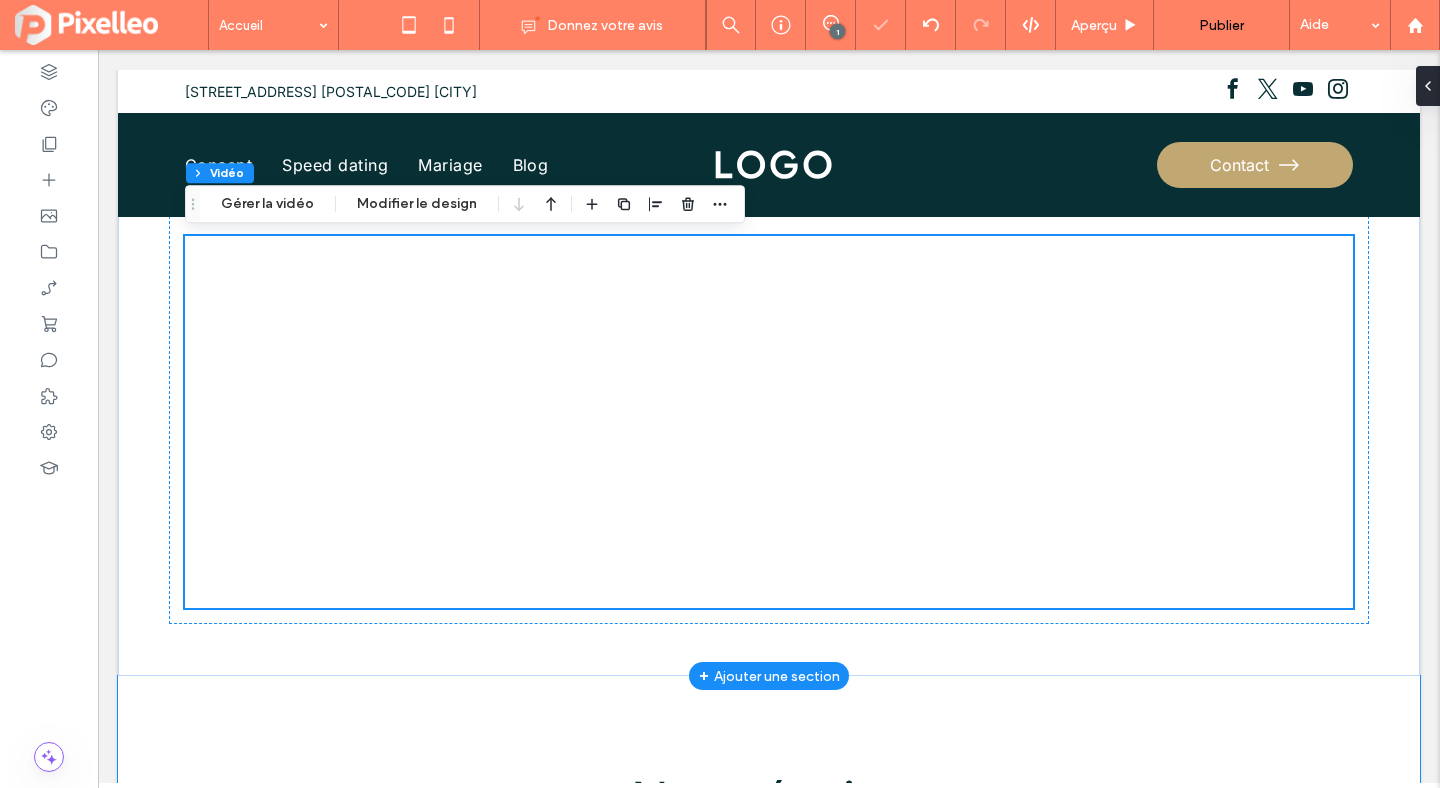 scroll, scrollTop: 1861, scrollLeft: 0, axis: vertical 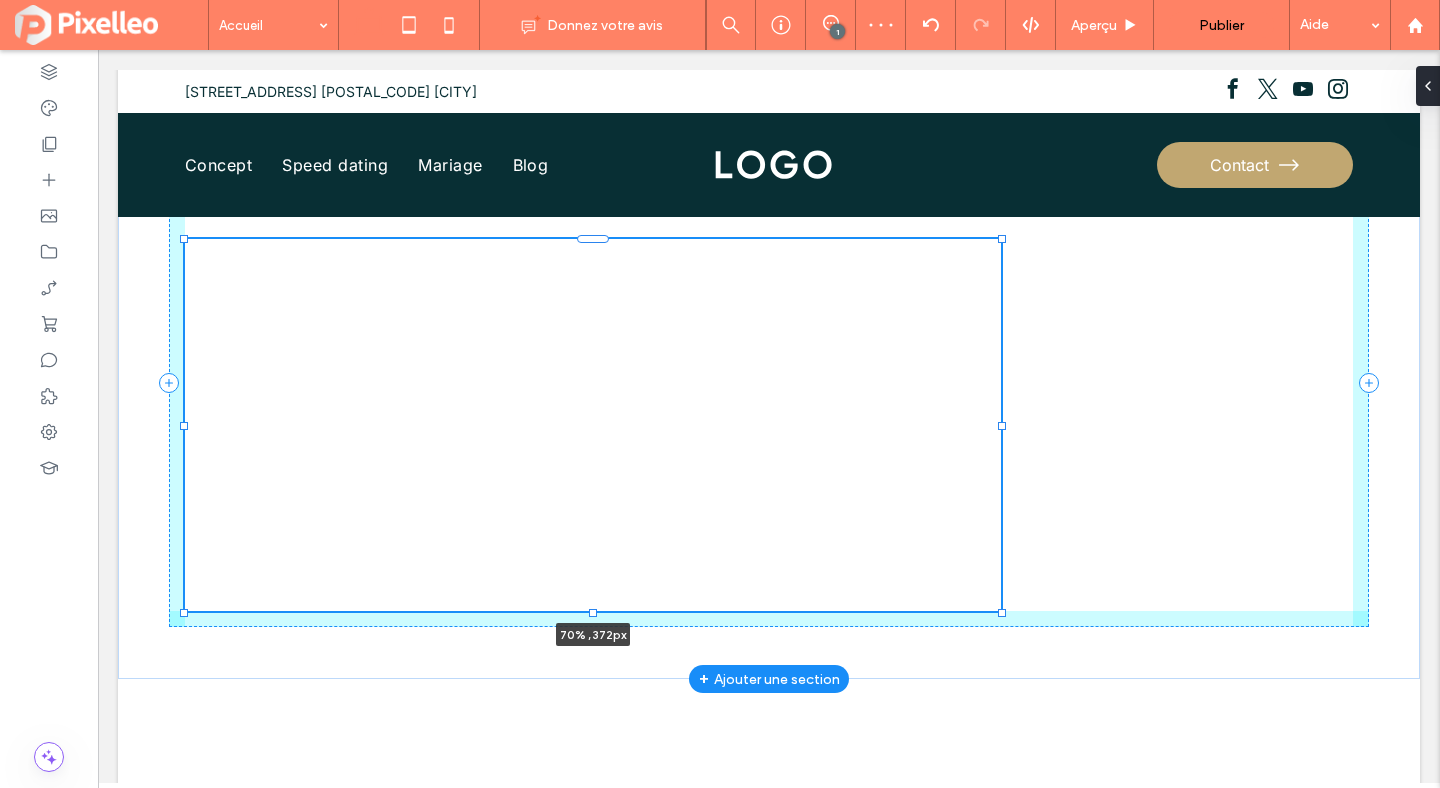 drag, startPoint x: 1351, startPoint y: 425, endPoint x: 999, endPoint y: 403, distance: 352.68683 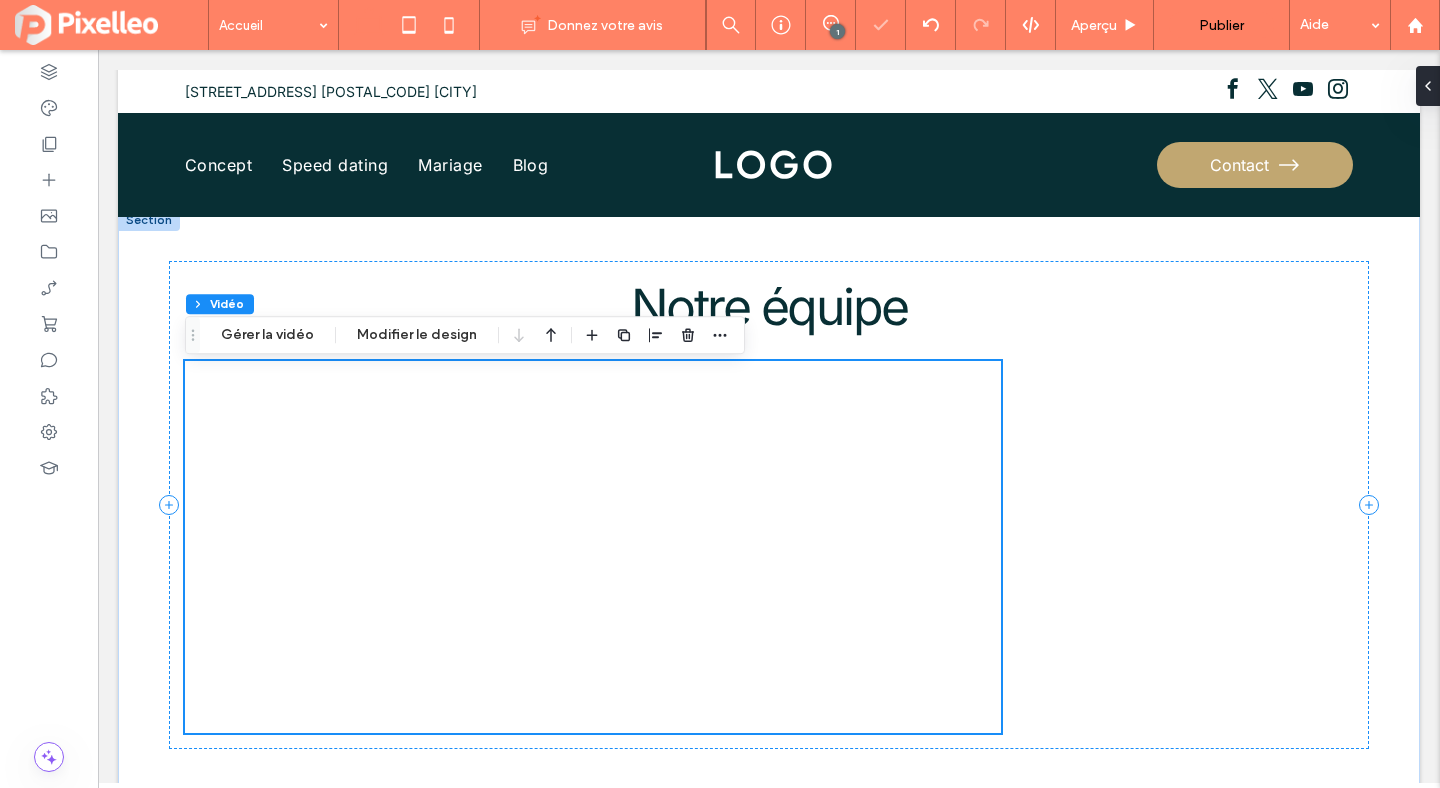 scroll, scrollTop: 1732, scrollLeft: 0, axis: vertical 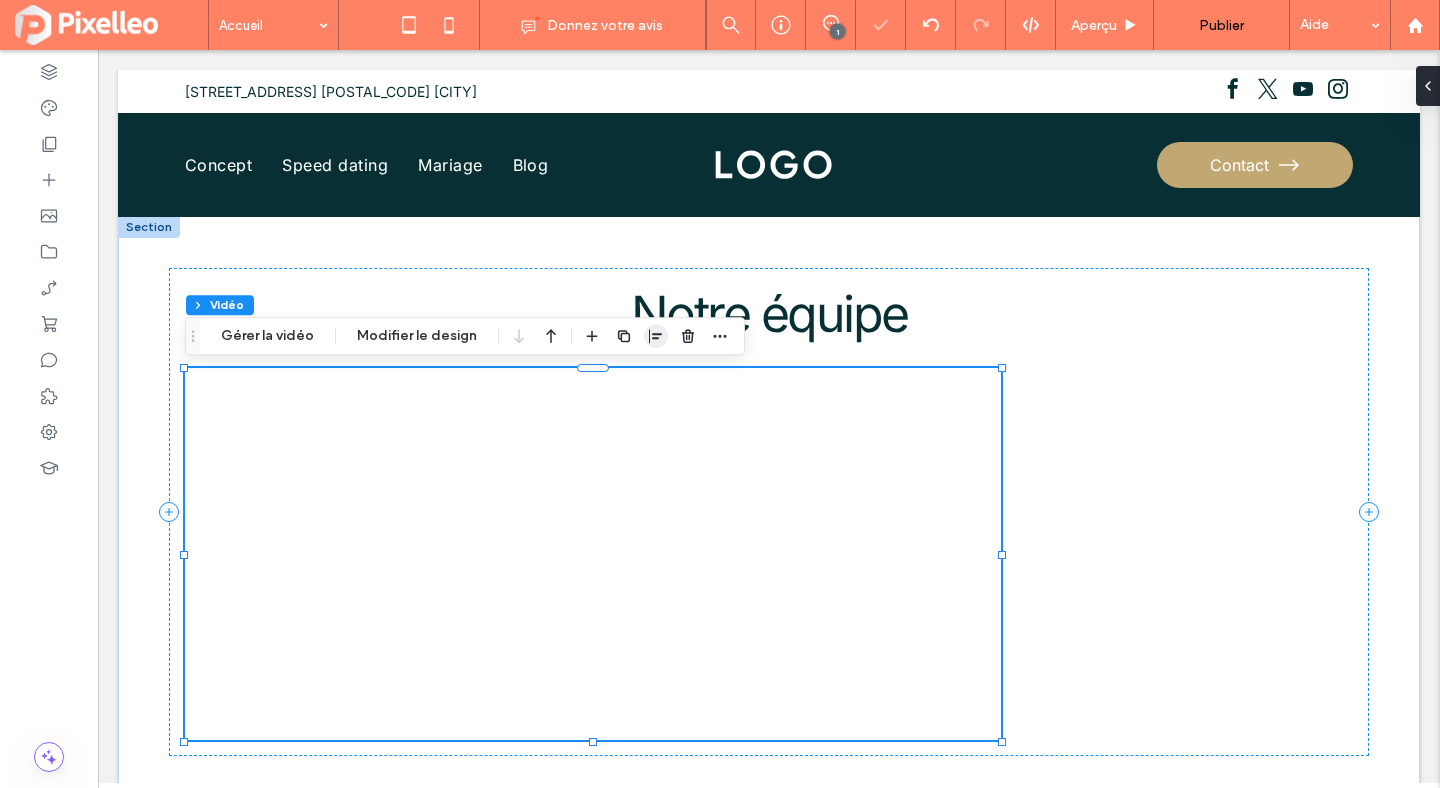 click at bounding box center (656, 336) 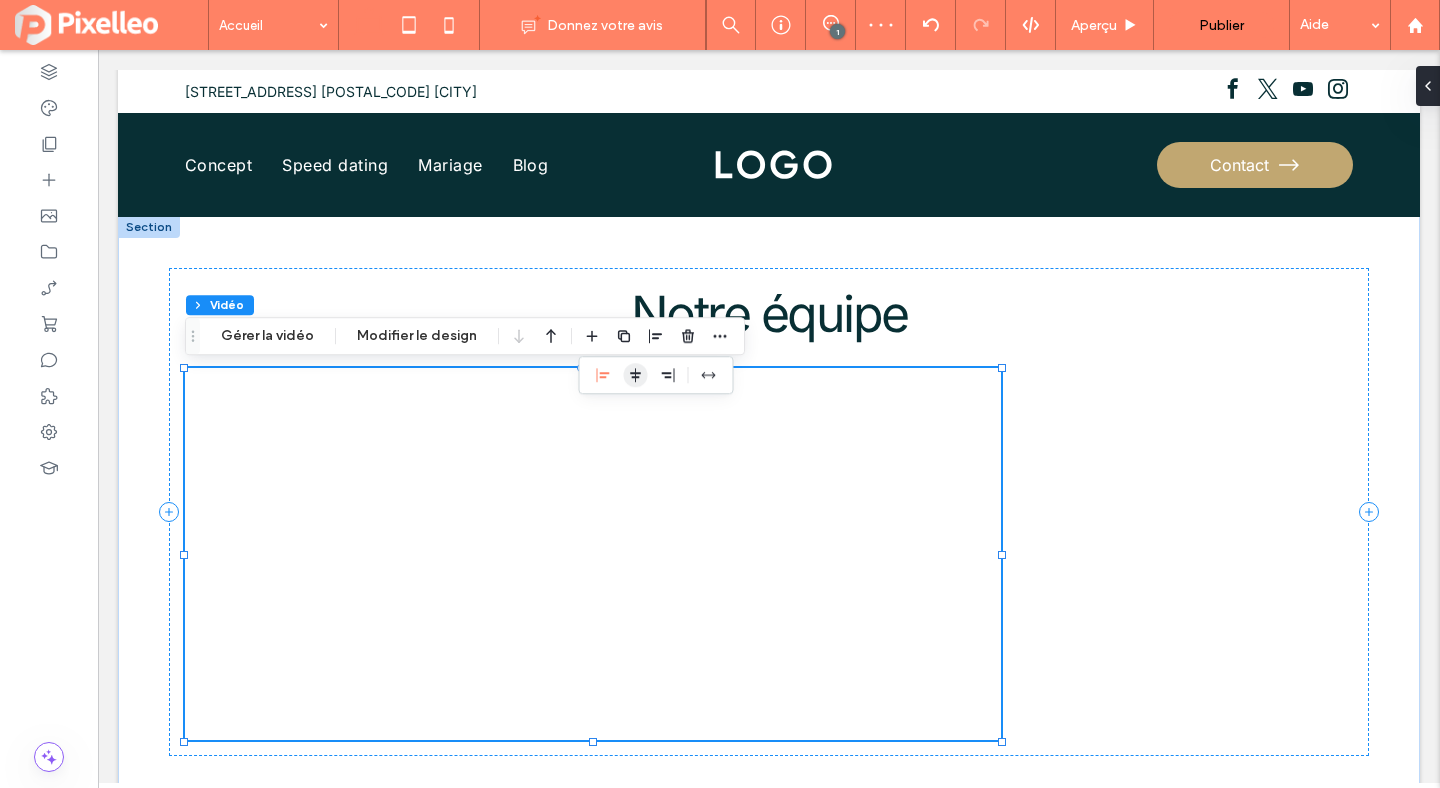 click 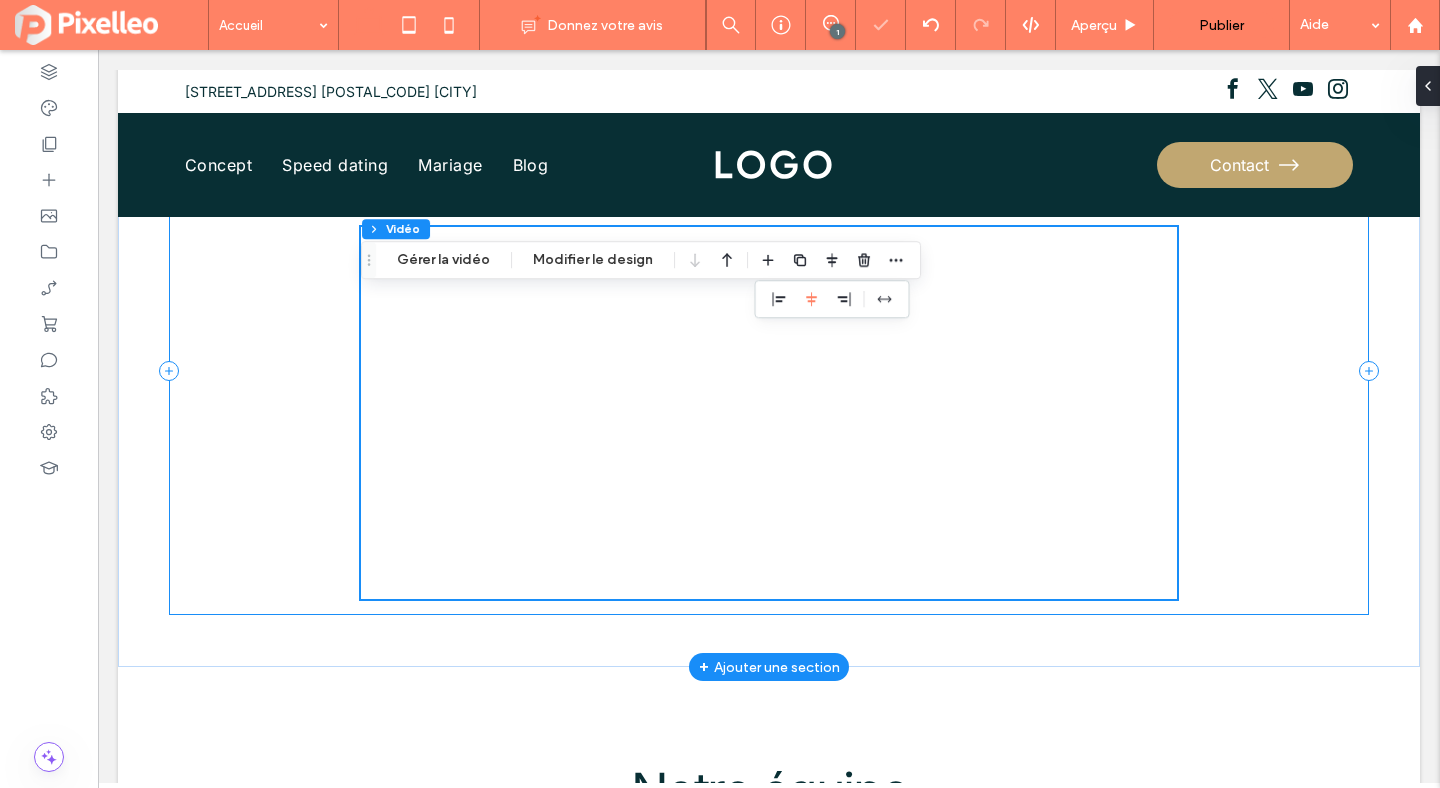 scroll, scrollTop: 1881, scrollLeft: 0, axis: vertical 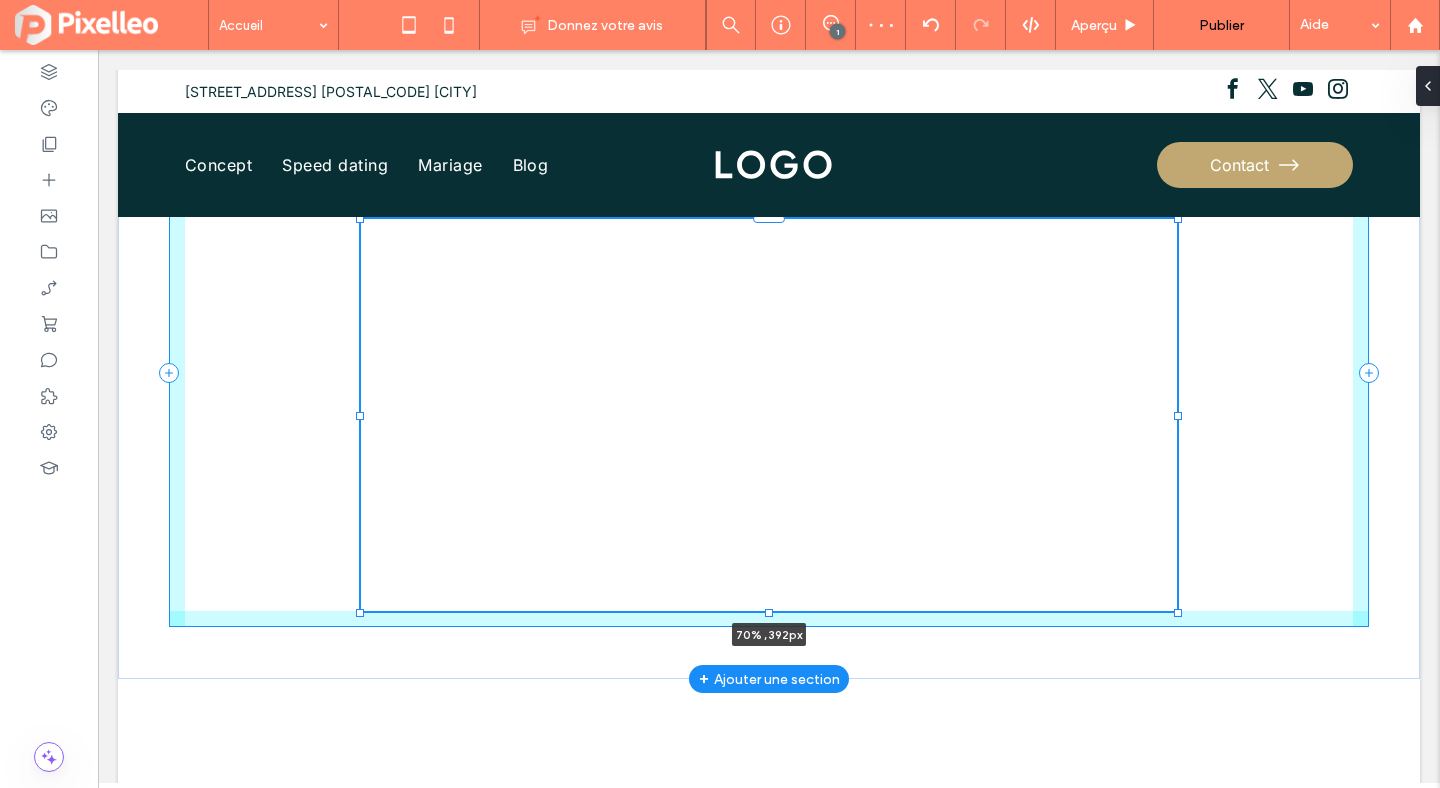 drag, startPoint x: 768, startPoint y: 593, endPoint x: 787, endPoint y: 603, distance: 21.470911 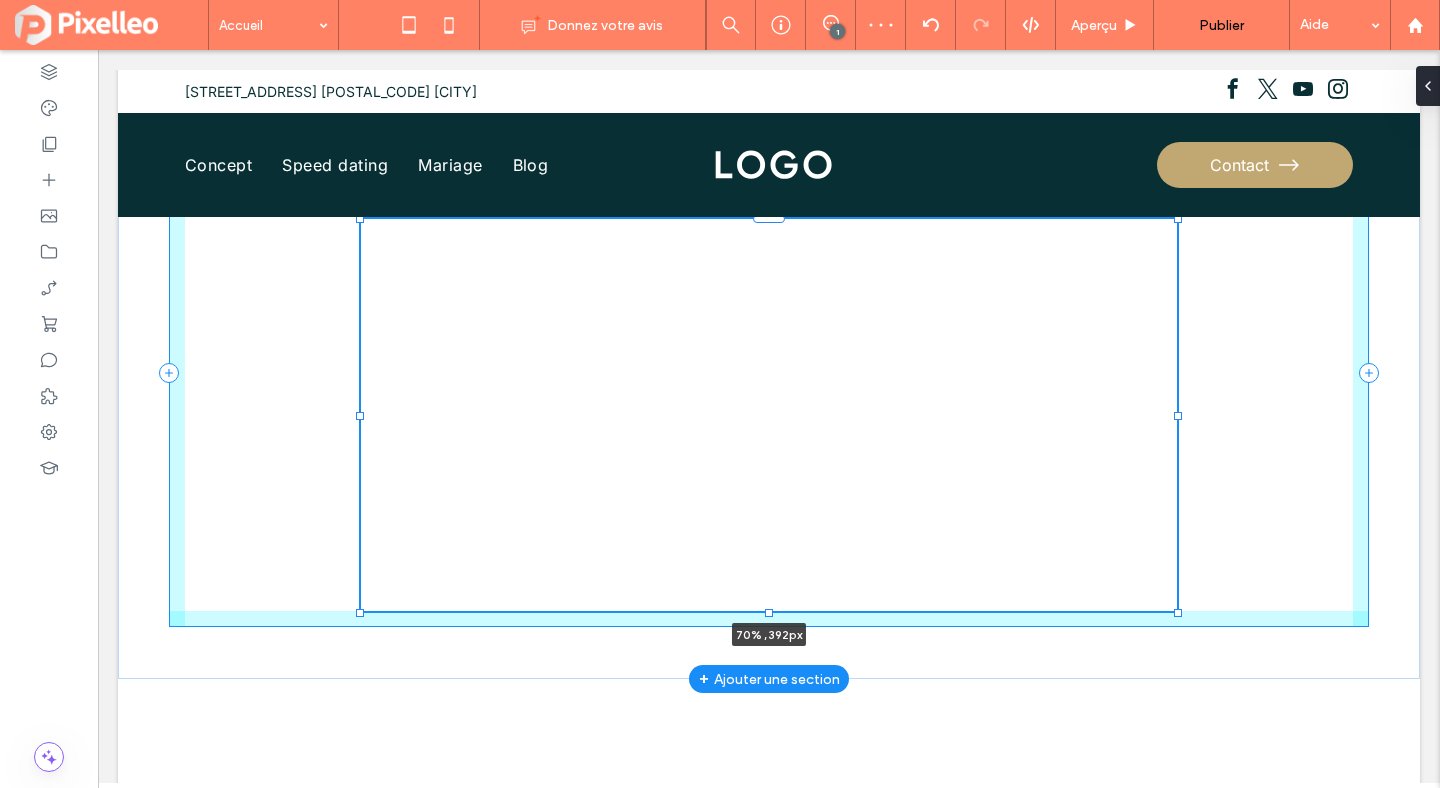 click on "Notre équipe
70% , 392px" at bounding box center (769, 373) 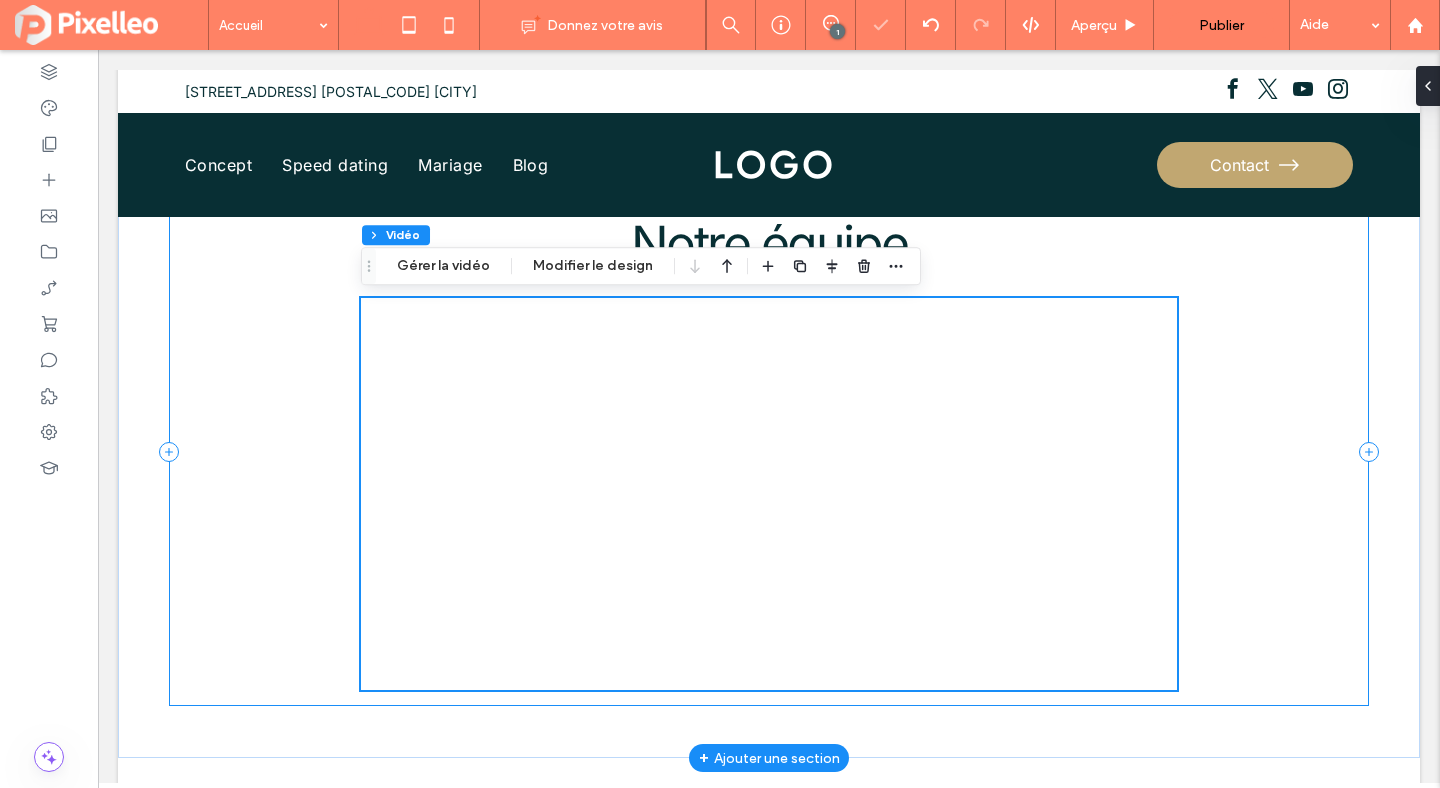 scroll, scrollTop: 1820, scrollLeft: 0, axis: vertical 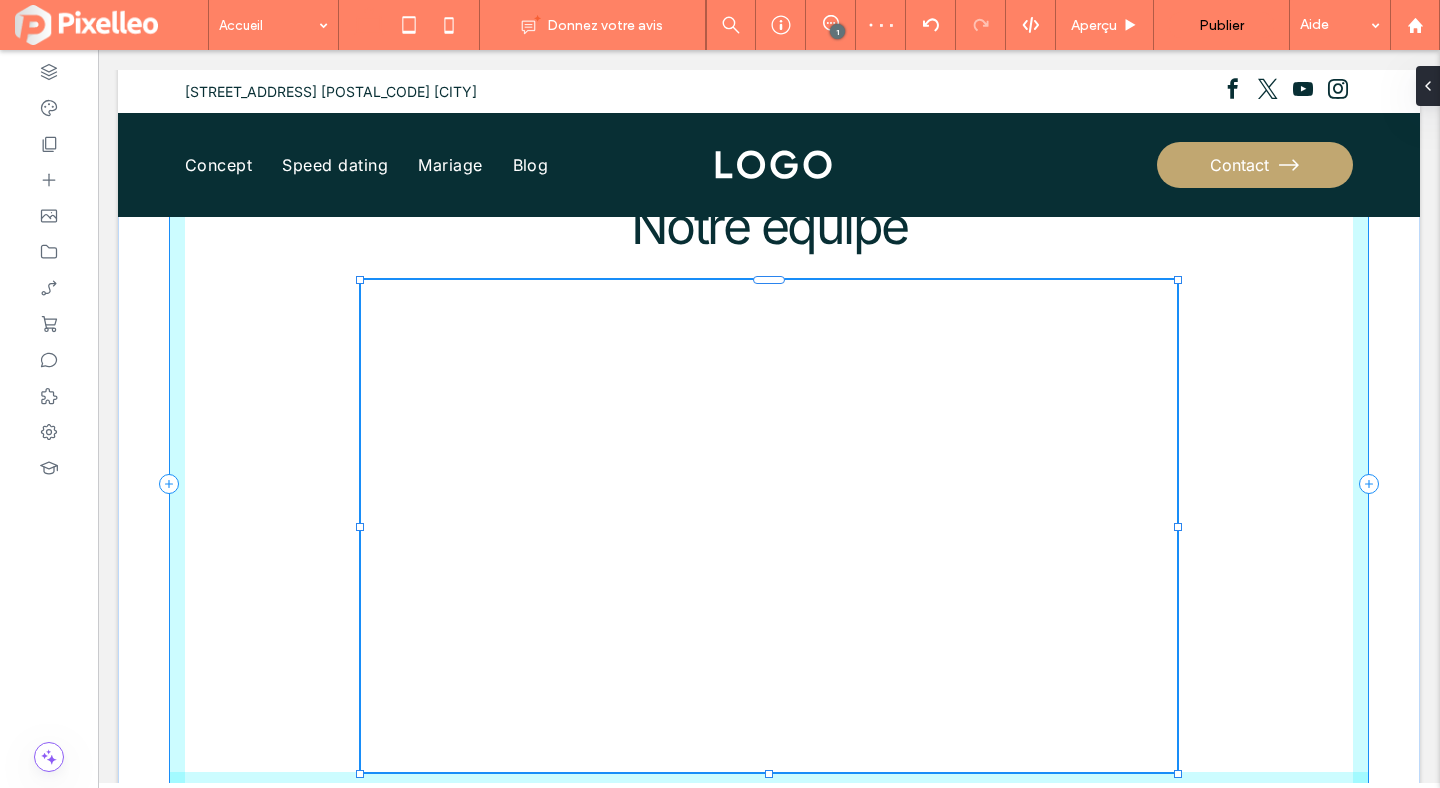 drag, startPoint x: 768, startPoint y: 673, endPoint x: 764, endPoint y: 723, distance: 50.159744 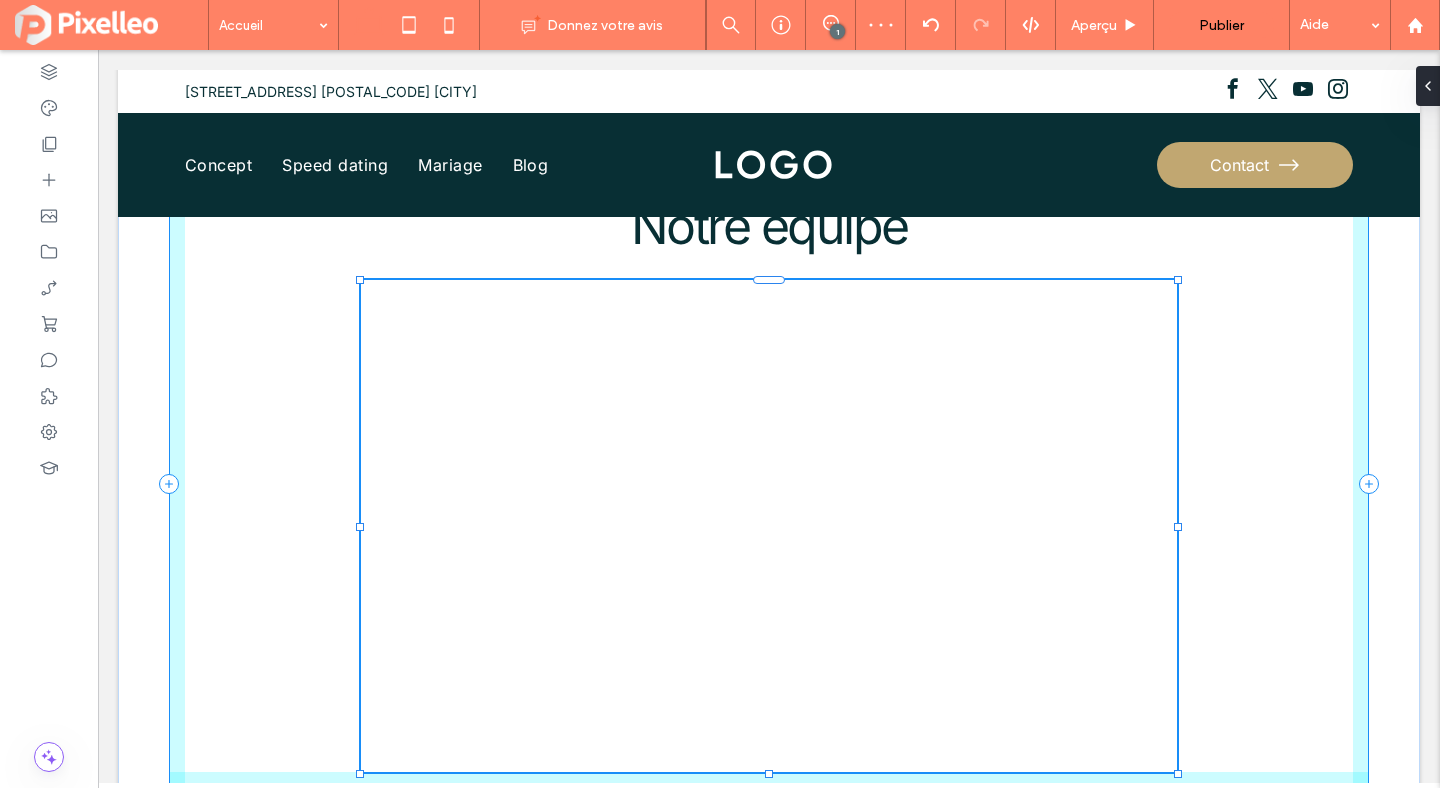 click on "Notre équipe
70% , 492px" at bounding box center (769, 484) 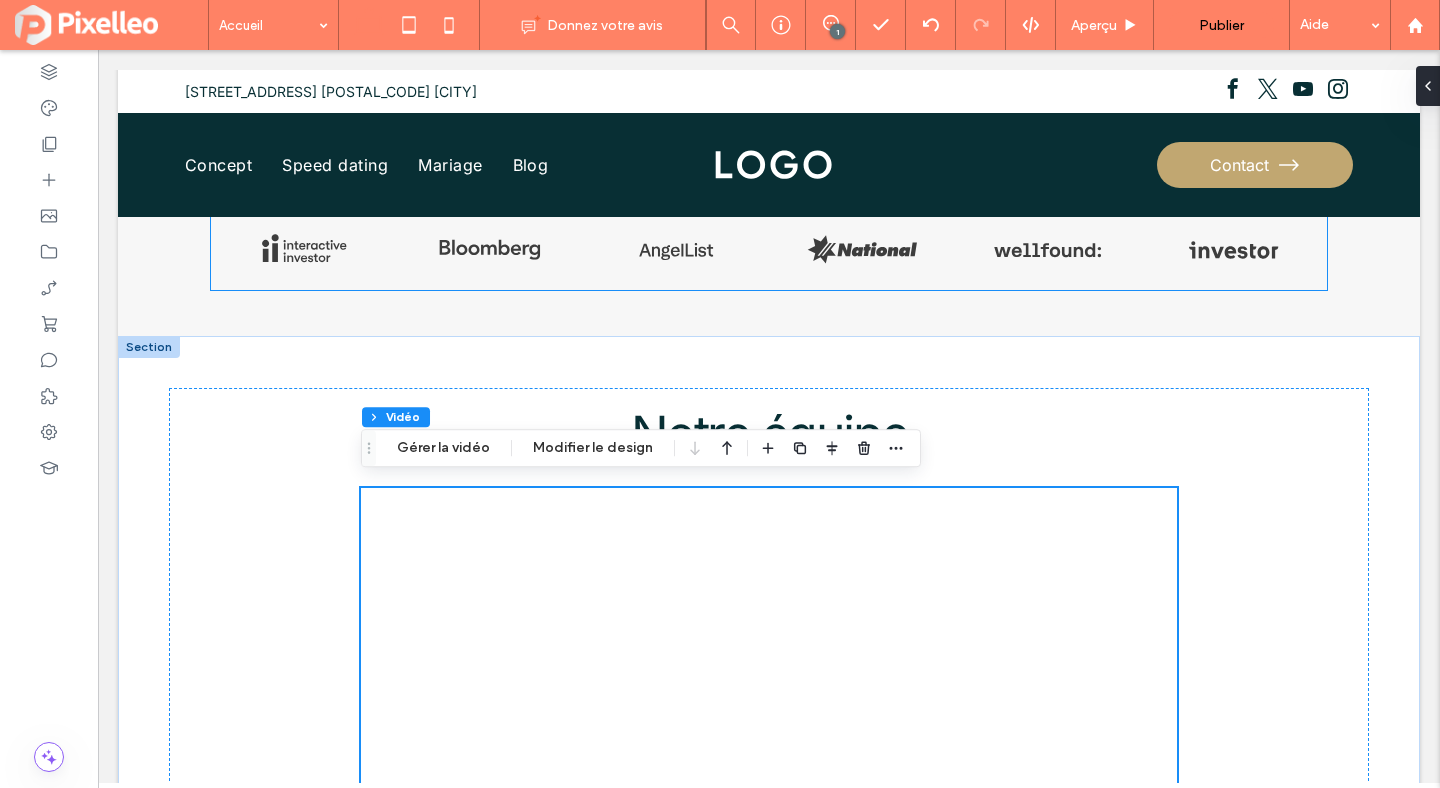 scroll, scrollTop: 1674, scrollLeft: 0, axis: vertical 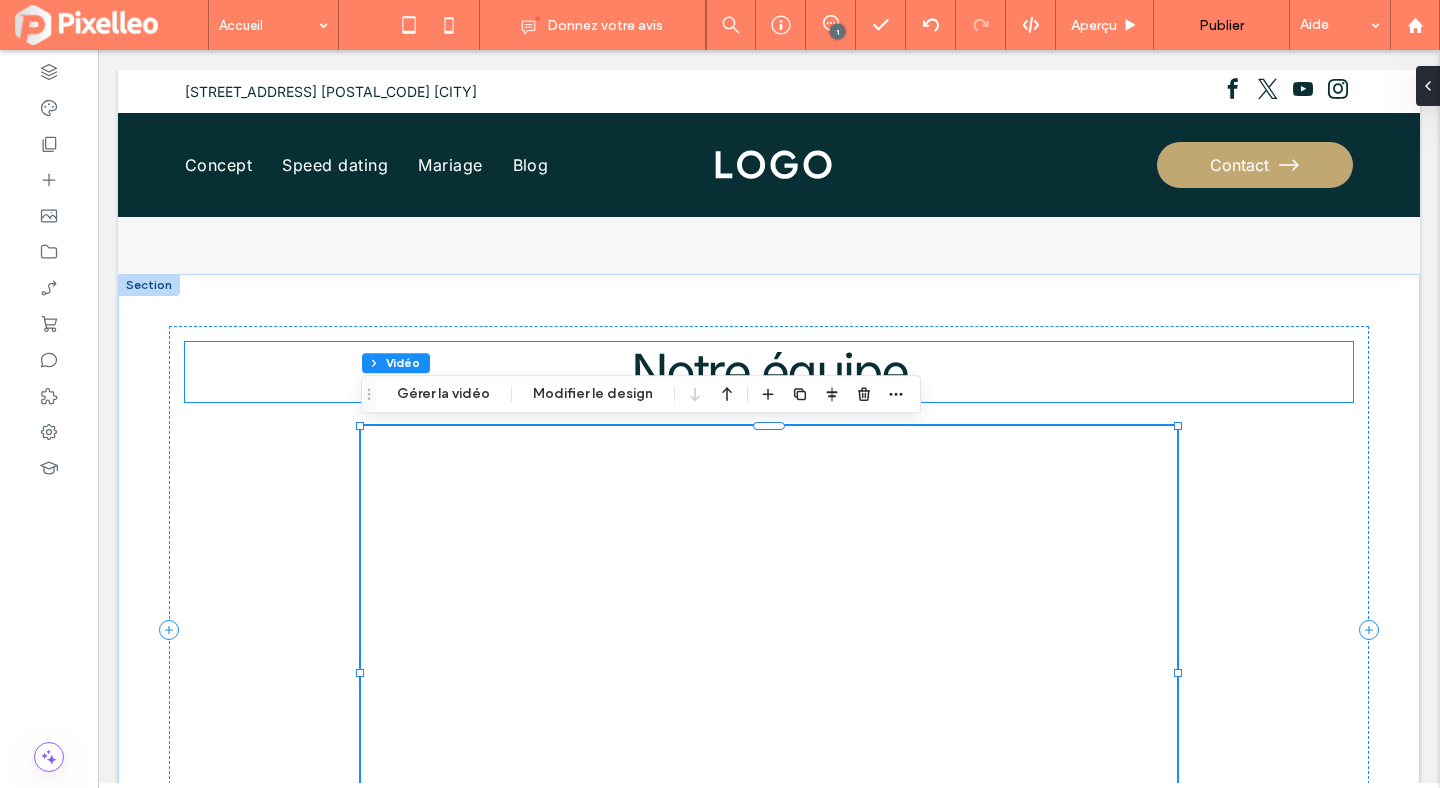 click on "Notre équipe" at bounding box center [769, 372] 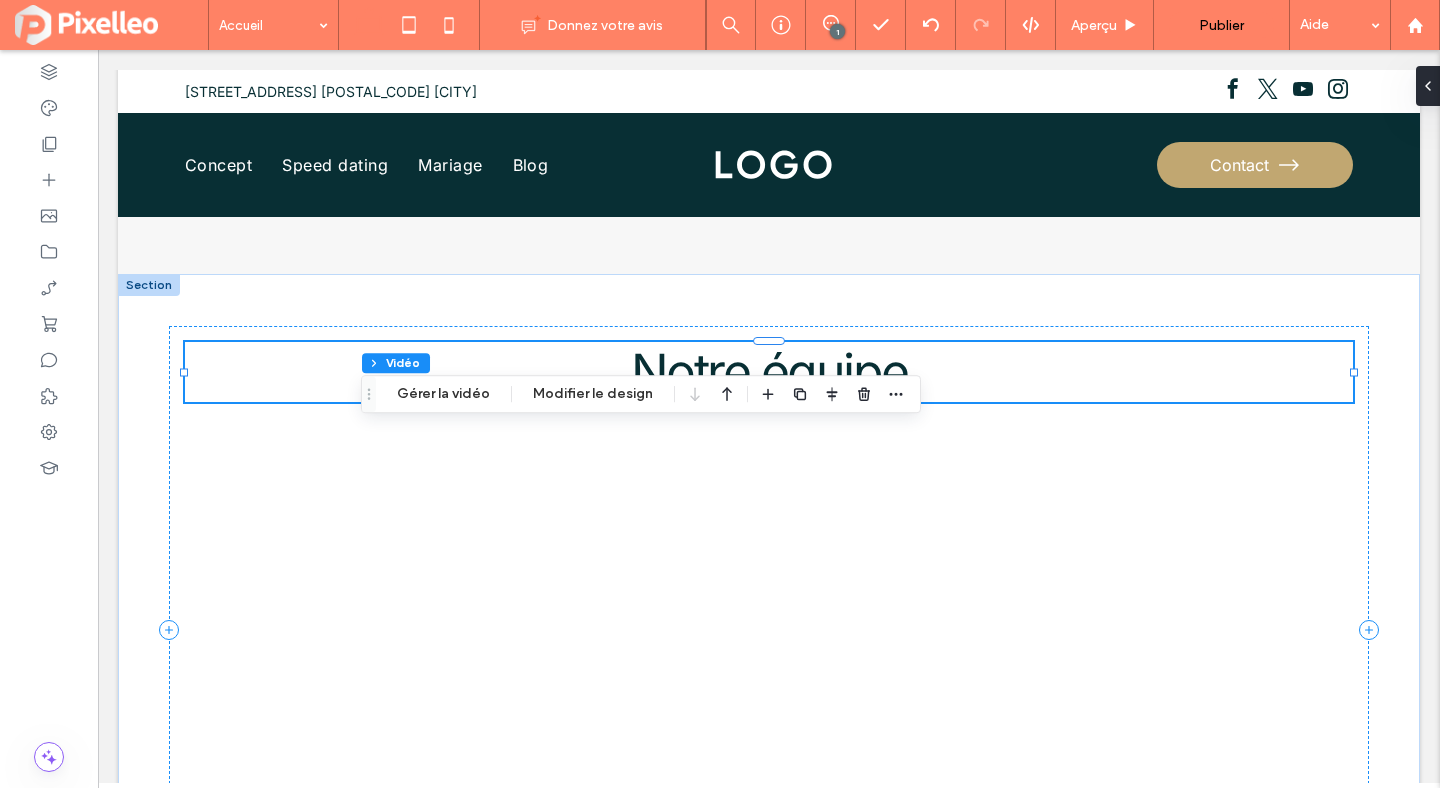 click on "Notre équipe" at bounding box center [769, 372] 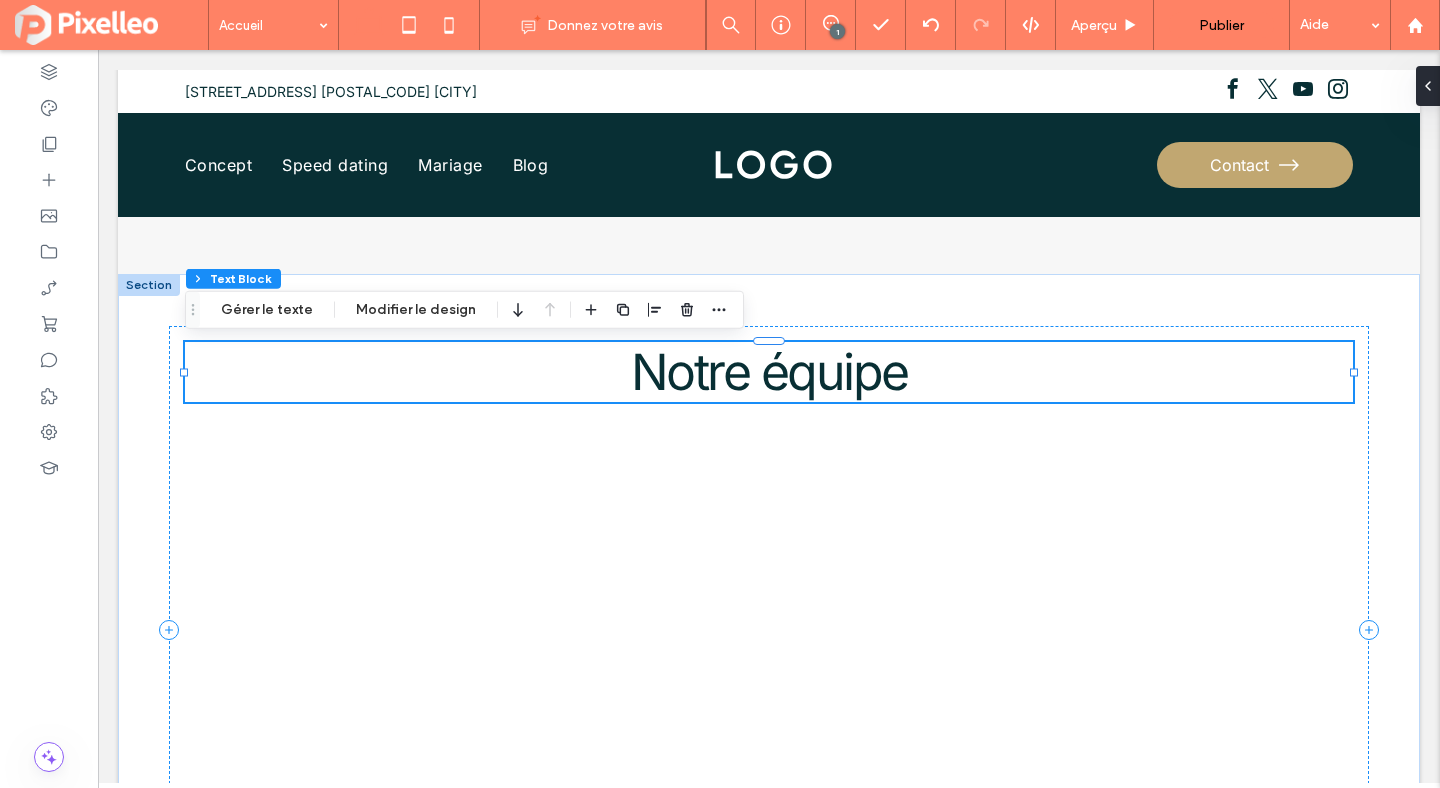 click on "Notre équipe" at bounding box center [769, 372] 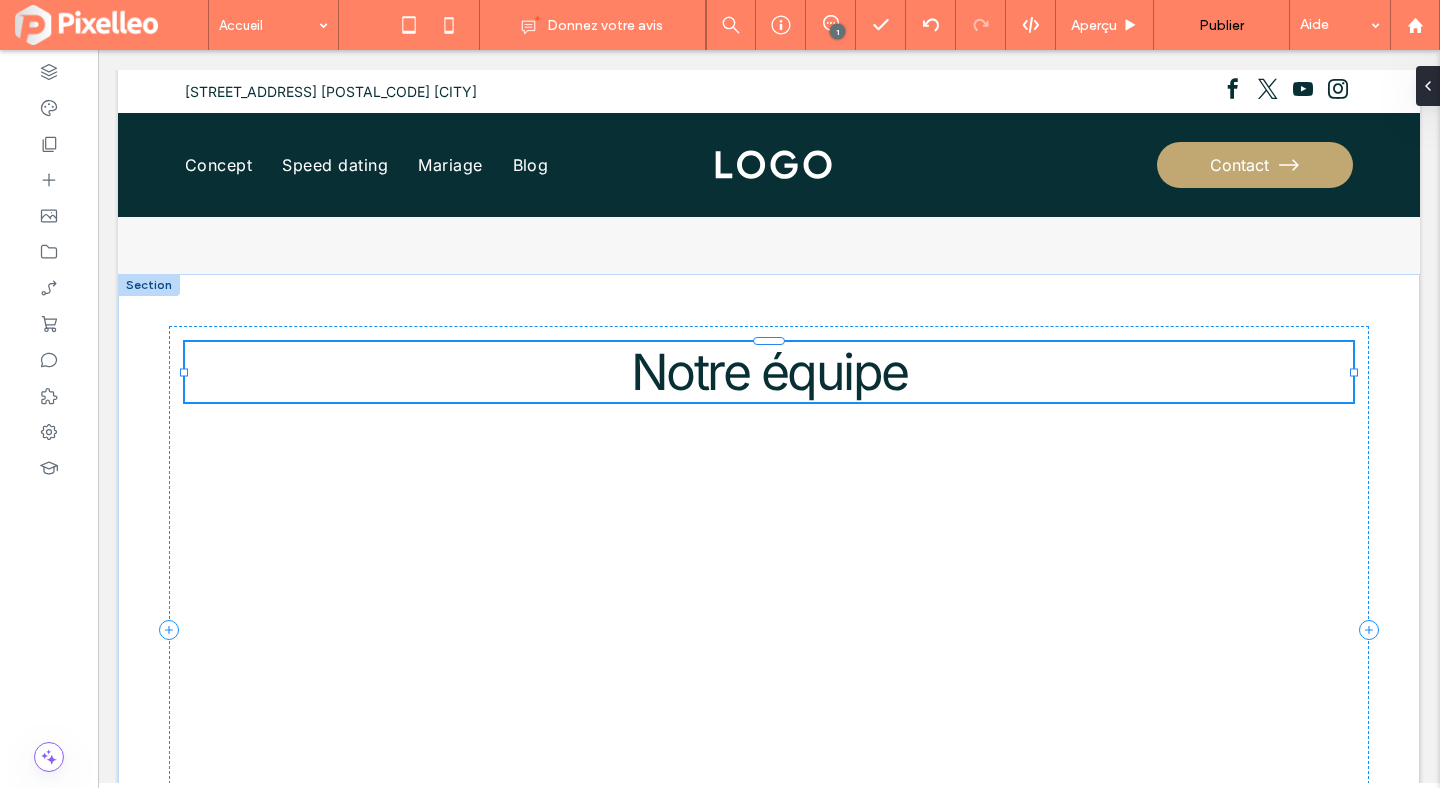 click on "Notre équipe" at bounding box center (769, 372) 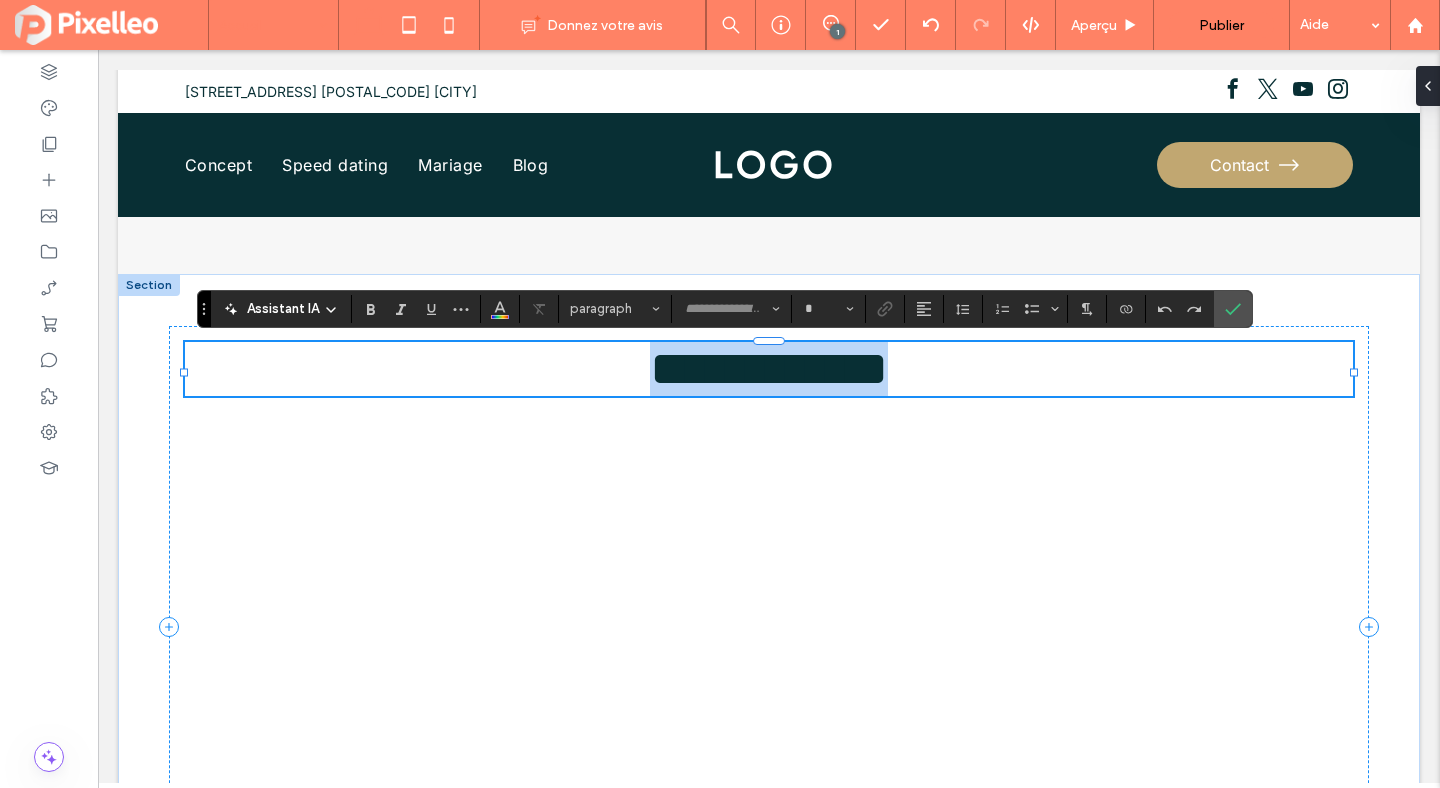 type on "*****" 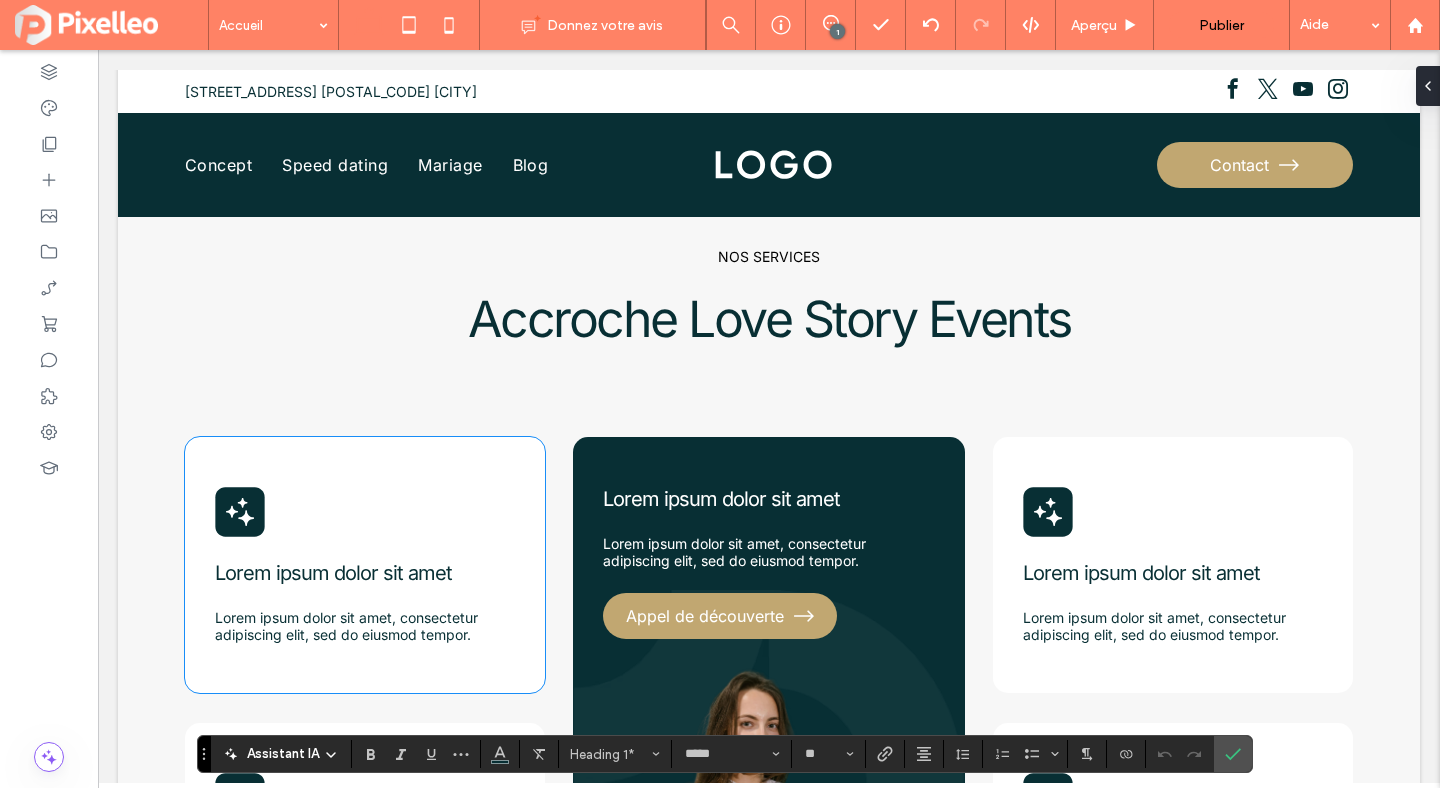 scroll, scrollTop: 702, scrollLeft: 0, axis: vertical 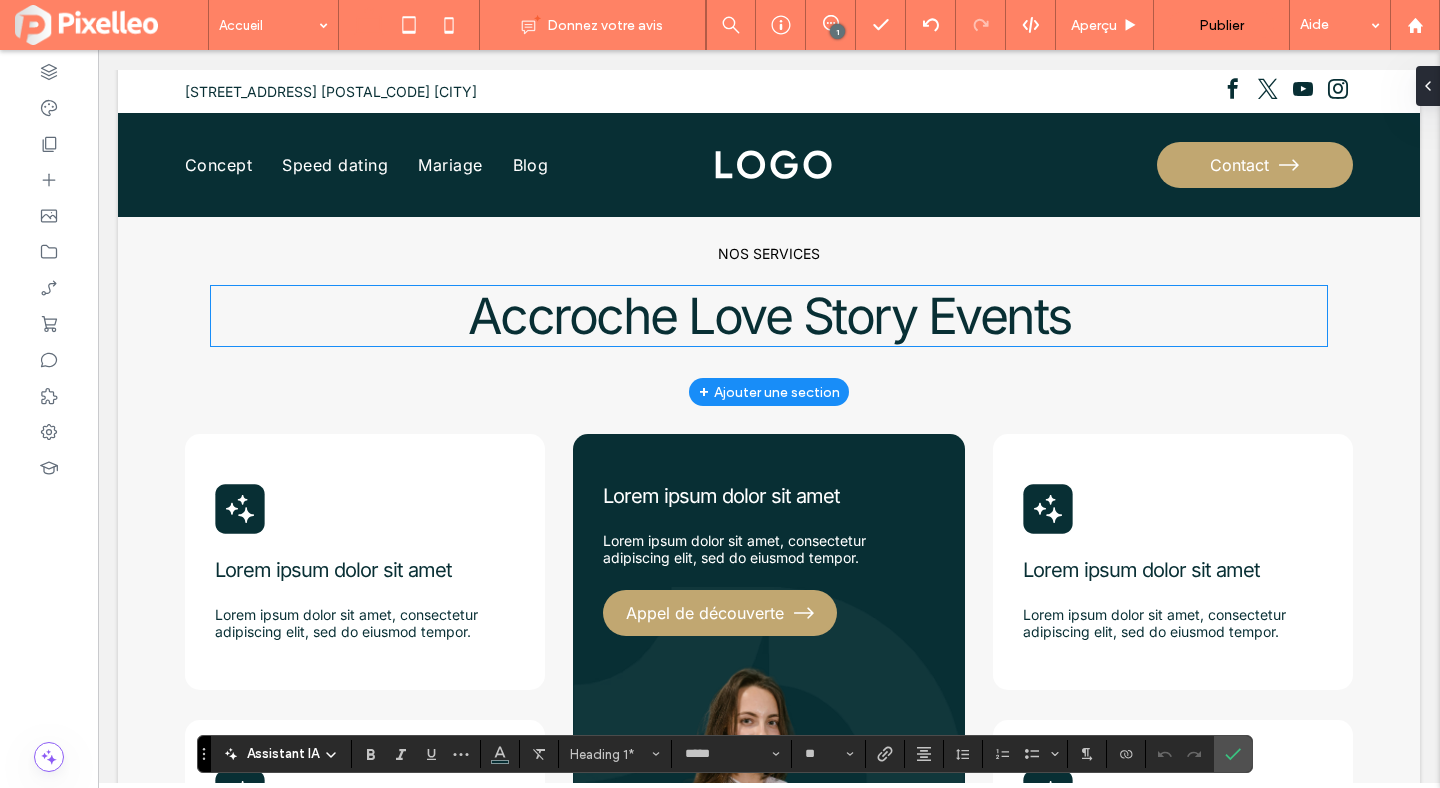 click on "Accroche Love Story Events" at bounding box center [769, 316] 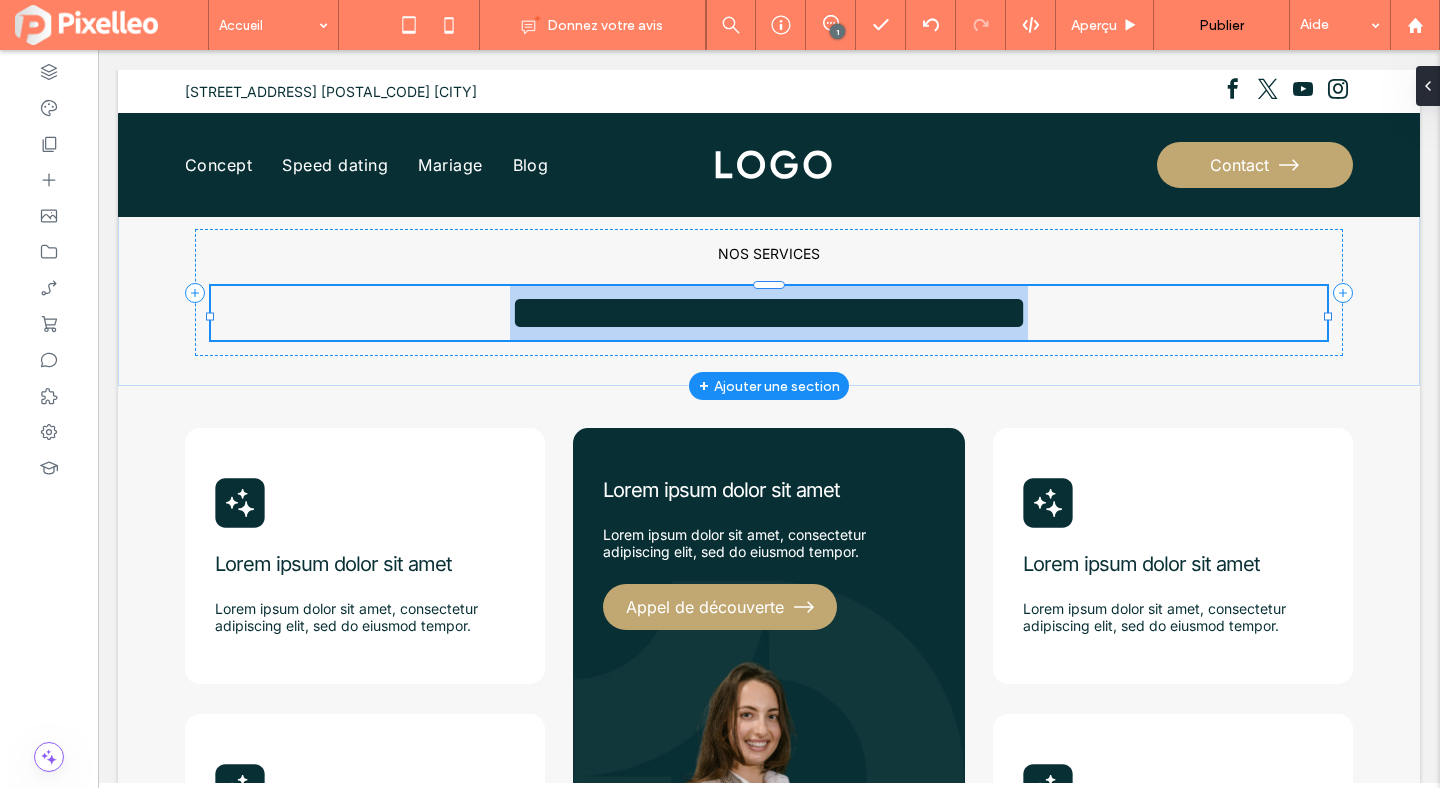 click on "**********" at bounding box center [769, 313] 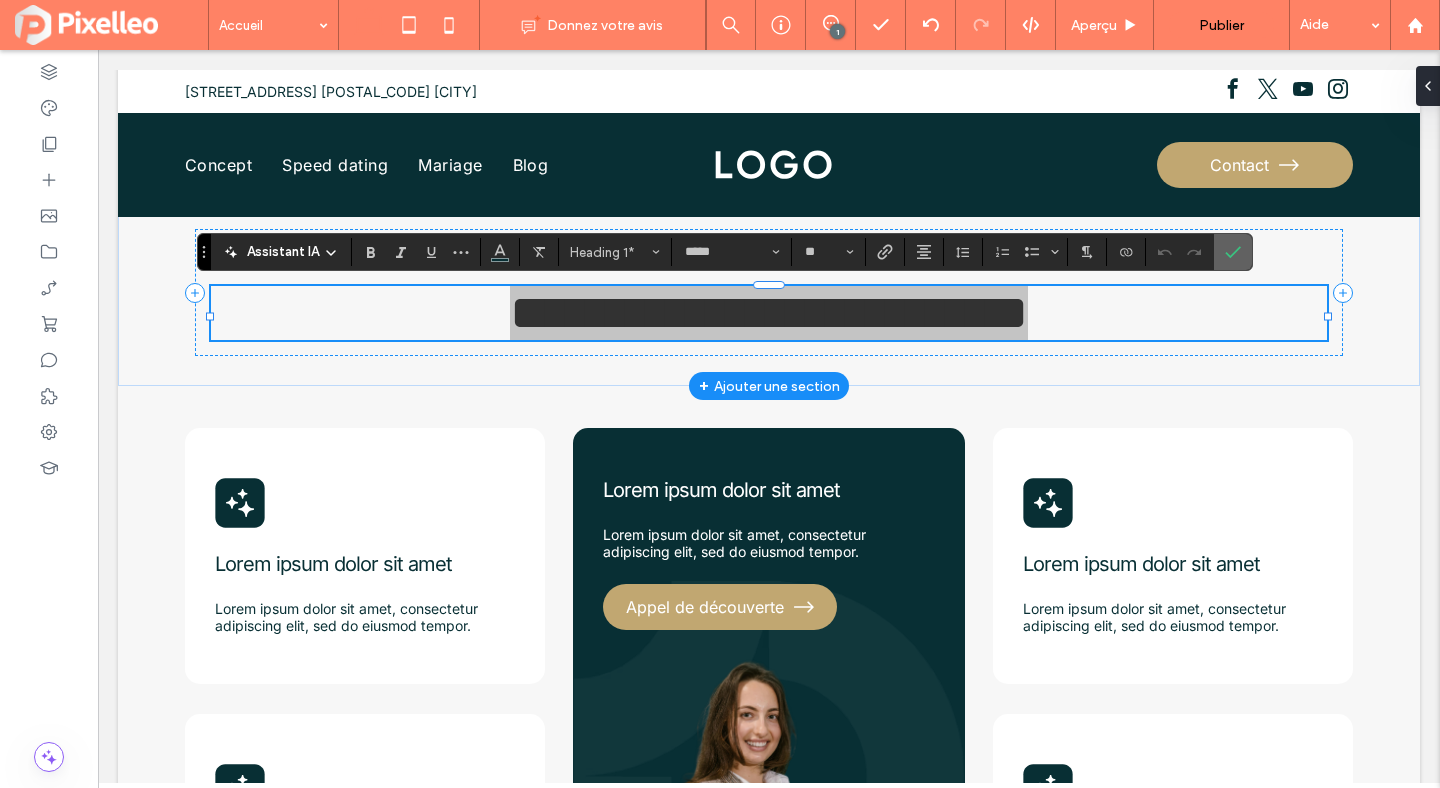 click 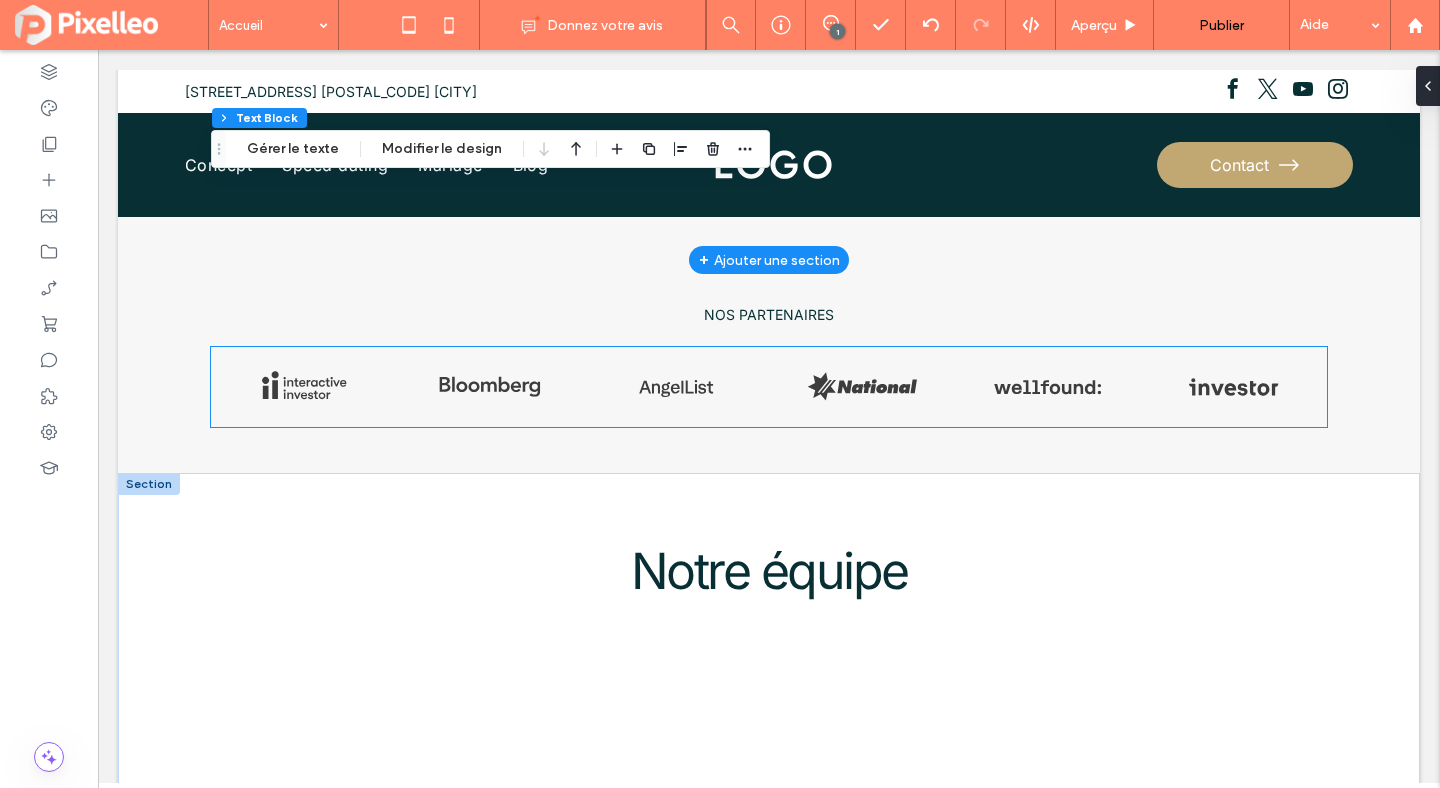 scroll, scrollTop: 1561, scrollLeft: 0, axis: vertical 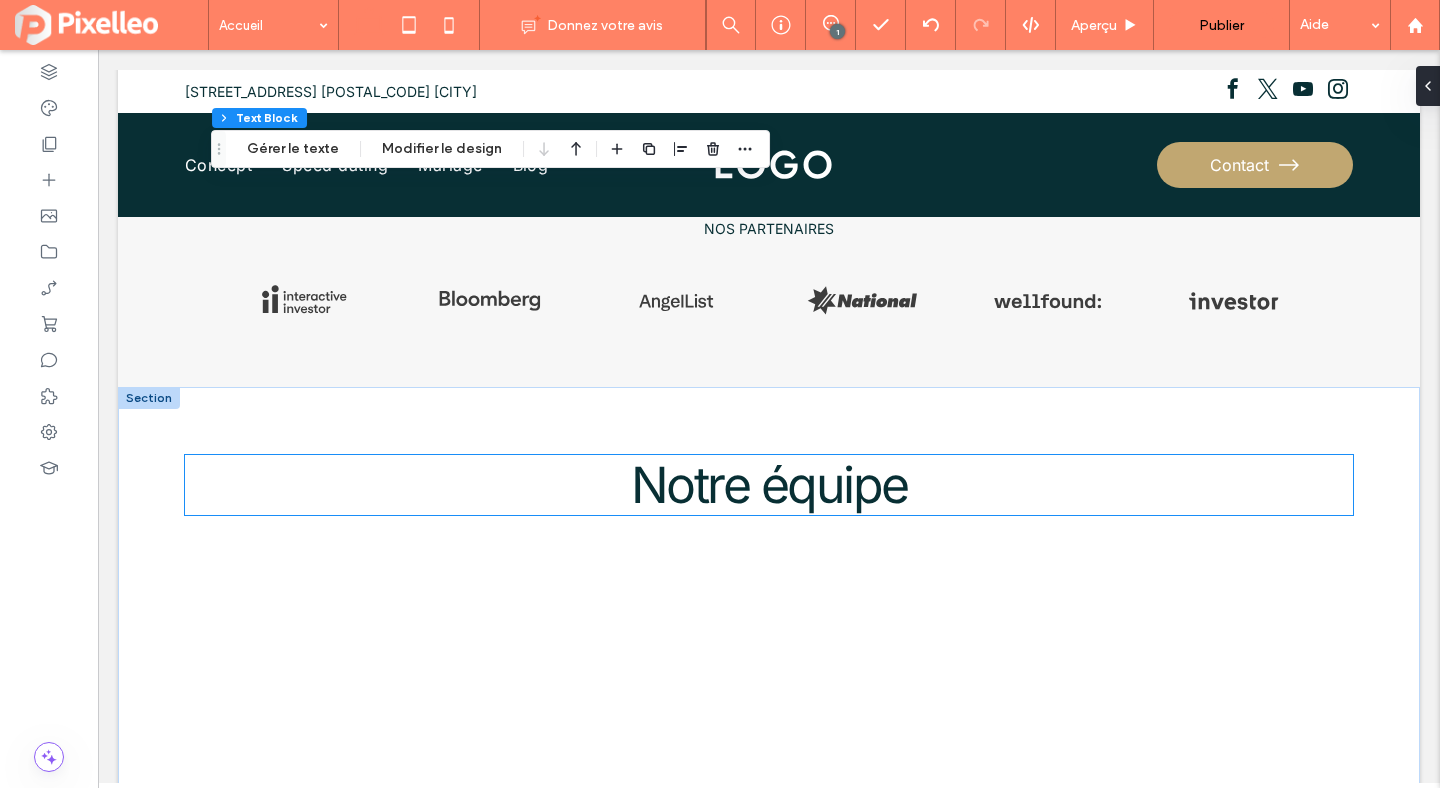 click on "Notre équipe" at bounding box center [769, 485] 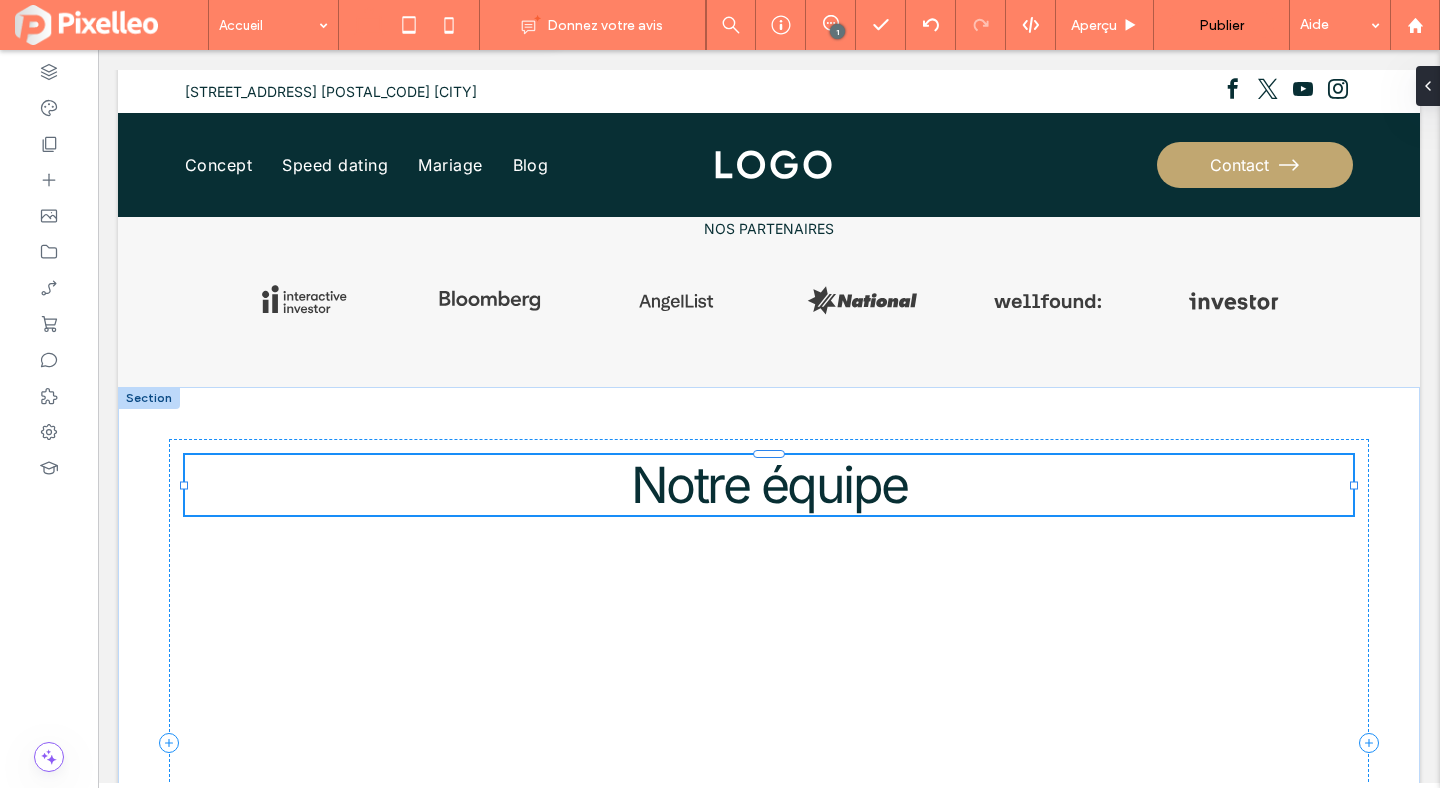 click on "Notre équipe" at bounding box center [769, 485] 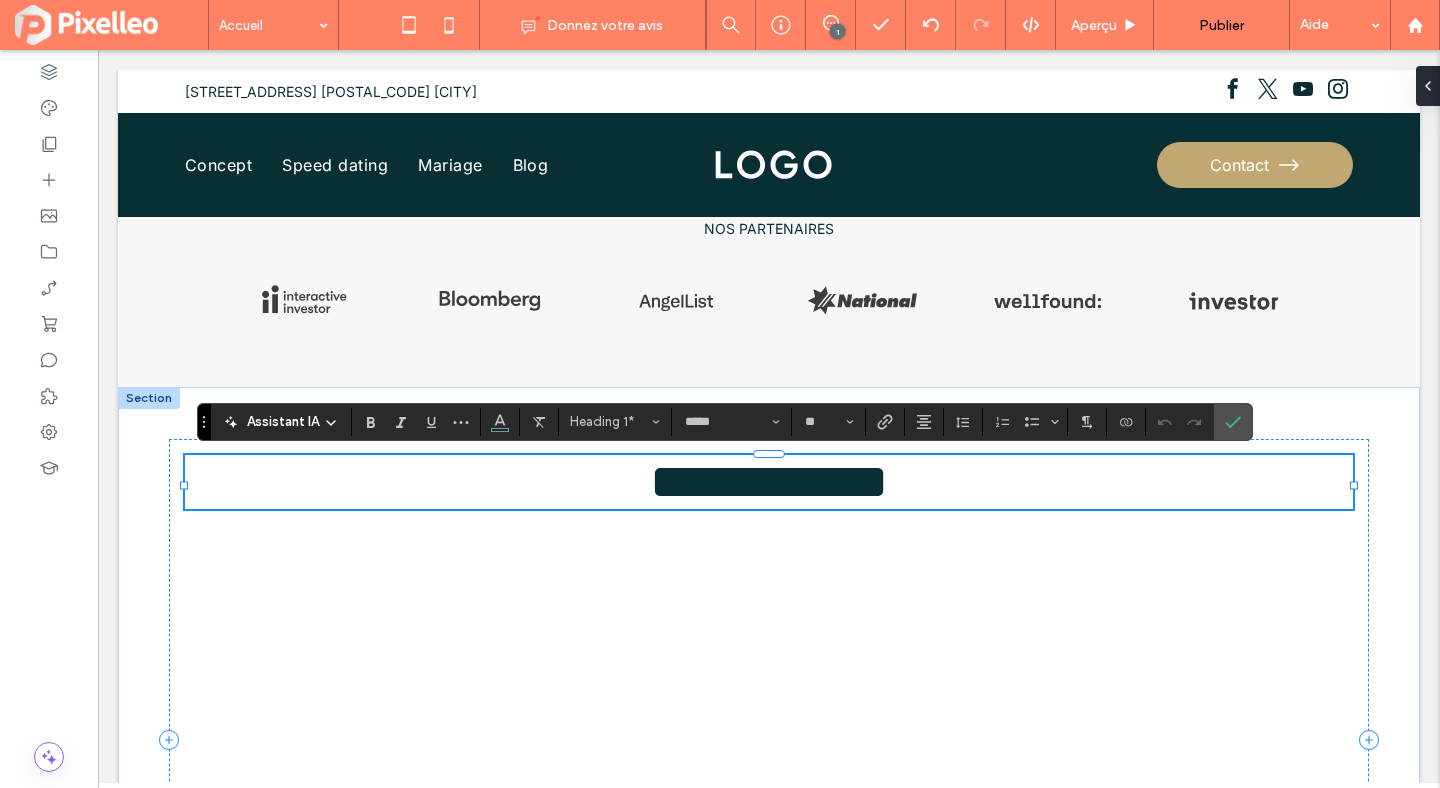 type 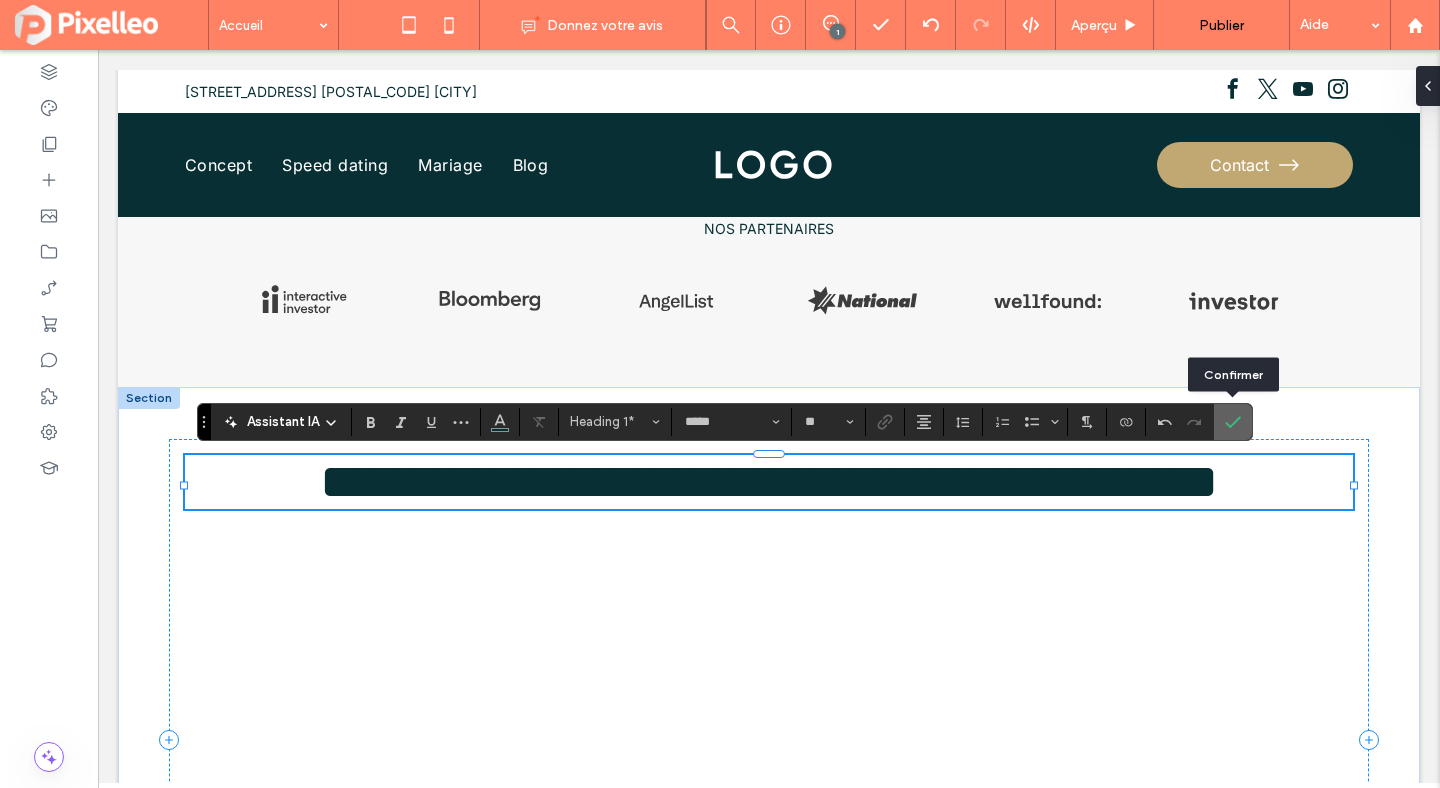 click 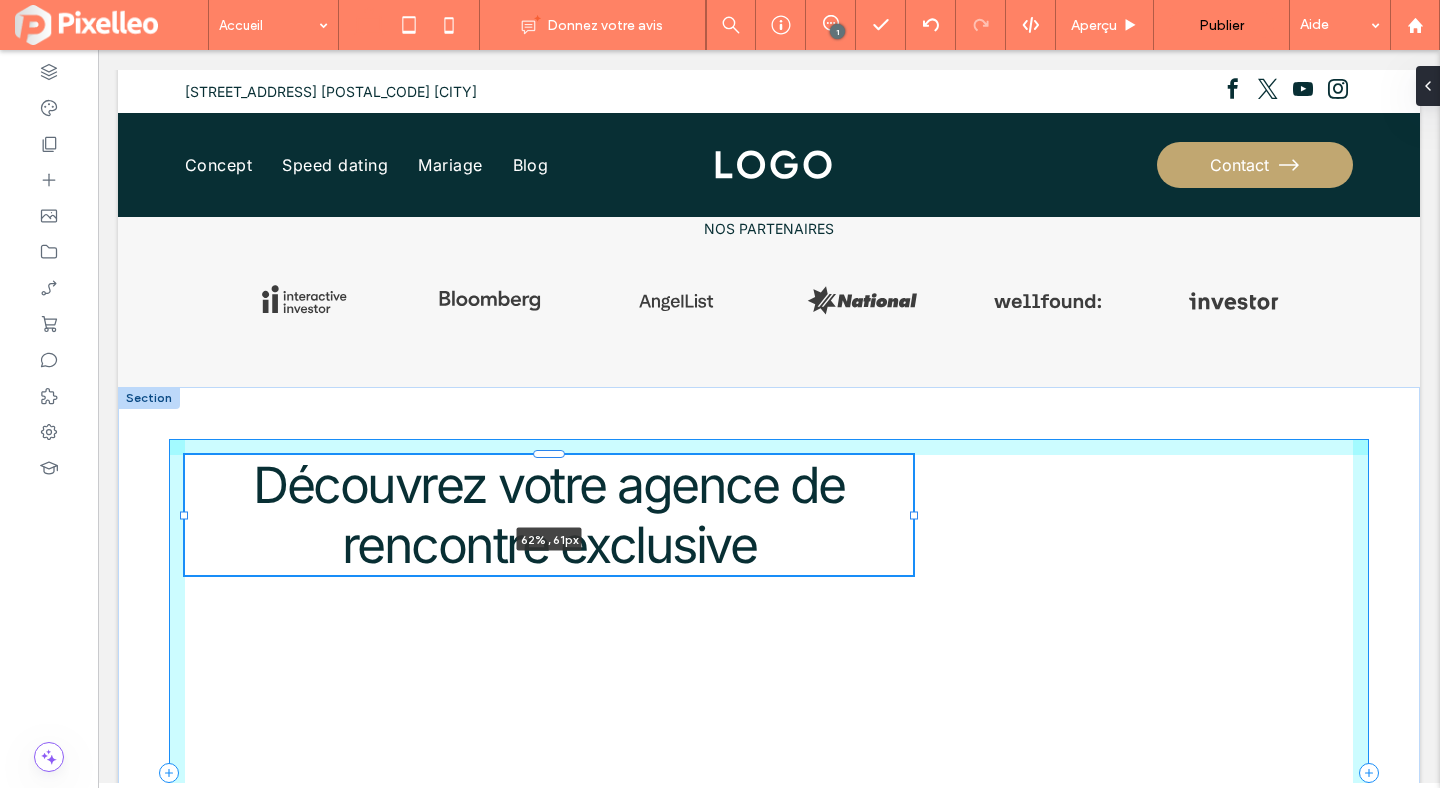 drag, startPoint x: 1351, startPoint y: 484, endPoint x: 911, endPoint y: 457, distance: 440.82764 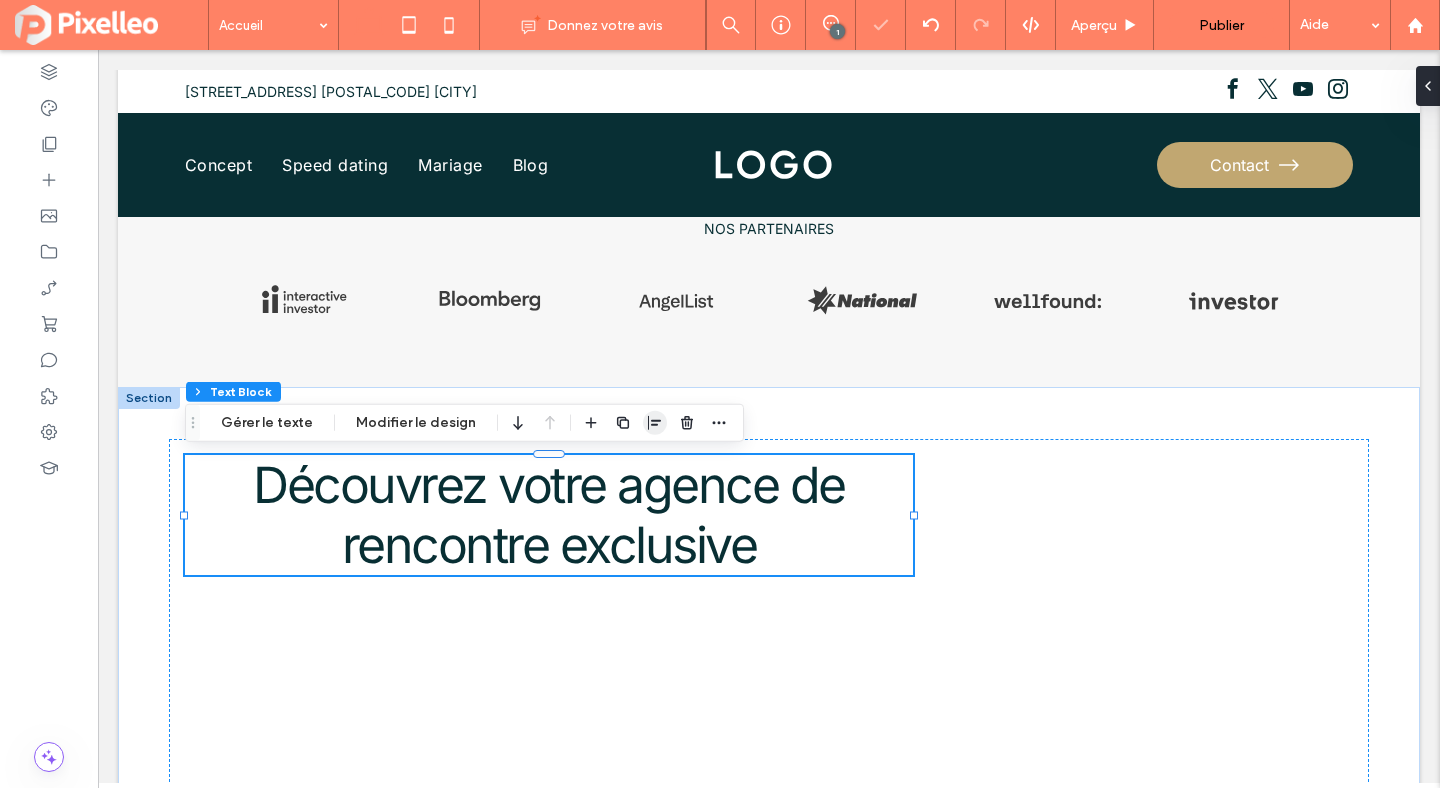 click 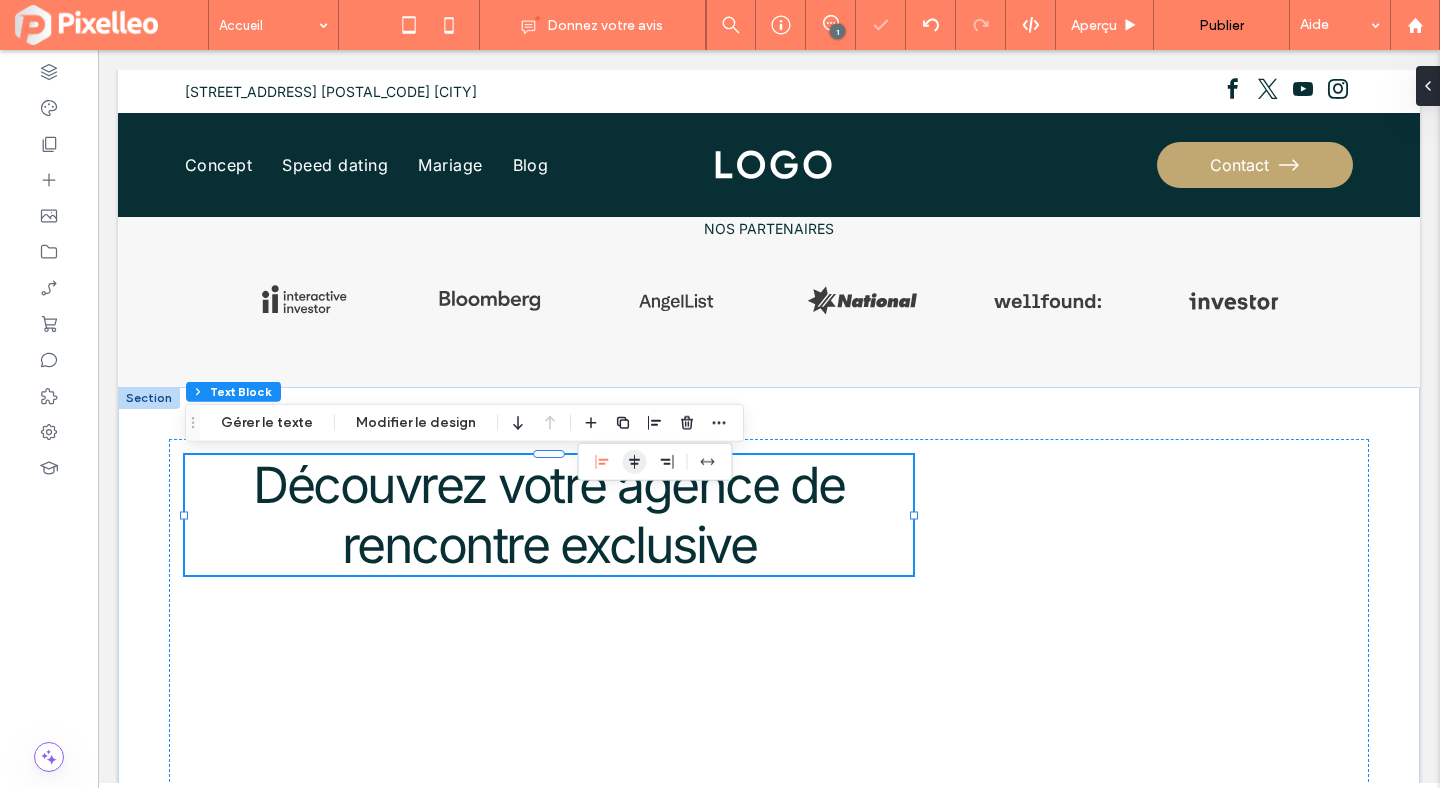 click 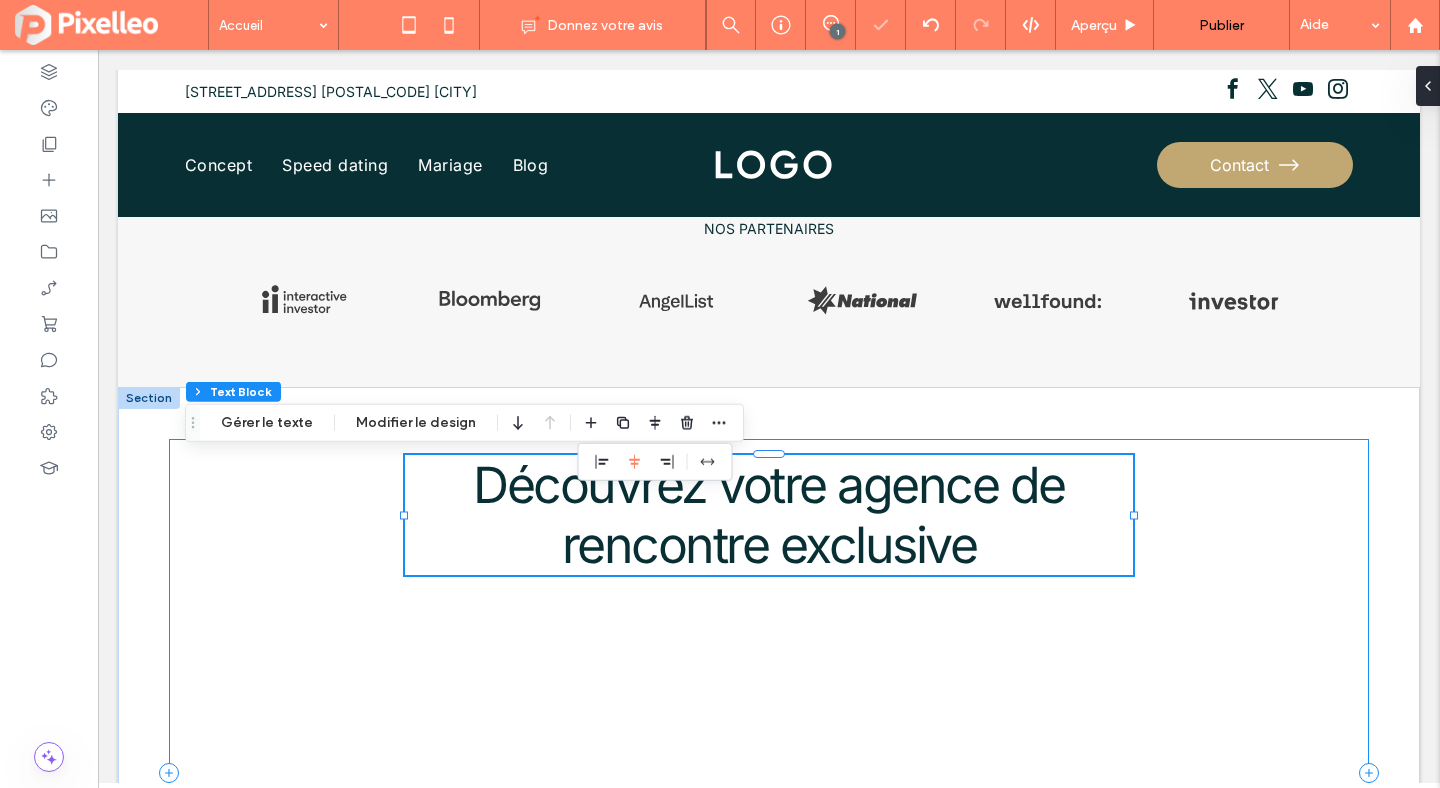 click on "Découvrez votre agence de rencontre exclusive 62% , 61px" at bounding box center [769, 773] 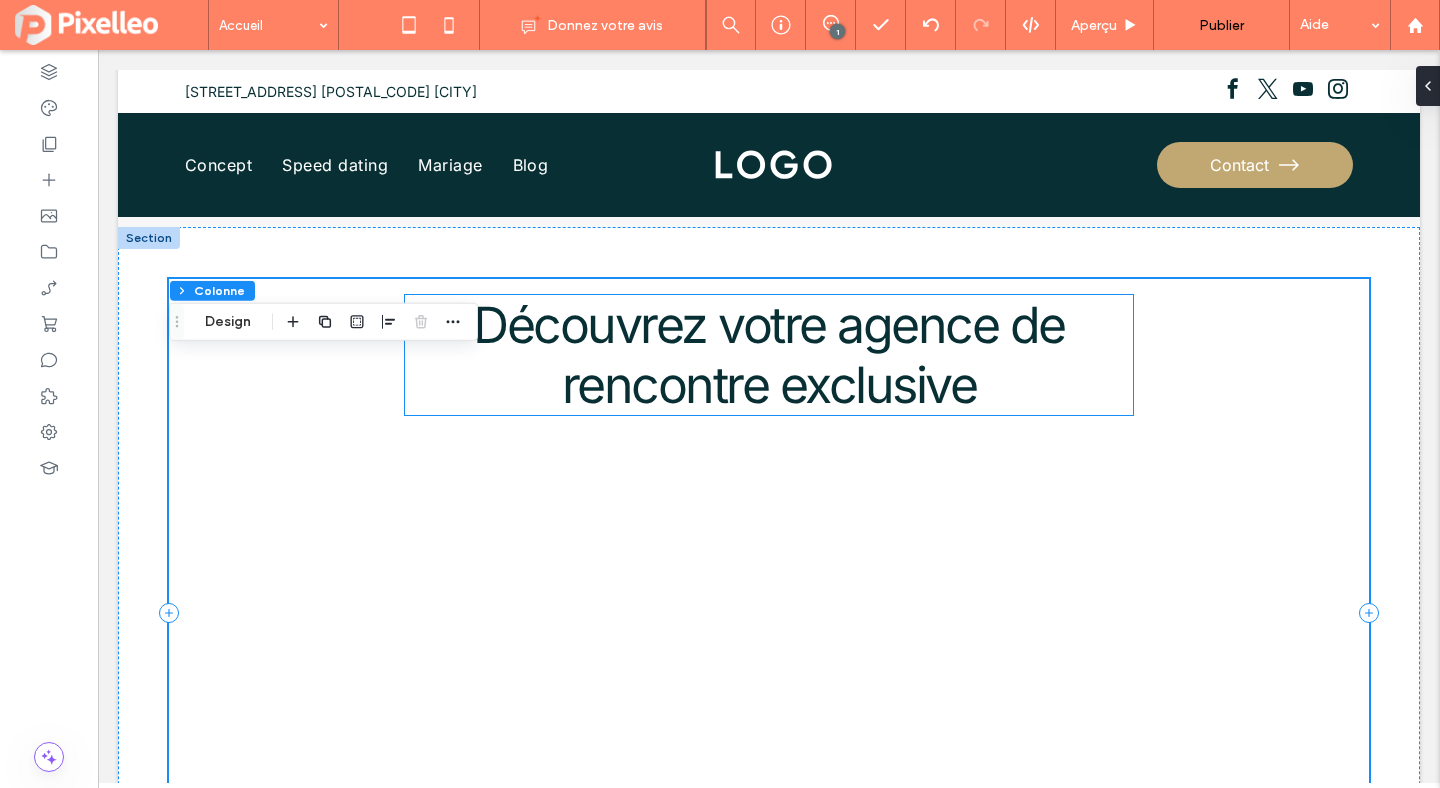 scroll, scrollTop: 1587, scrollLeft: 0, axis: vertical 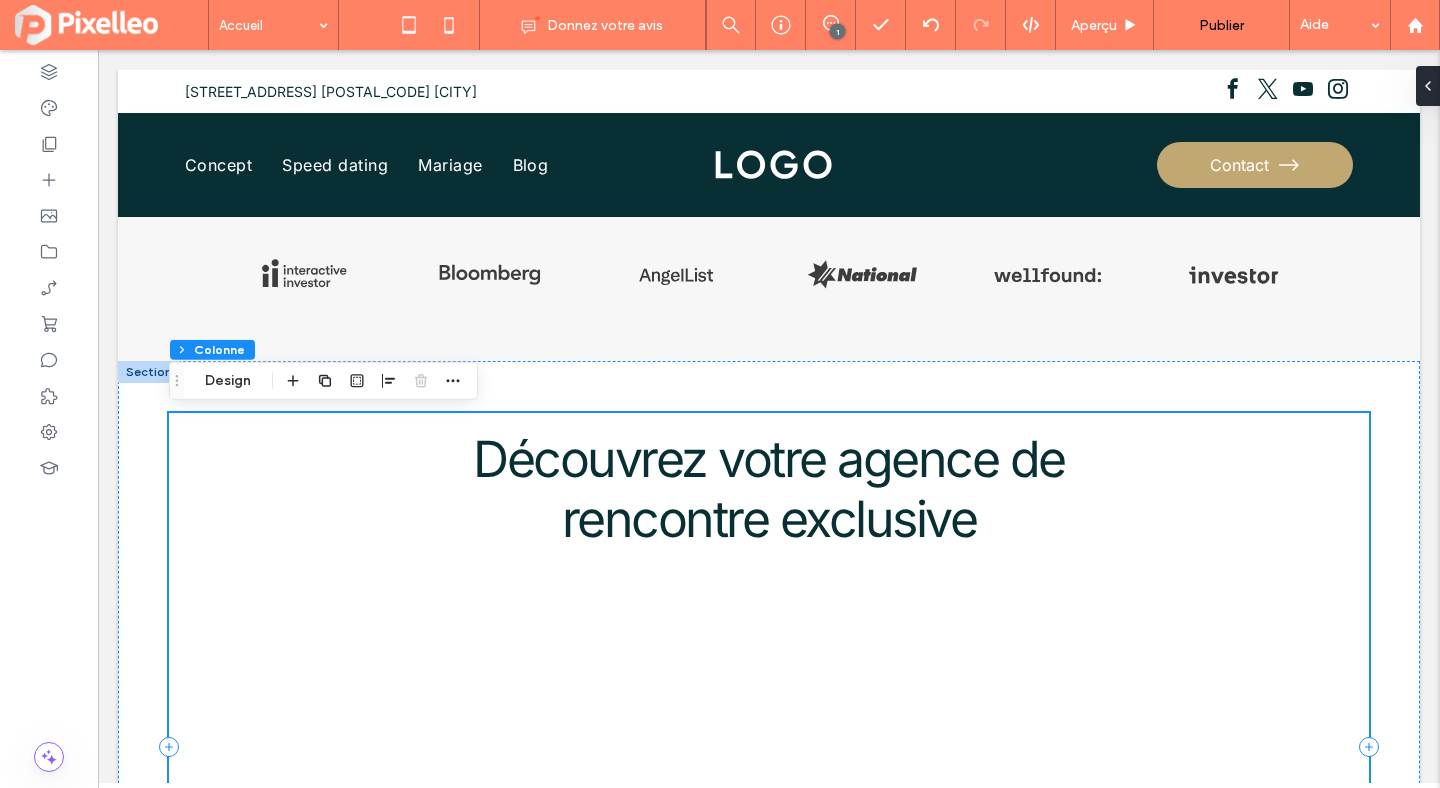 click on "Découvrez votre agence de rencontre exclusive" at bounding box center [769, 747] 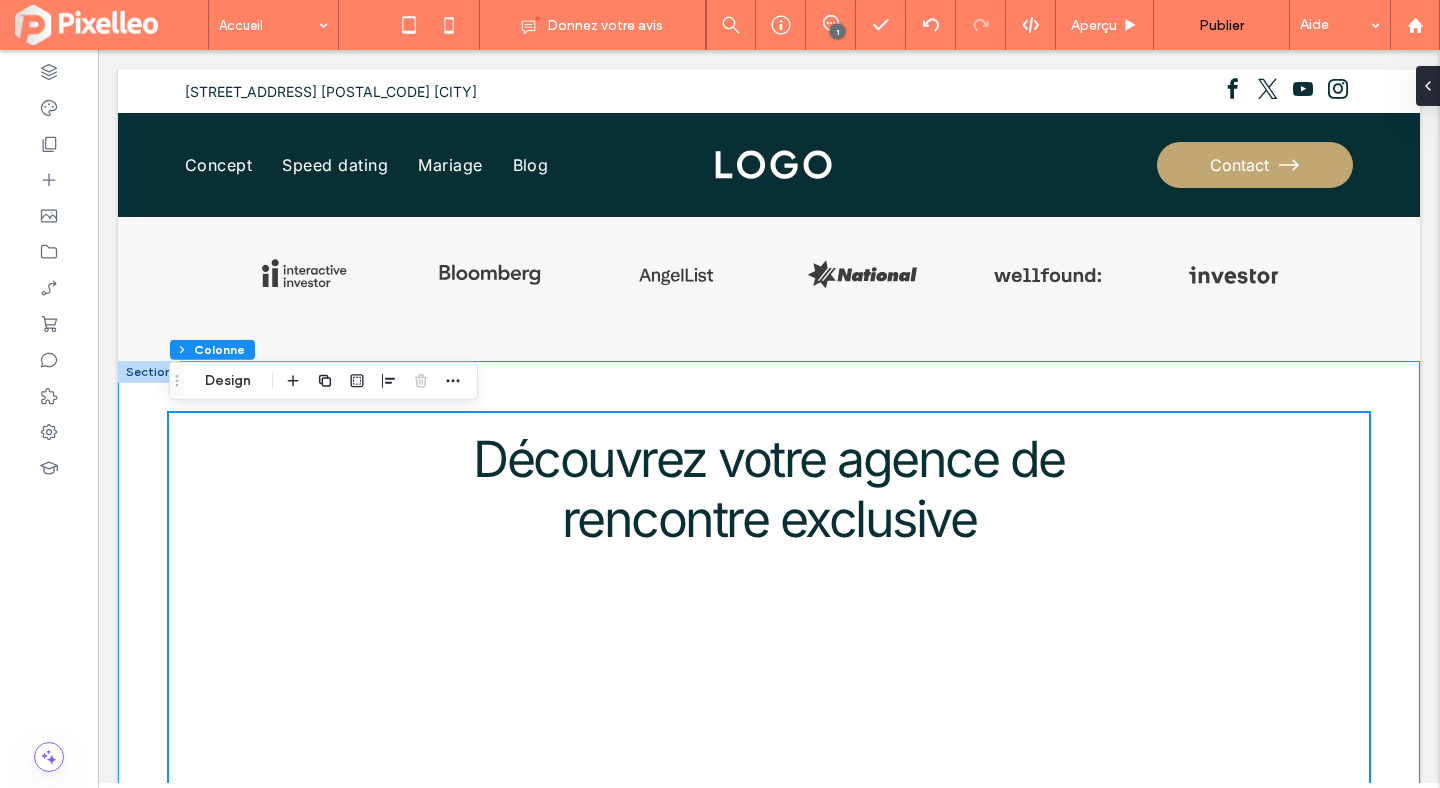 click on "Découvrez votre agence de rencontre exclusive" at bounding box center (769, 747) 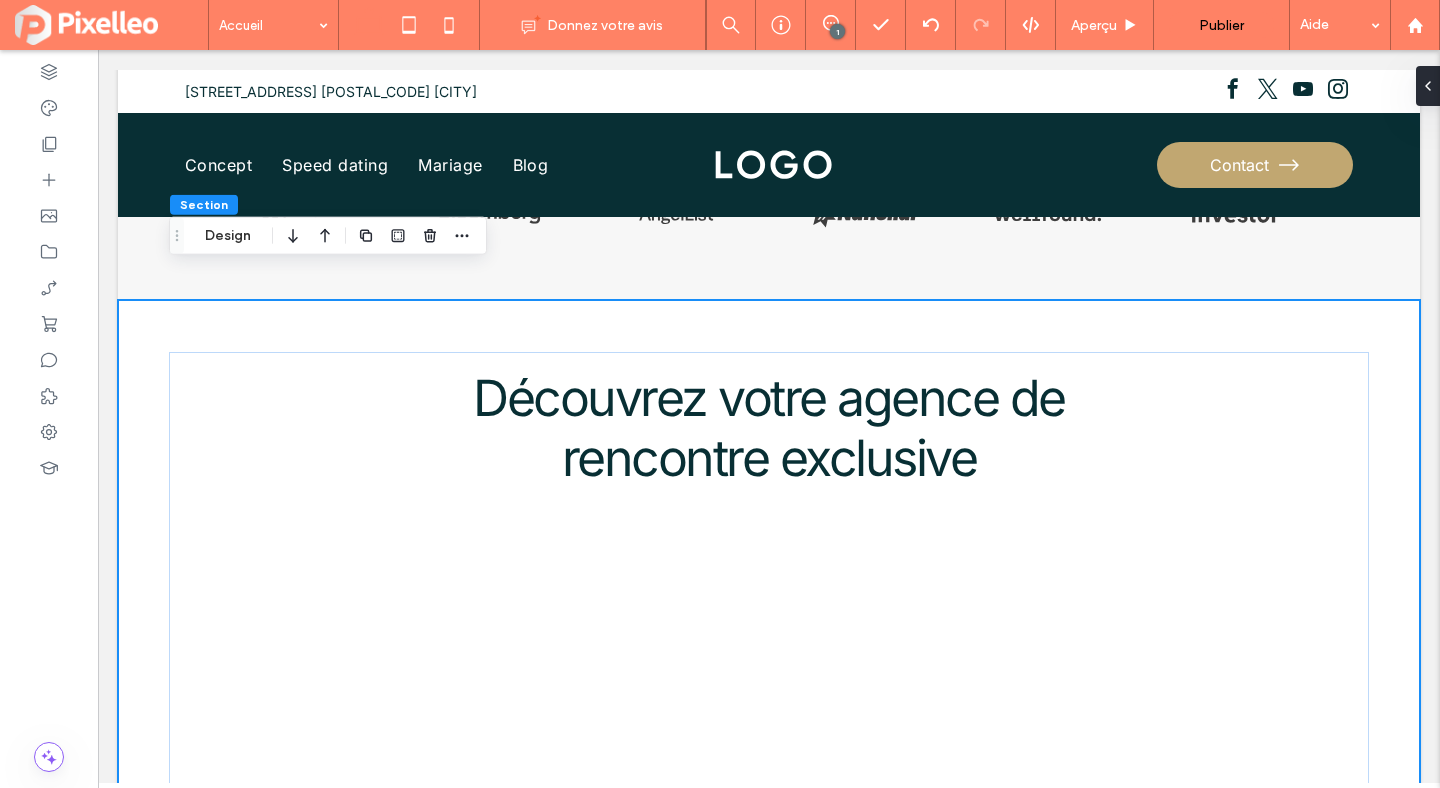 scroll, scrollTop: 1713, scrollLeft: 0, axis: vertical 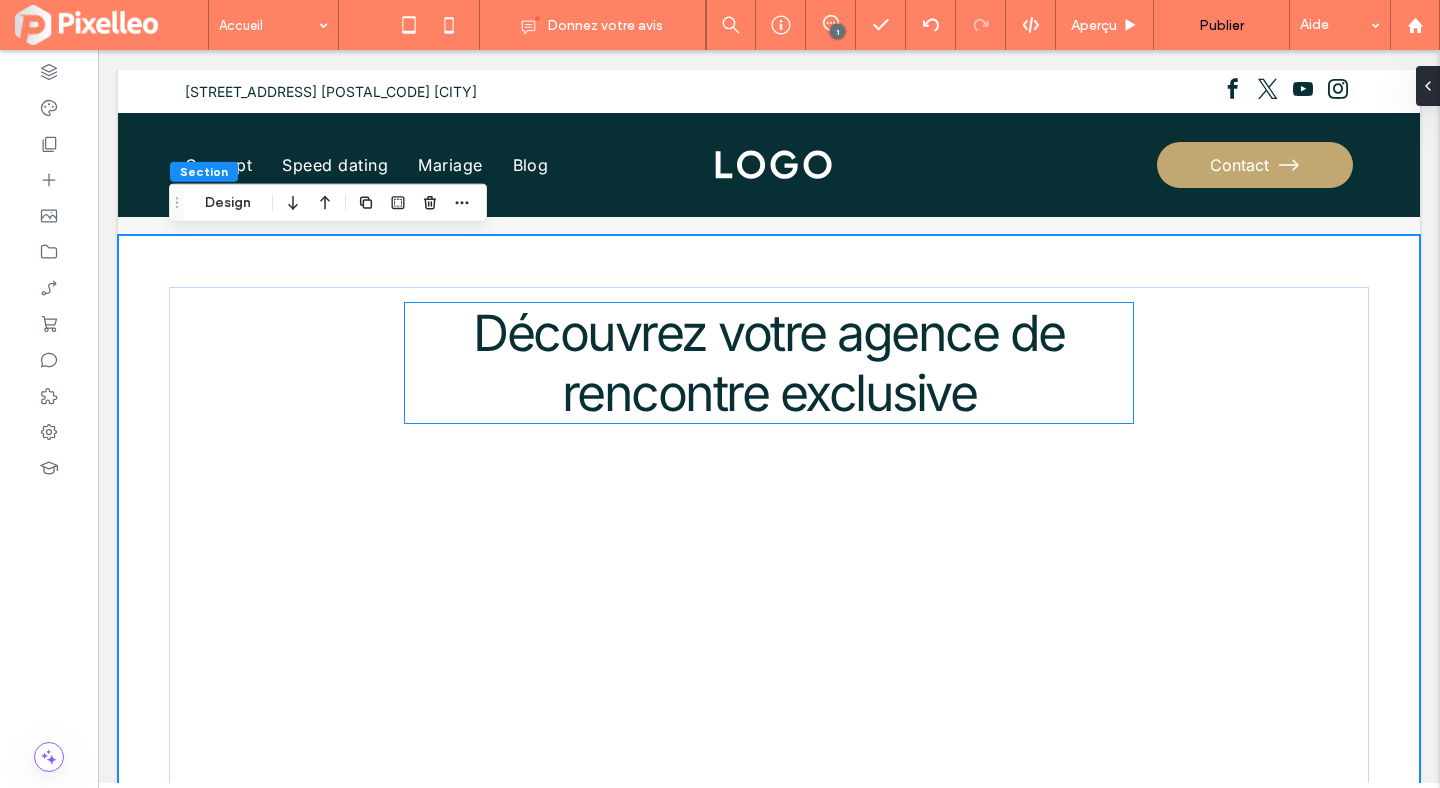 click on "Découvrez votre agence de rencontre exclusive" at bounding box center [769, 363] 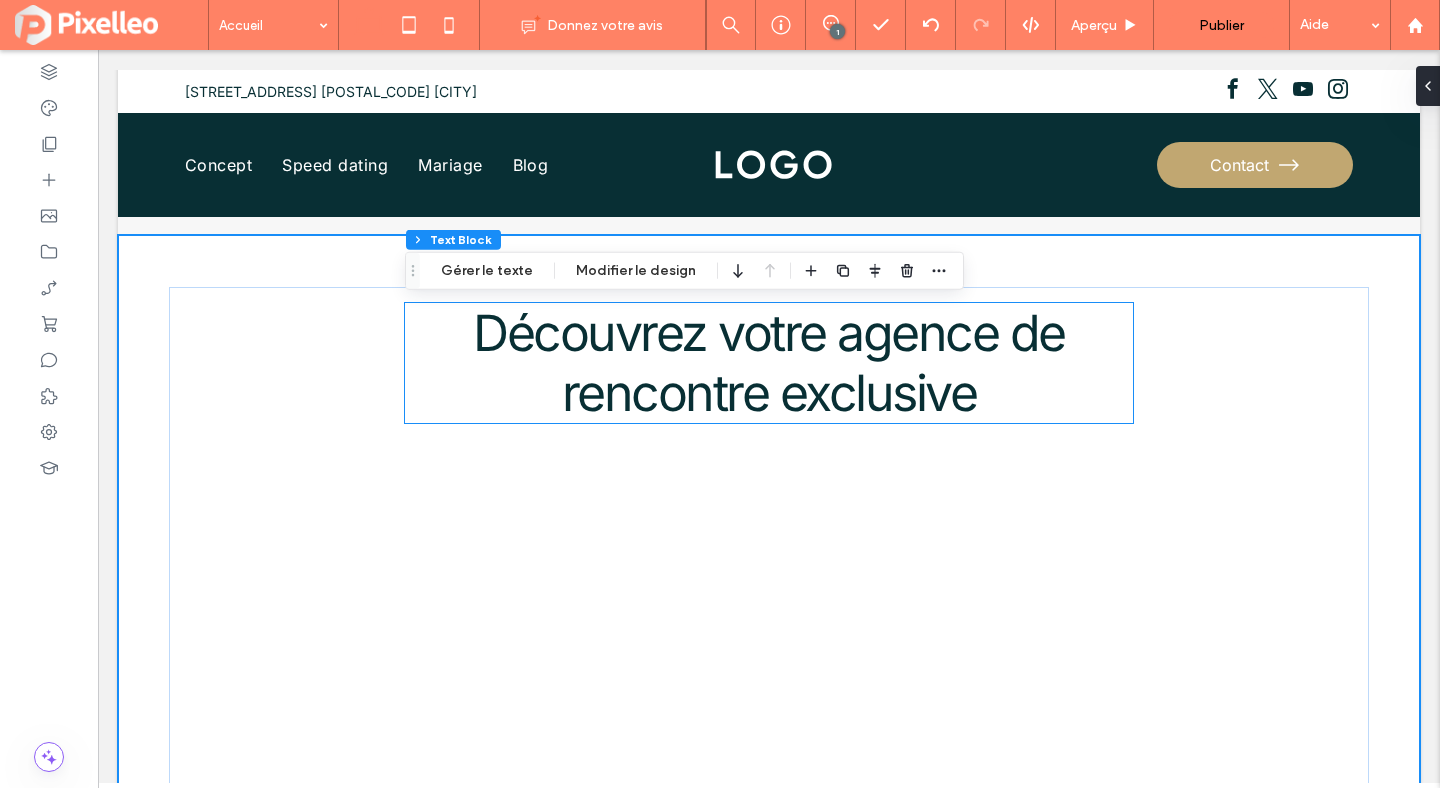 click on "Découvrez votre agence de rencontre exclusive" at bounding box center [769, 363] 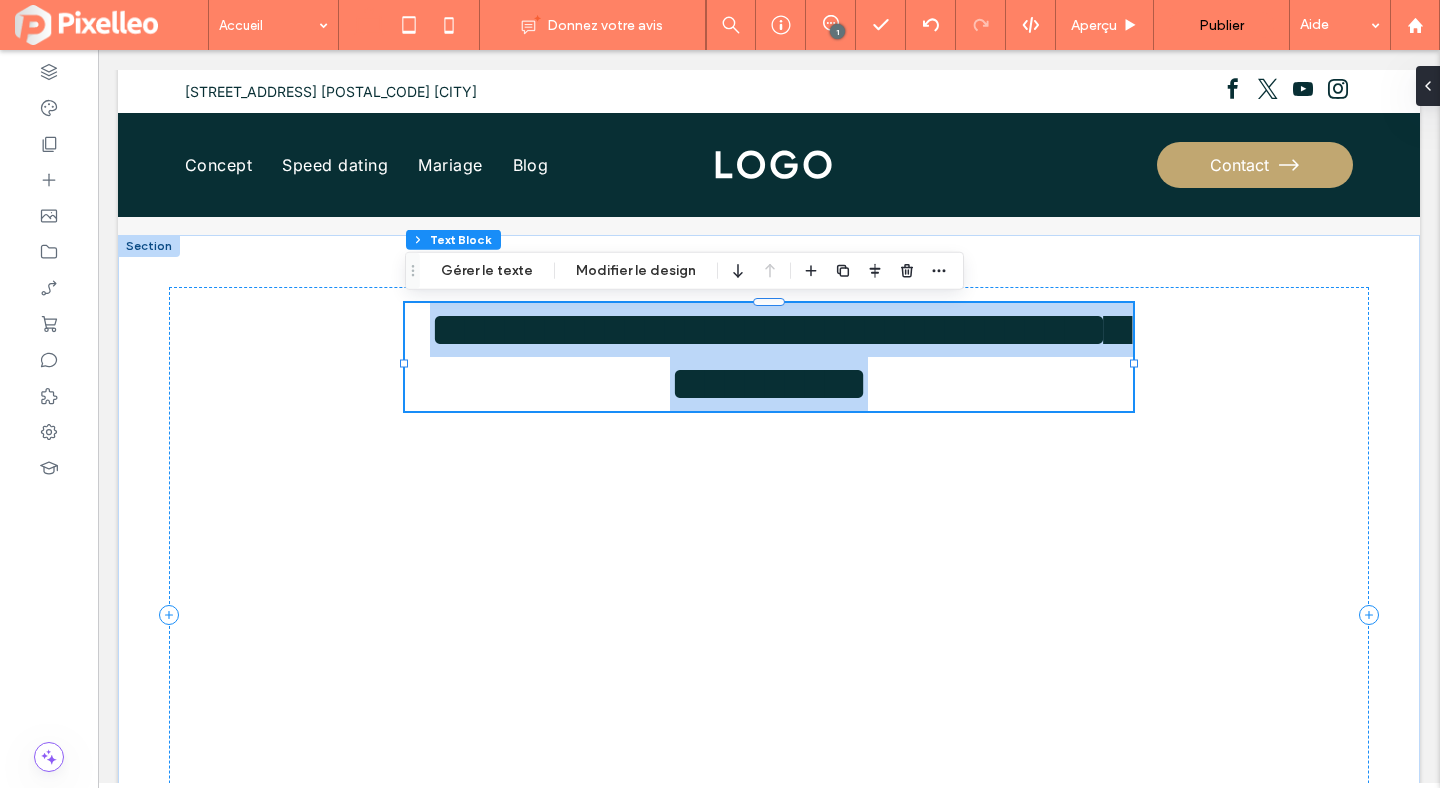 click on "**********" at bounding box center (779, 356) 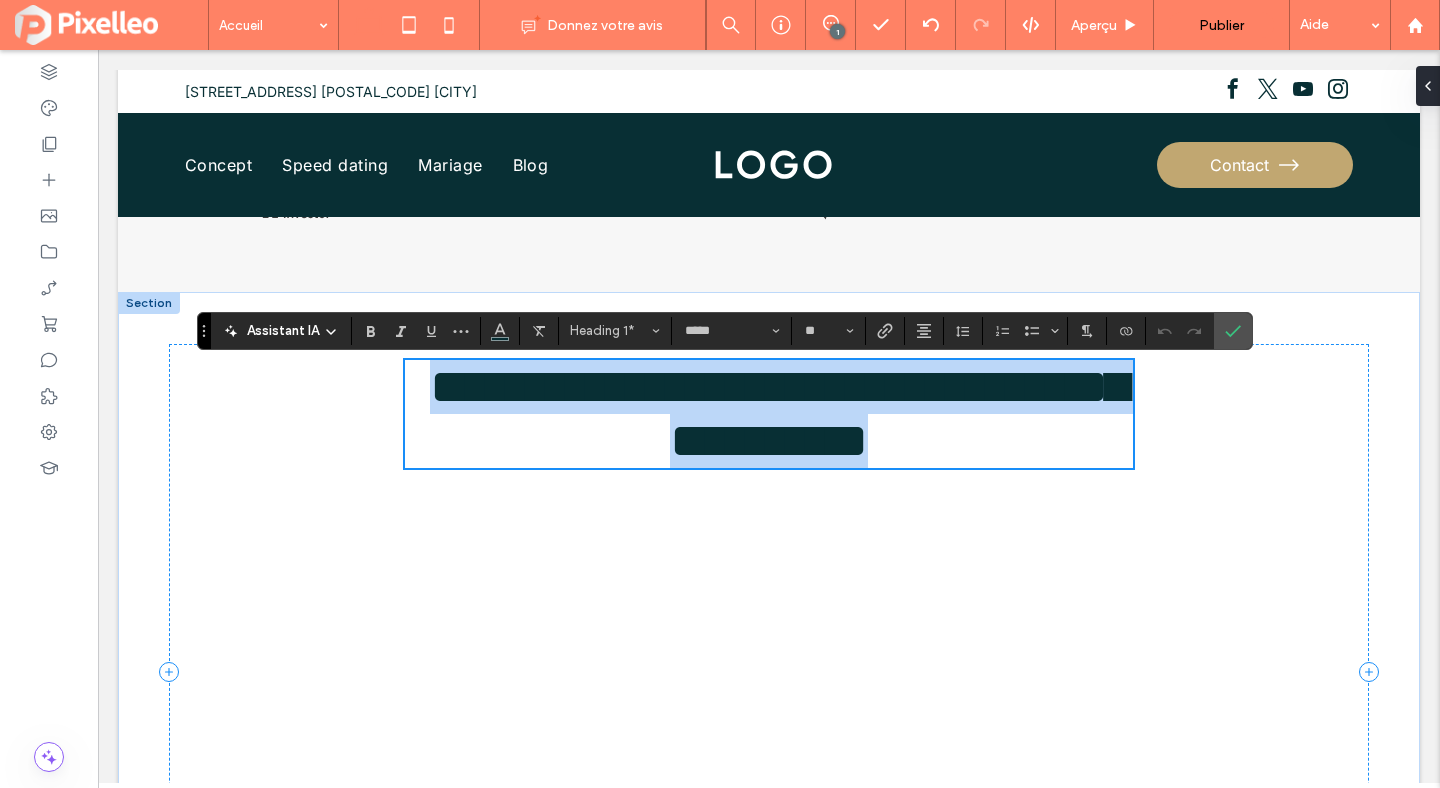 scroll, scrollTop: 1652, scrollLeft: 0, axis: vertical 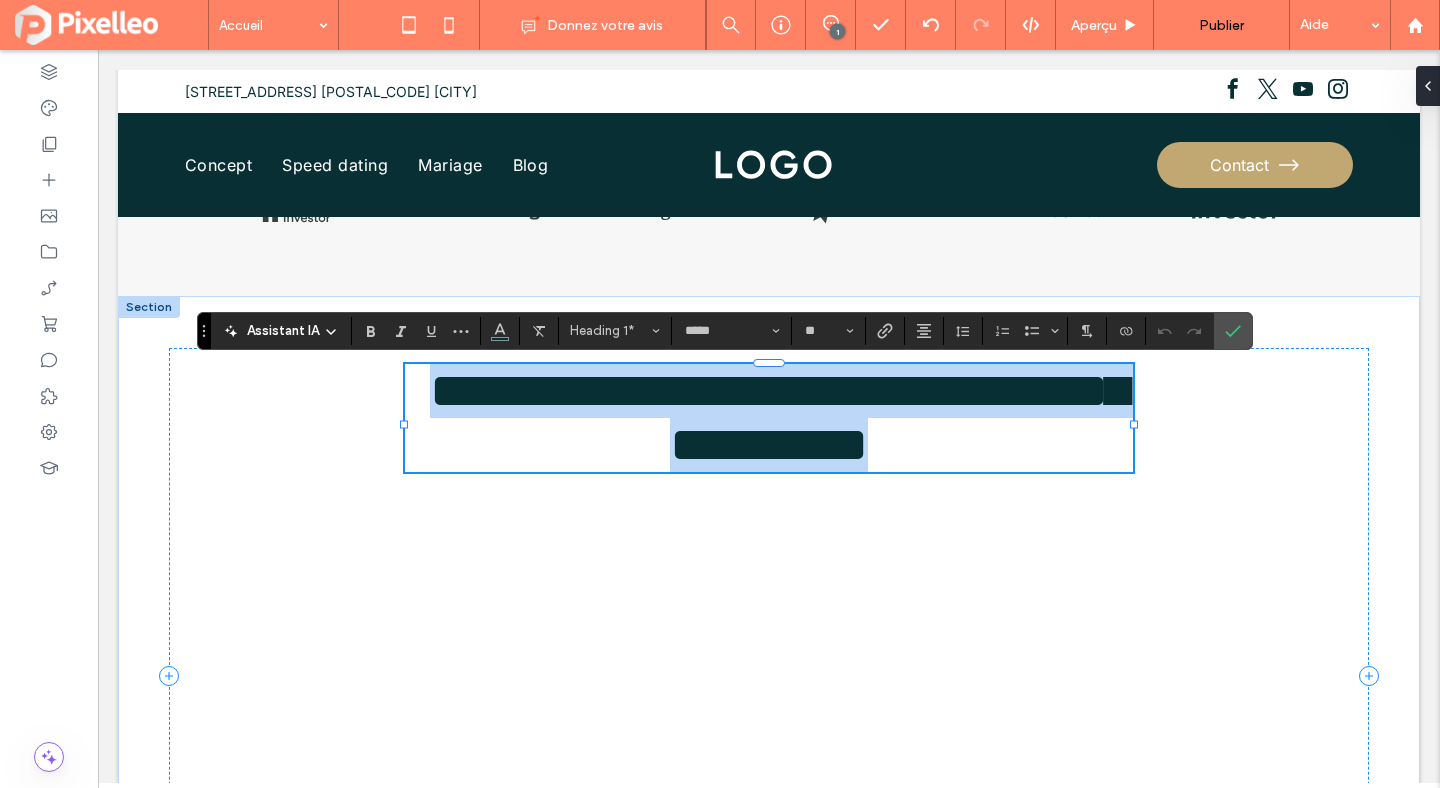 click on "**********" at bounding box center (779, 417) 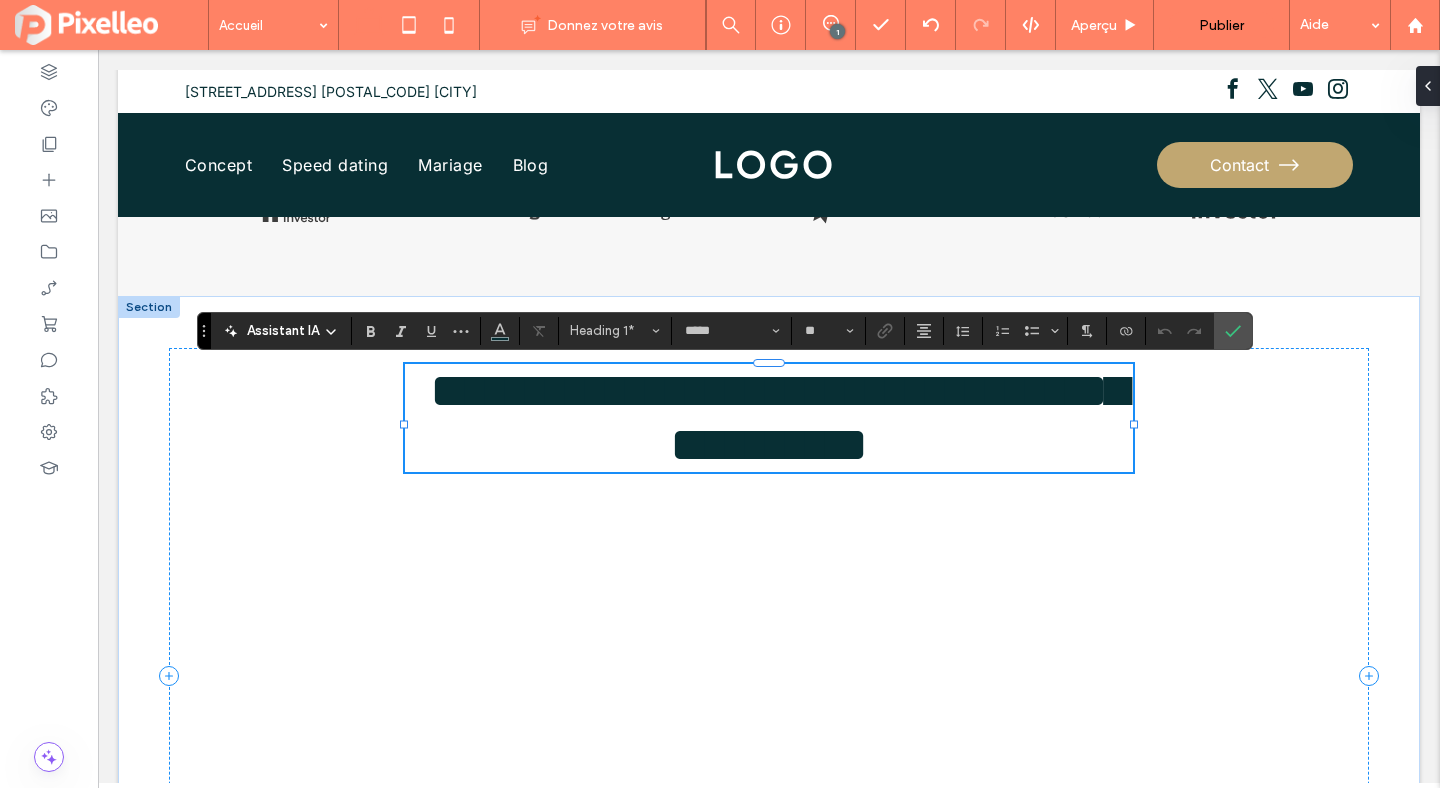 click on "**********" at bounding box center [769, 418] 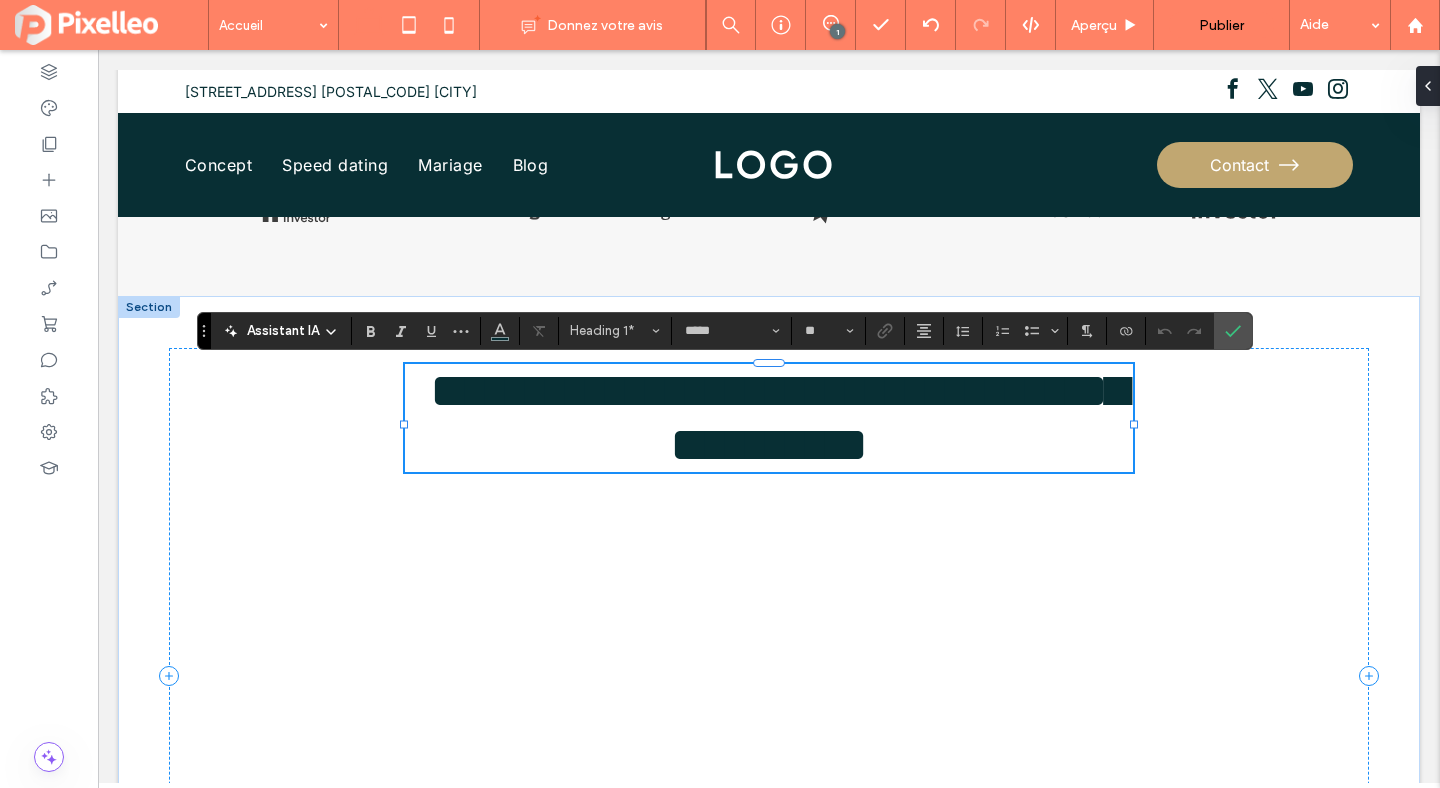 type 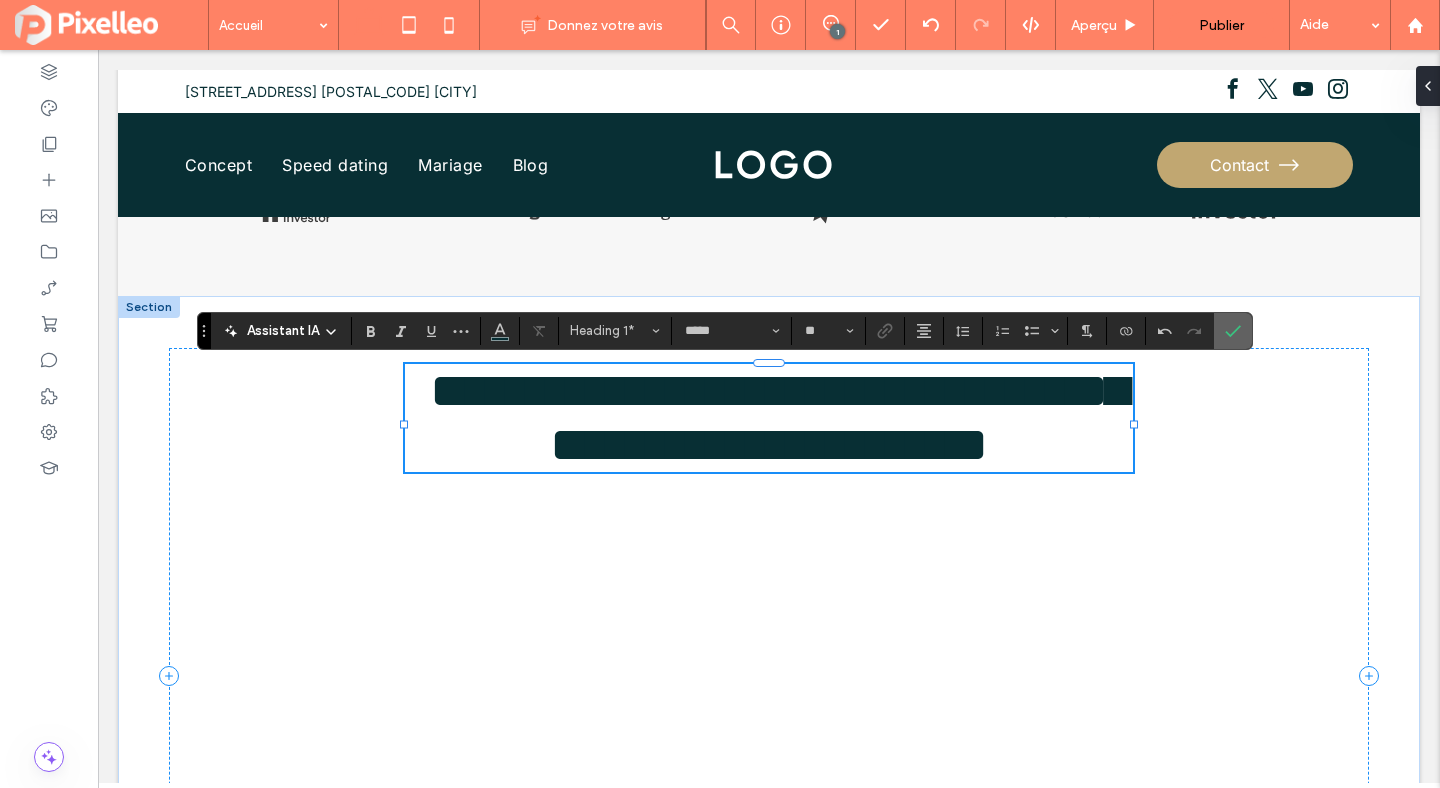 click 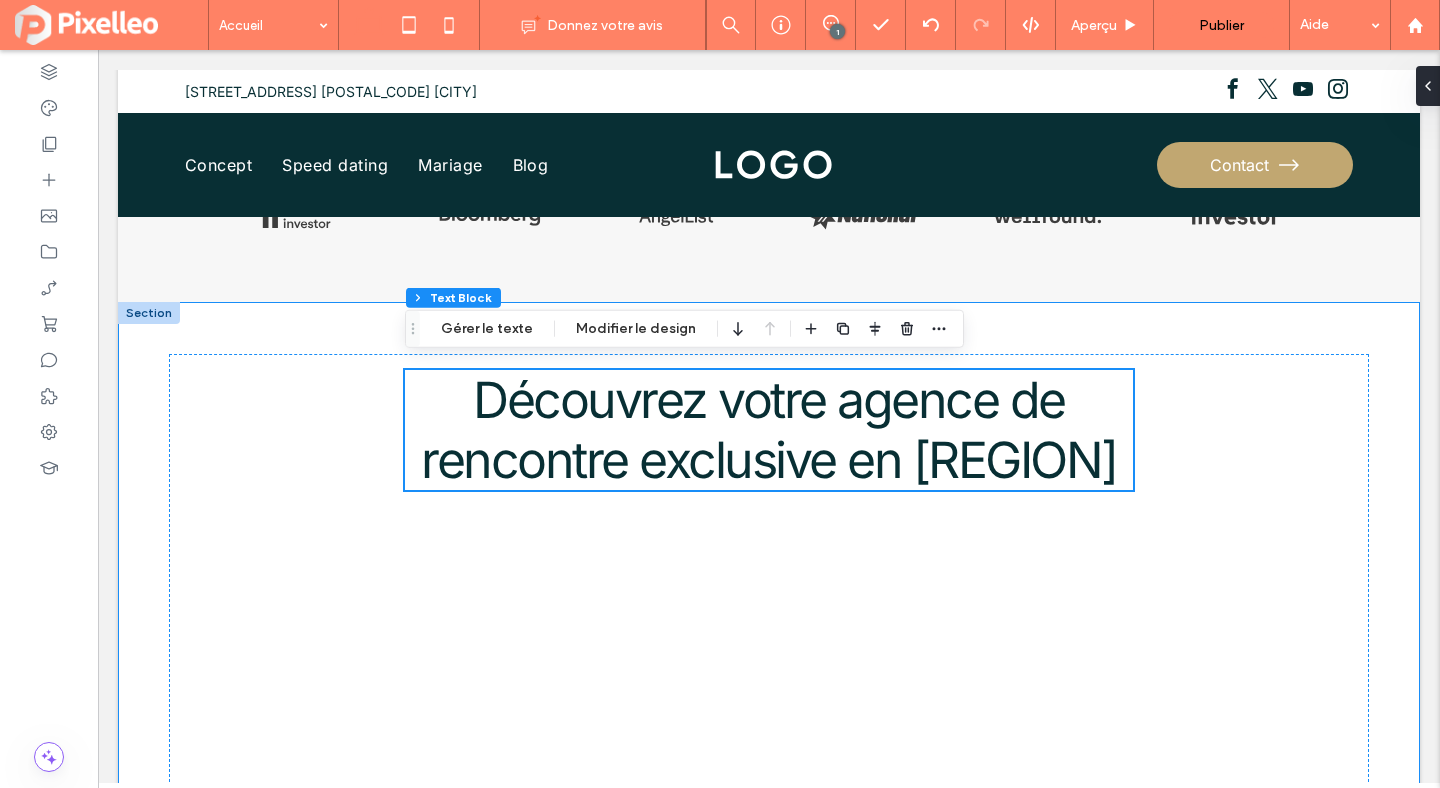 scroll, scrollTop: 1657, scrollLeft: 0, axis: vertical 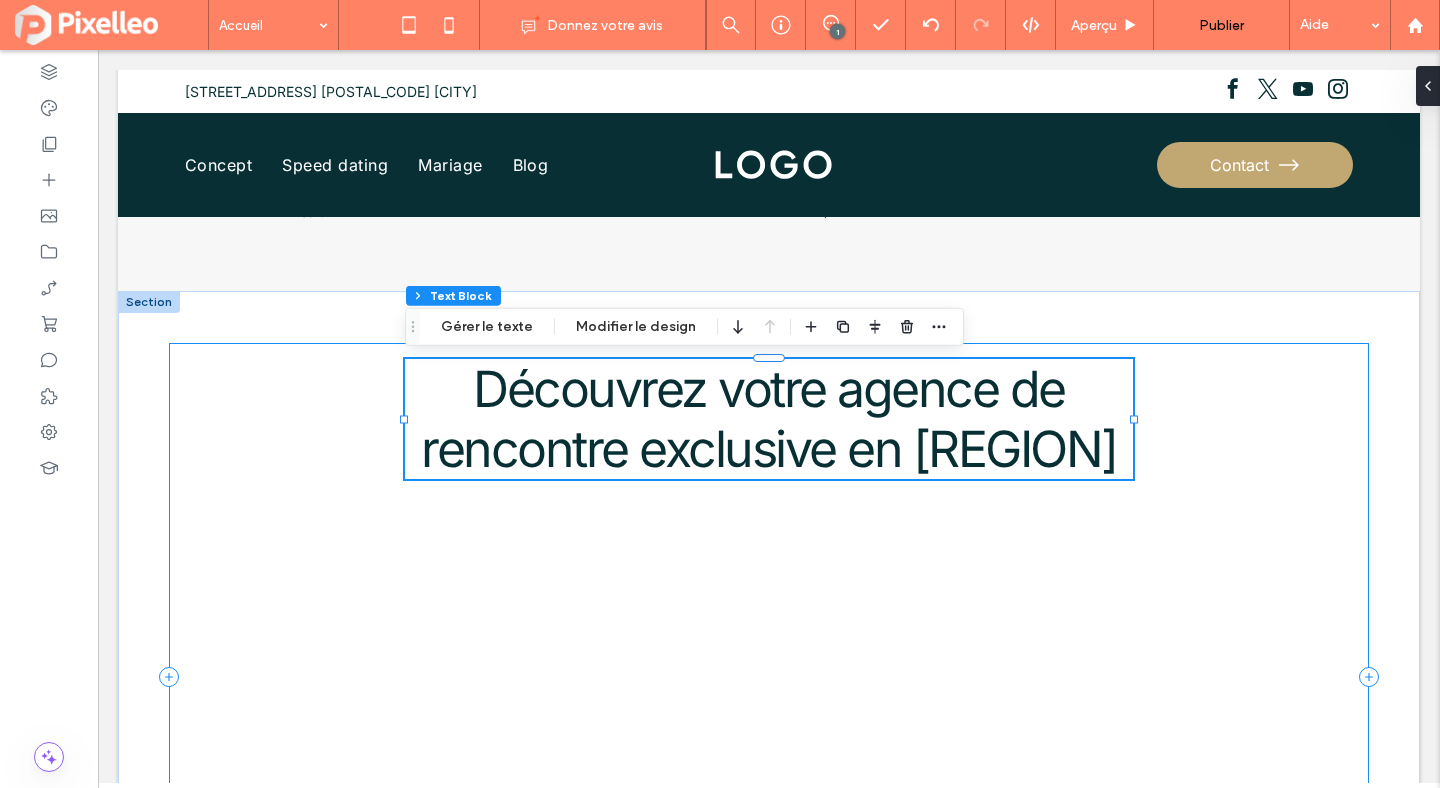 click on "Découvrez votre agence de rencontre exclusive en [REGION]" at bounding box center (769, 677) 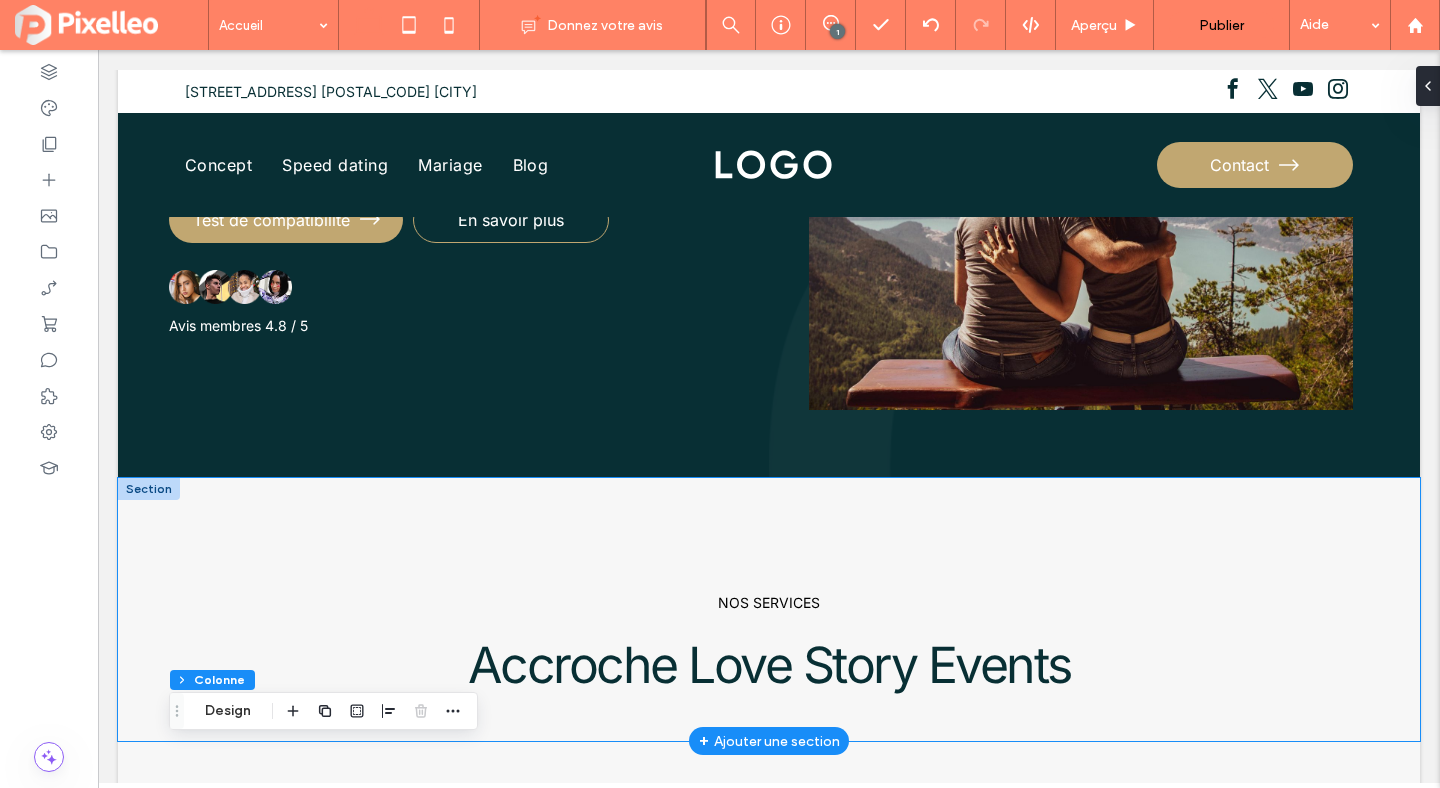 scroll, scrollTop: 0, scrollLeft: 0, axis: both 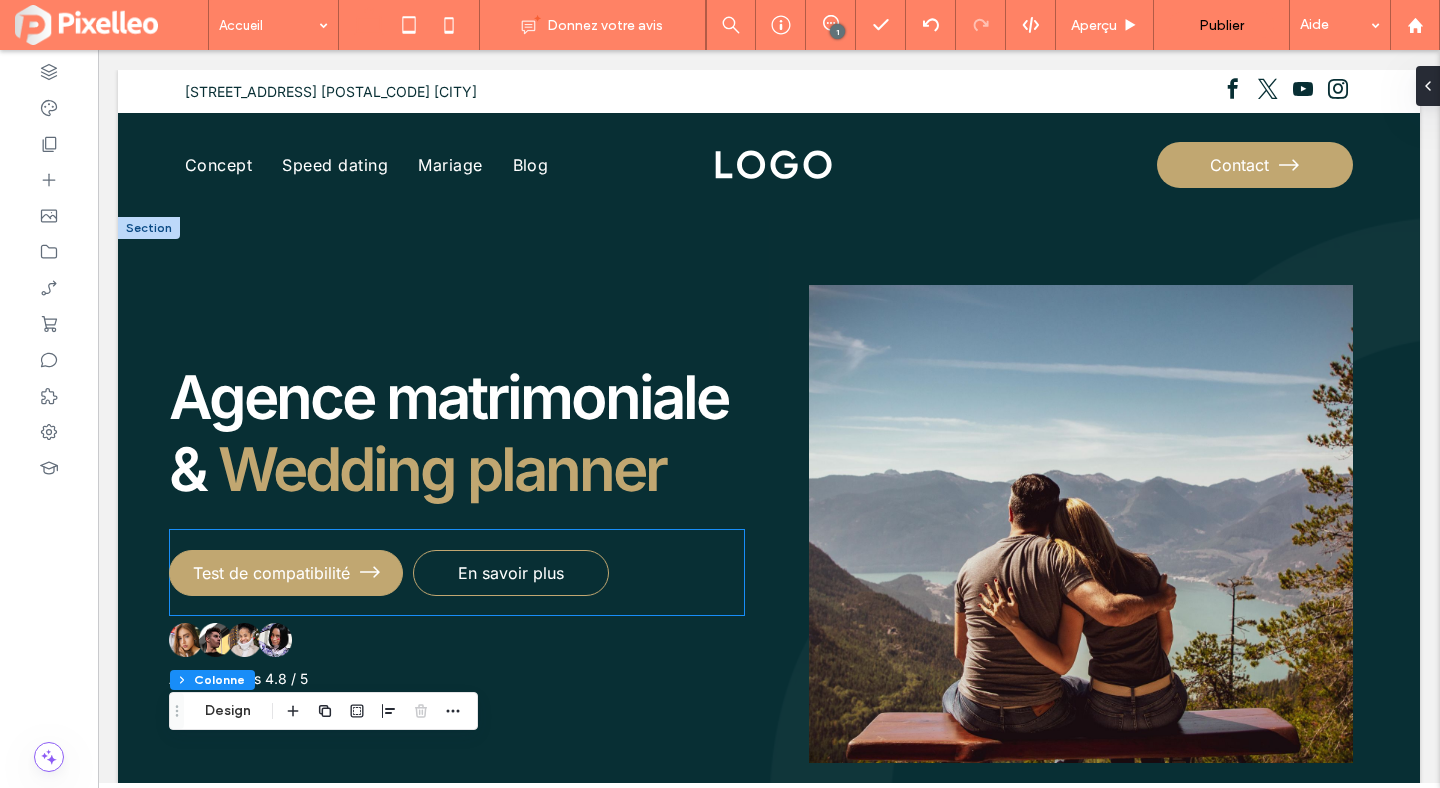 click on "Test de compatibilité" at bounding box center [286, 573] 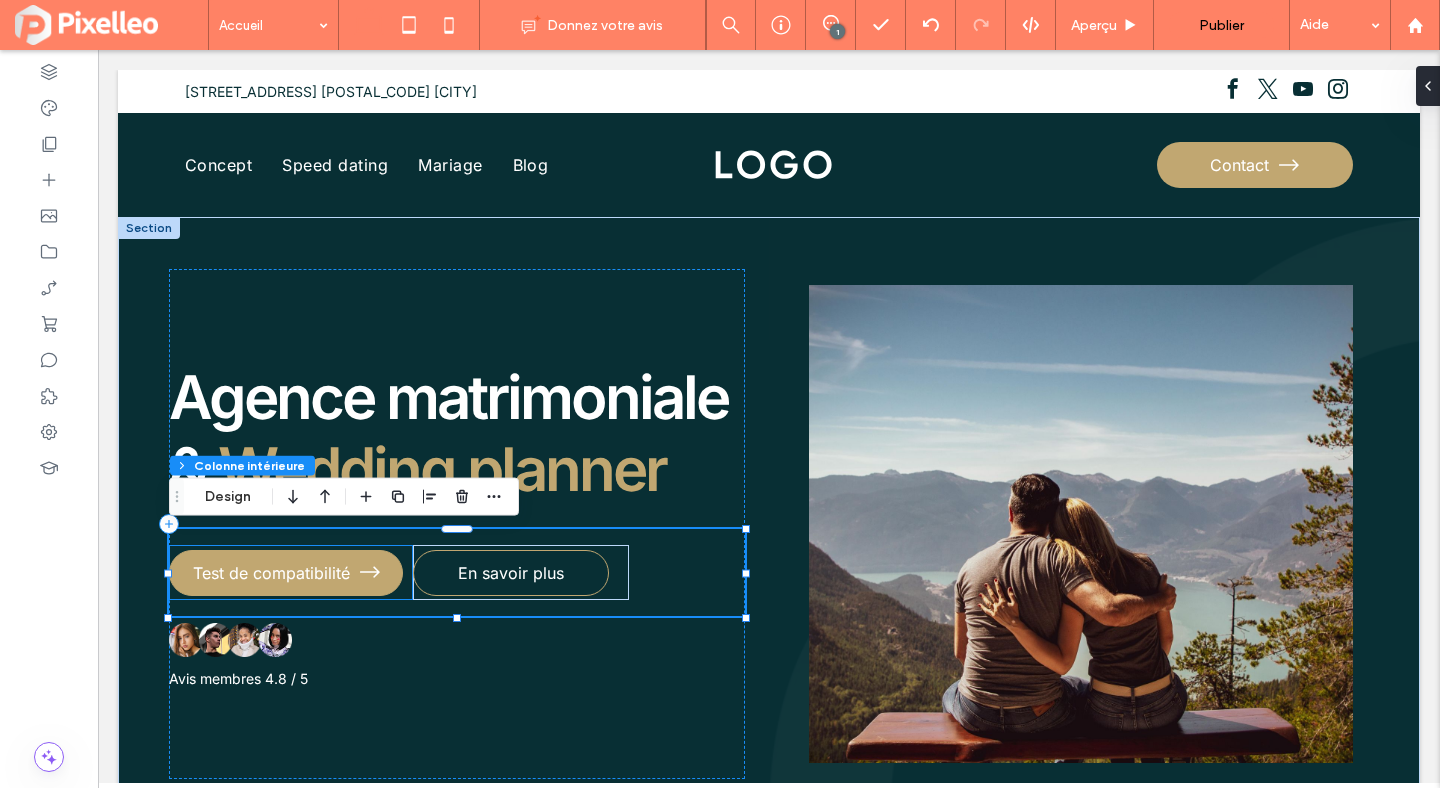click on "Test de compatibilité" at bounding box center (271, 573) 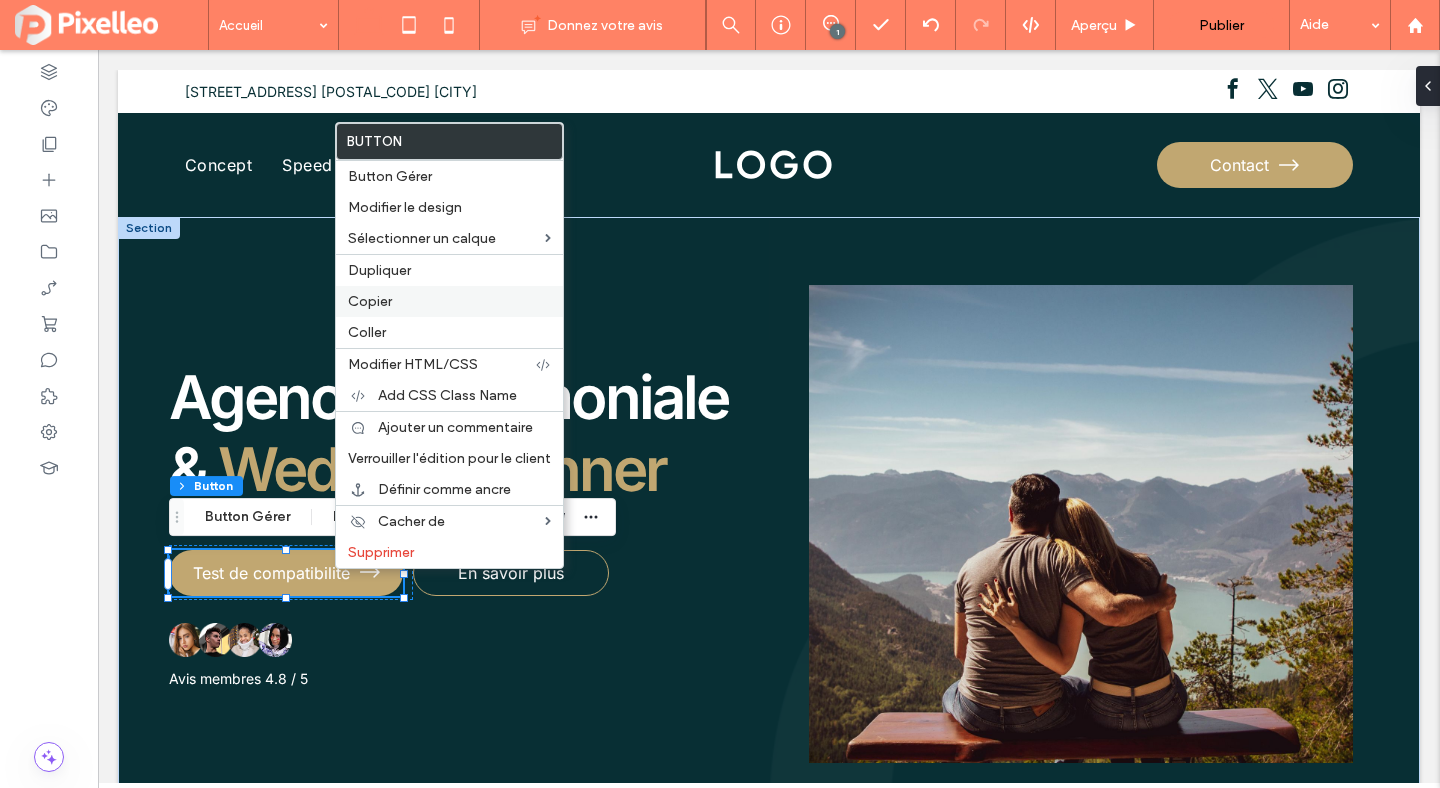 click on "Copier" at bounding box center [449, 301] 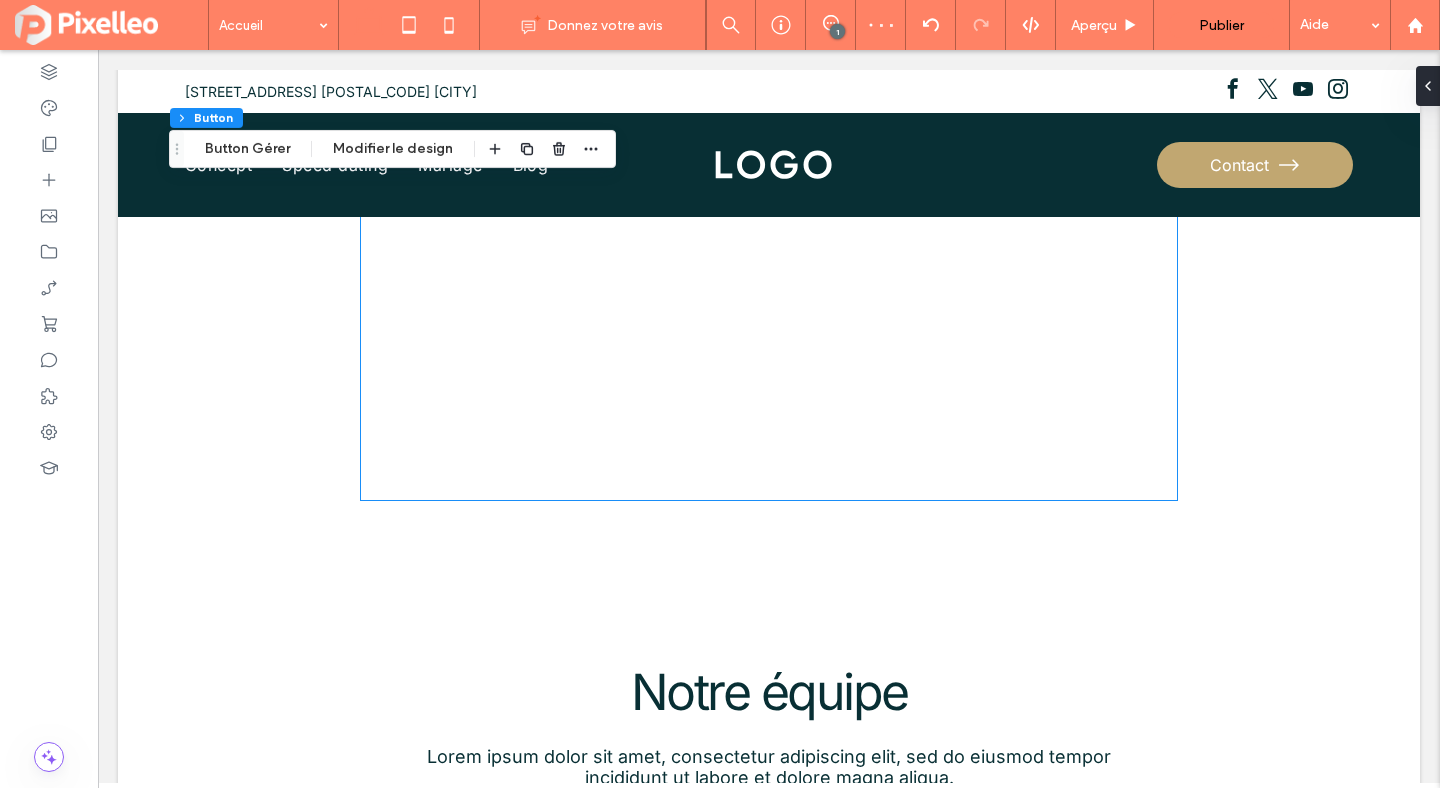 scroll, scrollTop: 2237, scrollLeft: 0, axis: vertical 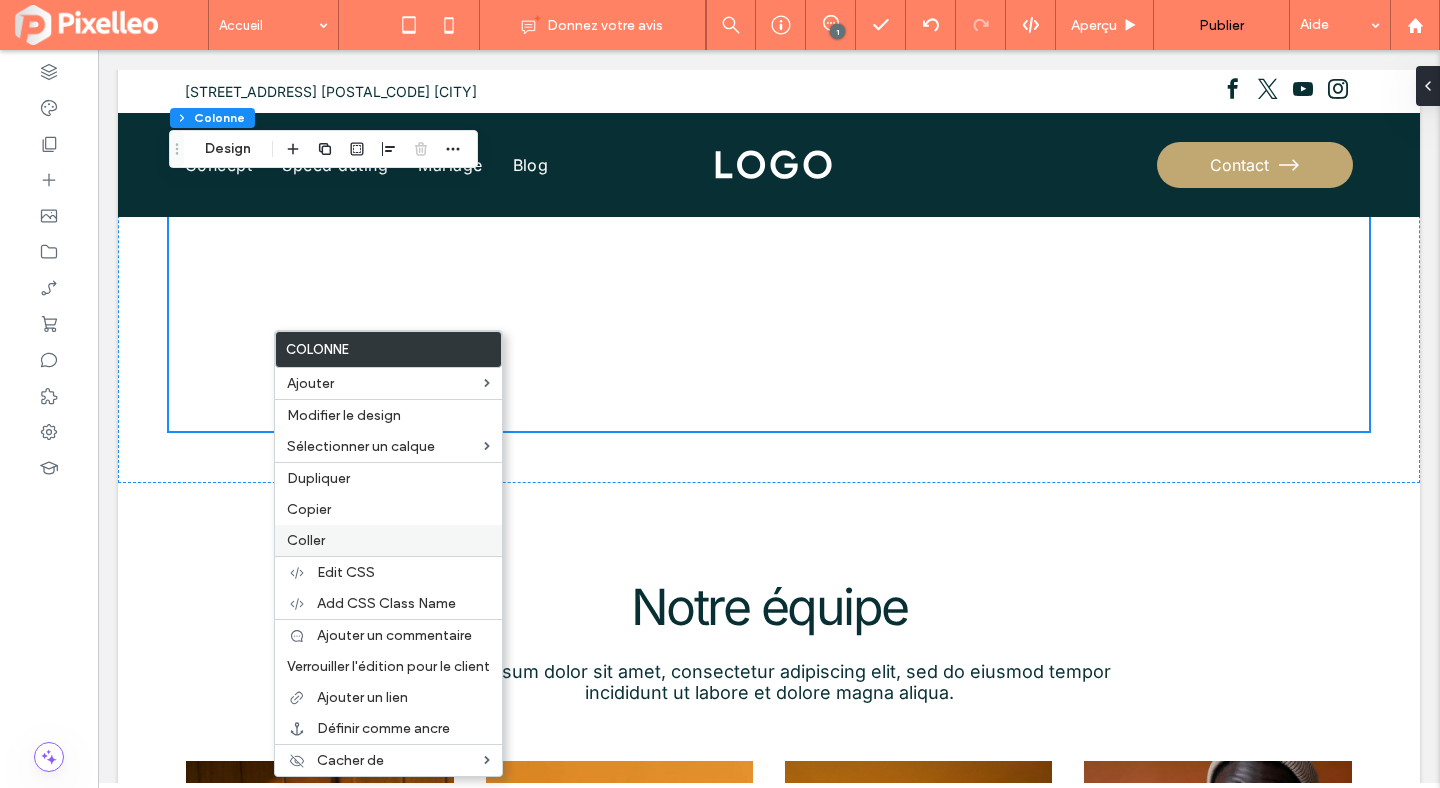 click on "Coller" at bounding box center [306, 540] 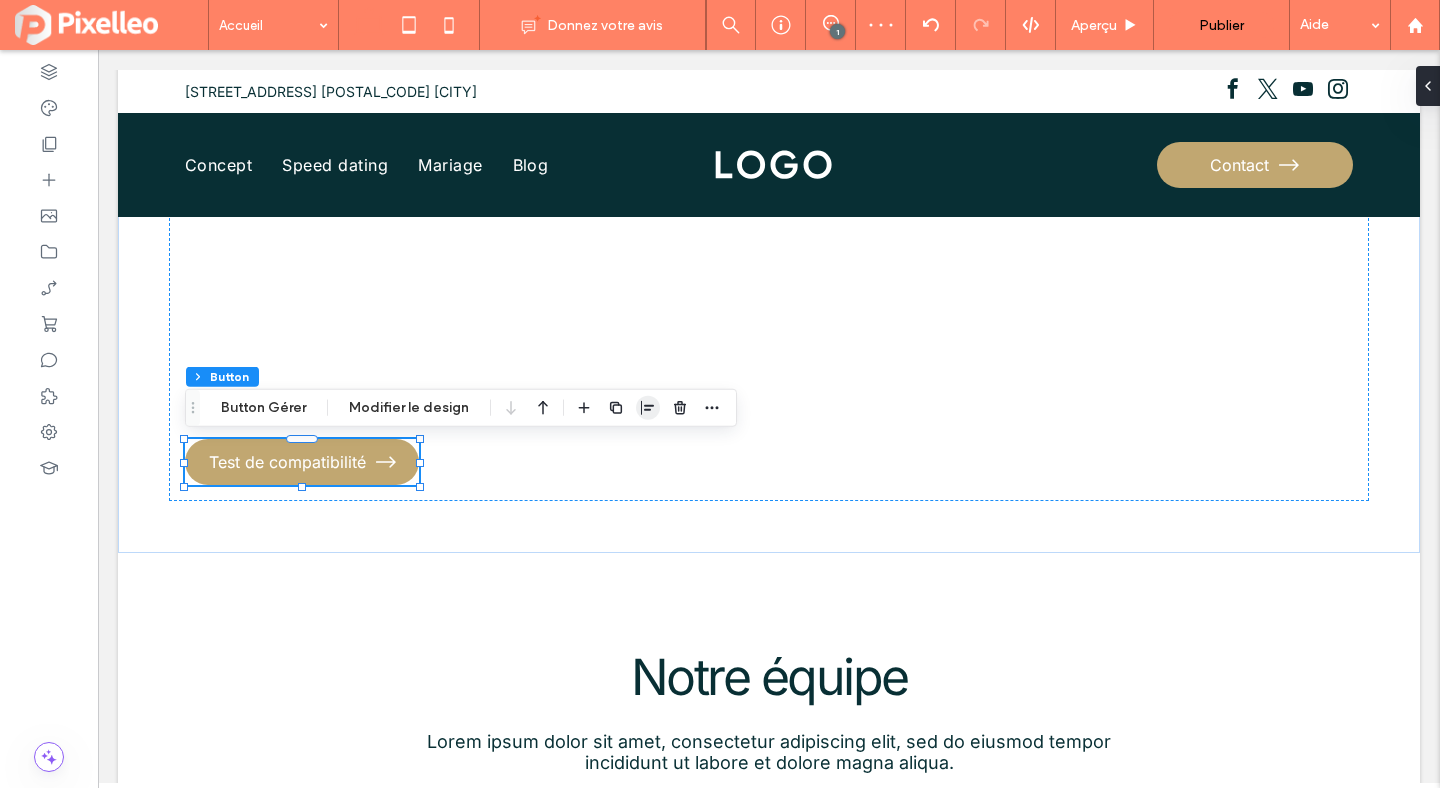 click at bounding box center [648, 408] 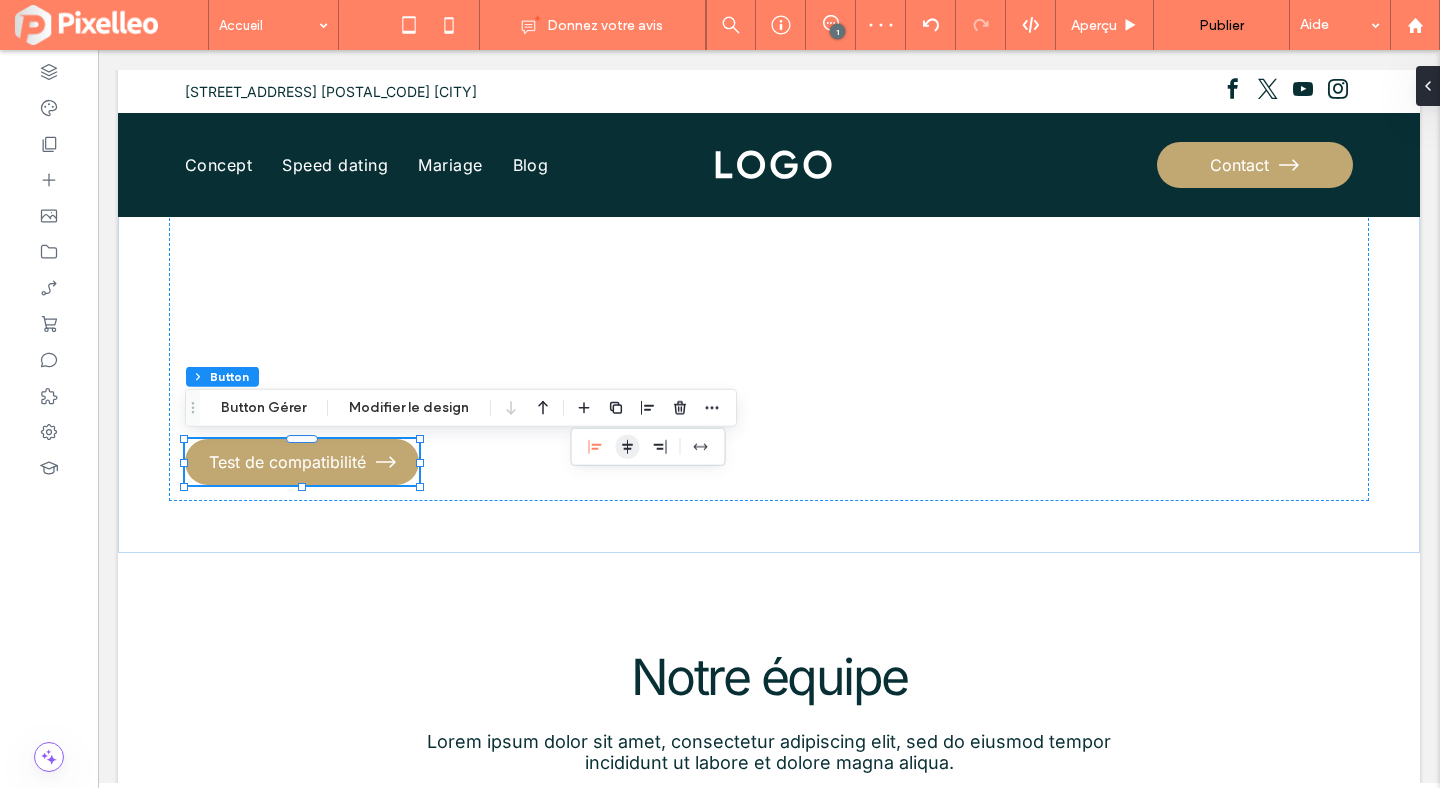 click at bounding box center (628, 447) 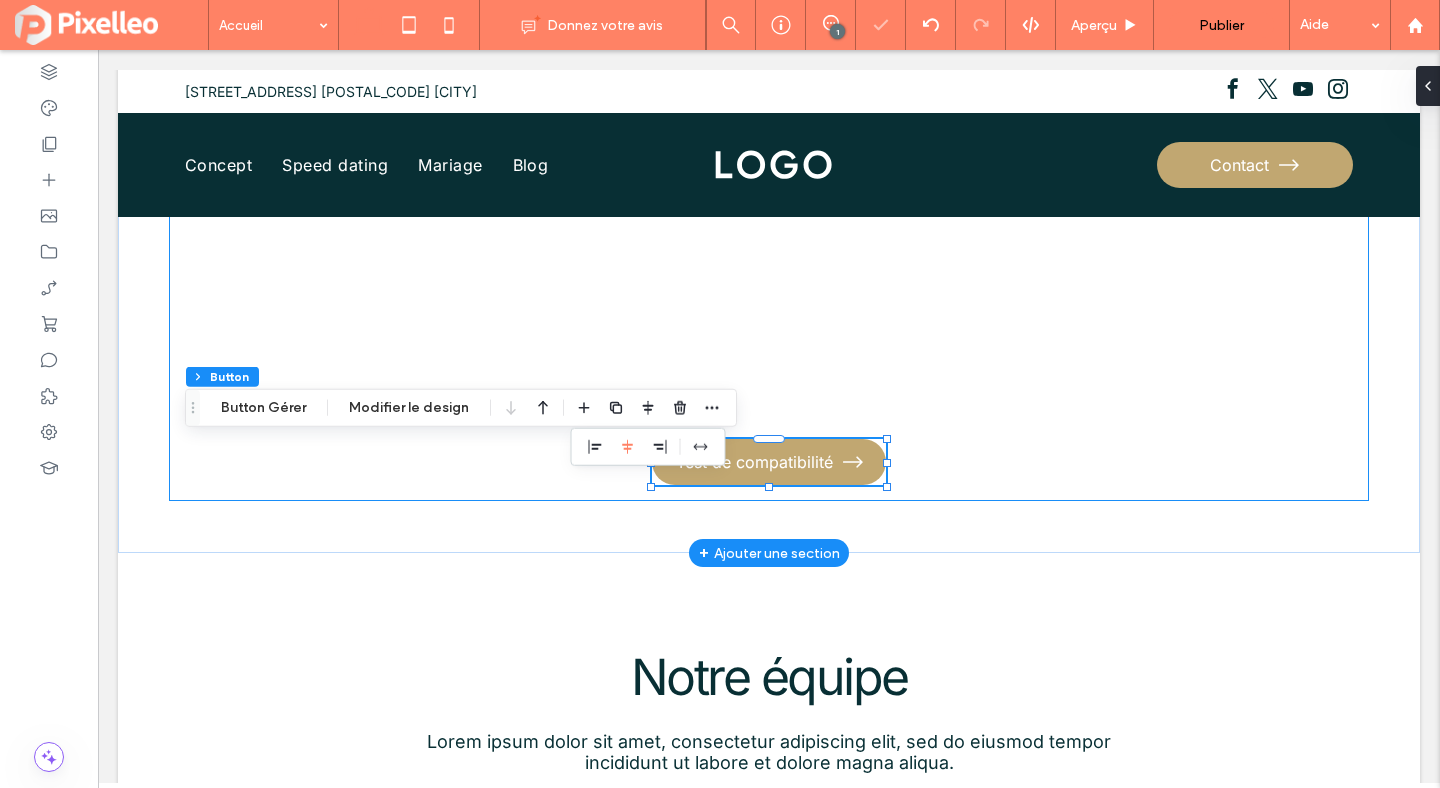 click on "Découvrez votre agence de rencontre exclusive en [REGION]
Test de compatibilité" at bounding box center (769, 132) 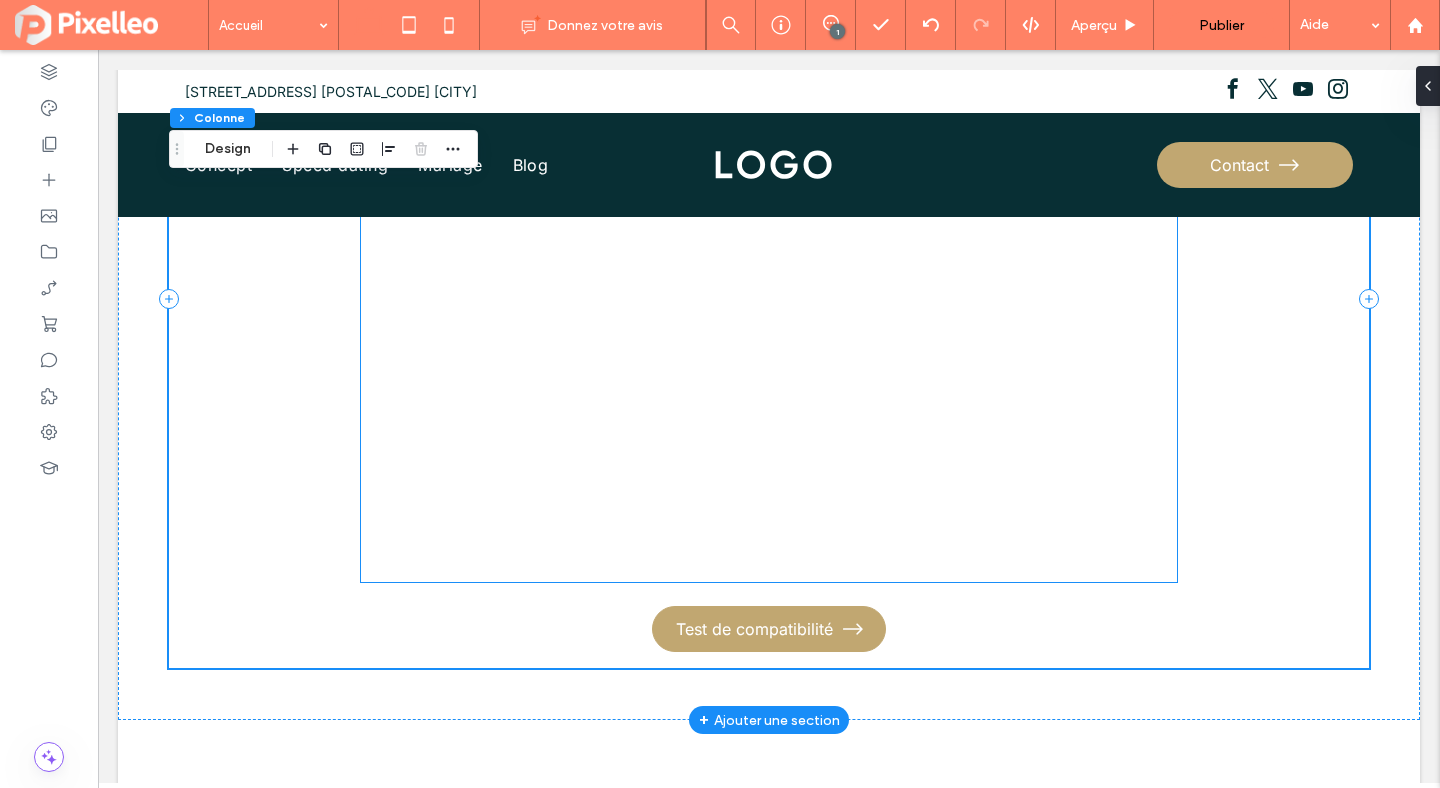 scroll, scrollTop: 2071, scrollLeft: 0, axis: vertical 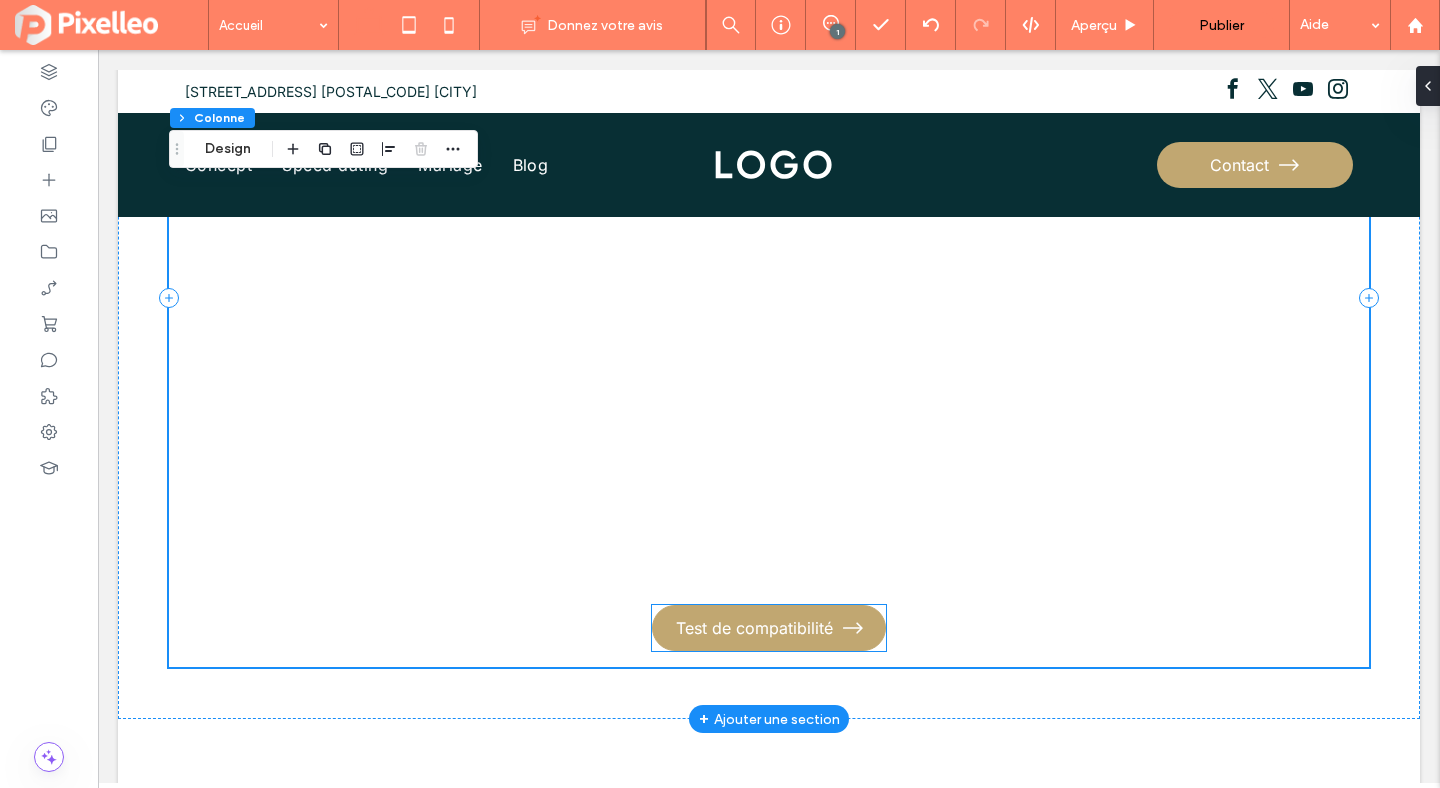click on "Test de compatibilité" at bounding box center [754, 628] 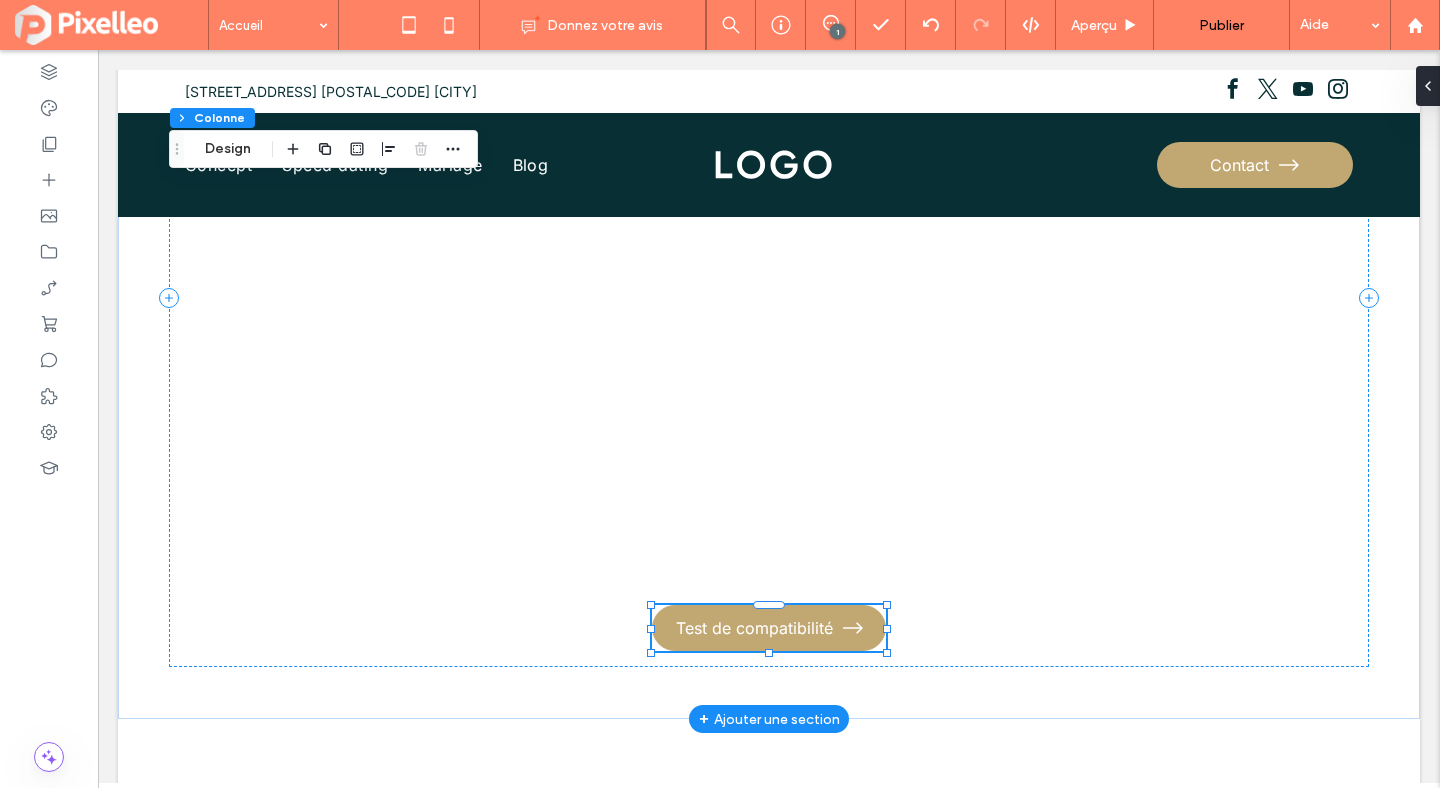 click on "Test de compatibilité" at bounding box center (769, 628) 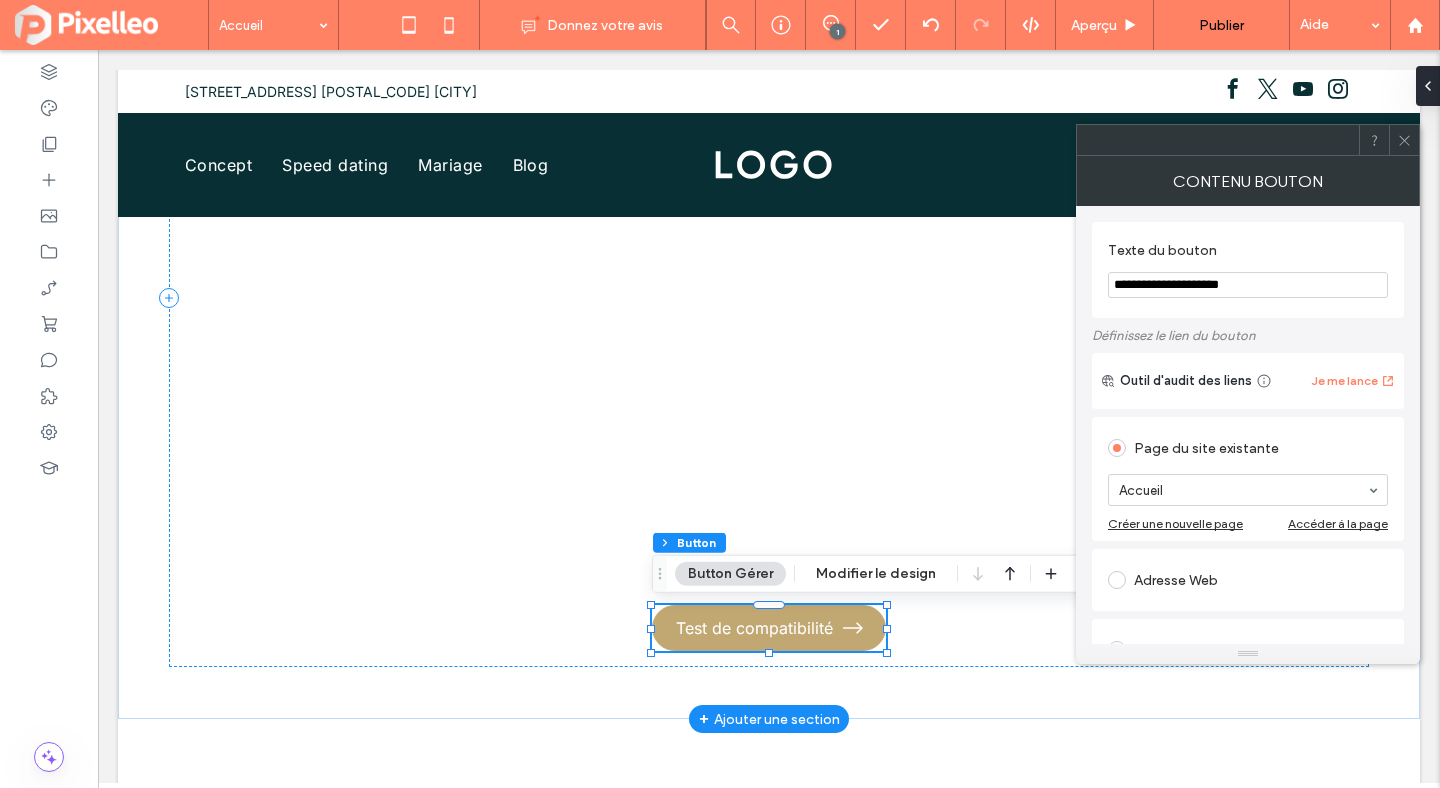 type on "**" 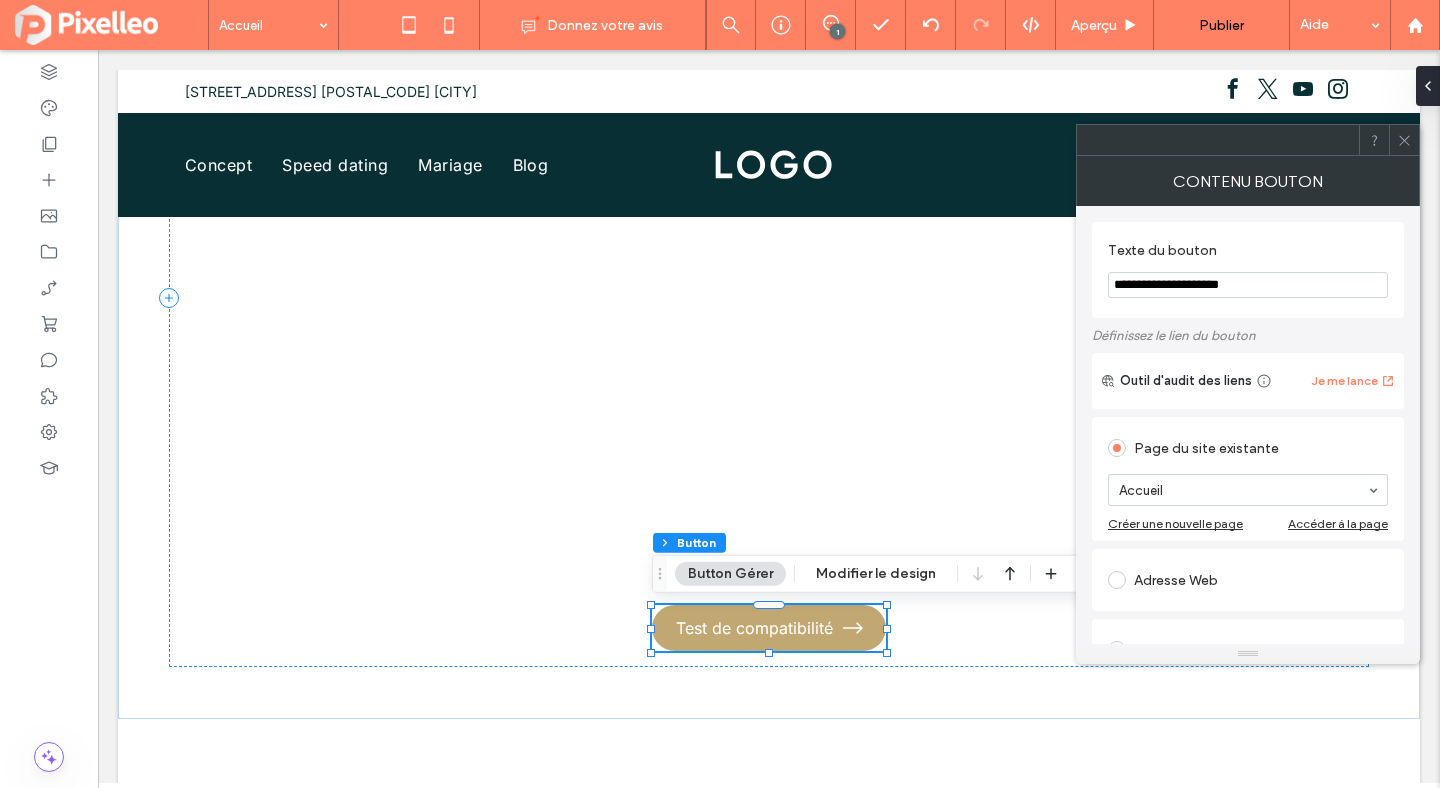 drag, startPoint x: 1241, startPoint y: 283, endPoint x: 1112, endPoint y: 278, distance: 129.09686 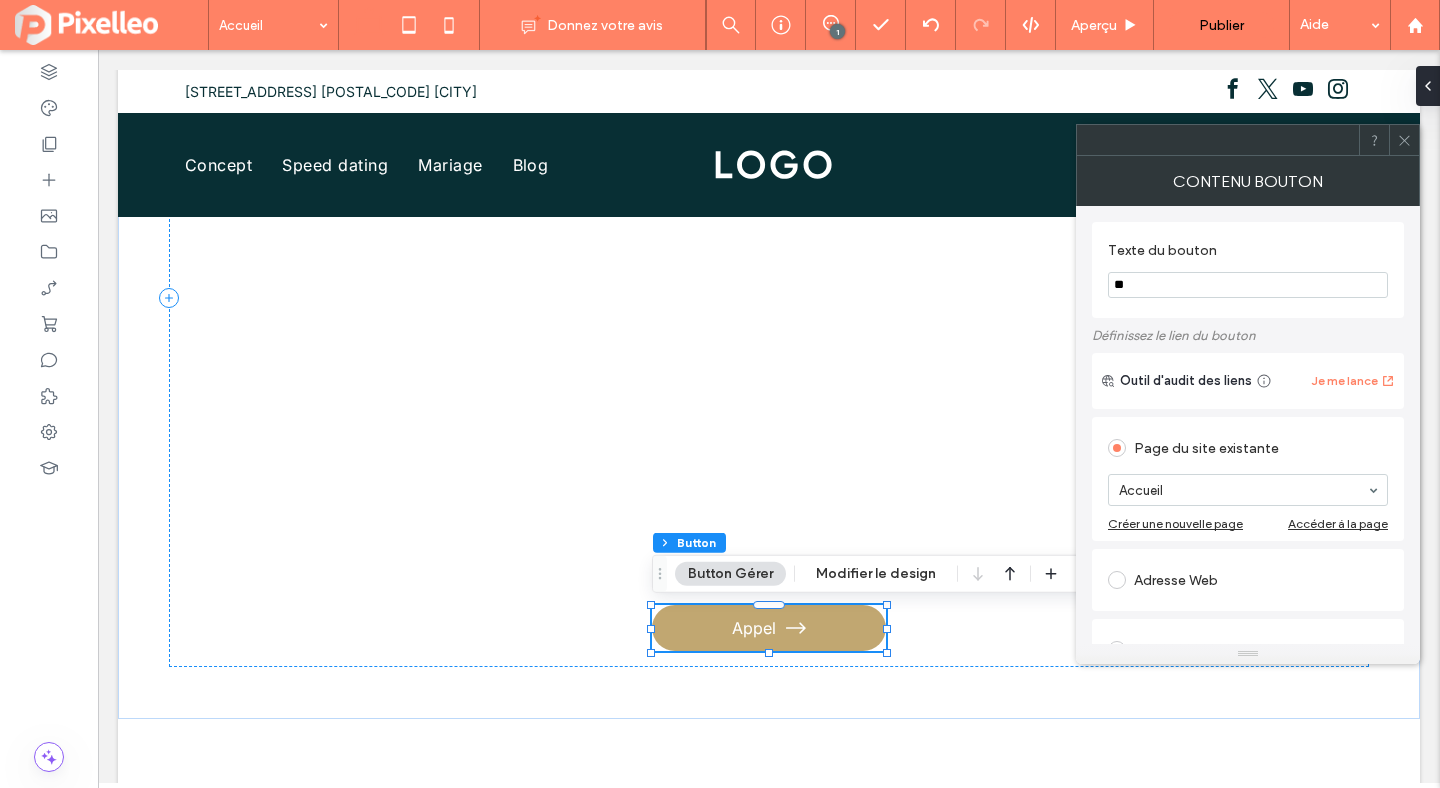 type on "*" 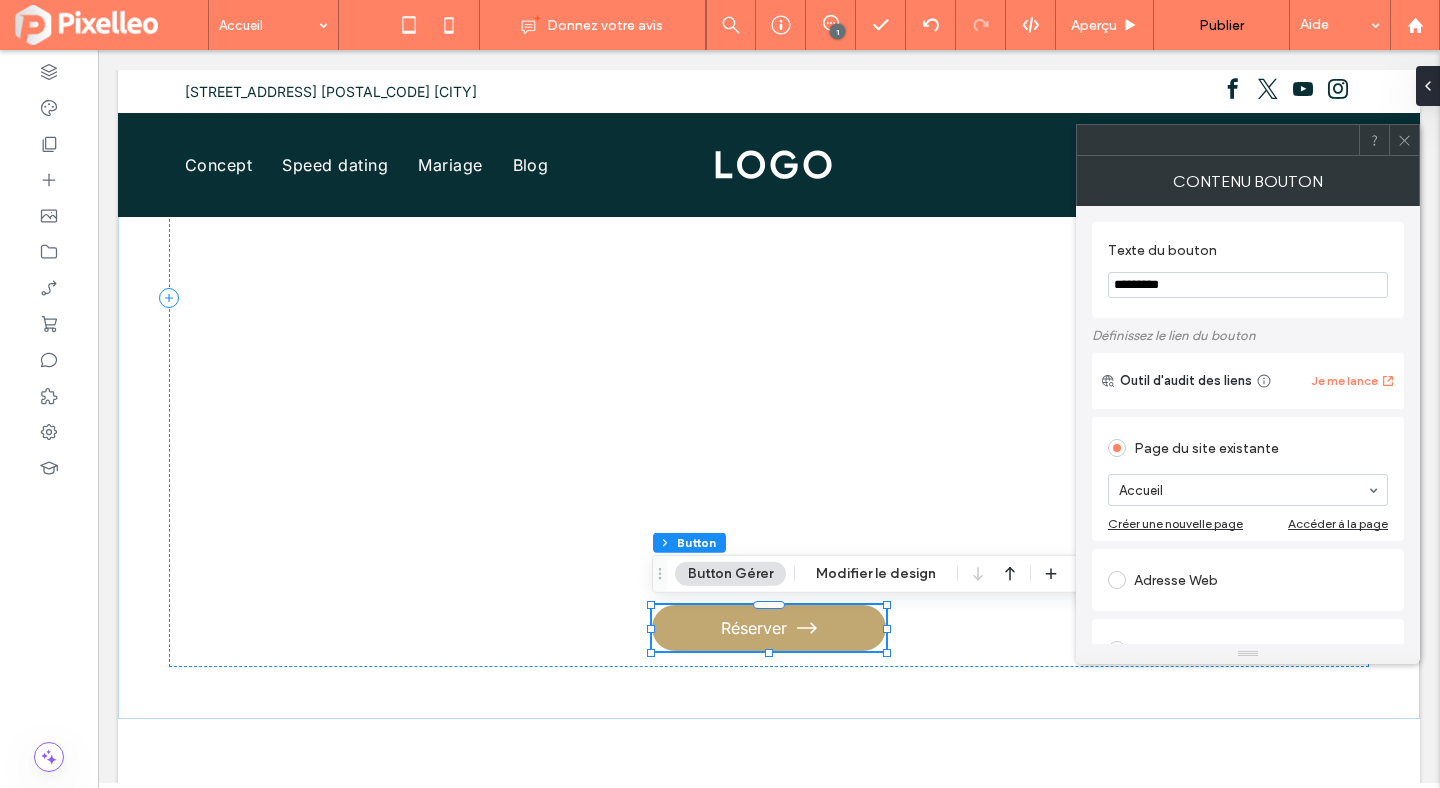 drag, startPoint x: 1173, startPoint y: 282, endPoint x: 1182, endPoint y: 288, distance: 10.816654 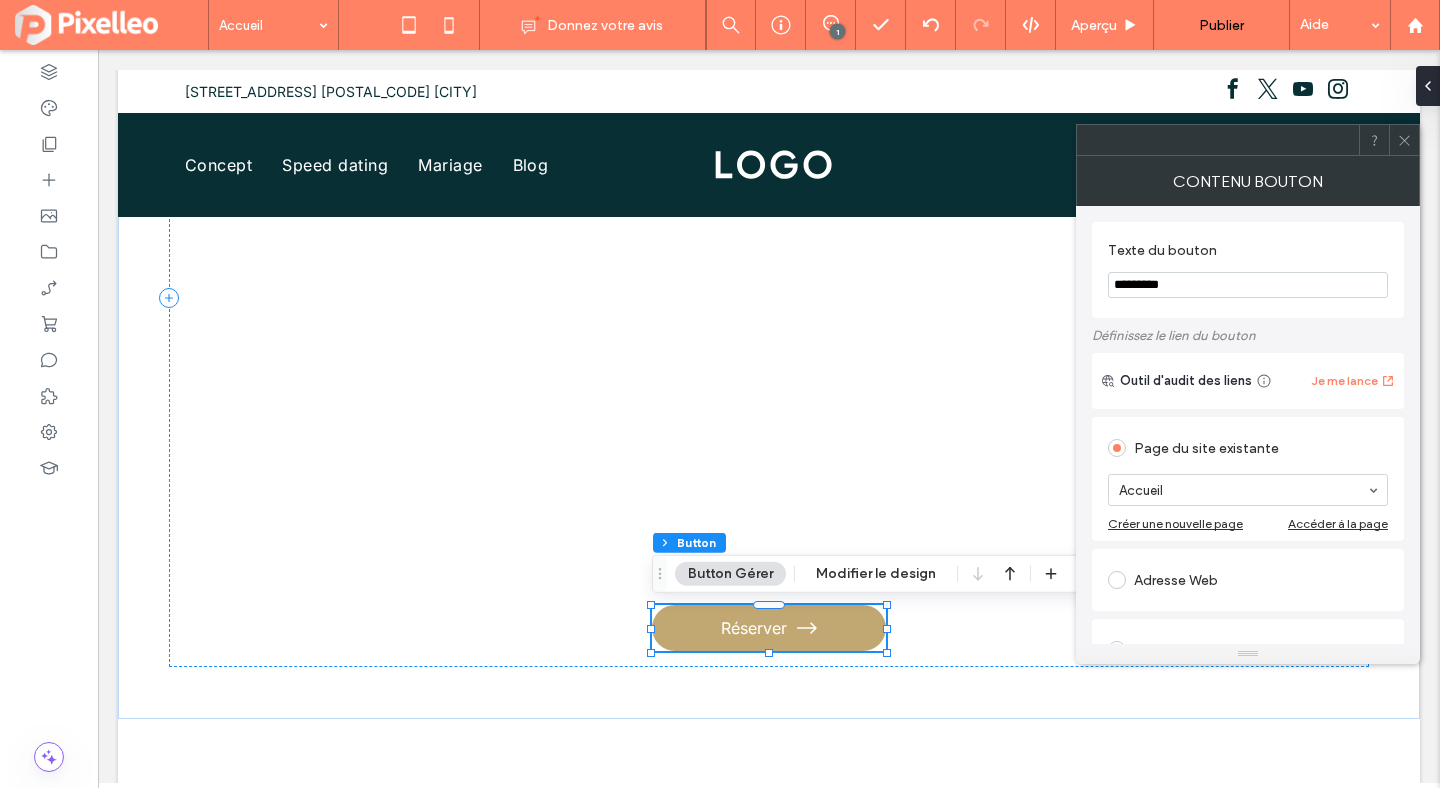 type on "********" 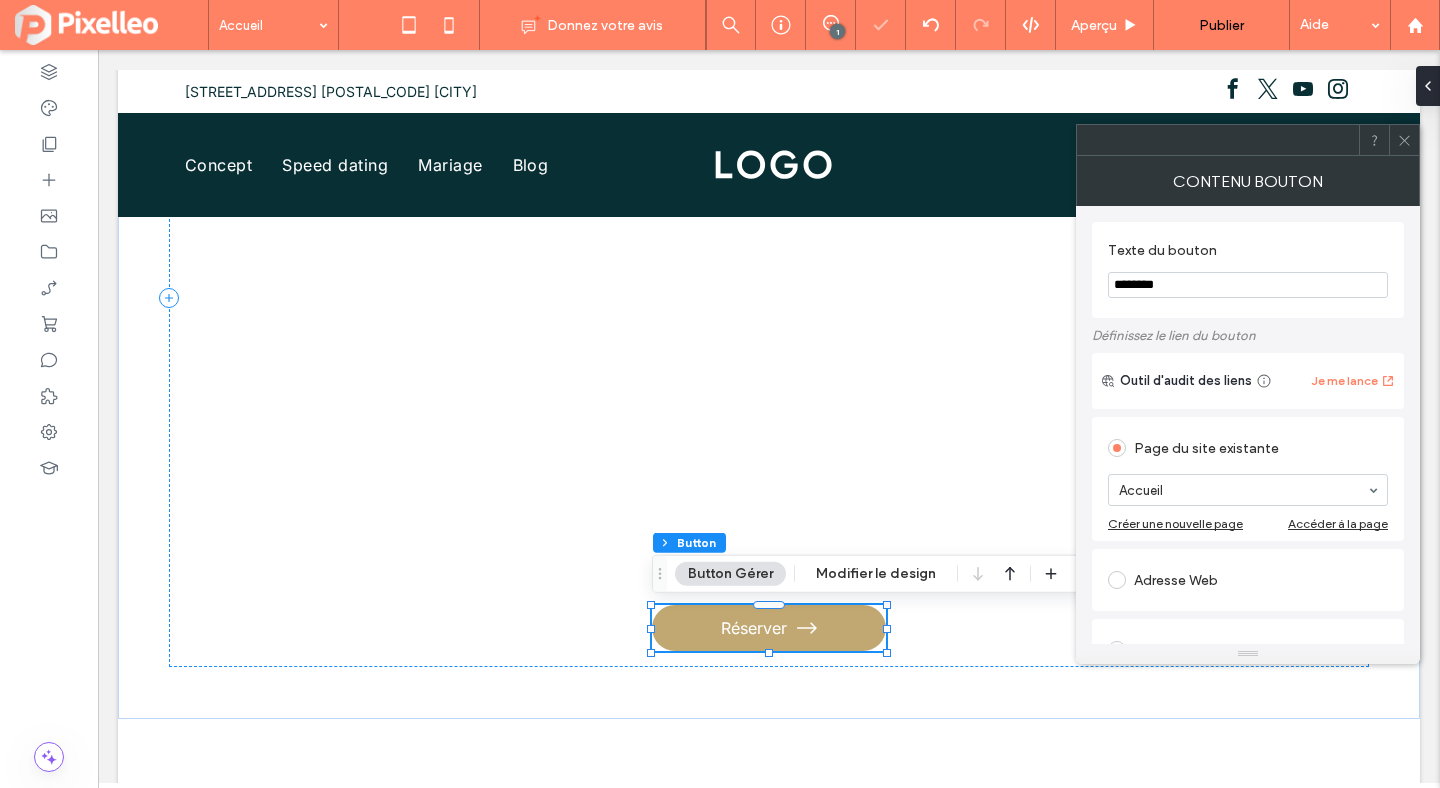 click at bounding box center (1404, 140) 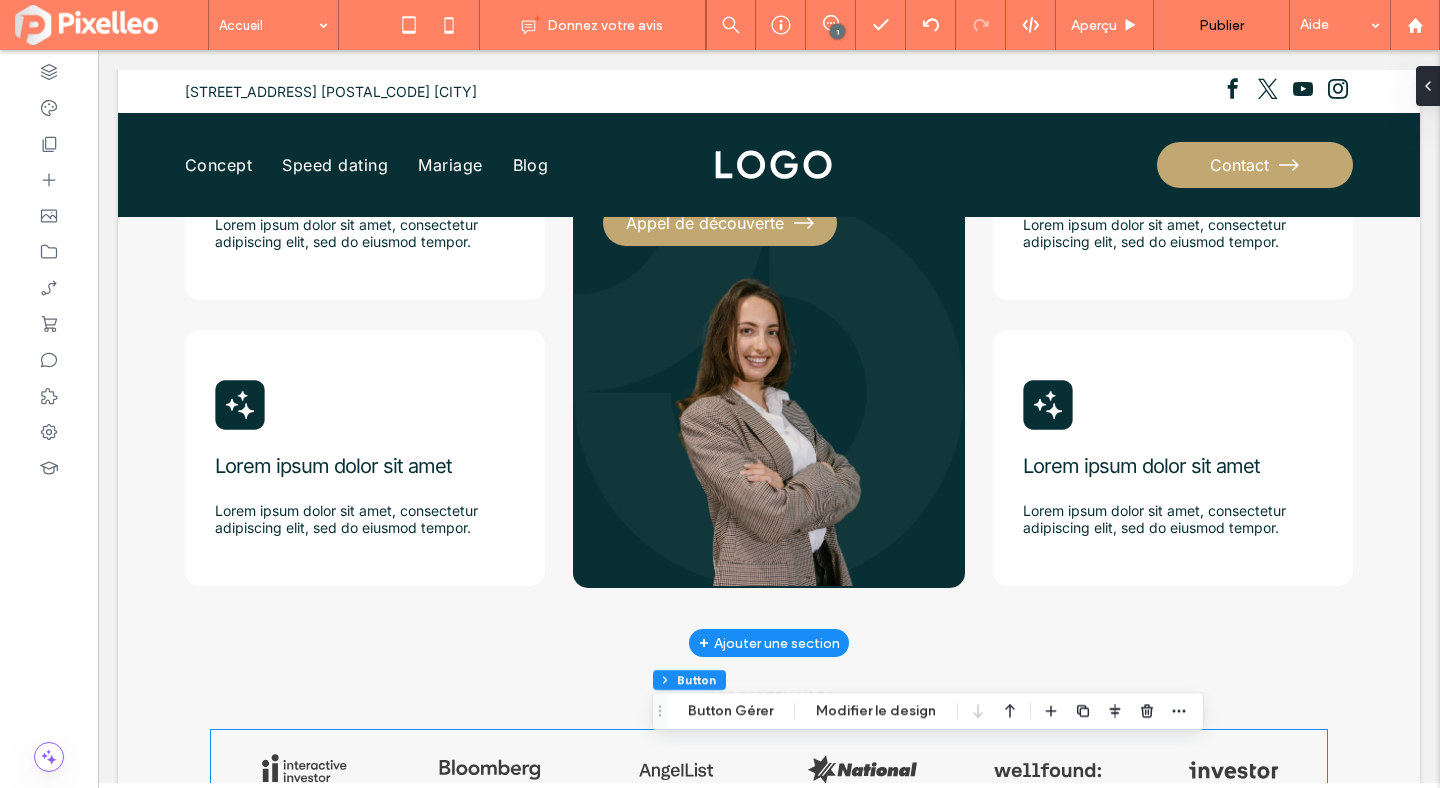 scroll, scrollTop: 861, scrollLeft: 0, axis: vertical 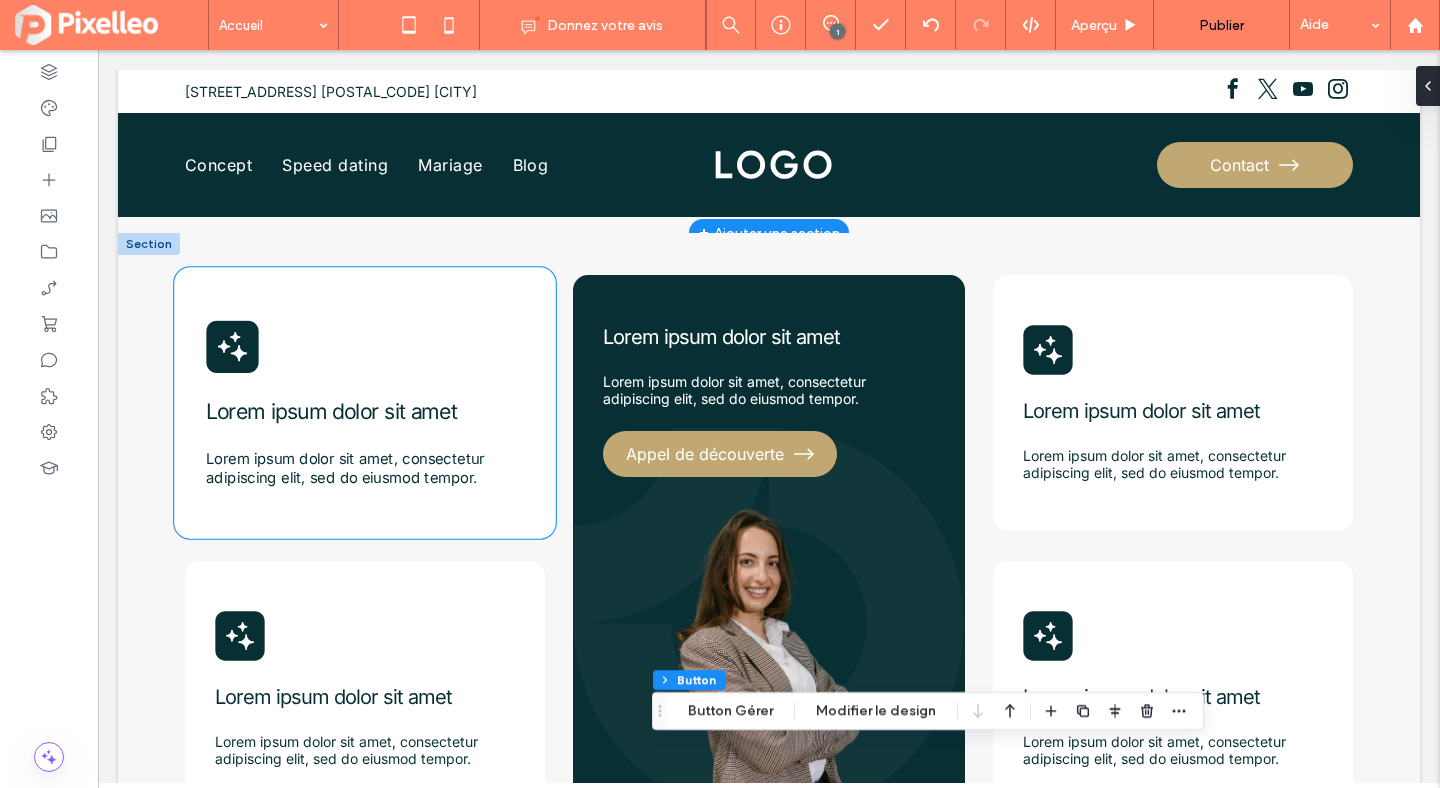click on "Lorem ipsum dolor sit amet" at bounding box center (331, 411) 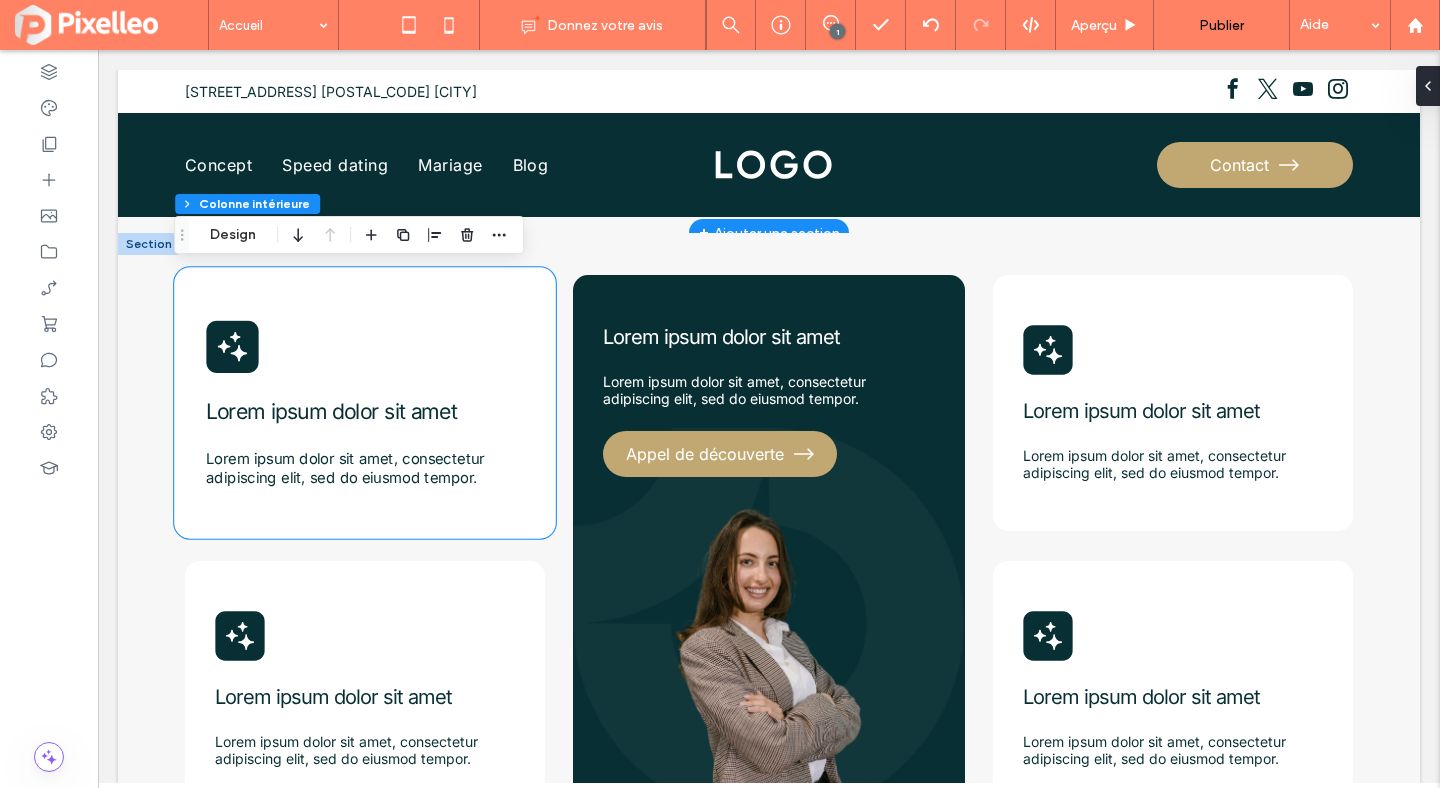 click on "Lorem ipsum dolor sit amet" at bounding box center [331, 411] 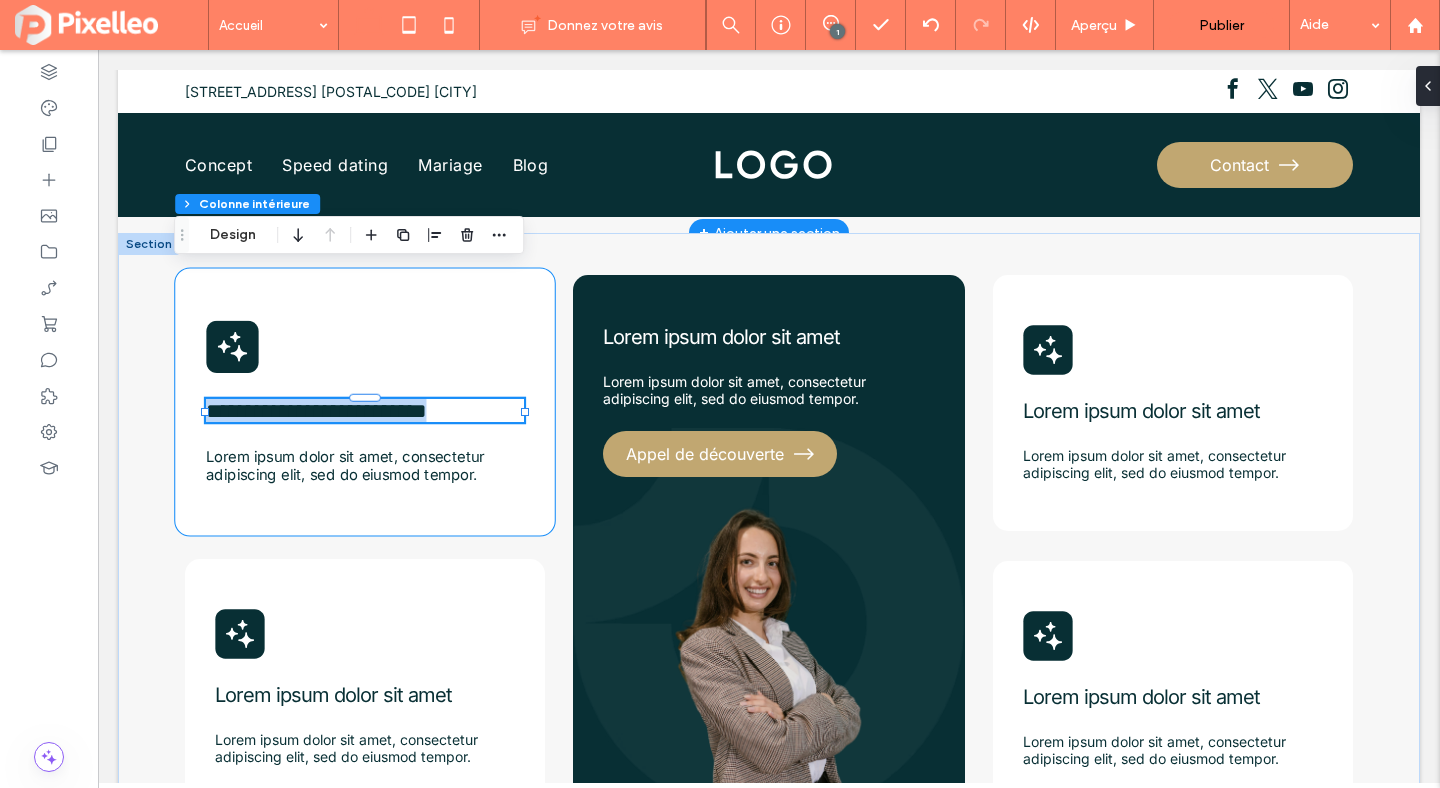 click on "**********" at bounding box center (316, 410) 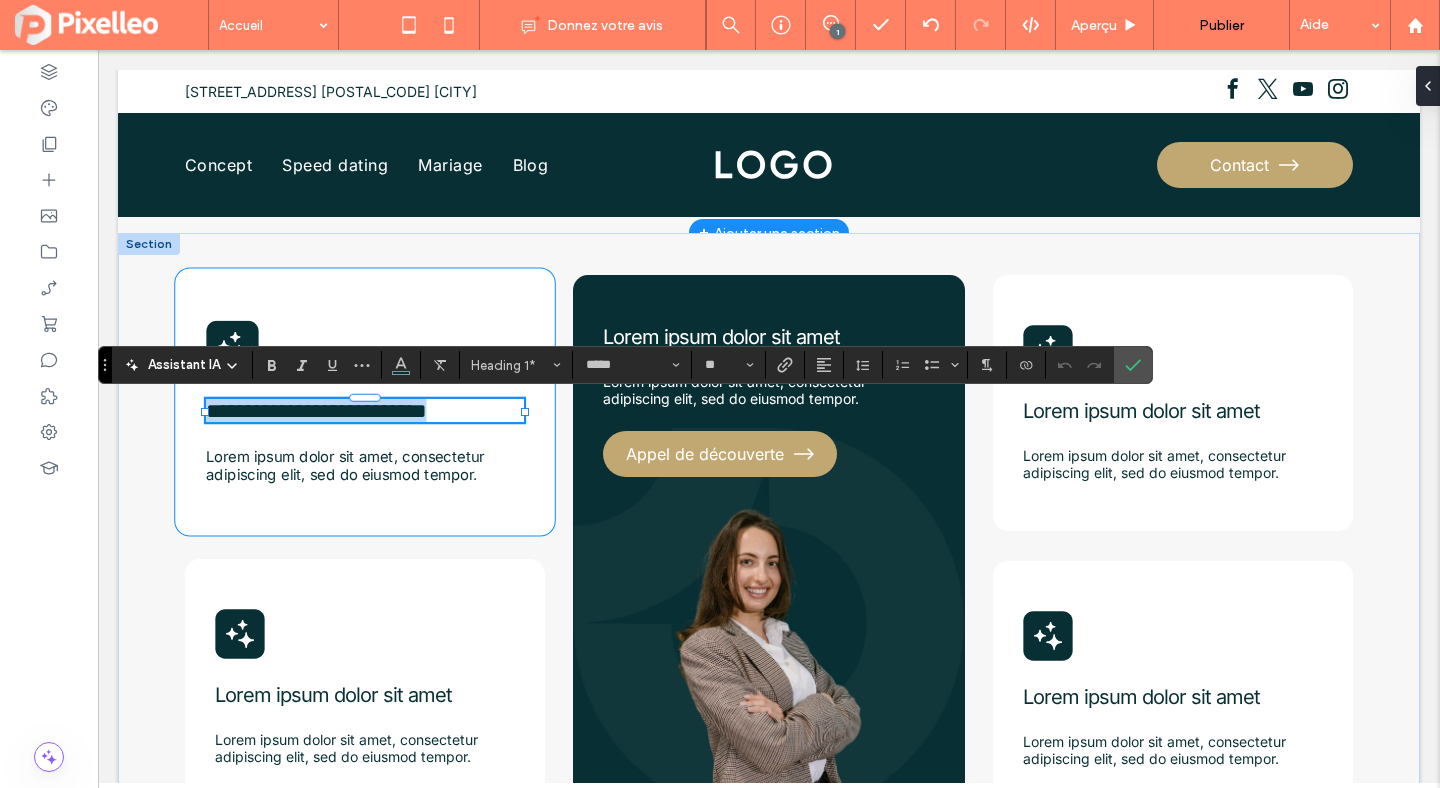 type 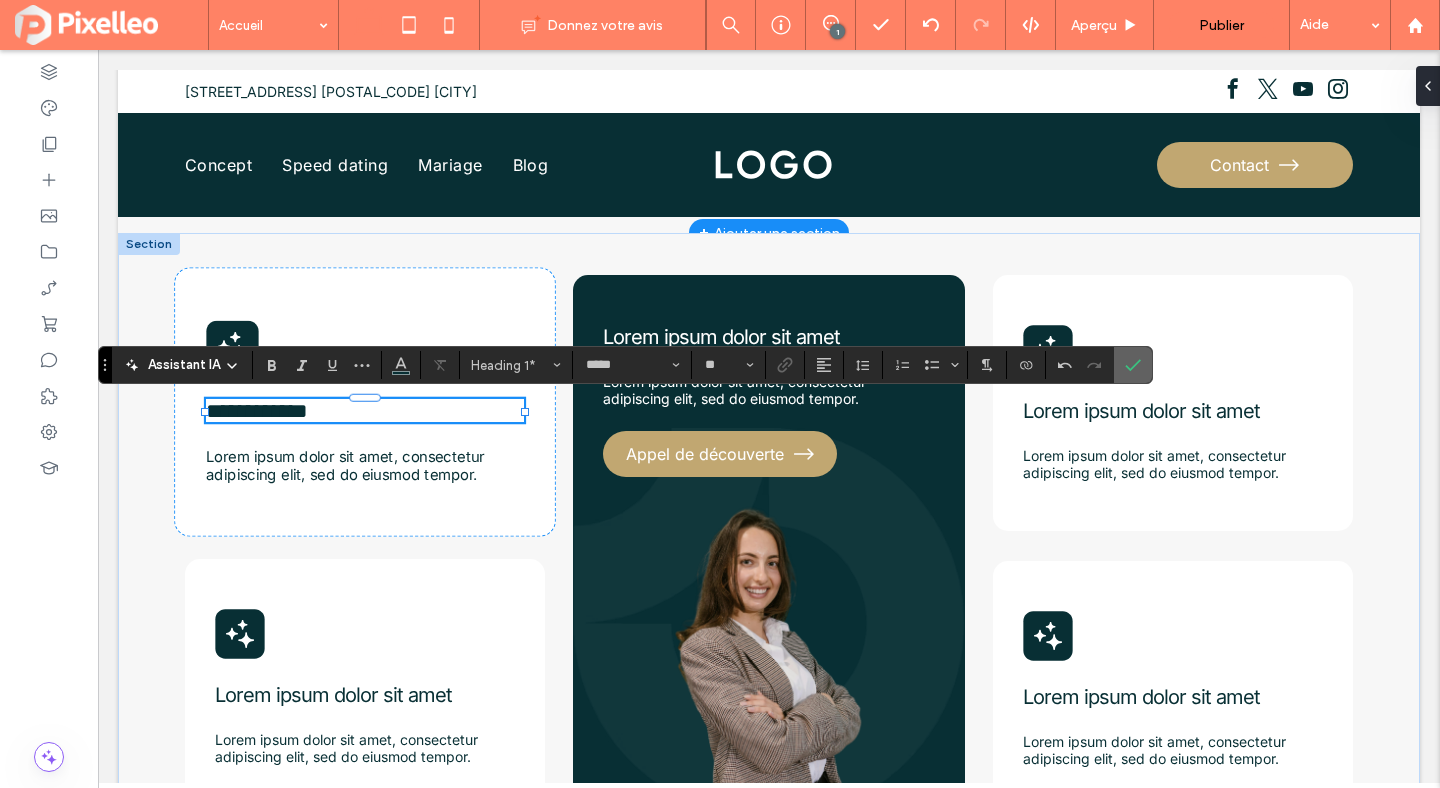 click 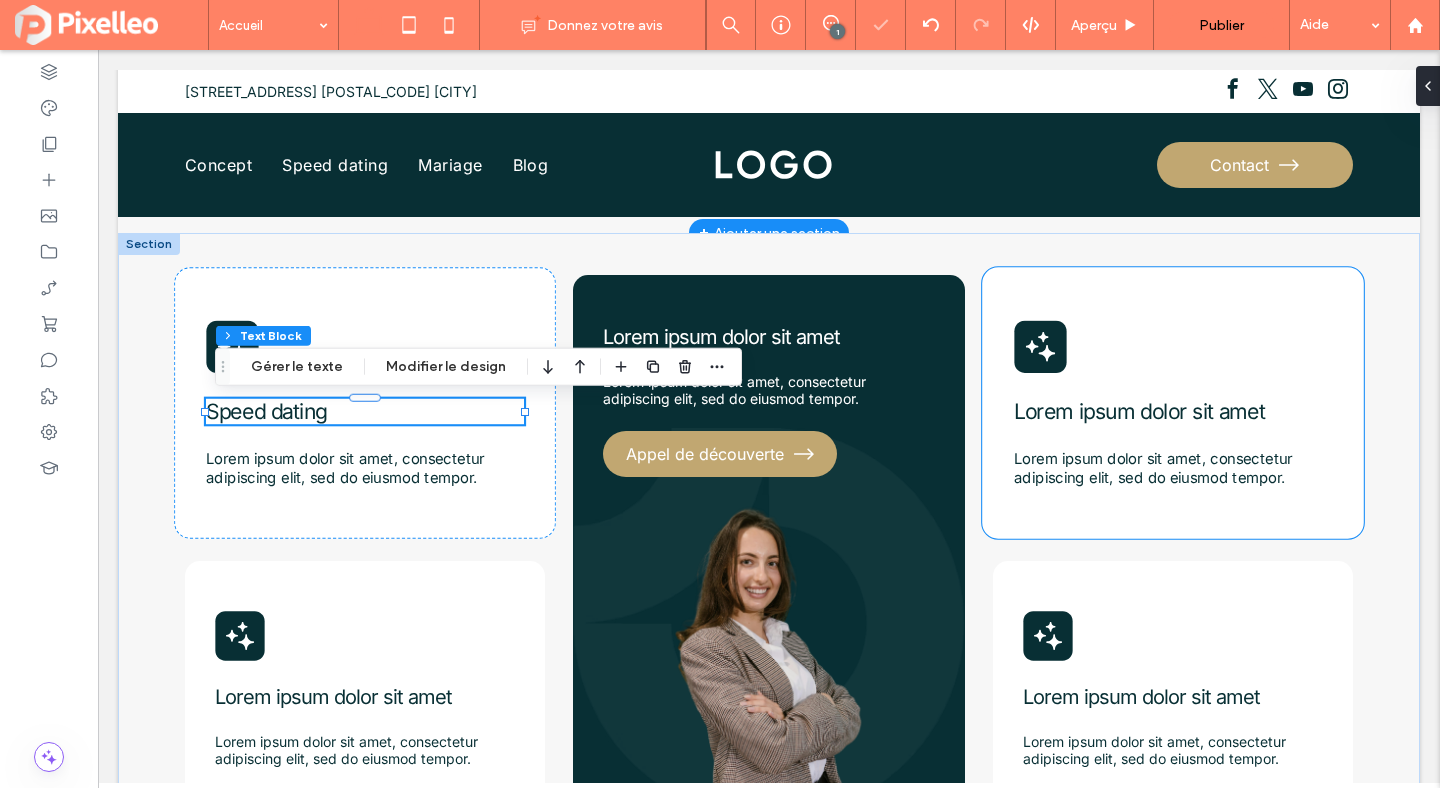 click on "Lorem ipsum dolor sit amet" at bounding box center (1139, 411) 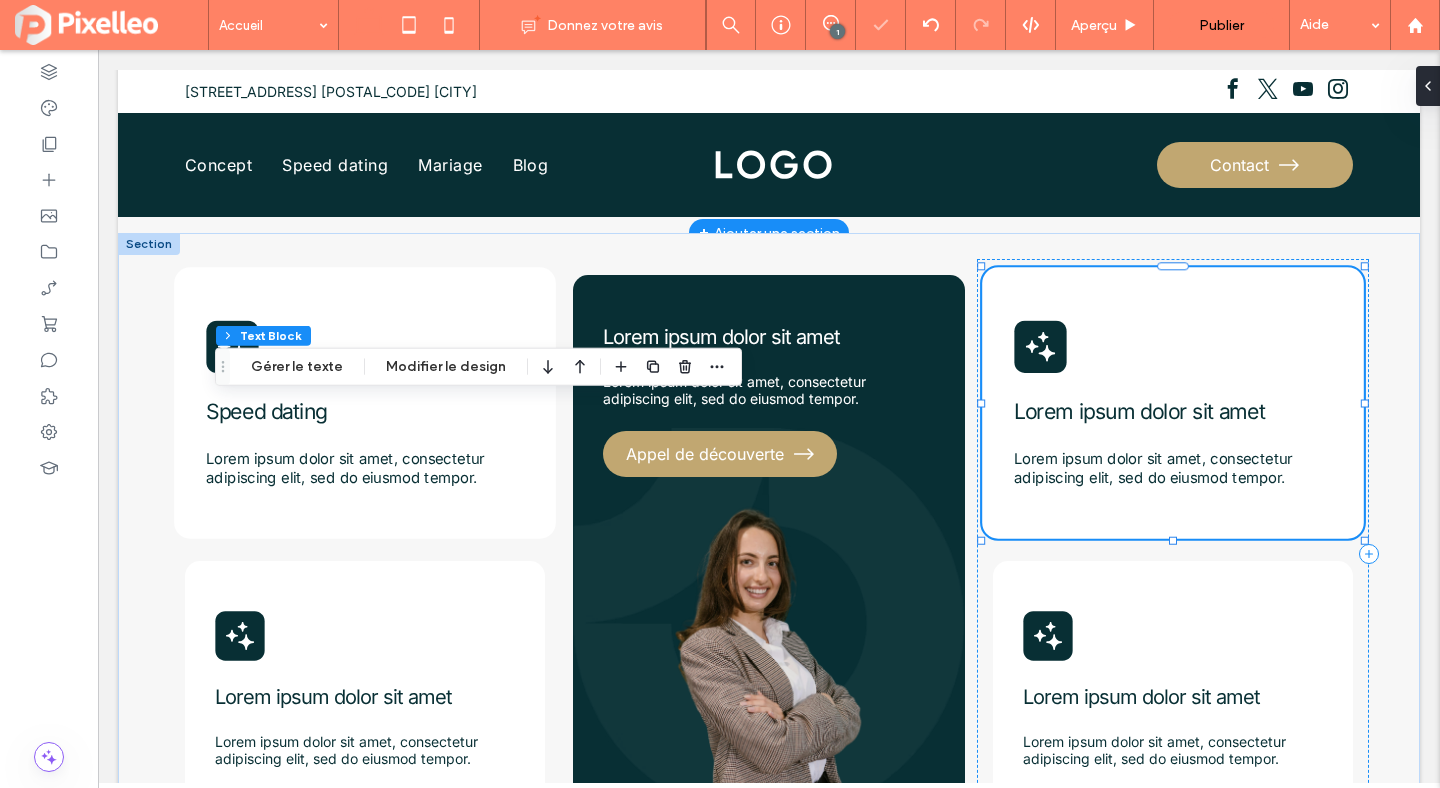 click on "Lorem ipsum dolor sit amet" at bounding box center [1139, 411] 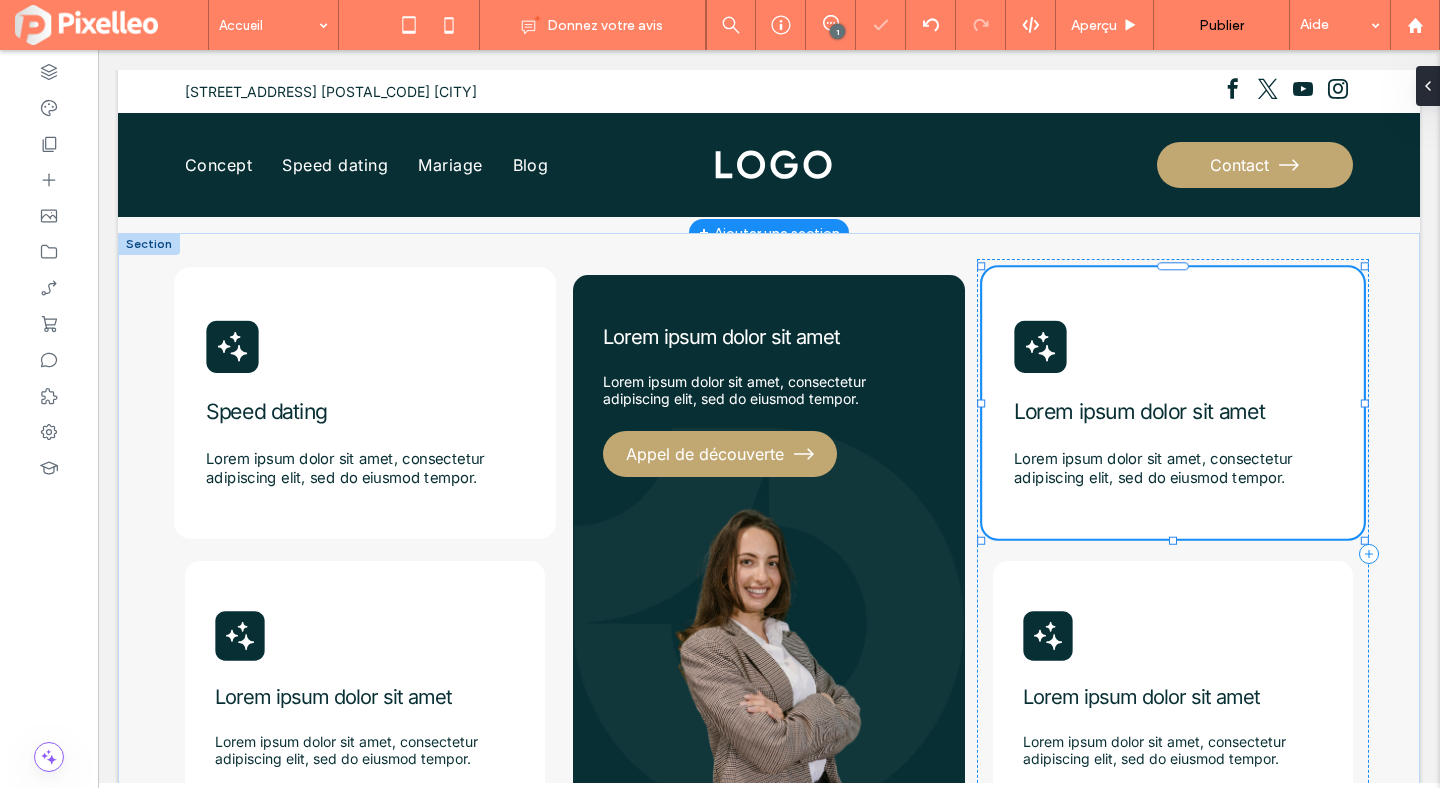 type on "*****" 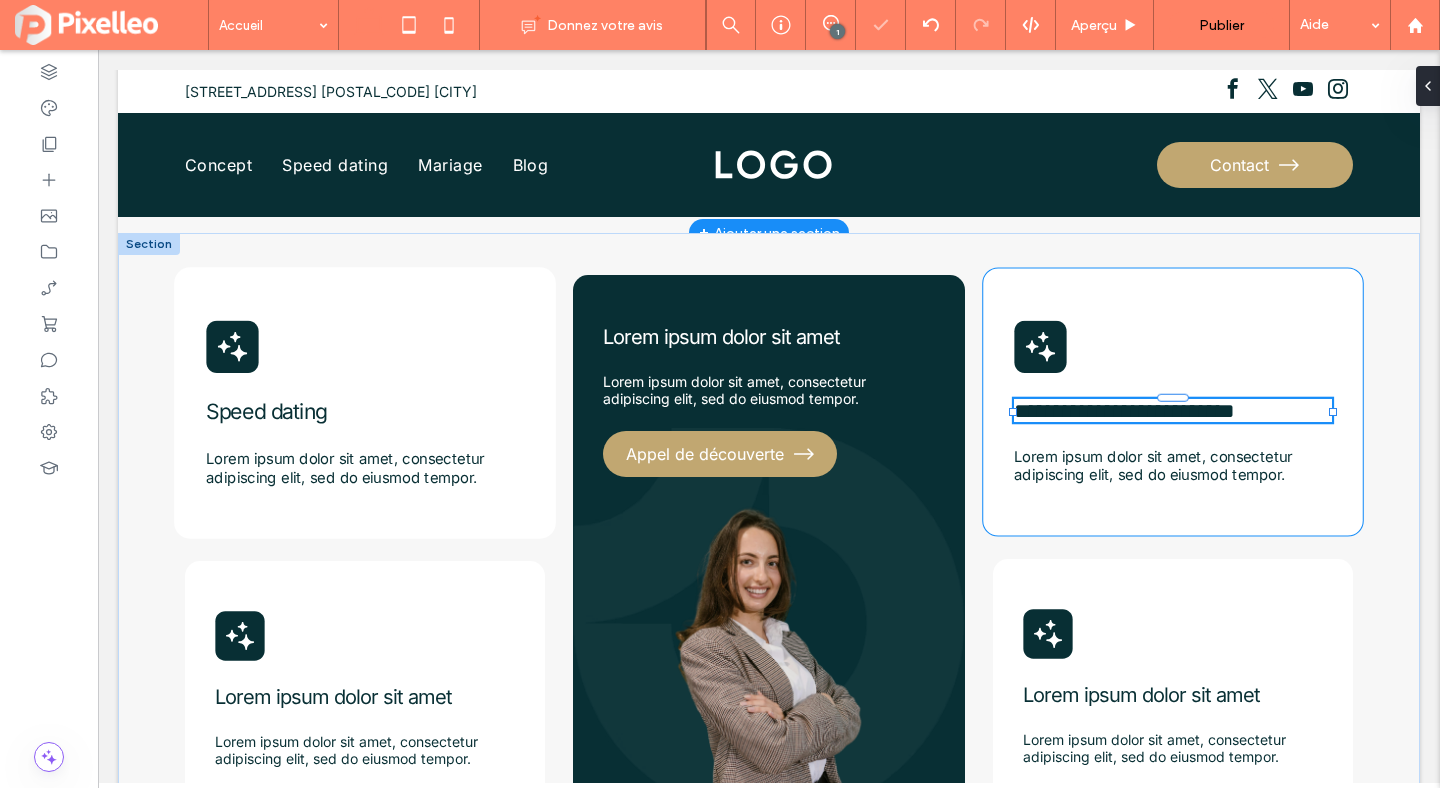 click on "**********" at bounding box center [1173, 410] 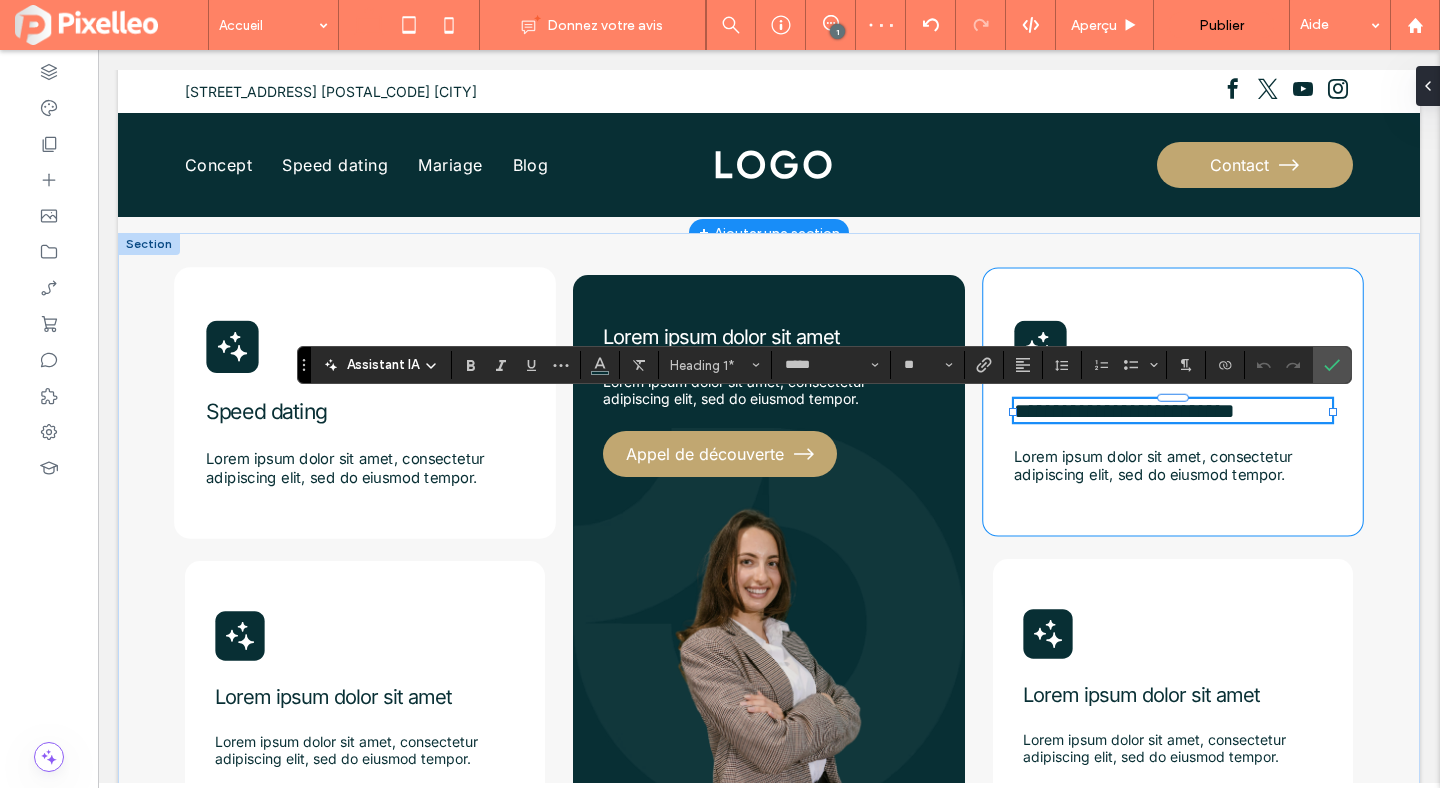 type 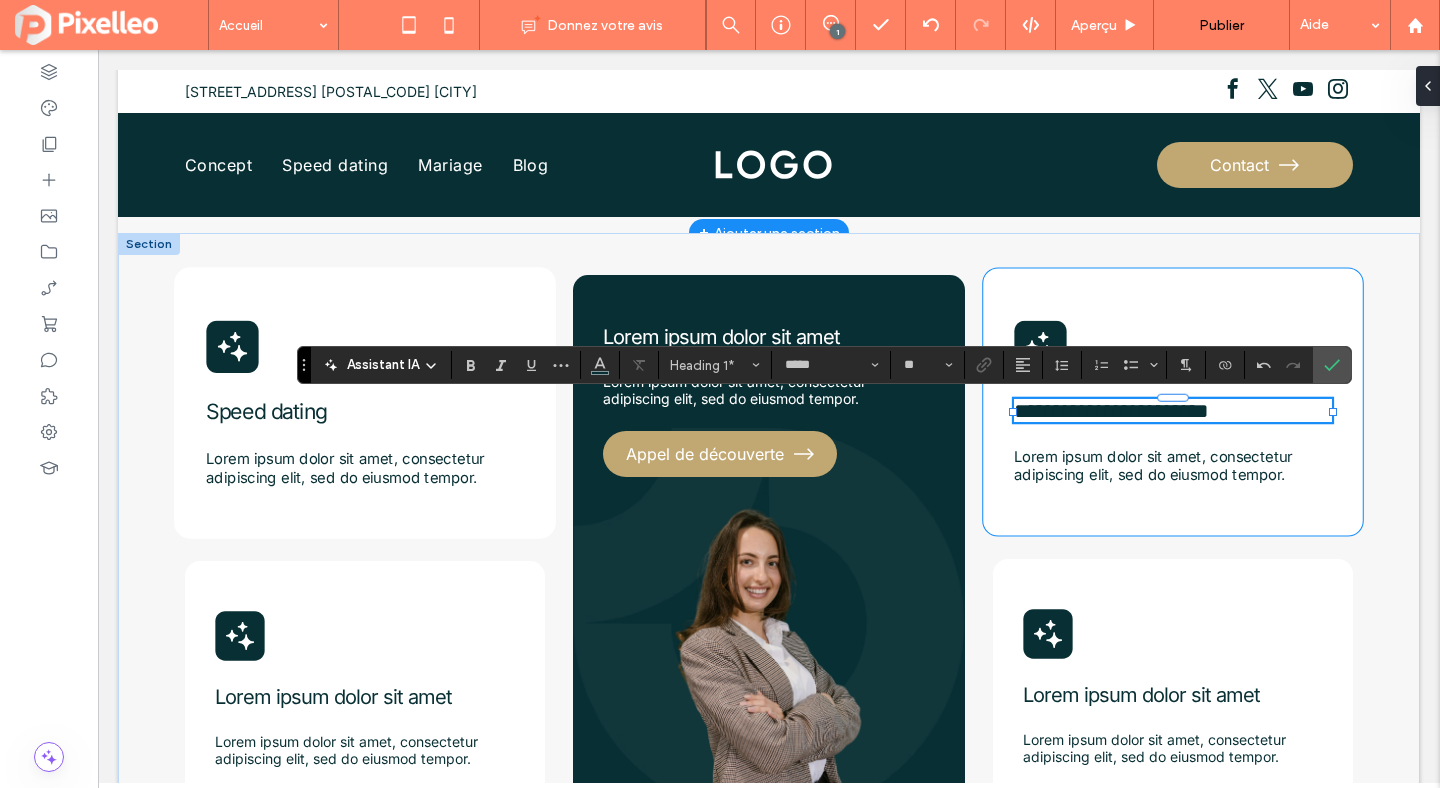 click on "**********" at bounding box center (1111, 410) 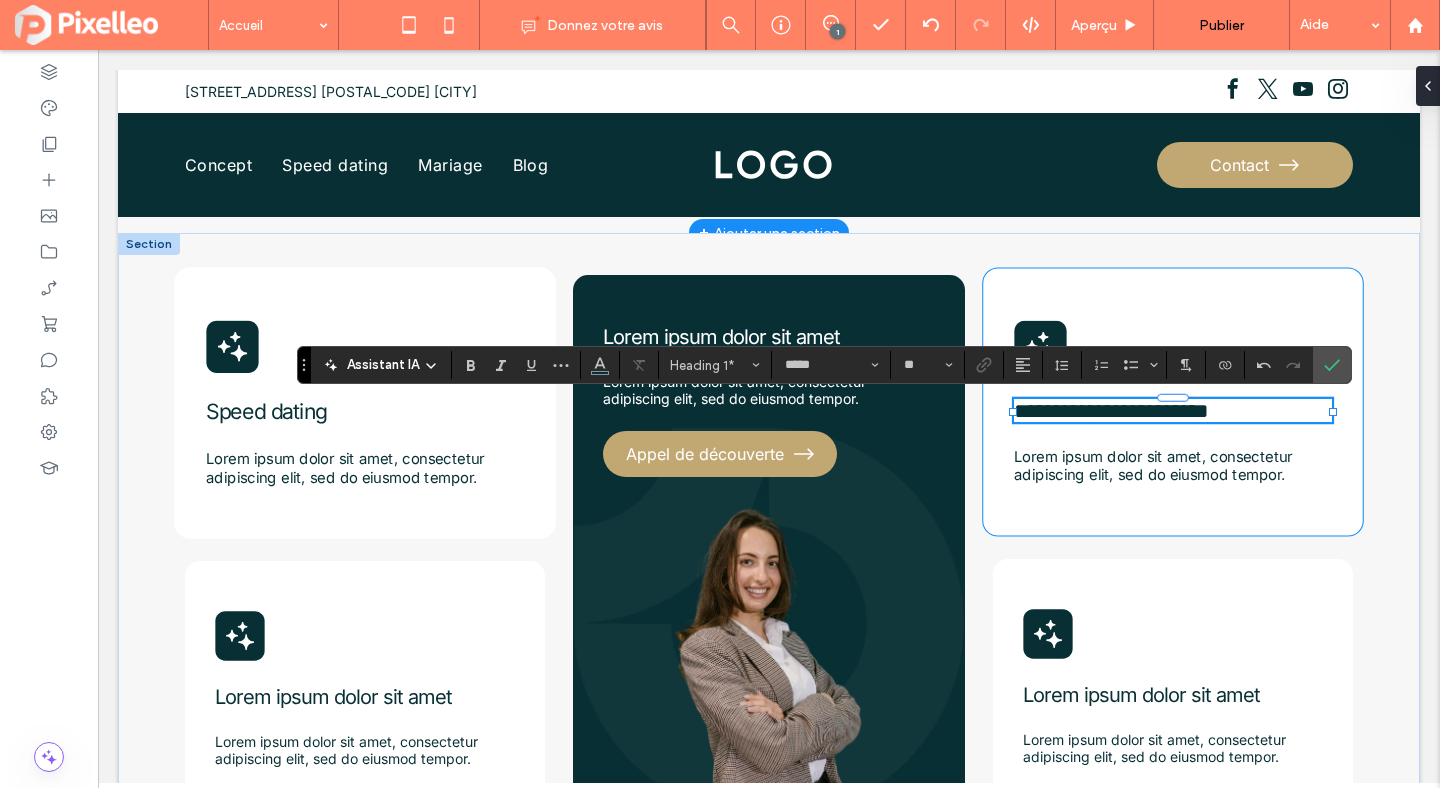 click on "**********" at bounding box center (1111, 410) 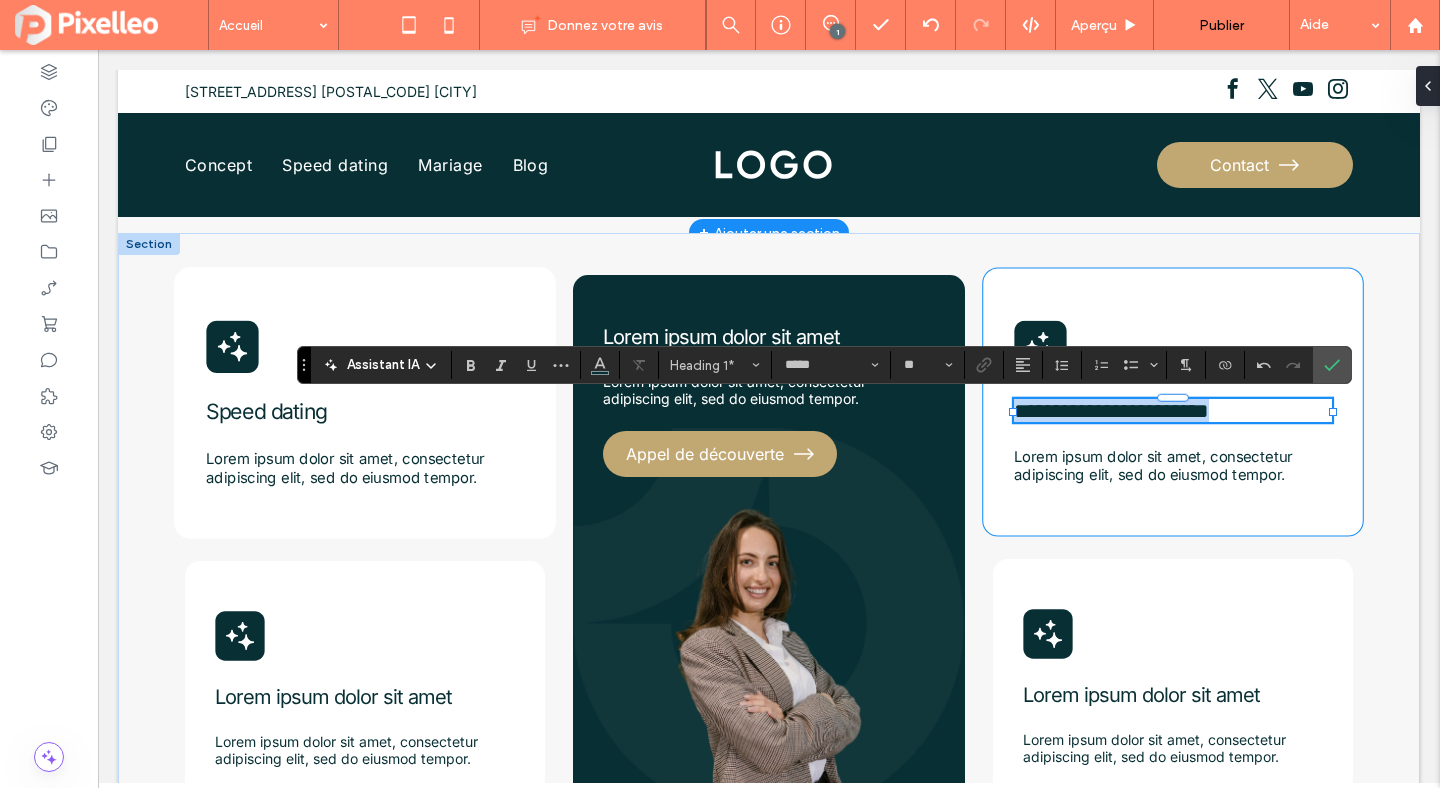 click on "**********" at bounding box center (1111, 410) 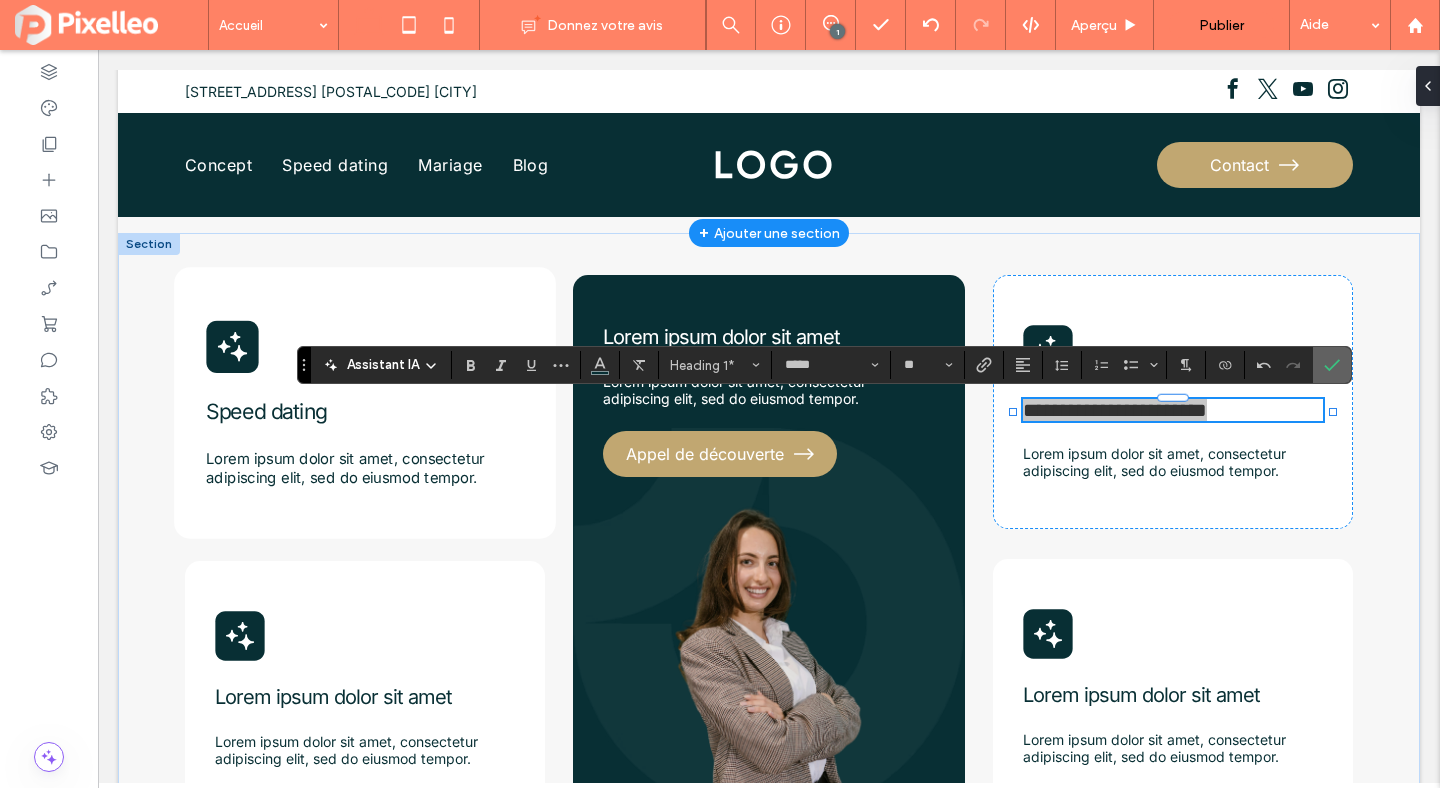 click 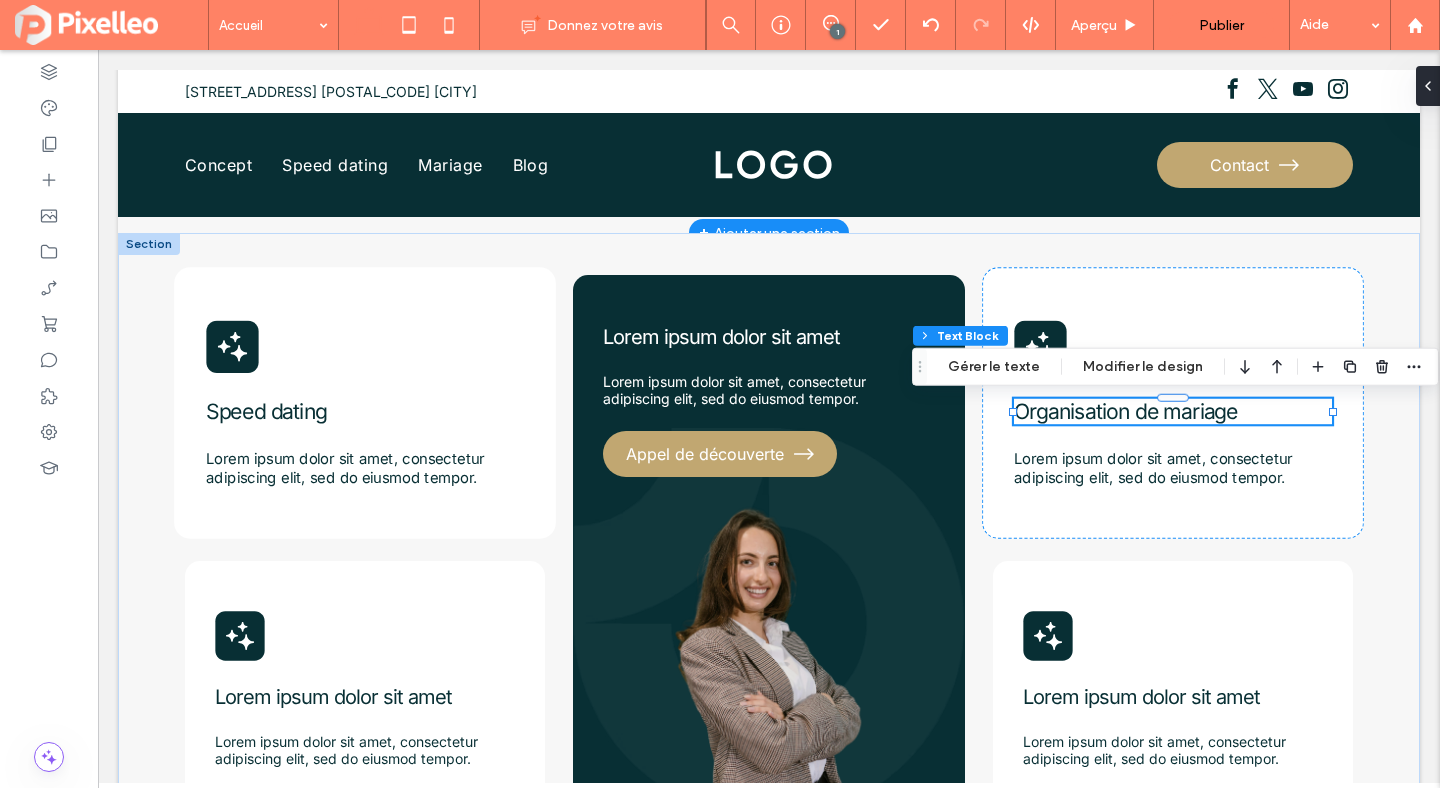 click on "Organisation de mariage" at bounding box center (1126, 411) 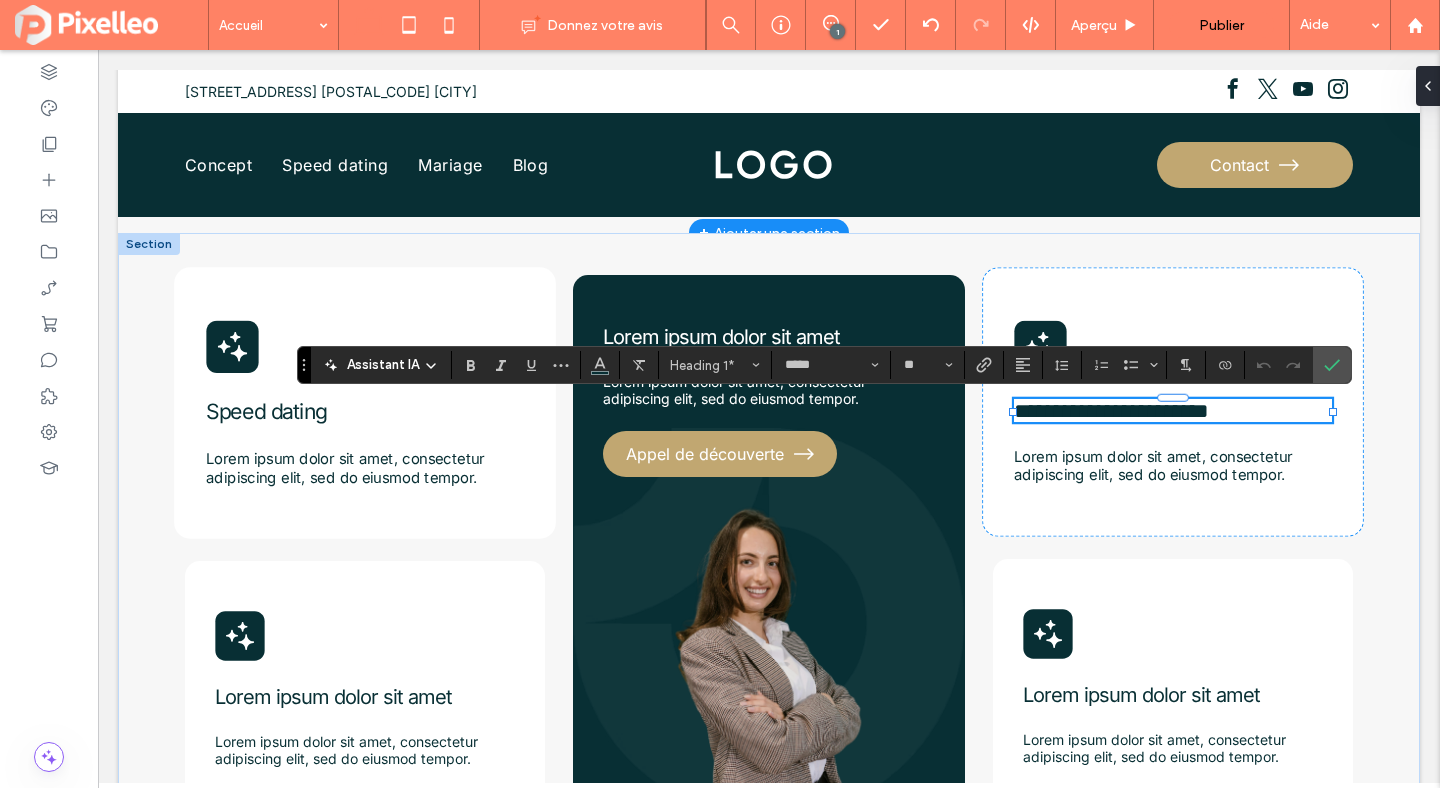 click on "**********" at bounding box center (1111, 410) 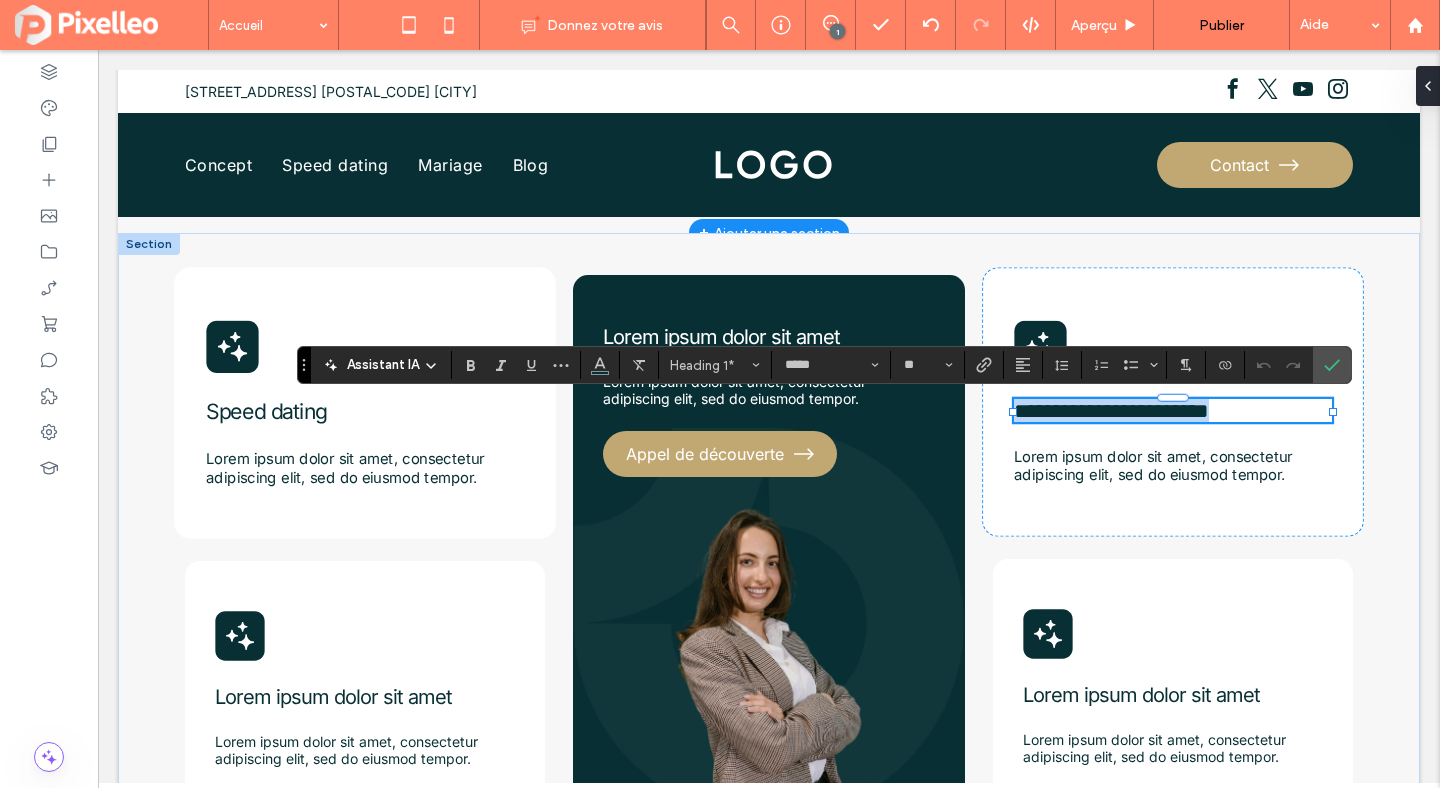 type 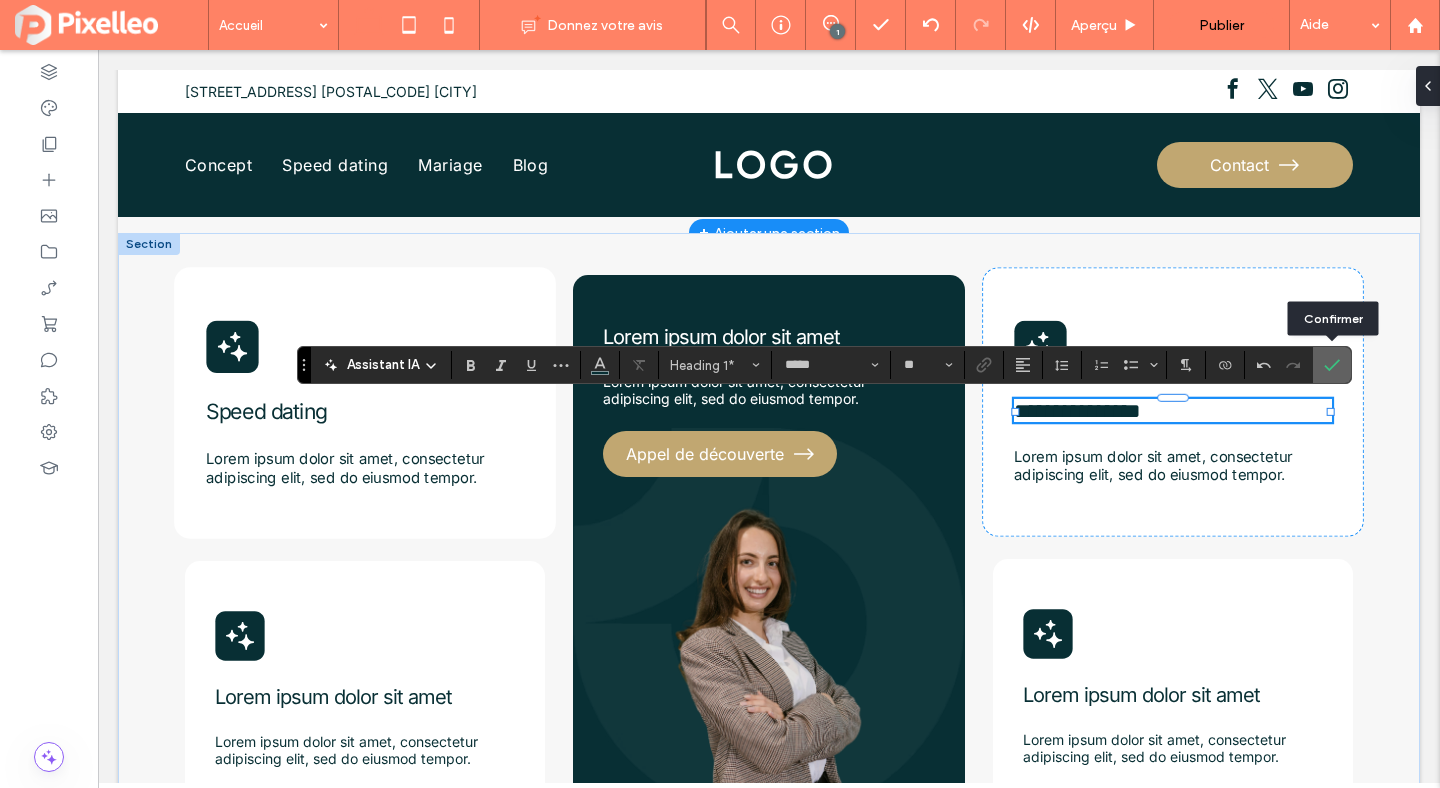 click 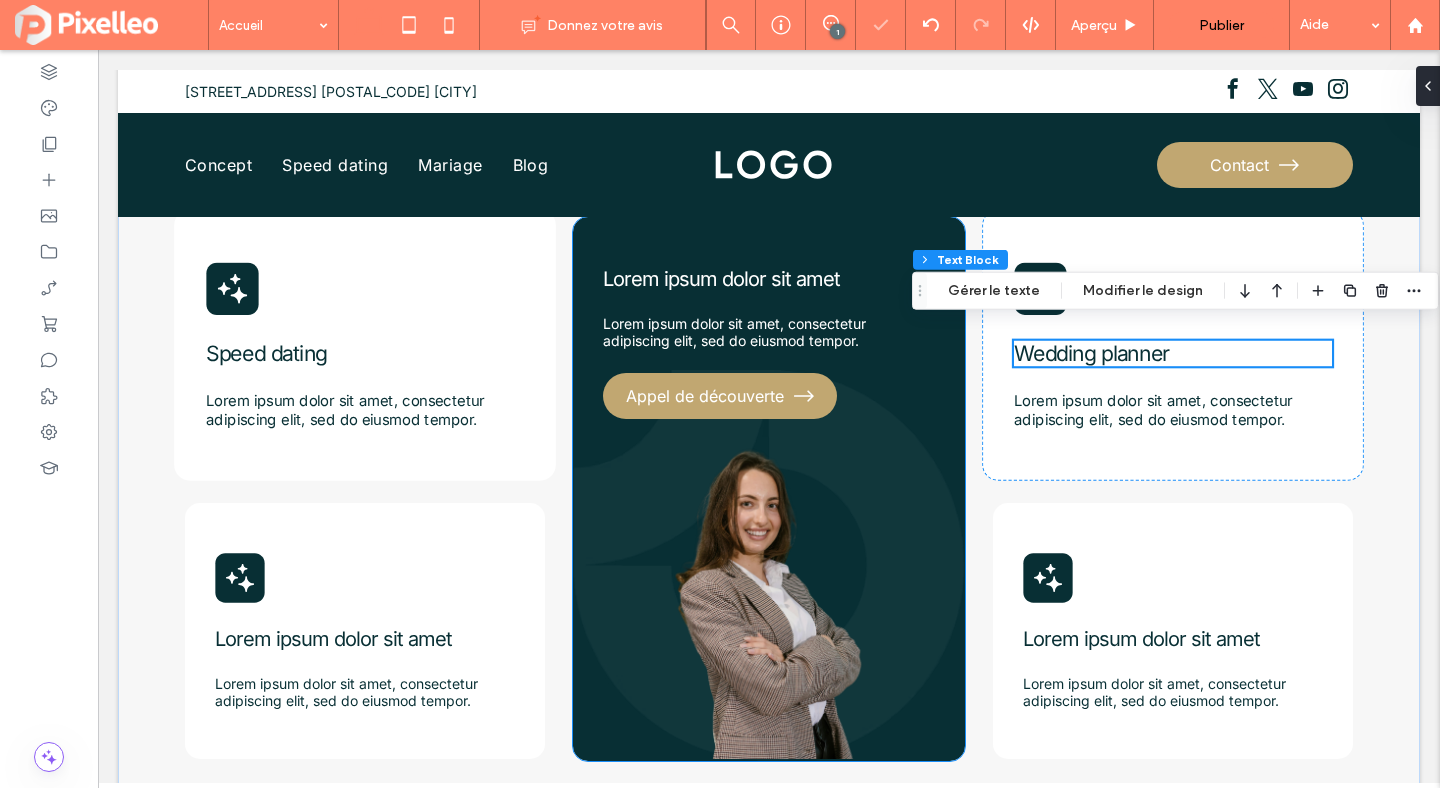 scroll, scrollTop: 941, scrollLeft: 0, axis: vertical 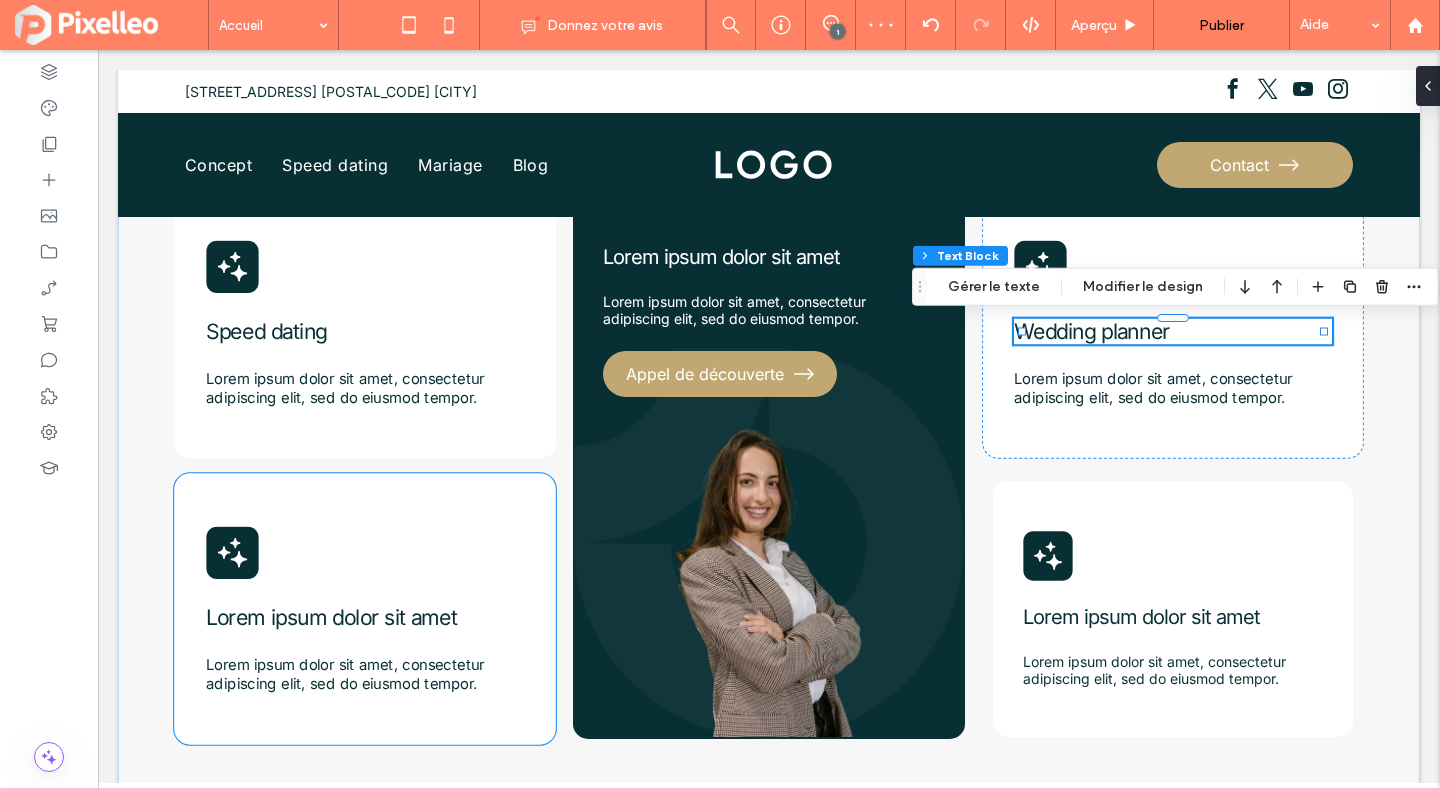 click on "Lorem ipsum dolor sit amet" at bounding box center (331, 617) 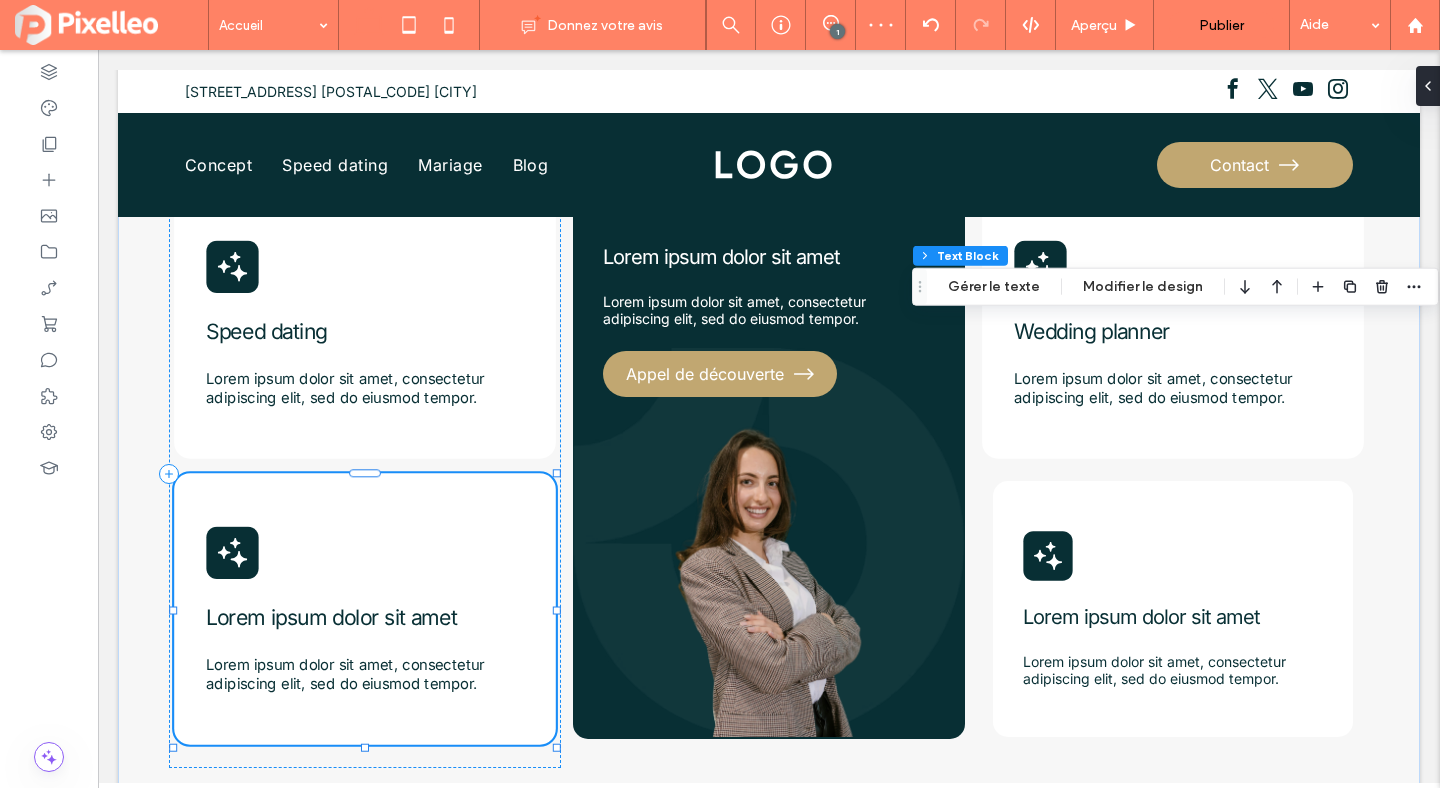 click on "Lorem ipsum dolor sit amet" at bounding box center (331, 617) 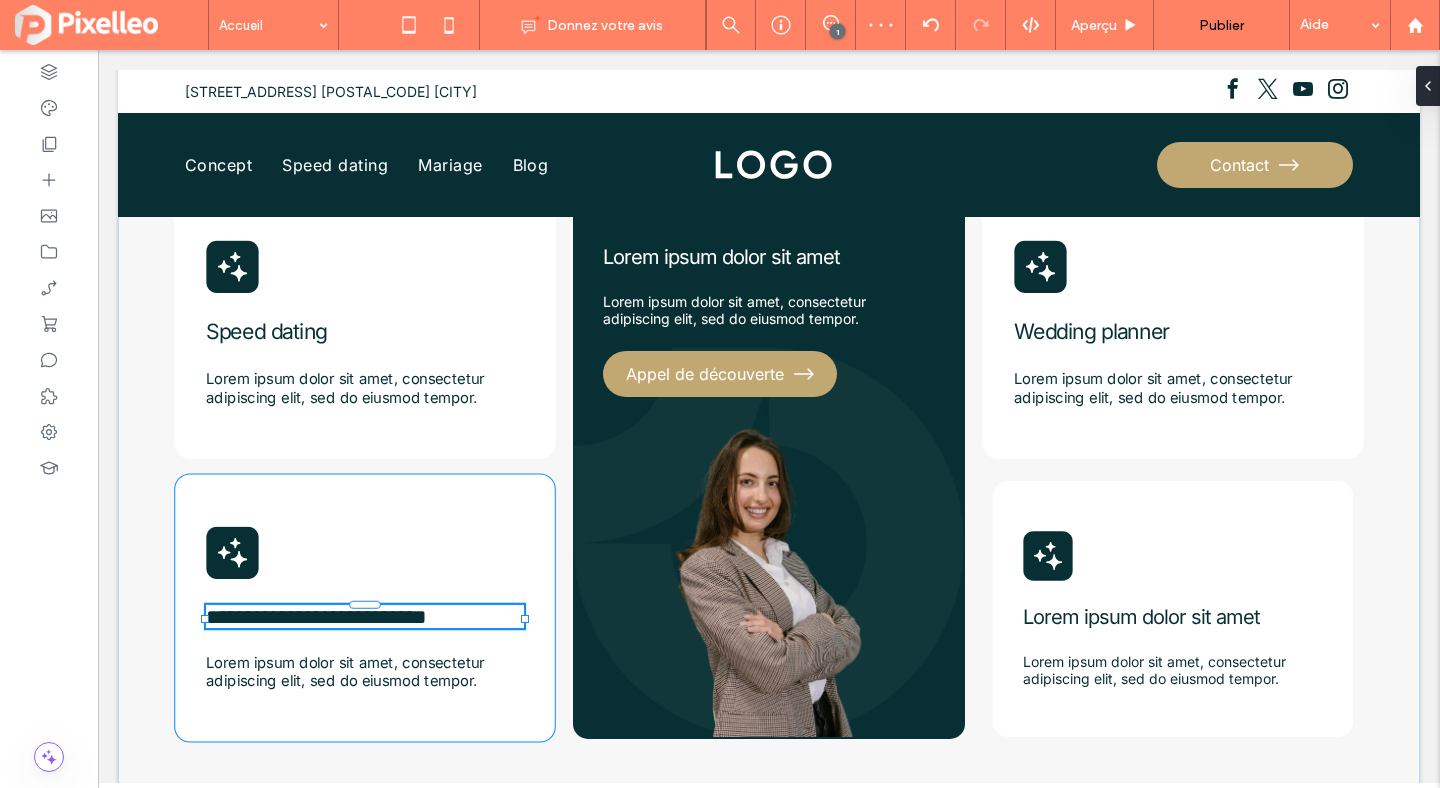 click on "**********" at bounding box center (365, 616) 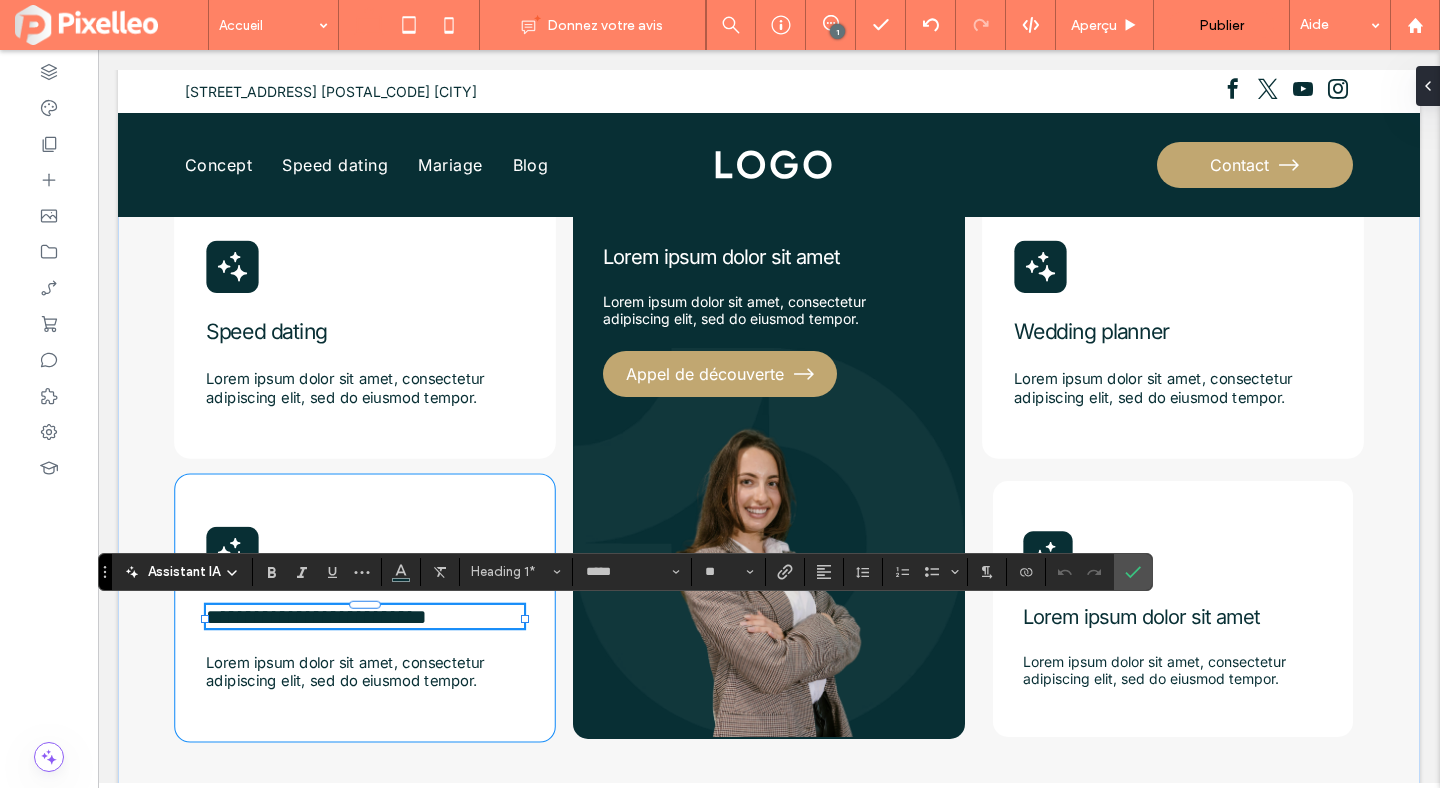 type 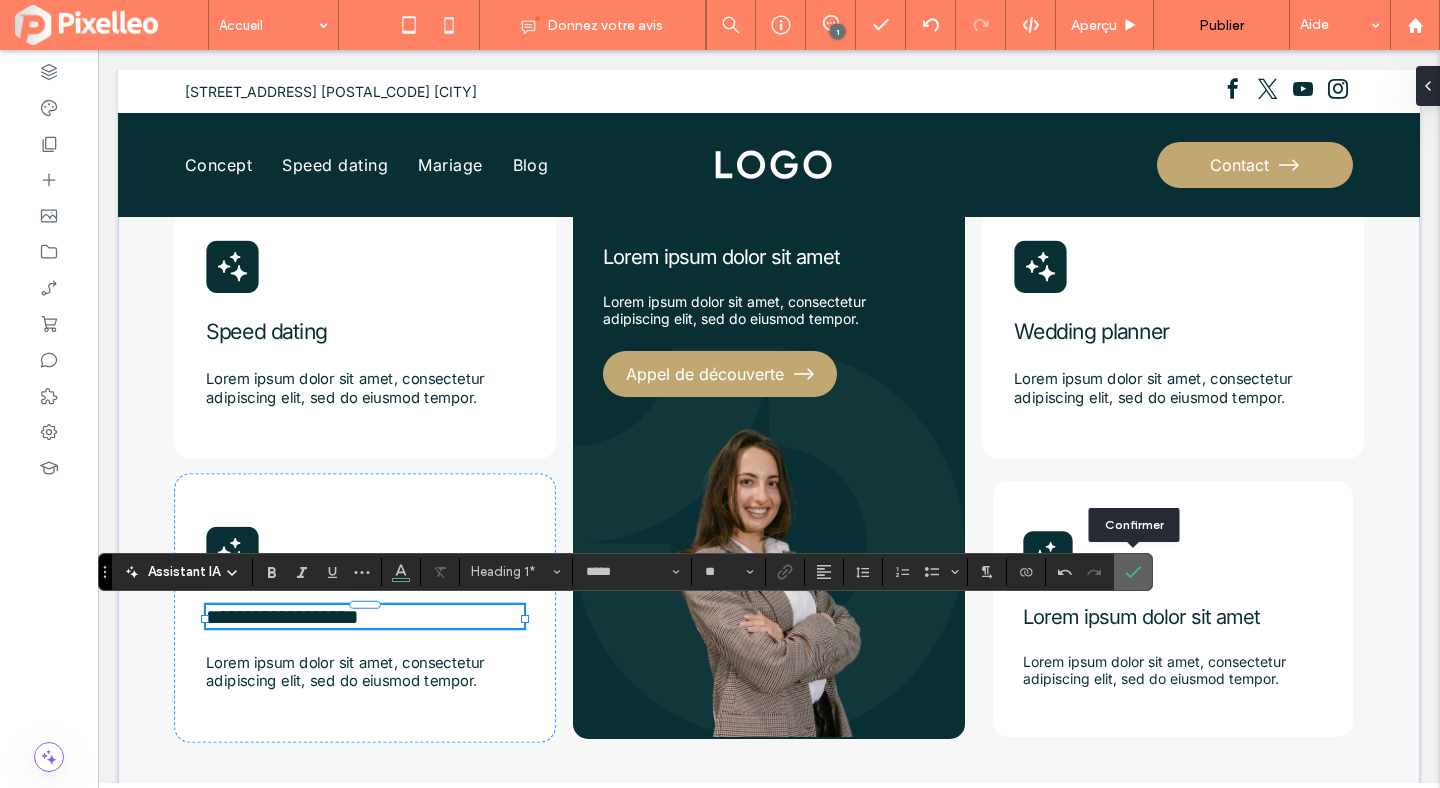 click 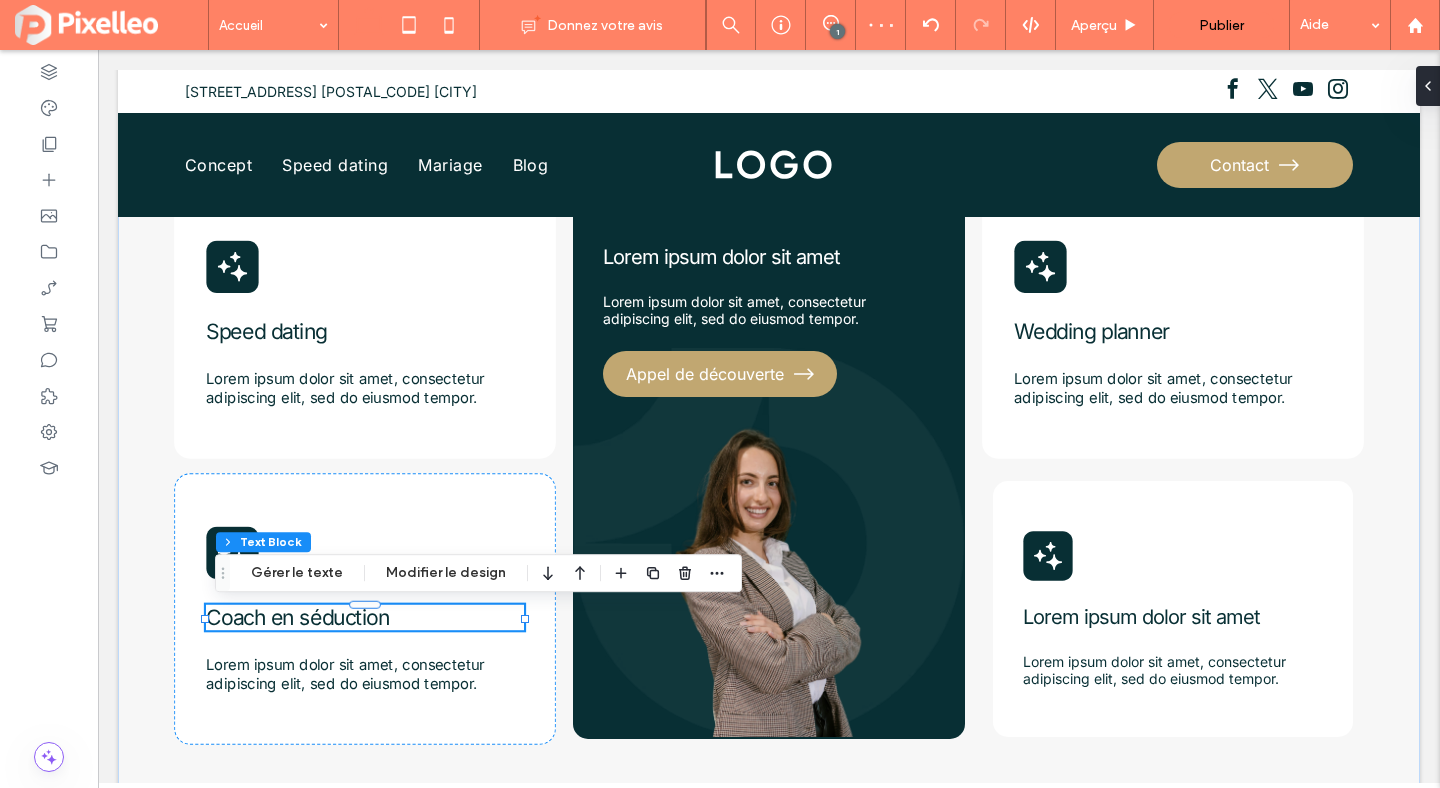 click on "Coach en séduction" at bounding box center (365, 617) 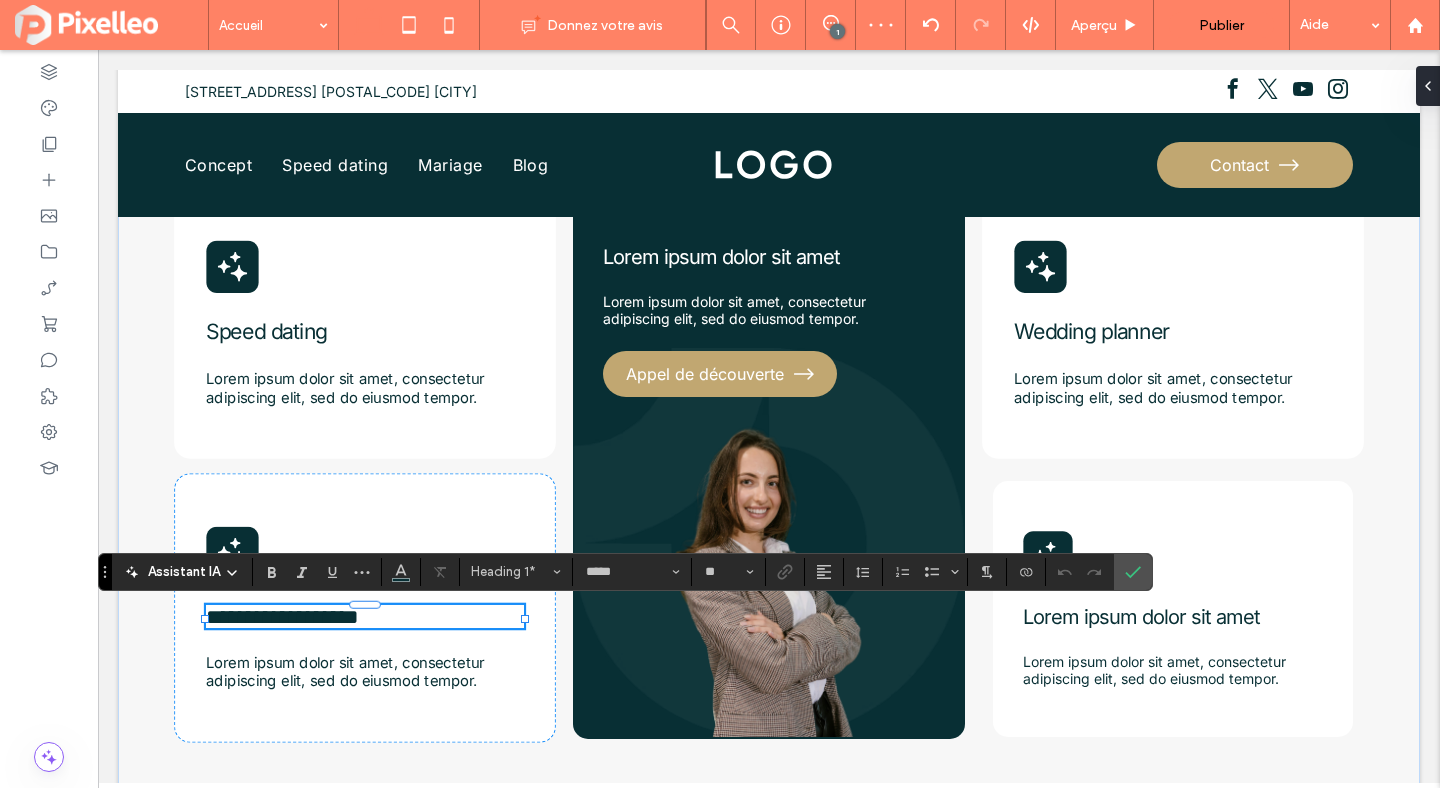 click on "**********" at bounding box center (365, 616) 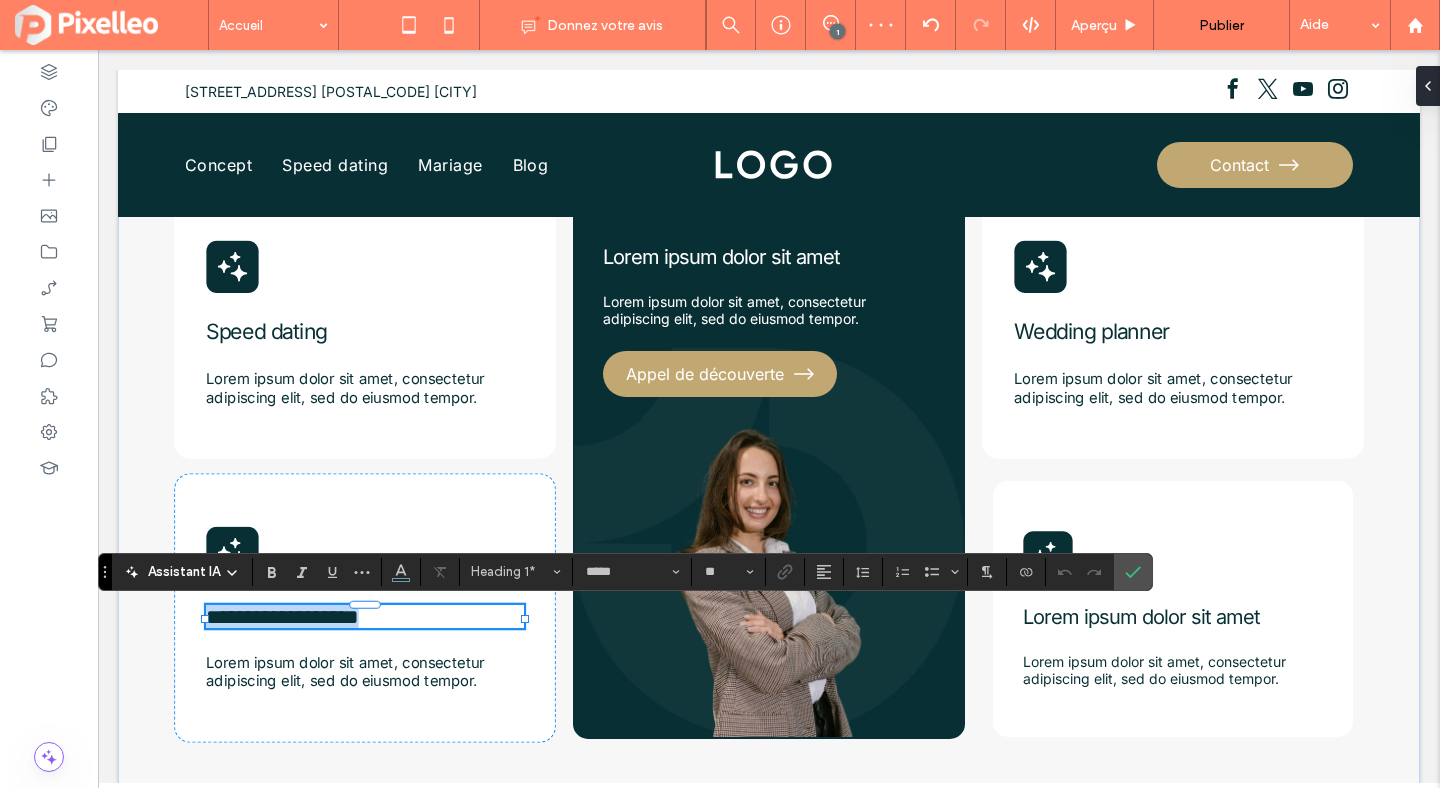 click on "**********" at bounding box center [365, 616] 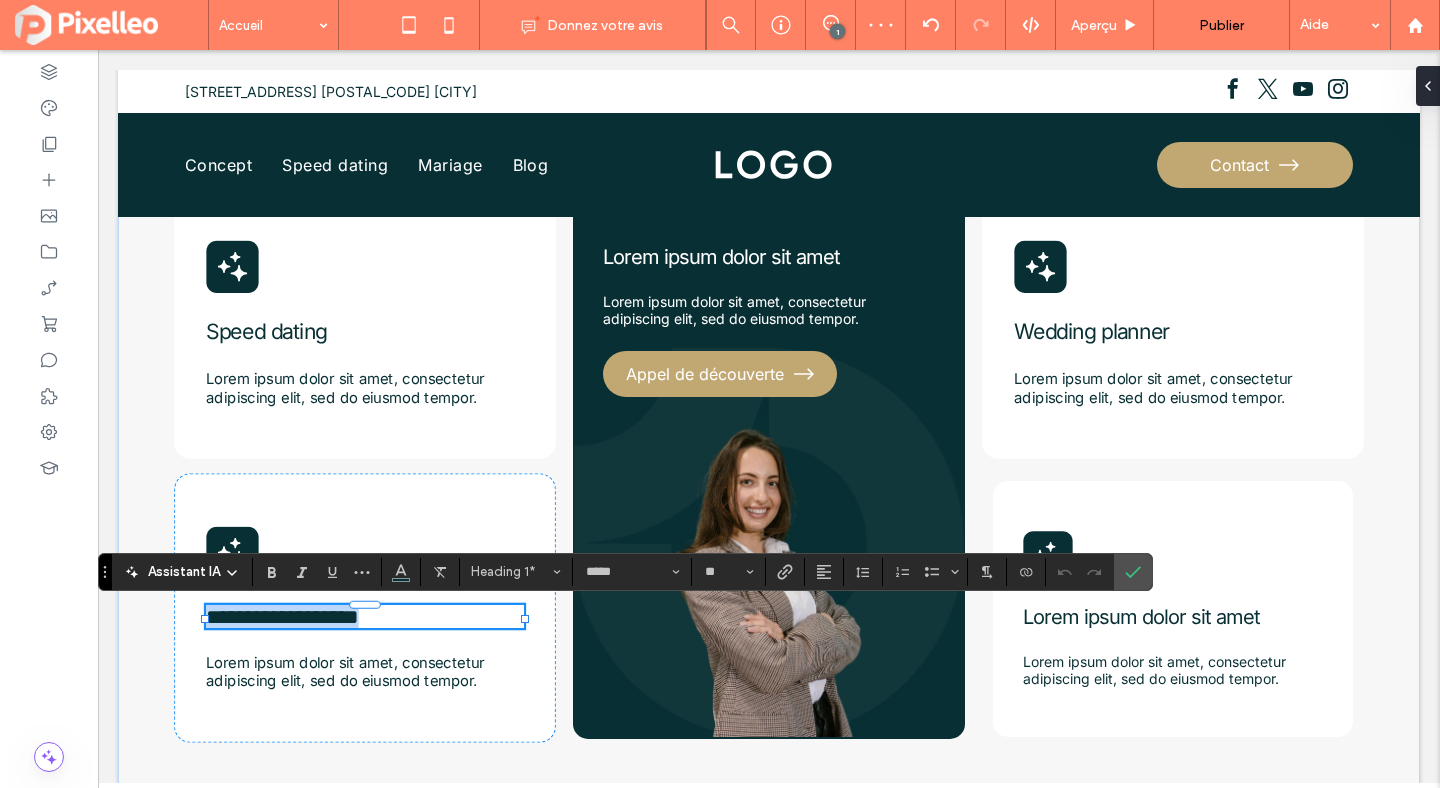 click on "**********" at bounding box center (365, 616) 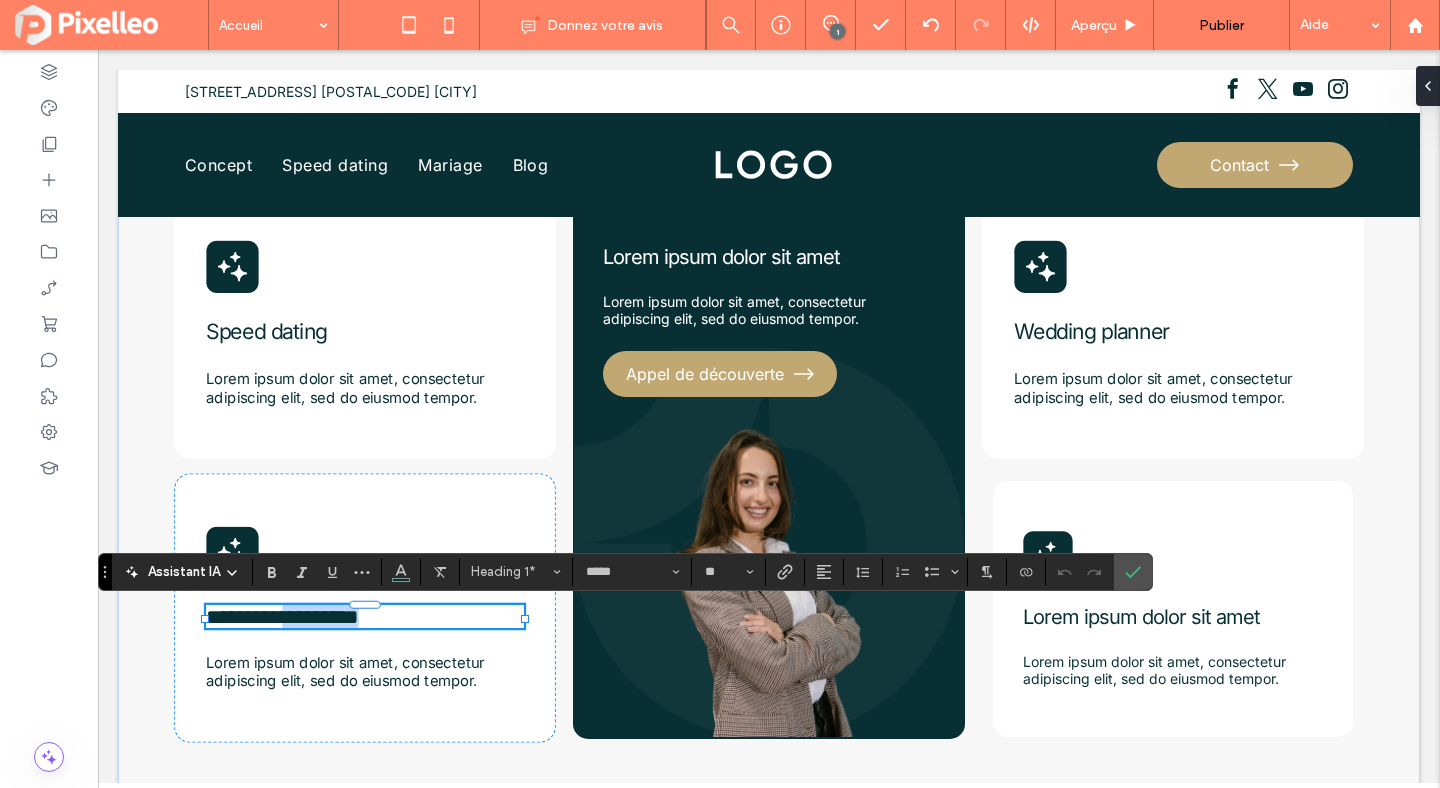 drag, startPoint x: 407, startPoint y: 620, endPoint x: 302, endPoint y: 617, distance: 105.04285 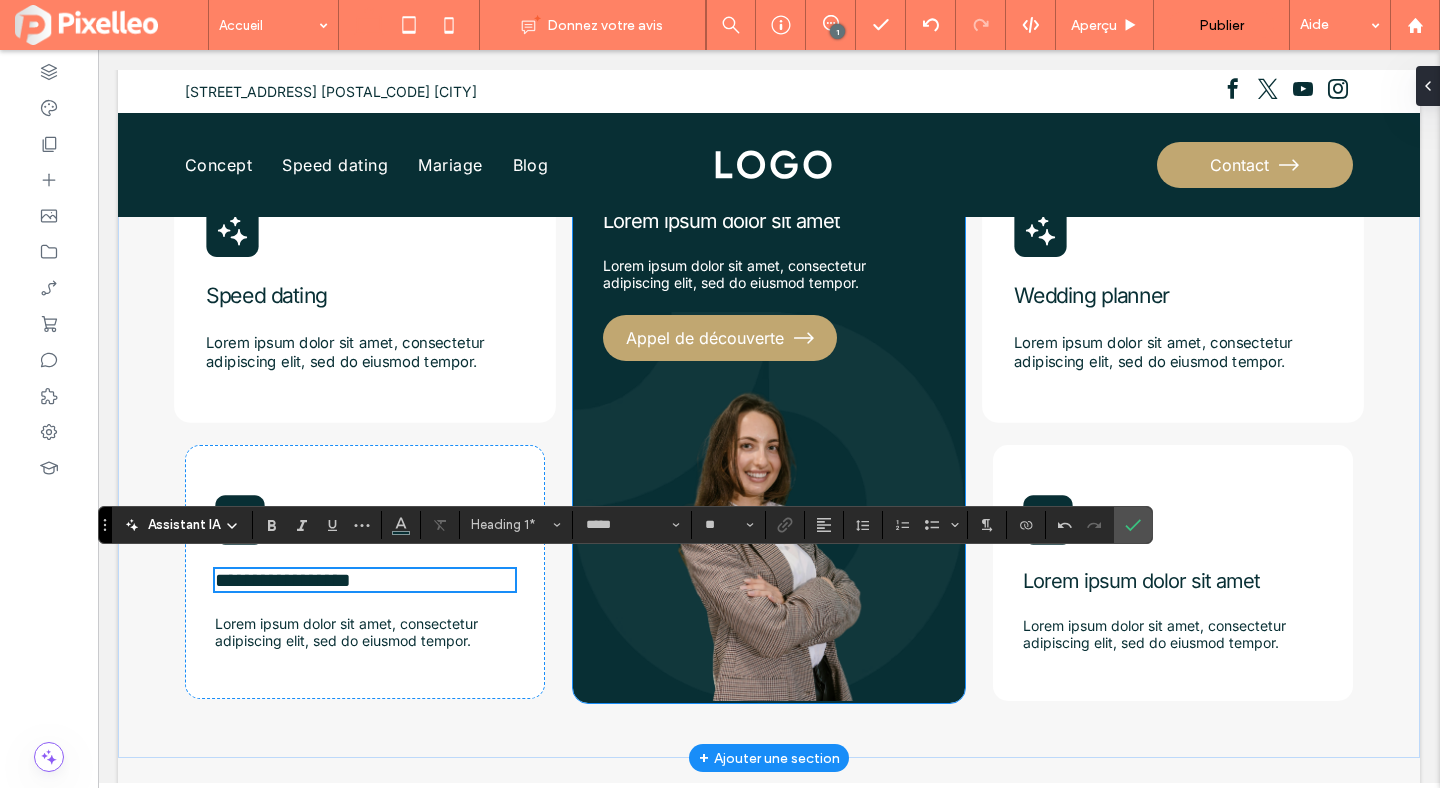 scroll, scrollTop: 989, scrollLeft: 0, axis: vertical 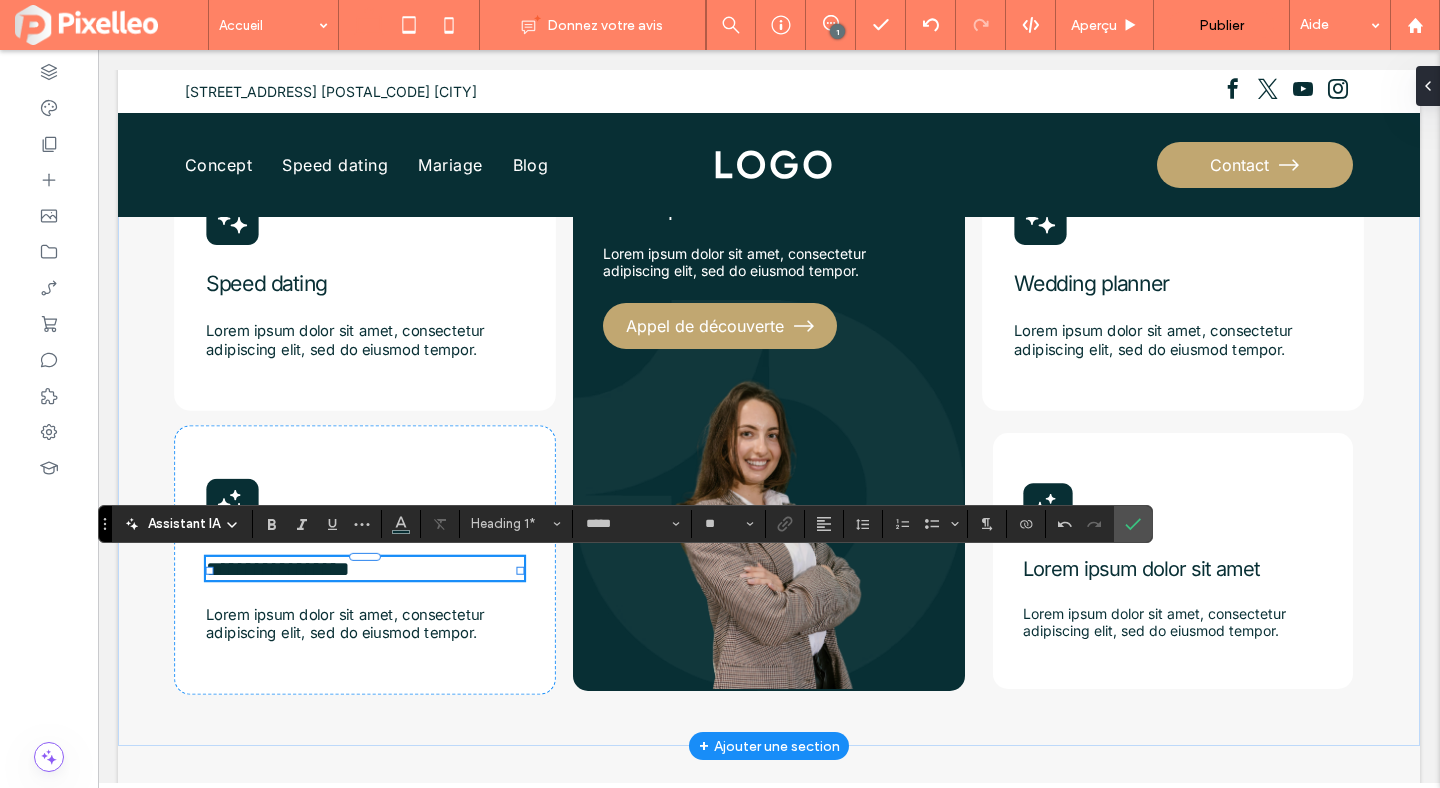 click on "**********" at bounding box center (365, 568) 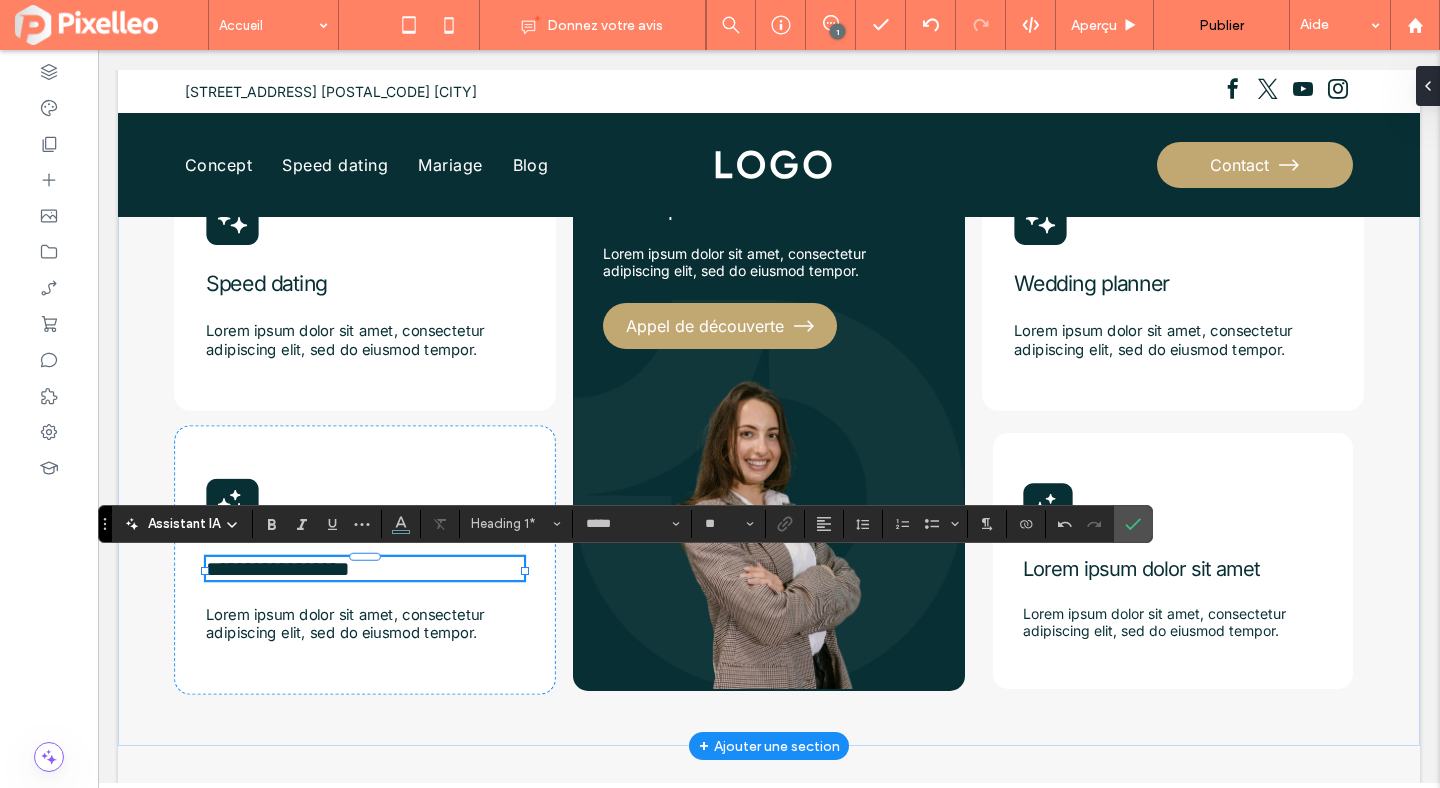 click on "**********" at bounding box center (365, 568) 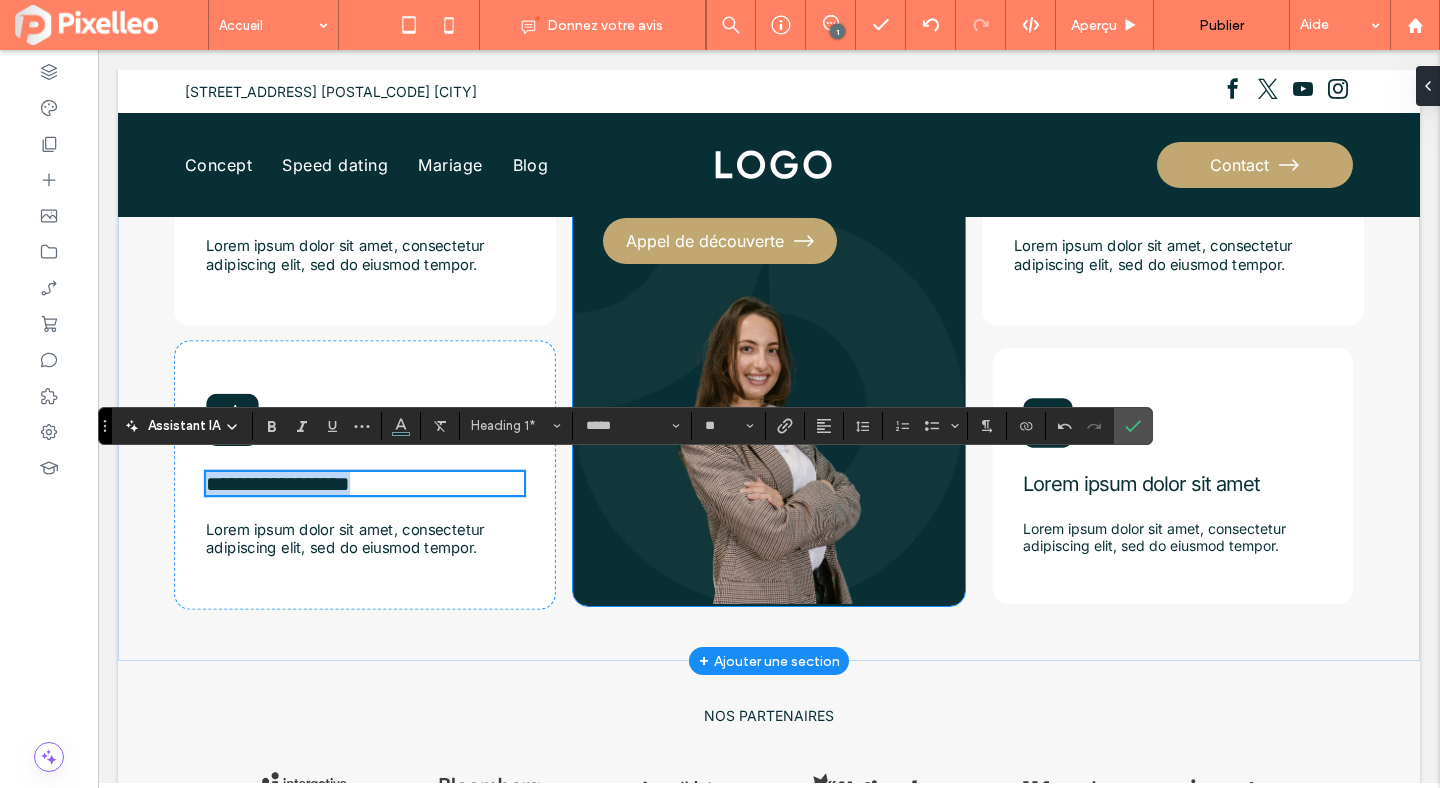 scroll, scrollTop: 1087, scrollLeft: 0, axis: vertical 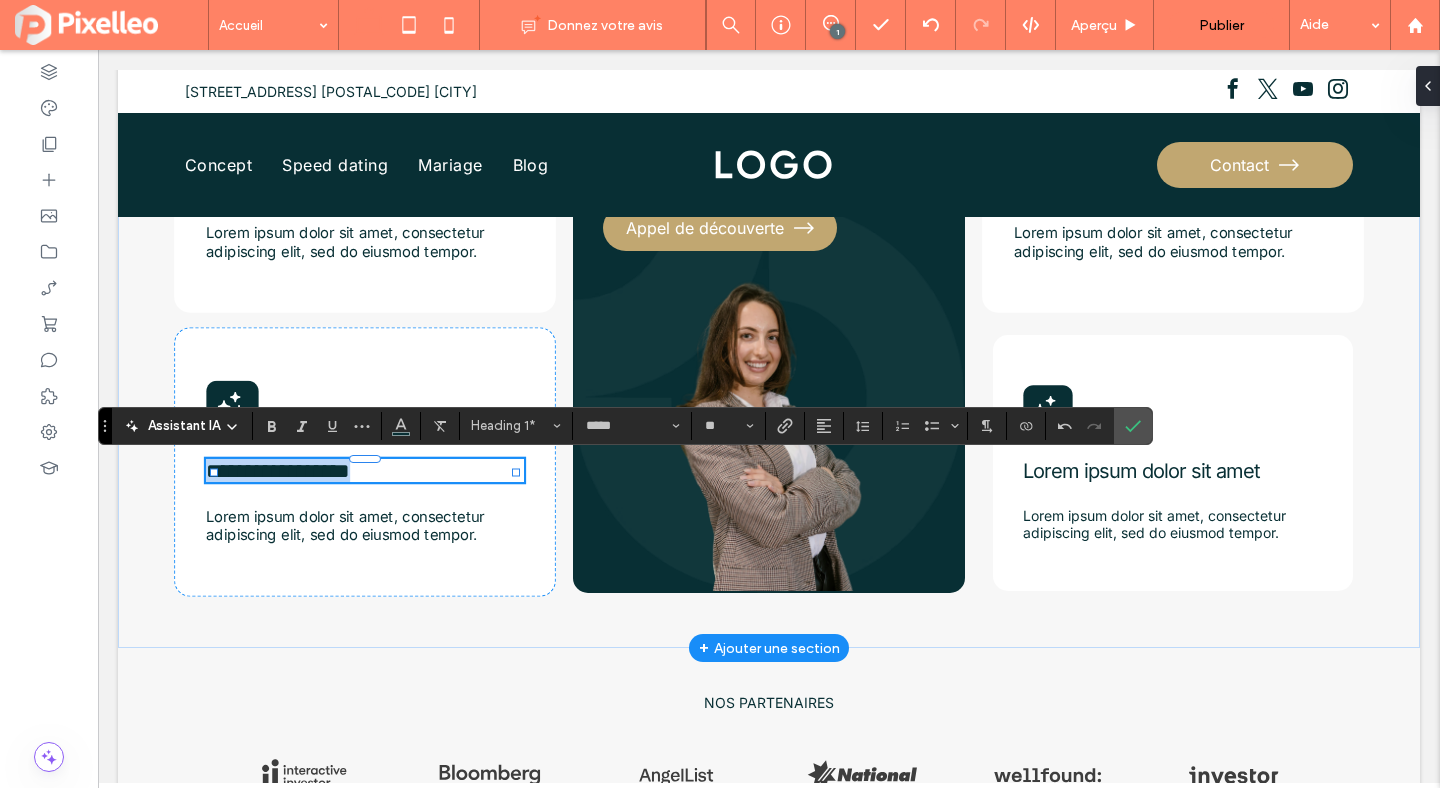 click on "**********" at bounding box center [365, 470] 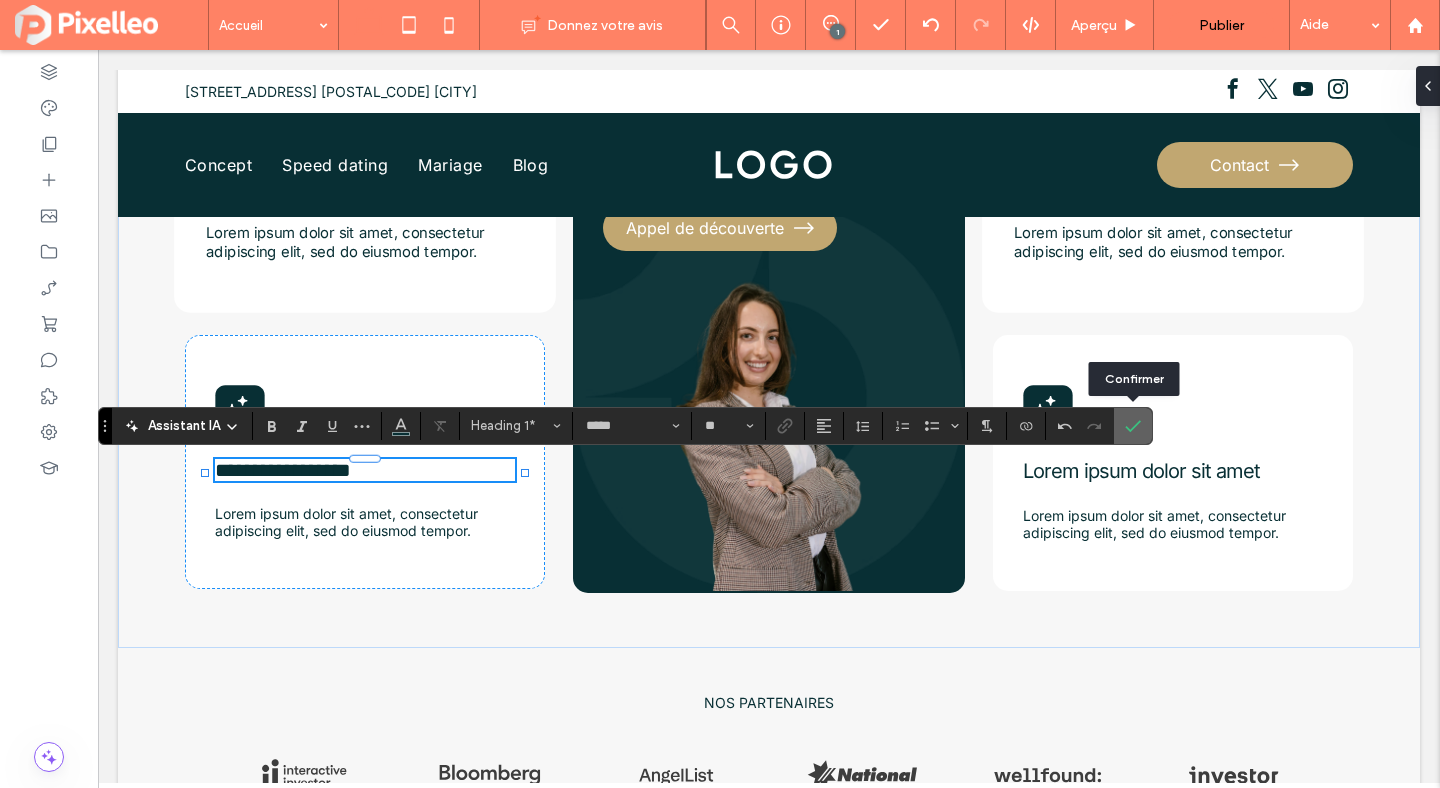 click 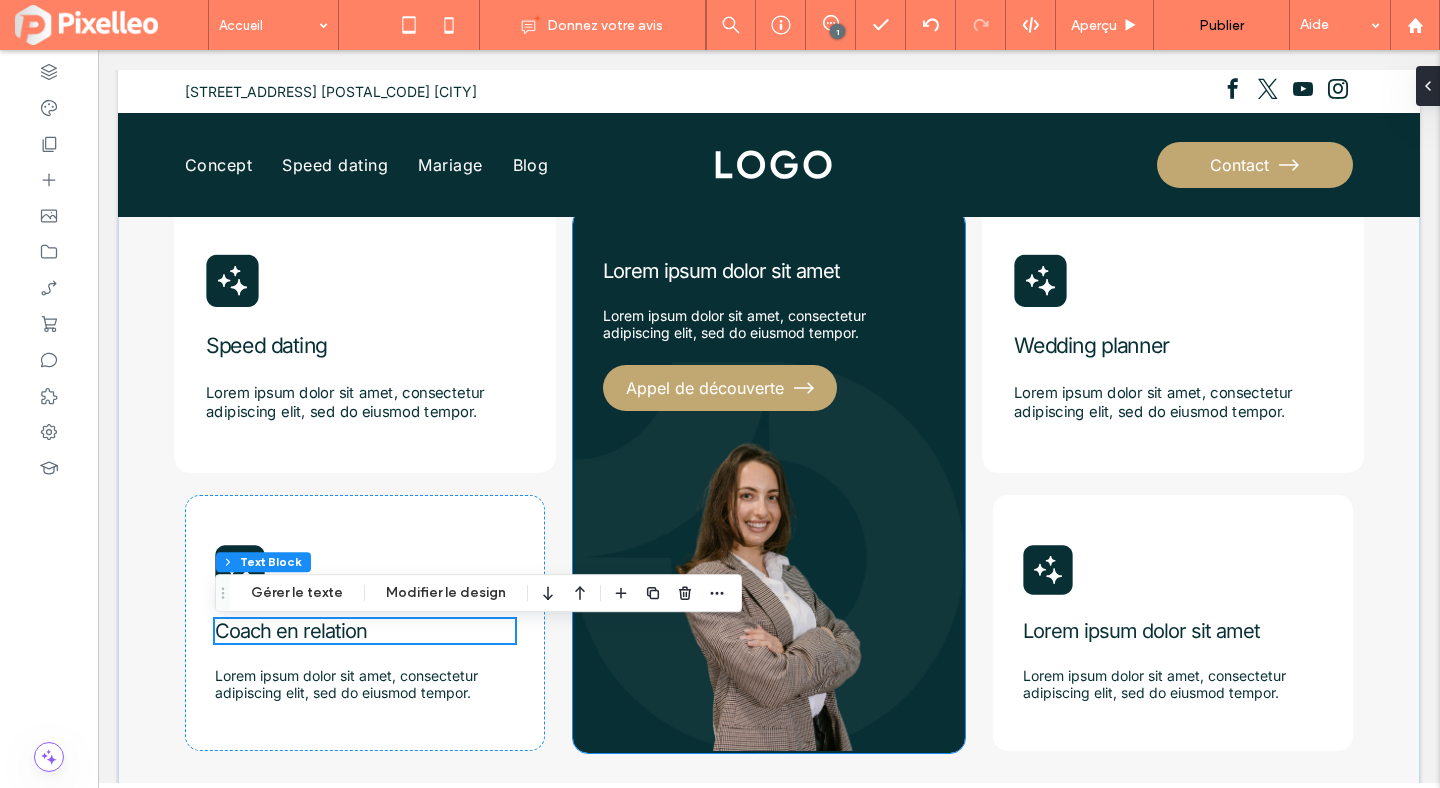 scroll, scrollTop: 919, scrollLeft: 0, axis: vertical 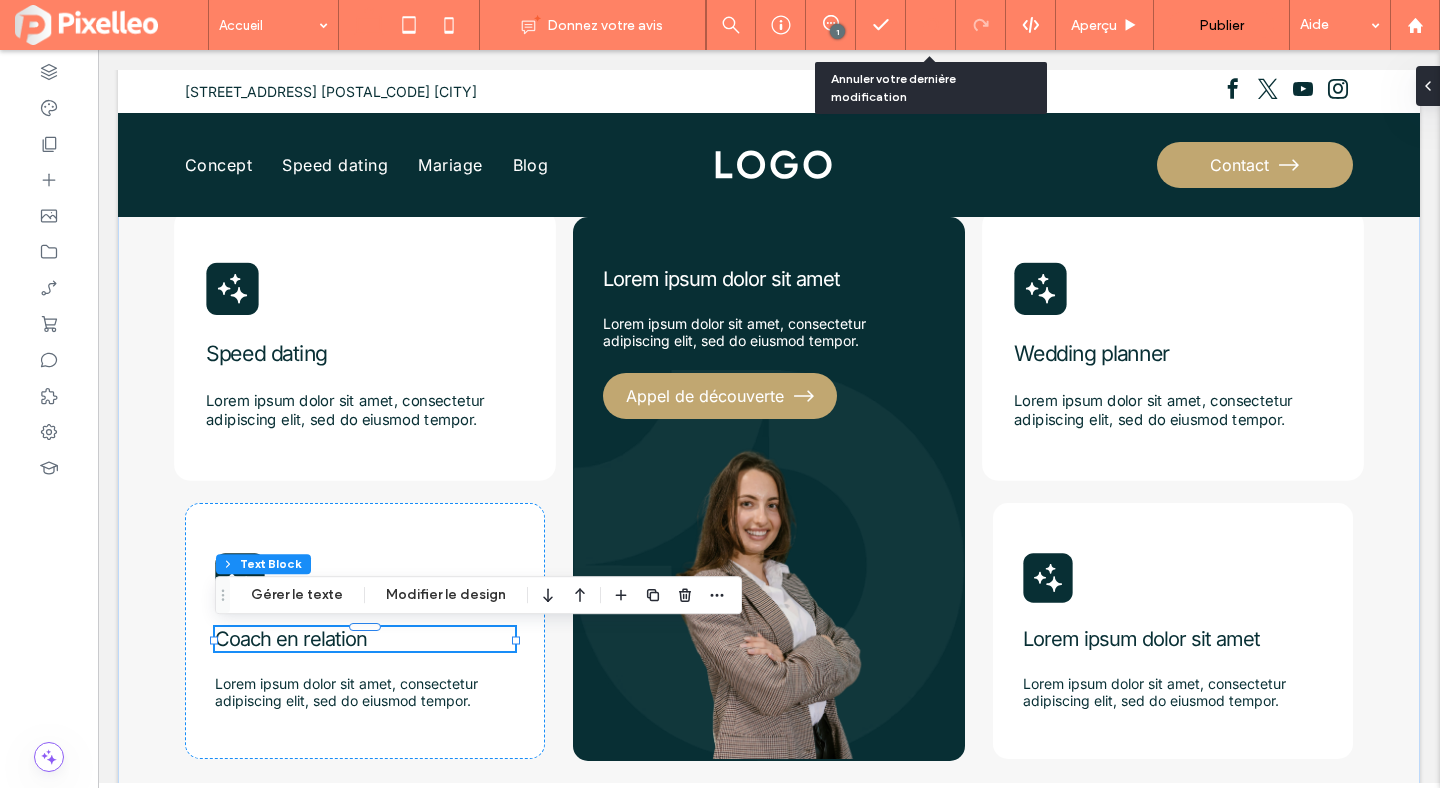 click 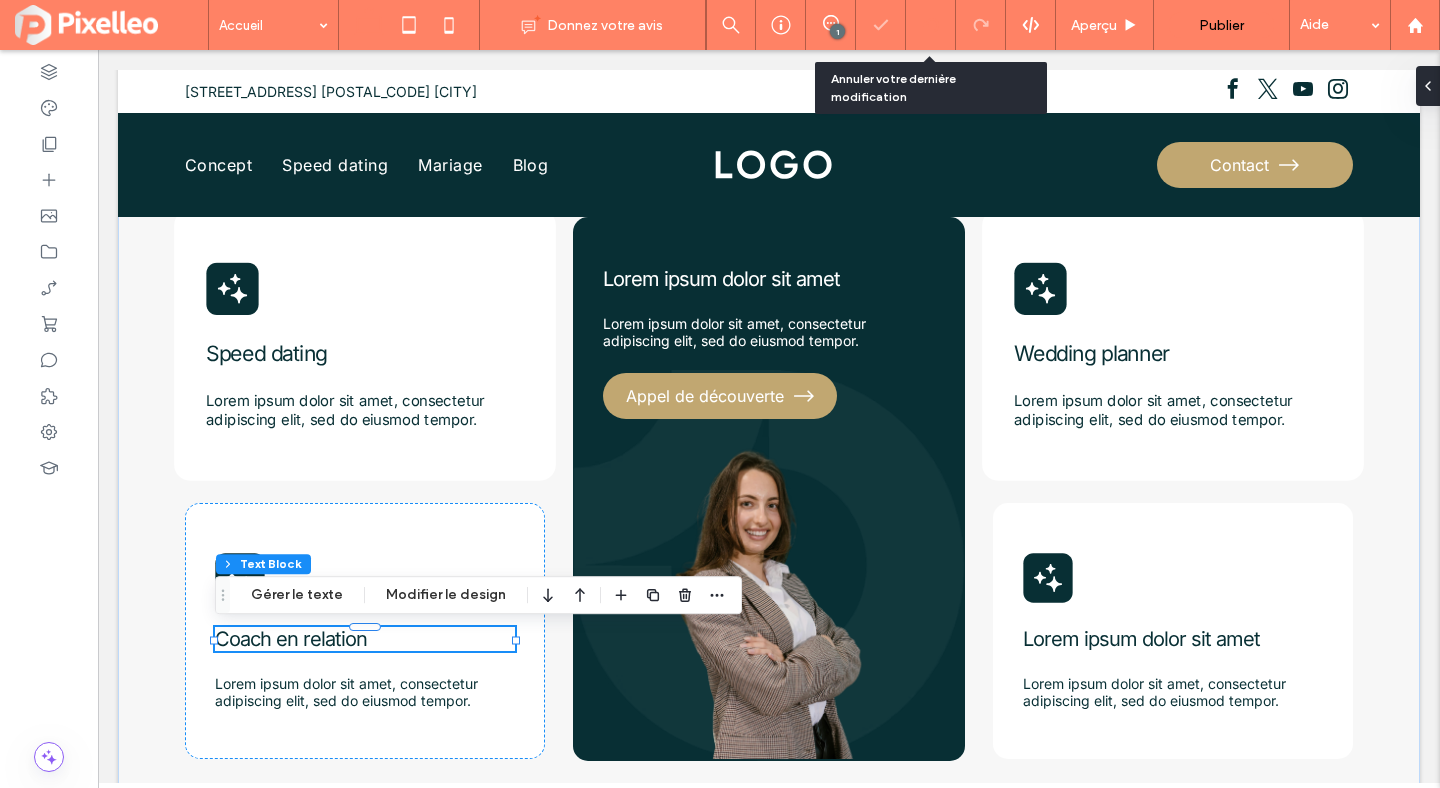 click at bounding box center (720, 394) 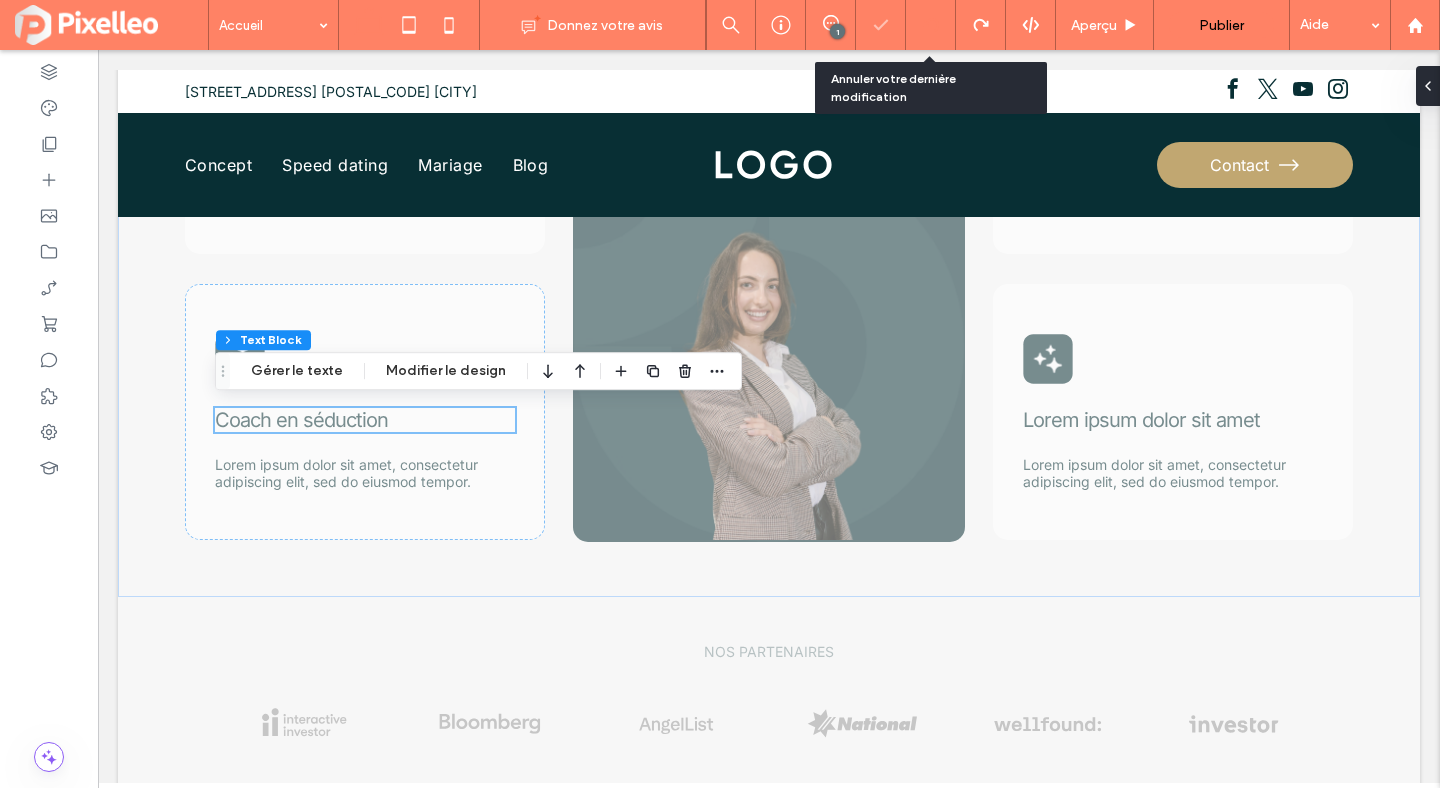 scroll, scrollTop: 1143, scrollLeft: 0, axis: vertical 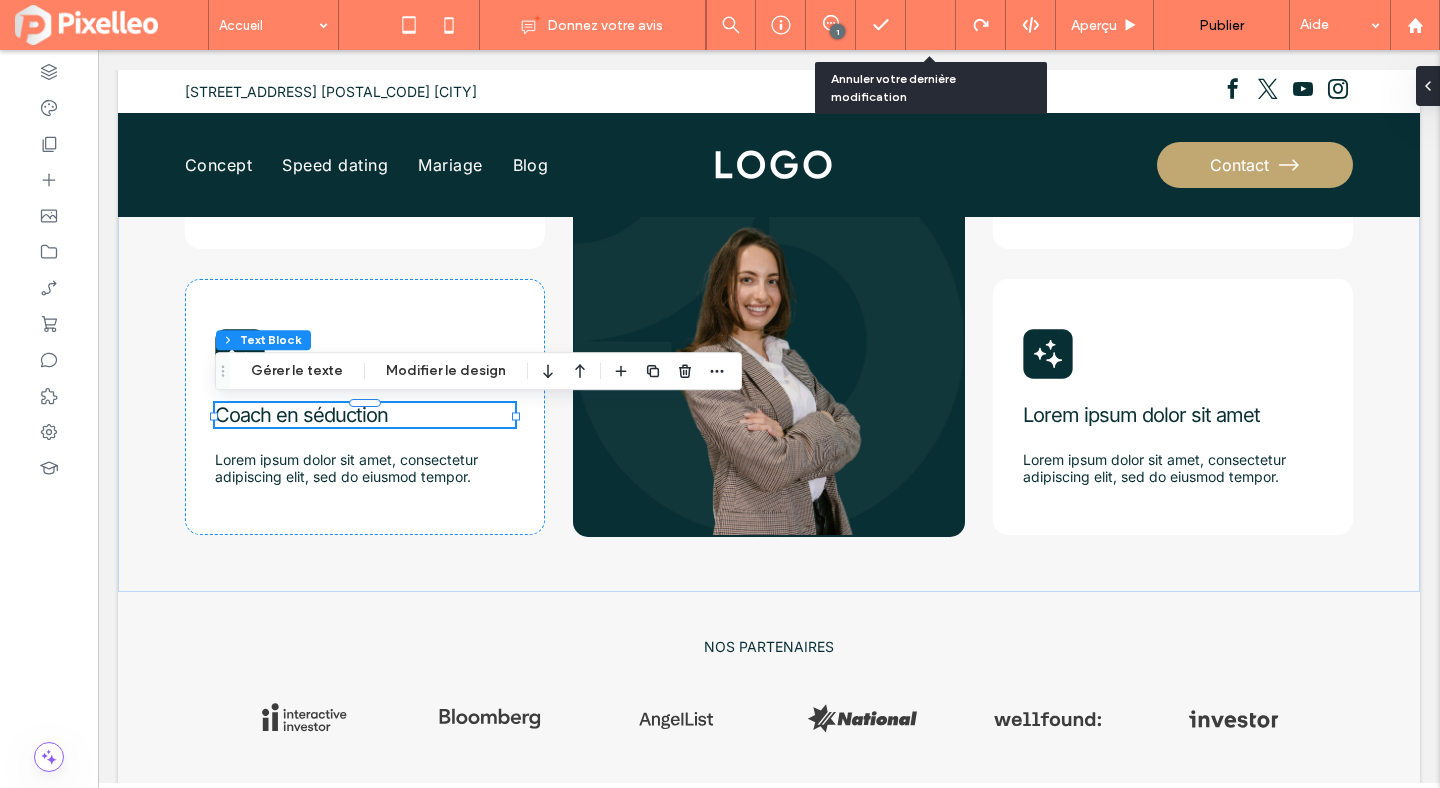 click 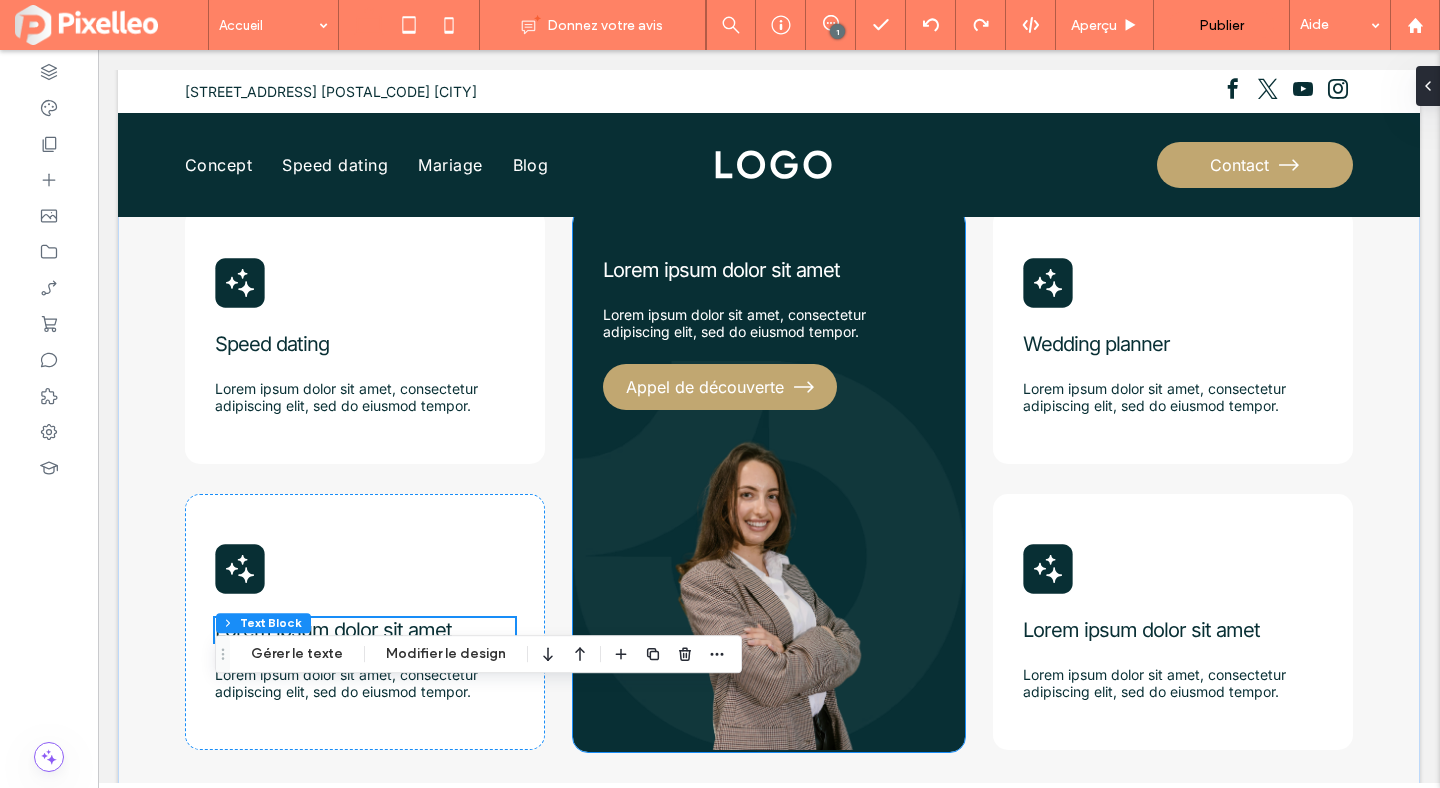 scroll, scrollTop: 818, scrollLeft: 0, axis: vertical 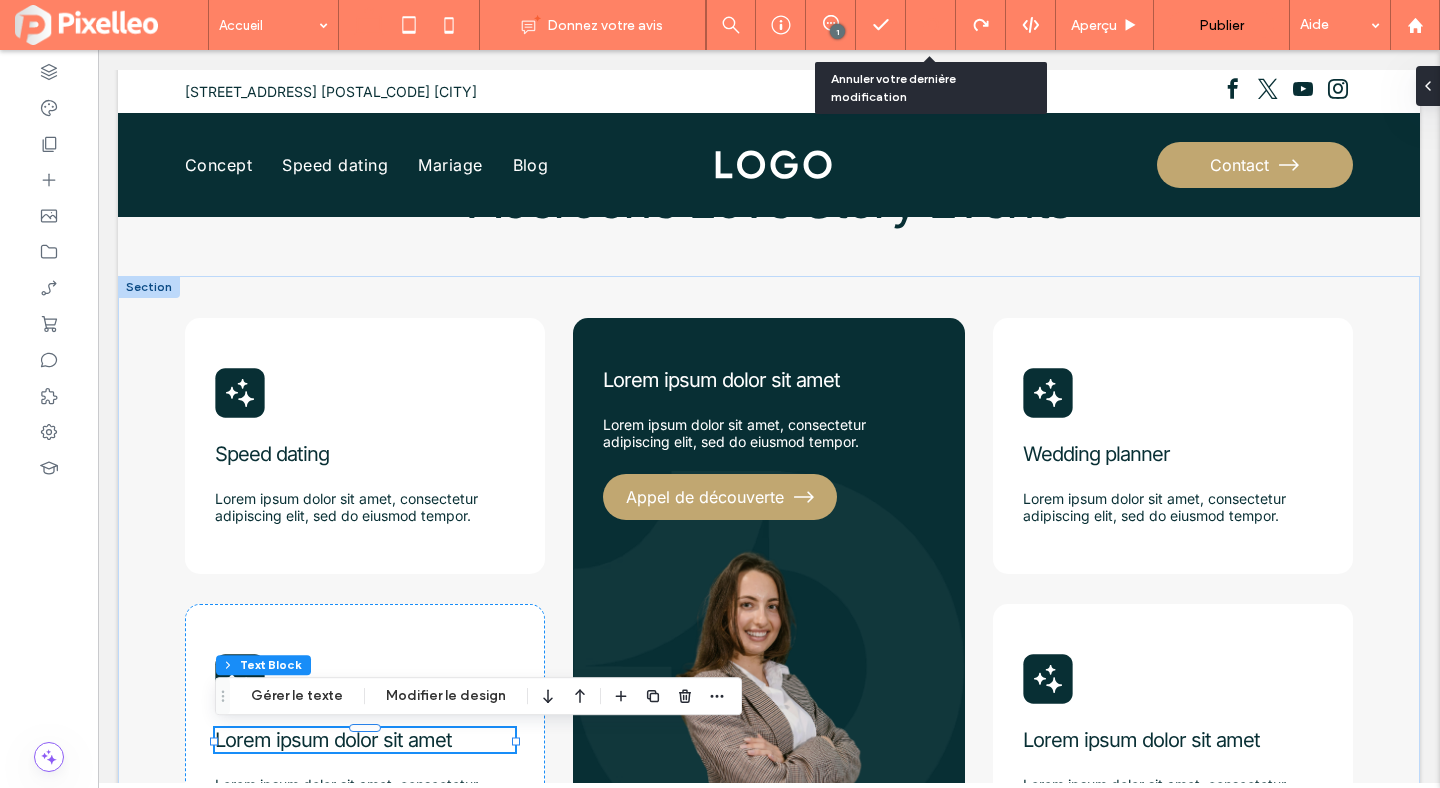 click 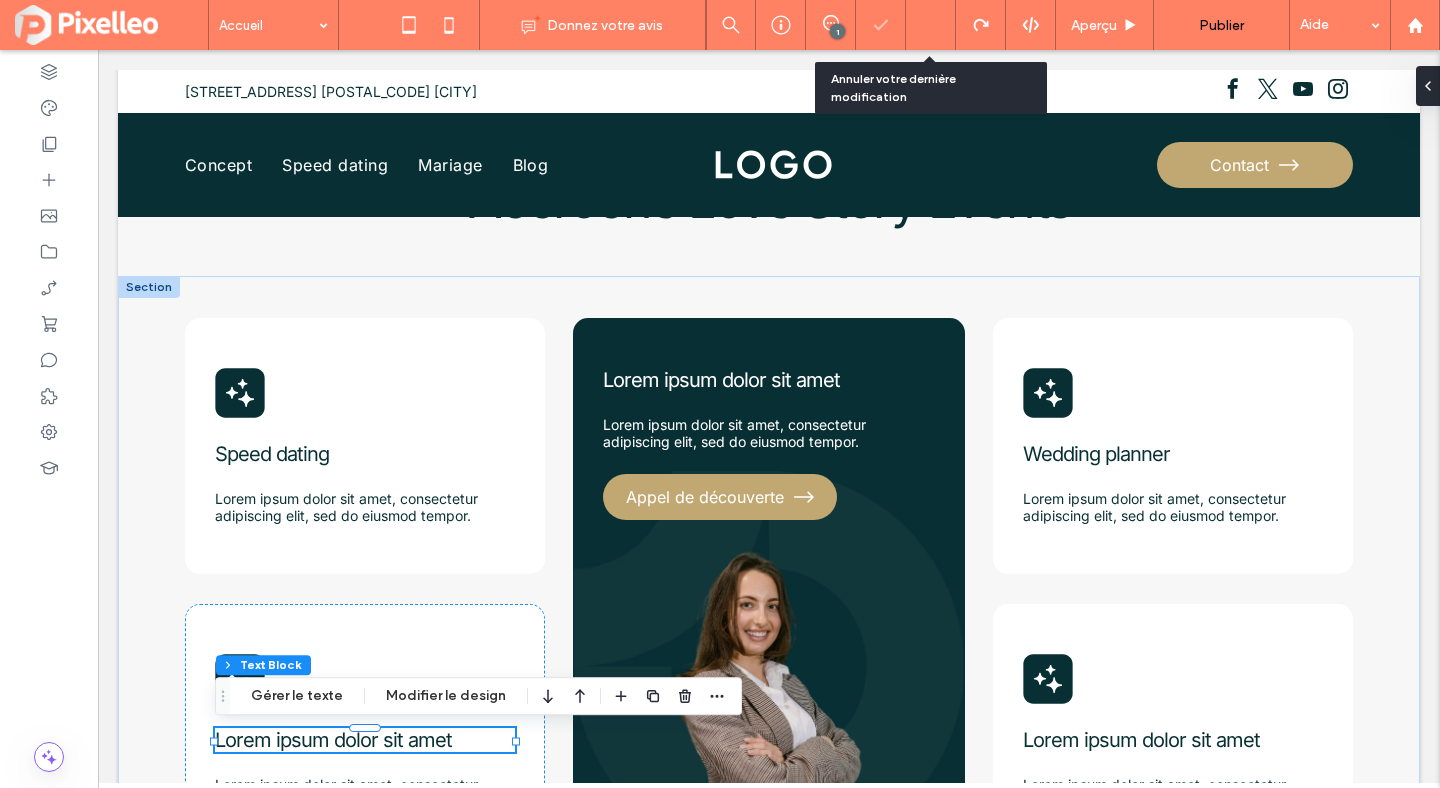 click 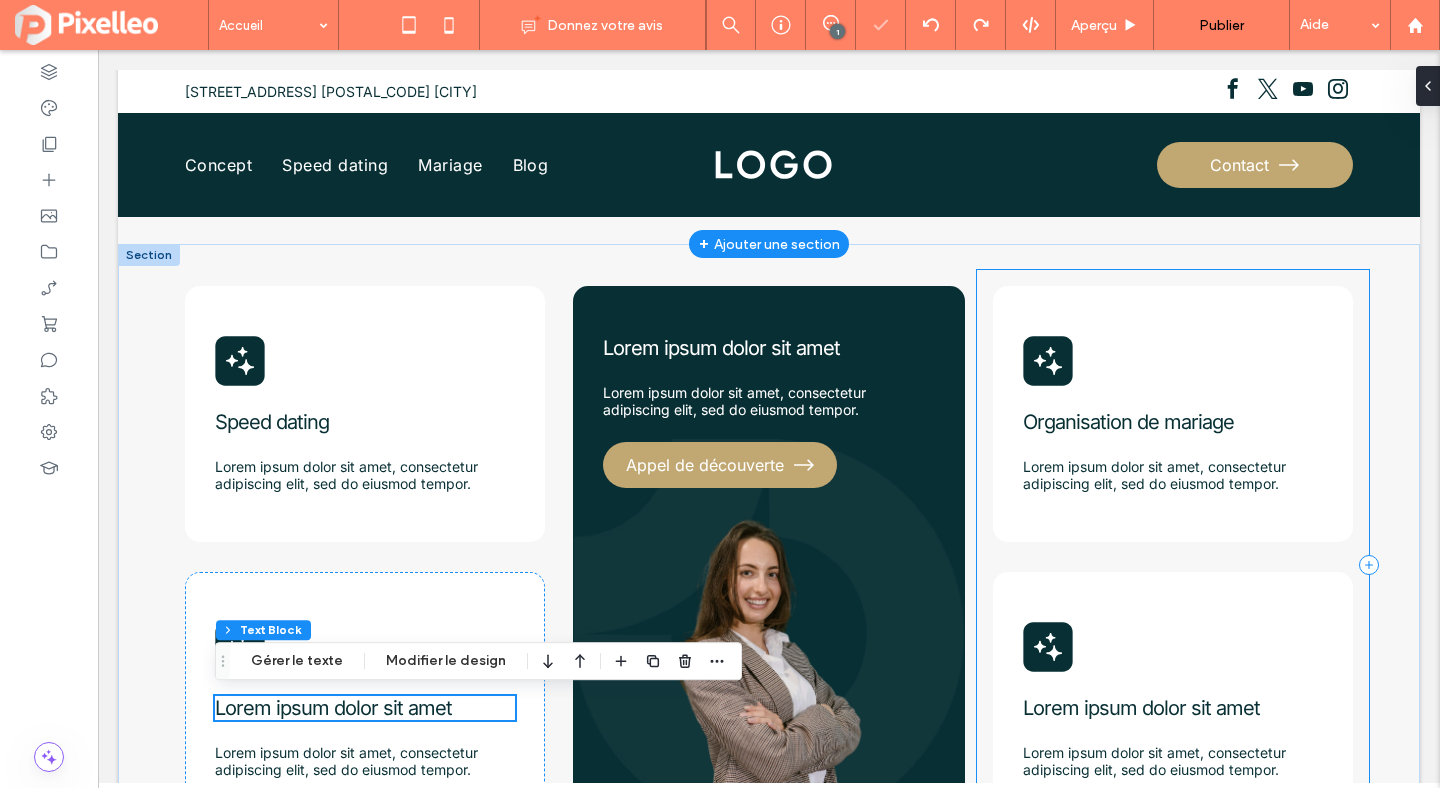 scroll, scrollTop: 848, scrollLeft: 0, axis: vertical 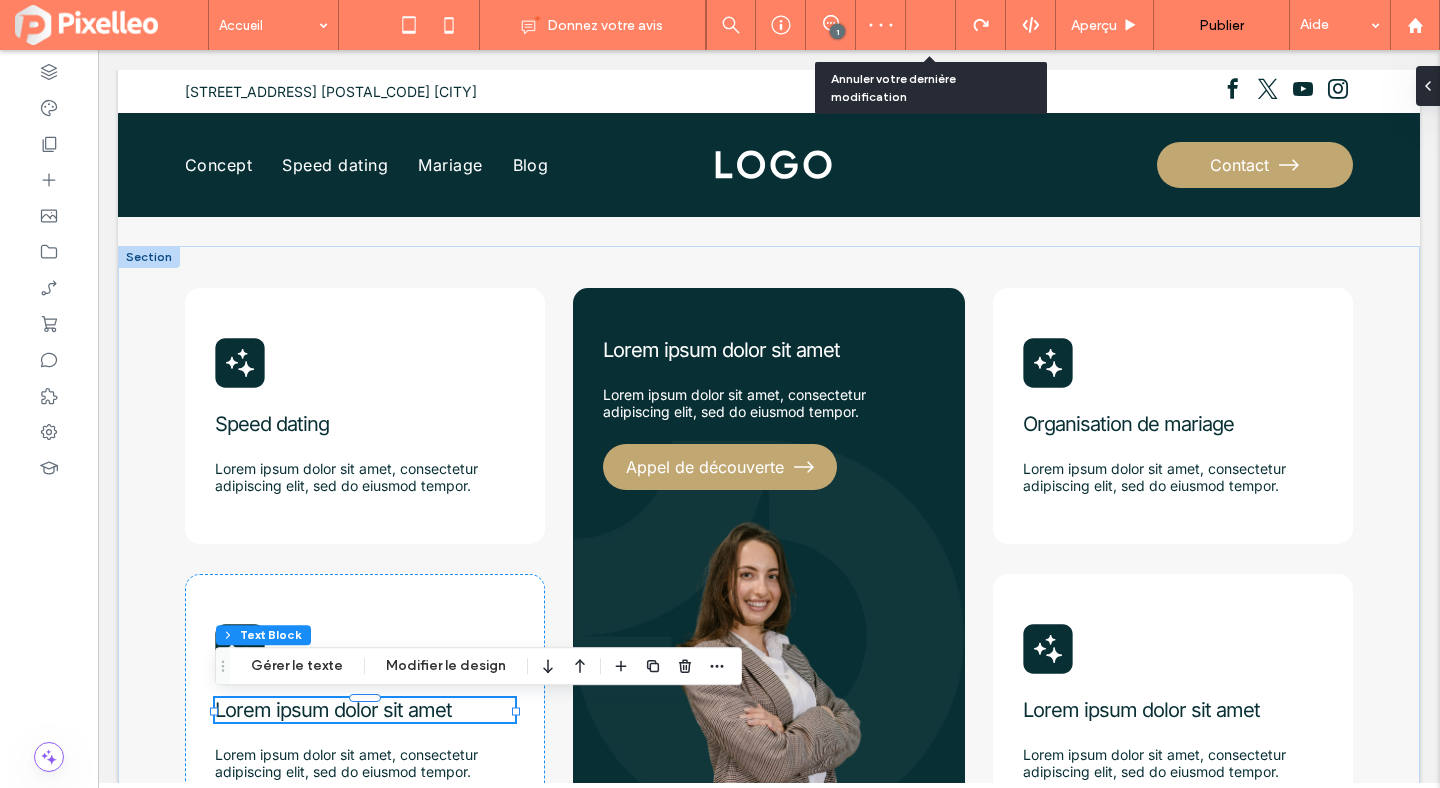 click at bounding box center [930, 25] 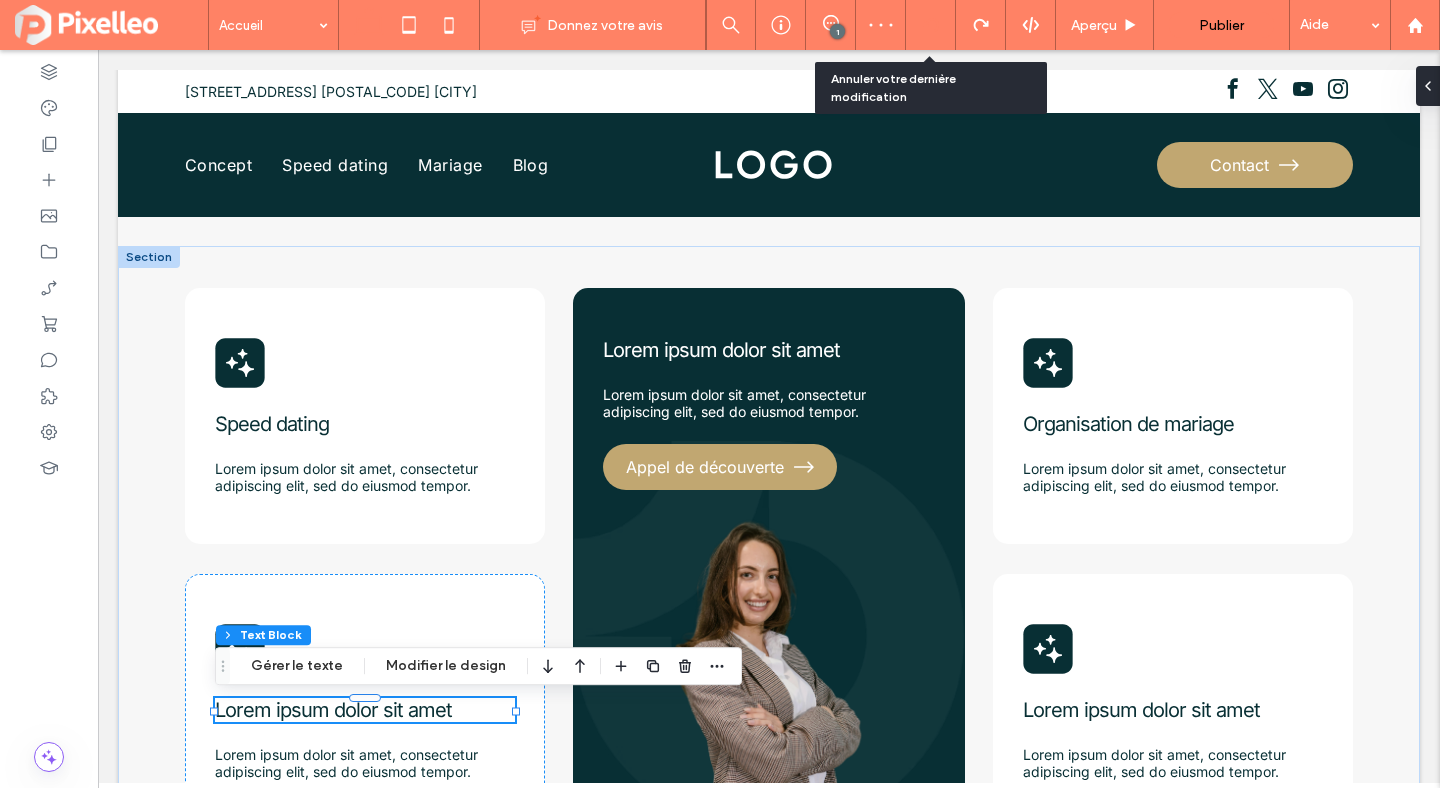 click at bounding box center (930, 25) 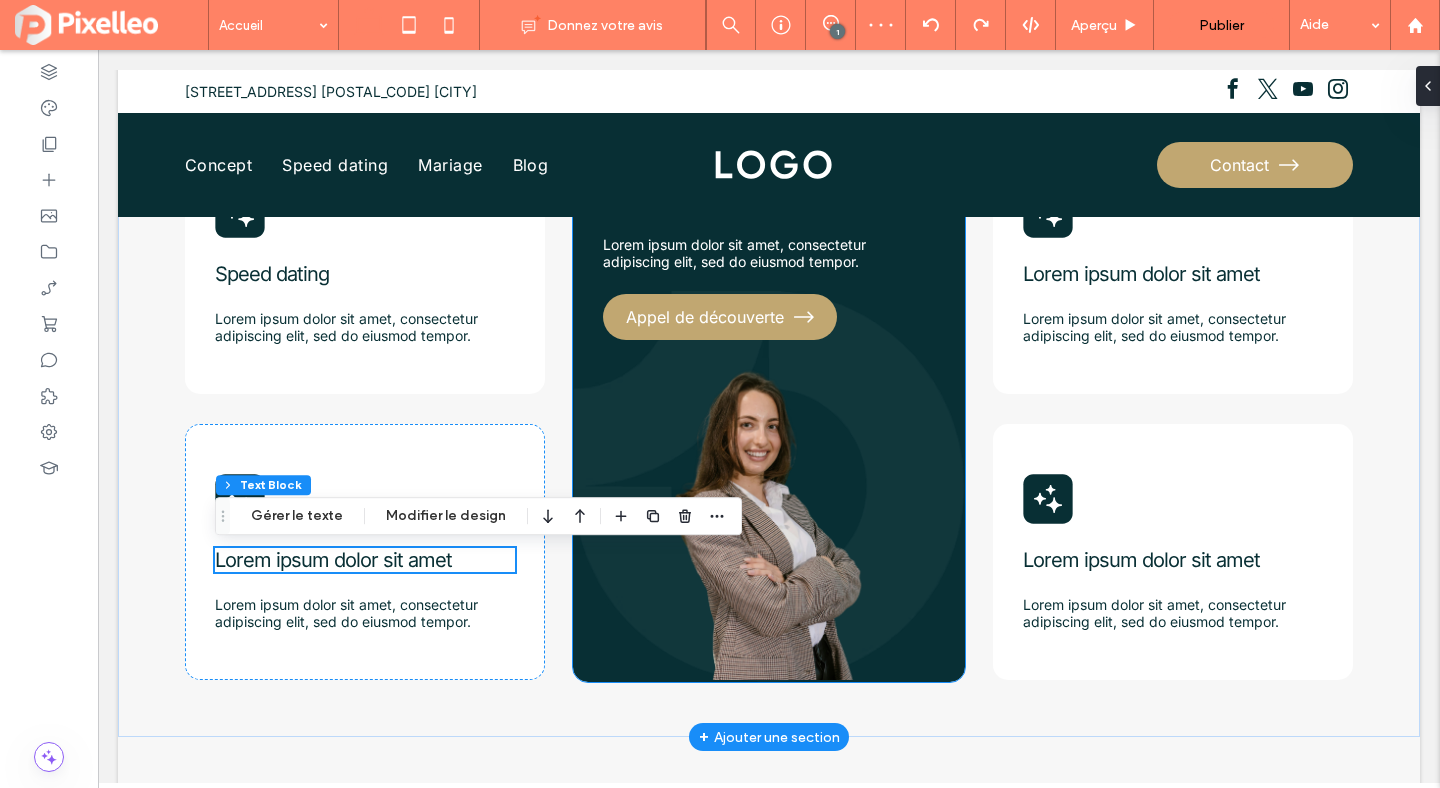 scroll, scrollTop: 842, scrollLeft: 0, axis: vertical 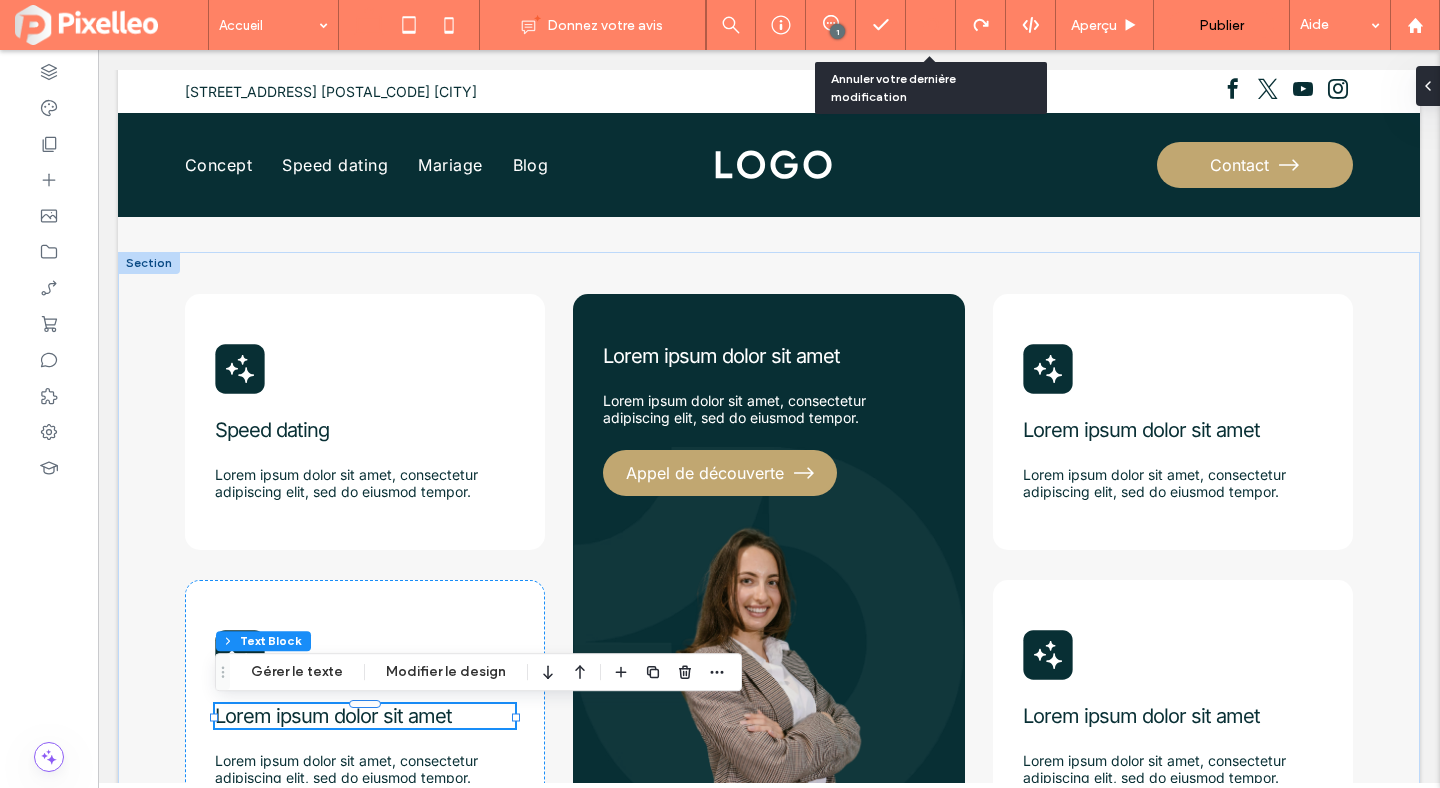 click 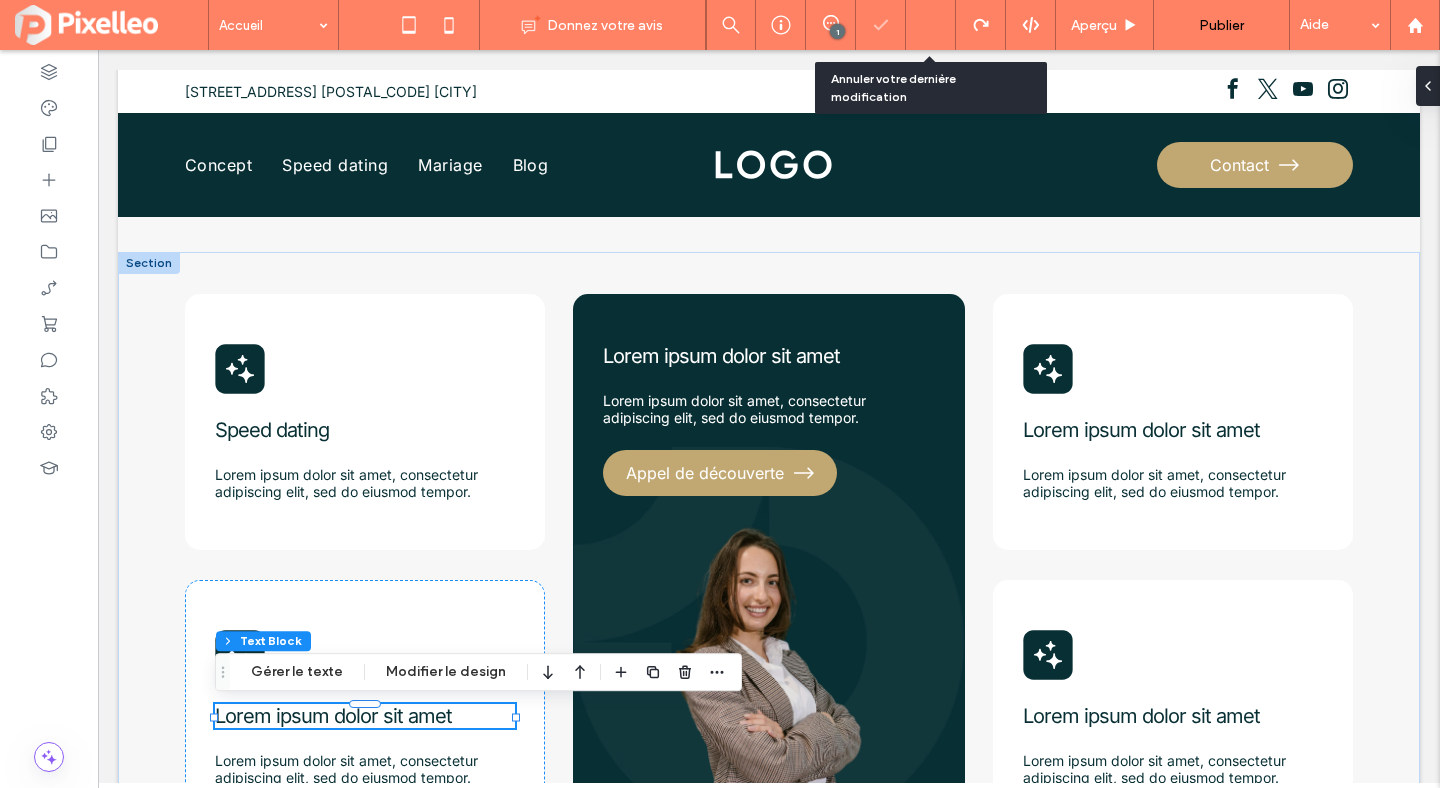 click 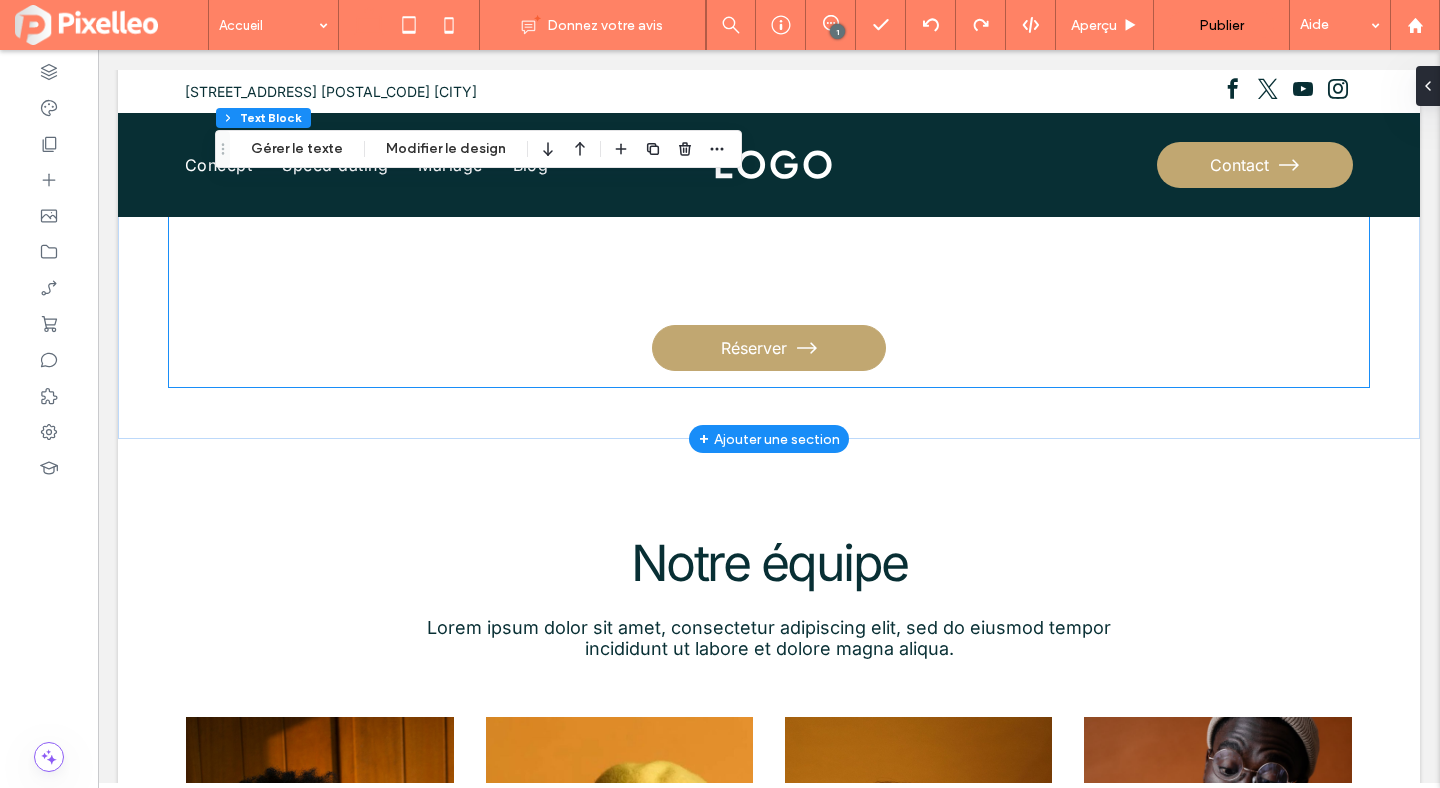 scroll, scrollTop: 2366, scrollLeft: 0, axis: vertical 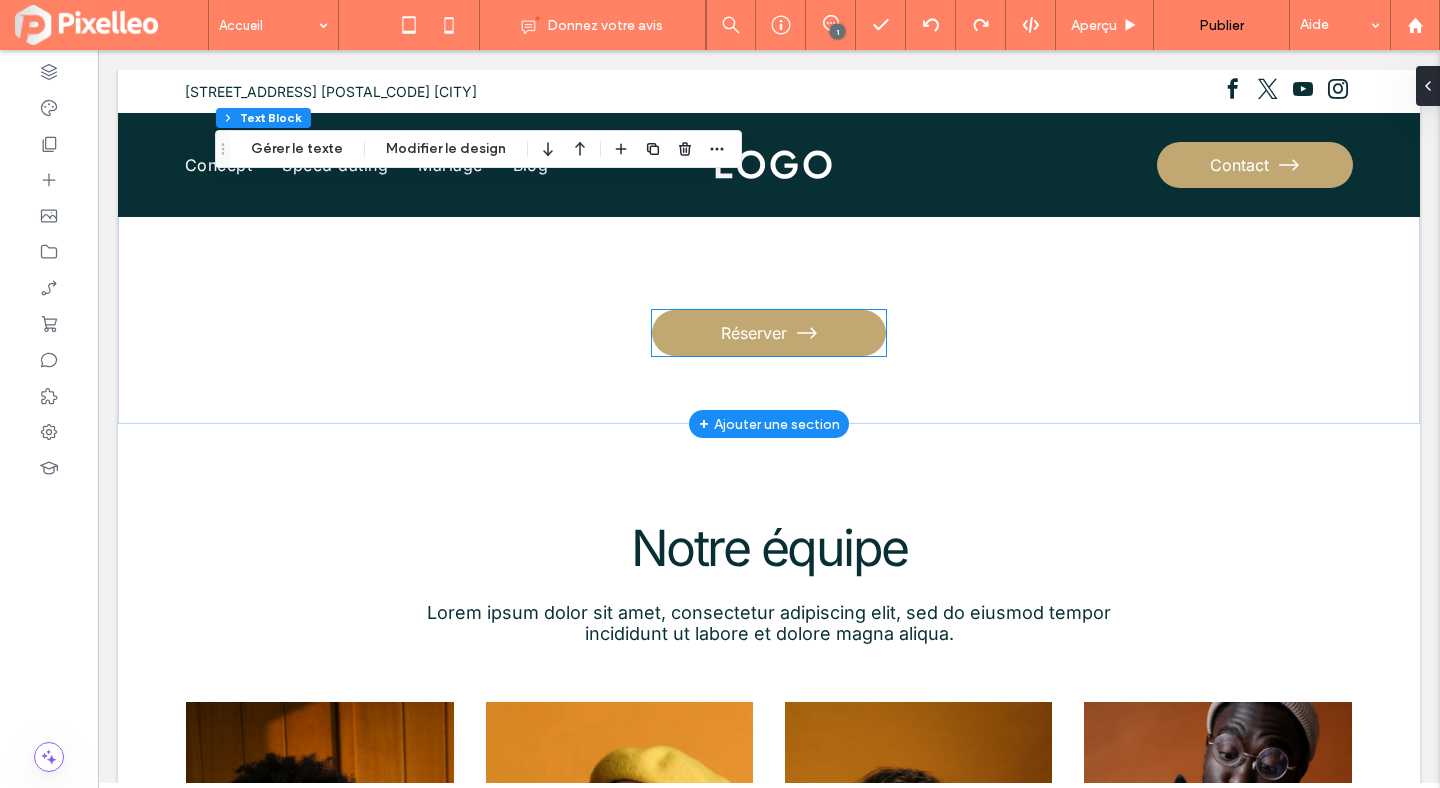 click on "Réserver" at bounding box center (754, 333) 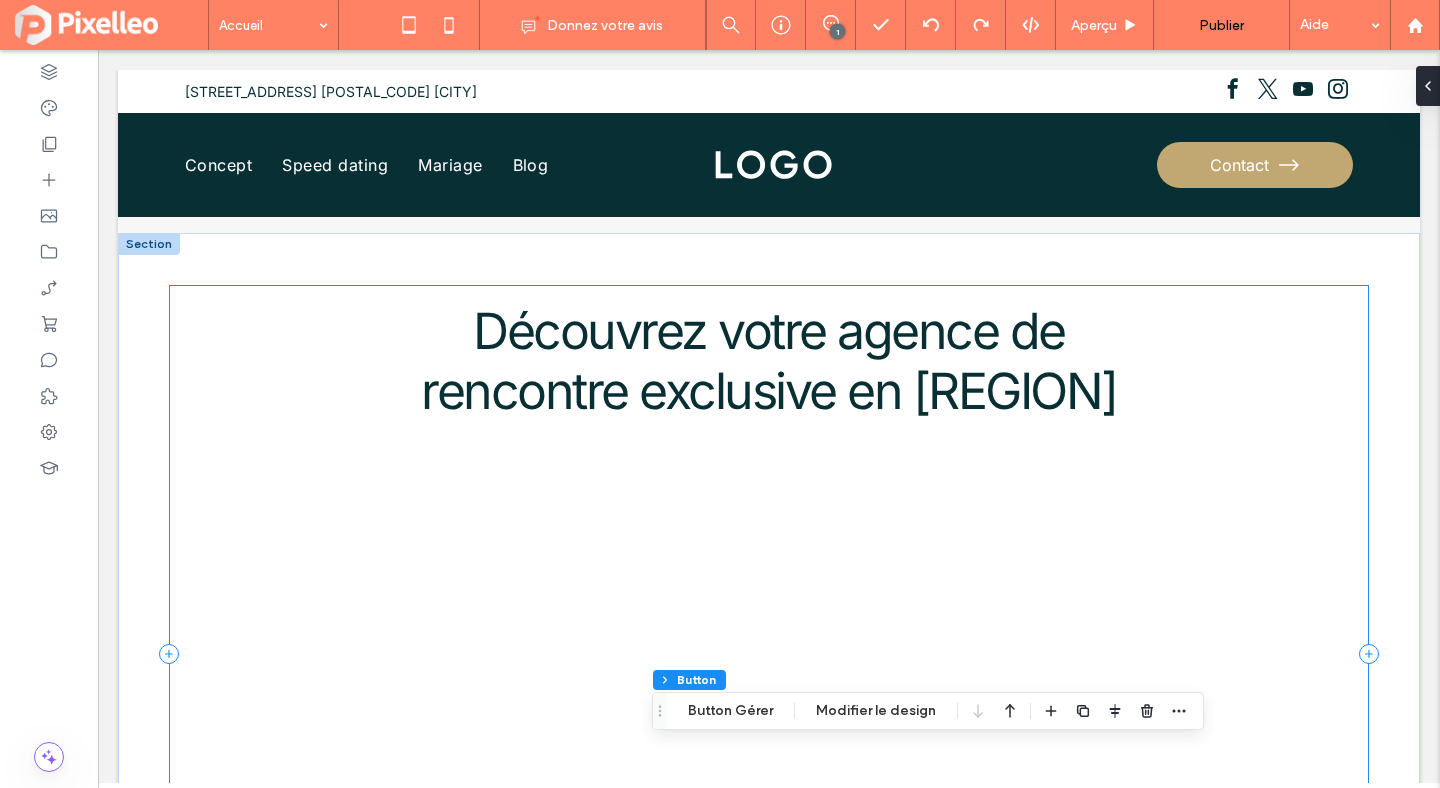 scroll, scrollTop: 1642, scrollLeft: 0, axis: vertical 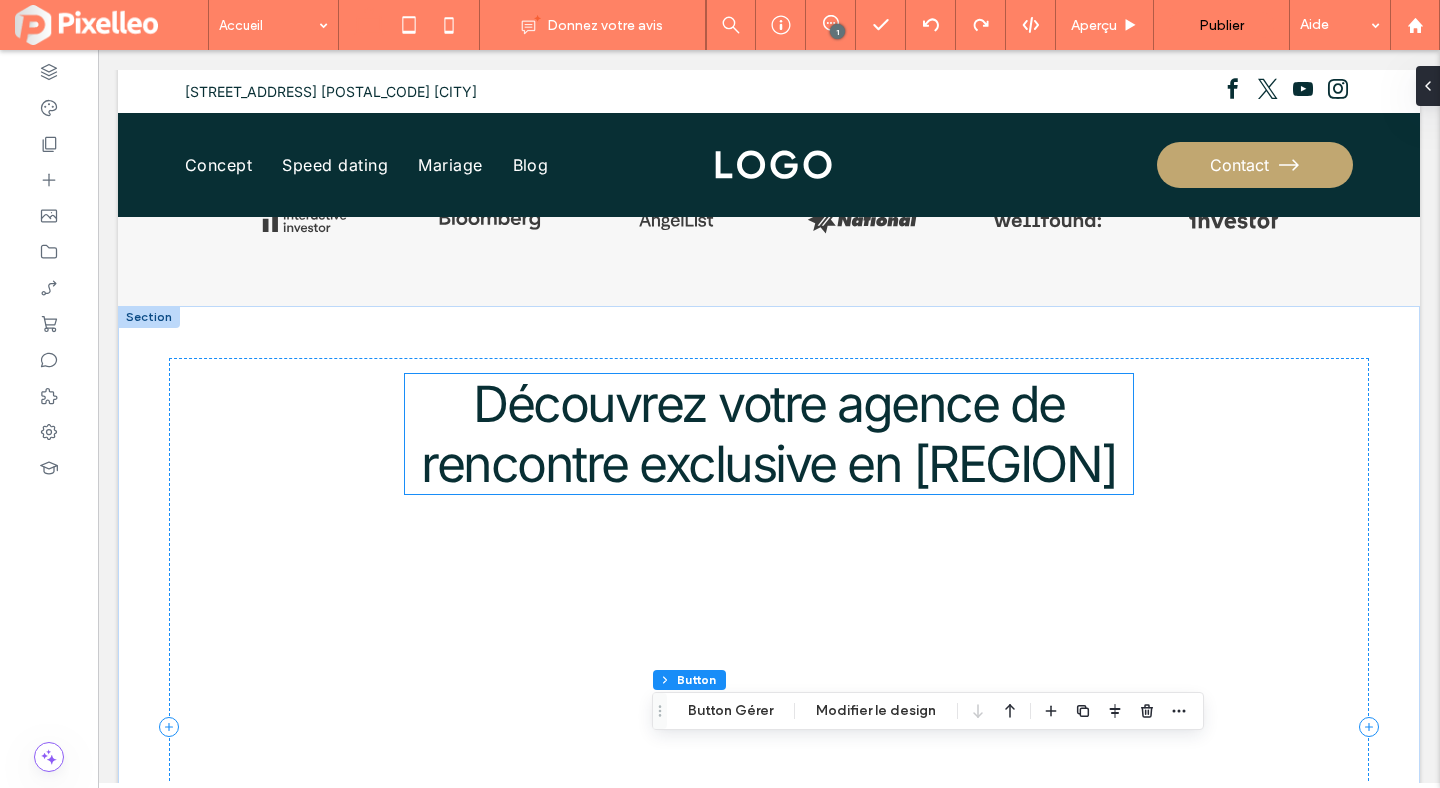 click on "Découvrez votre agence de rencontre exclusive en [REGION]" at bounding box center [769, 434] 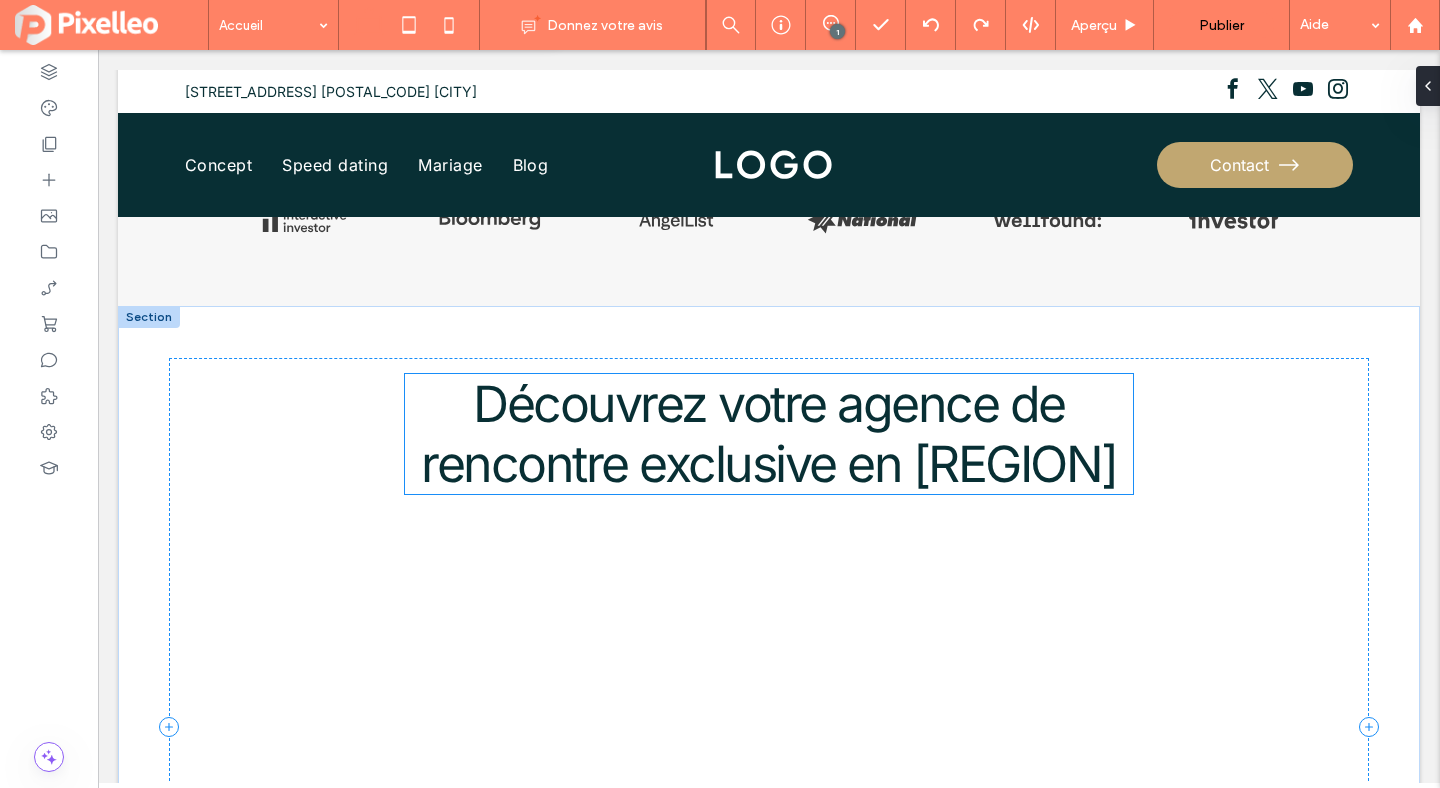 click on "Découvrez votre agence de rencontre exclusive en [REGION]" at bounding box center [769, 434] 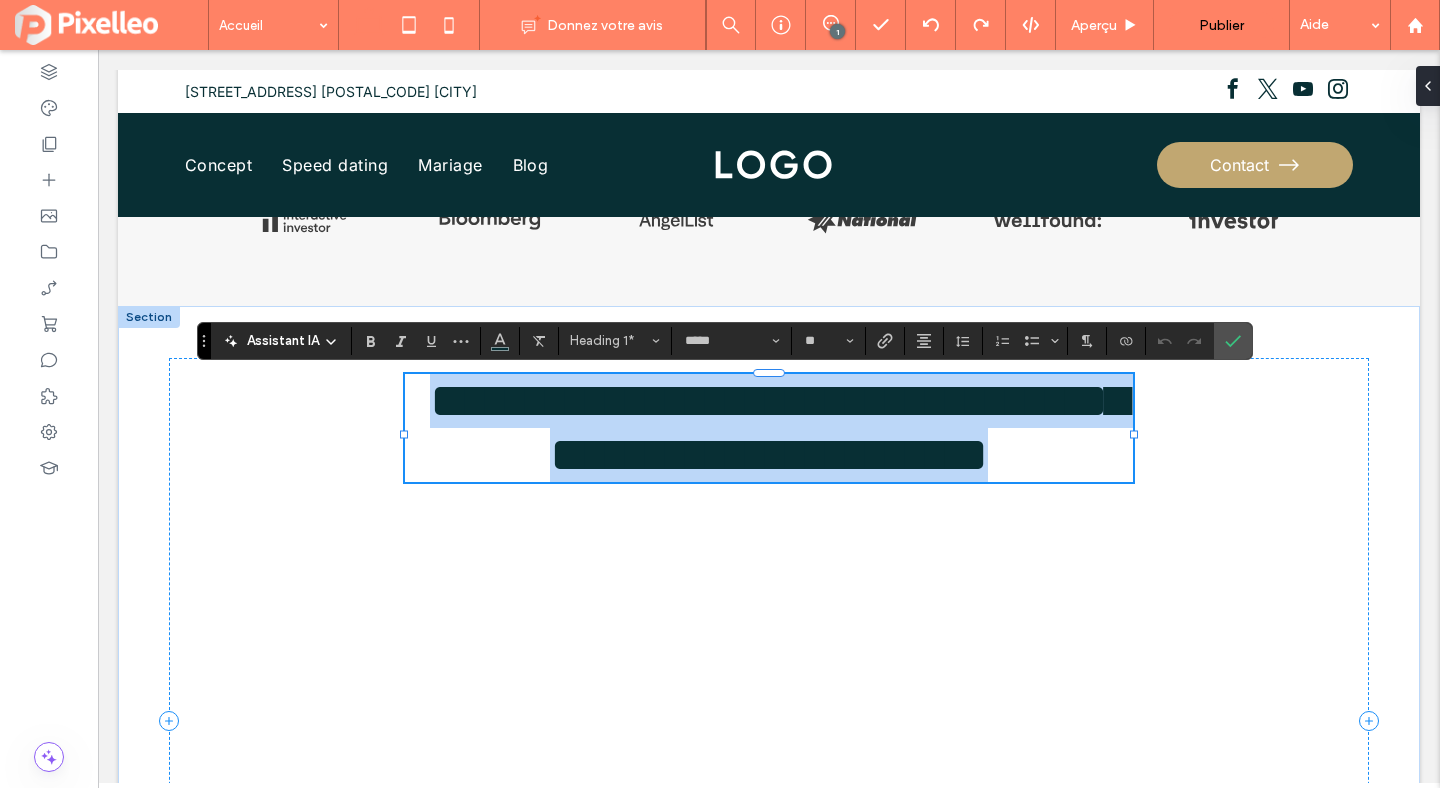 click on "**********" at bounding box center [779, 427] 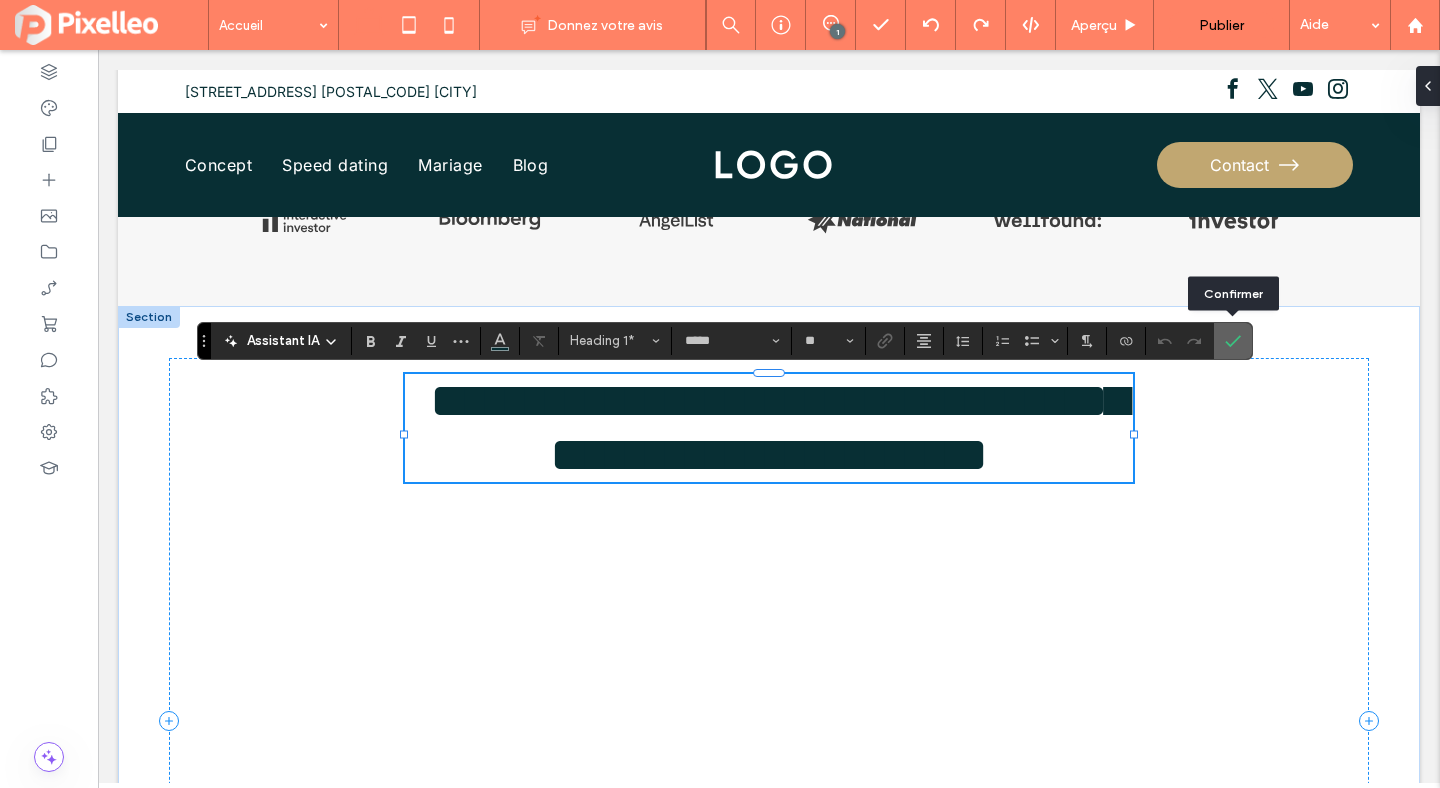 click 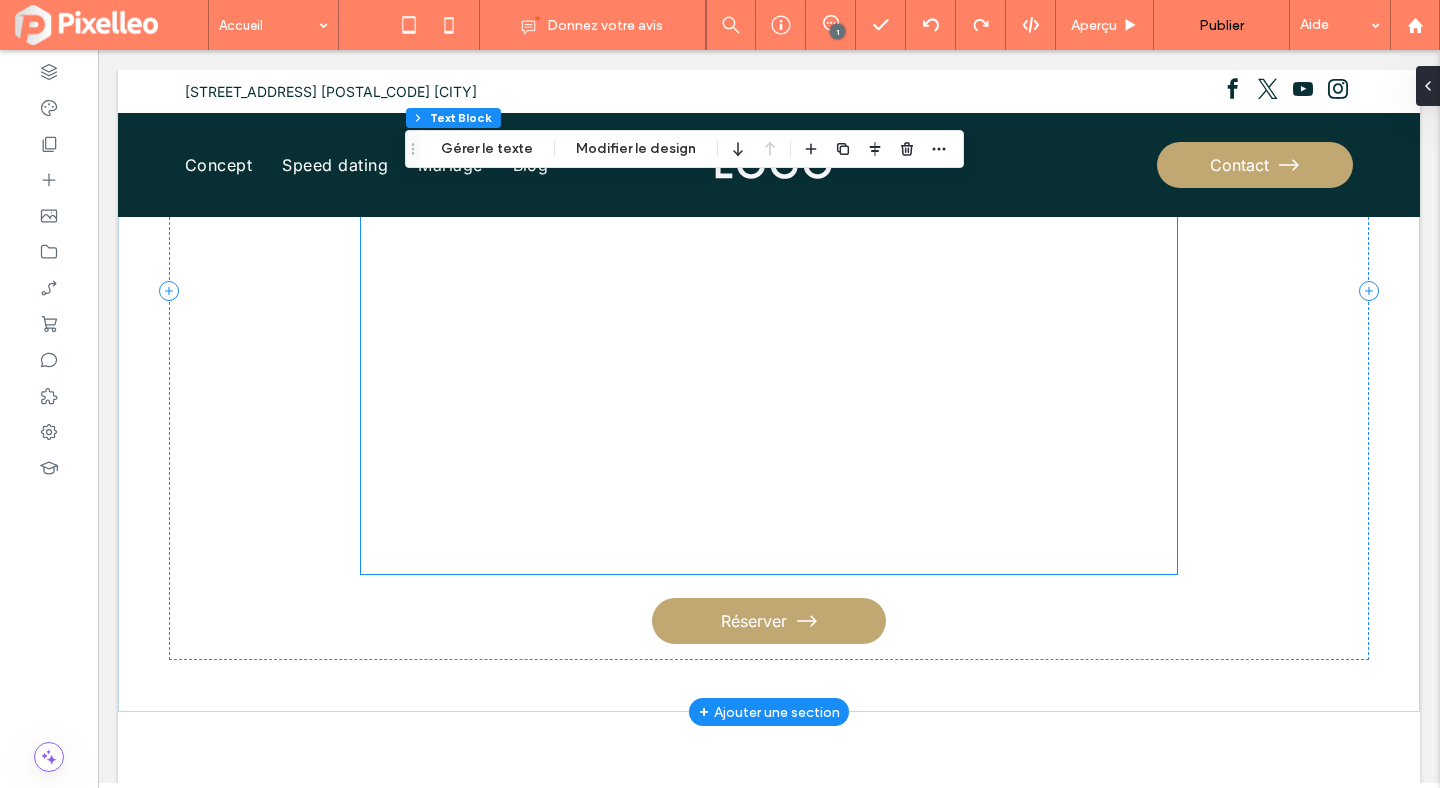 scroll, scrollTop: 2082, scrollLeft: 0, axis: vertical 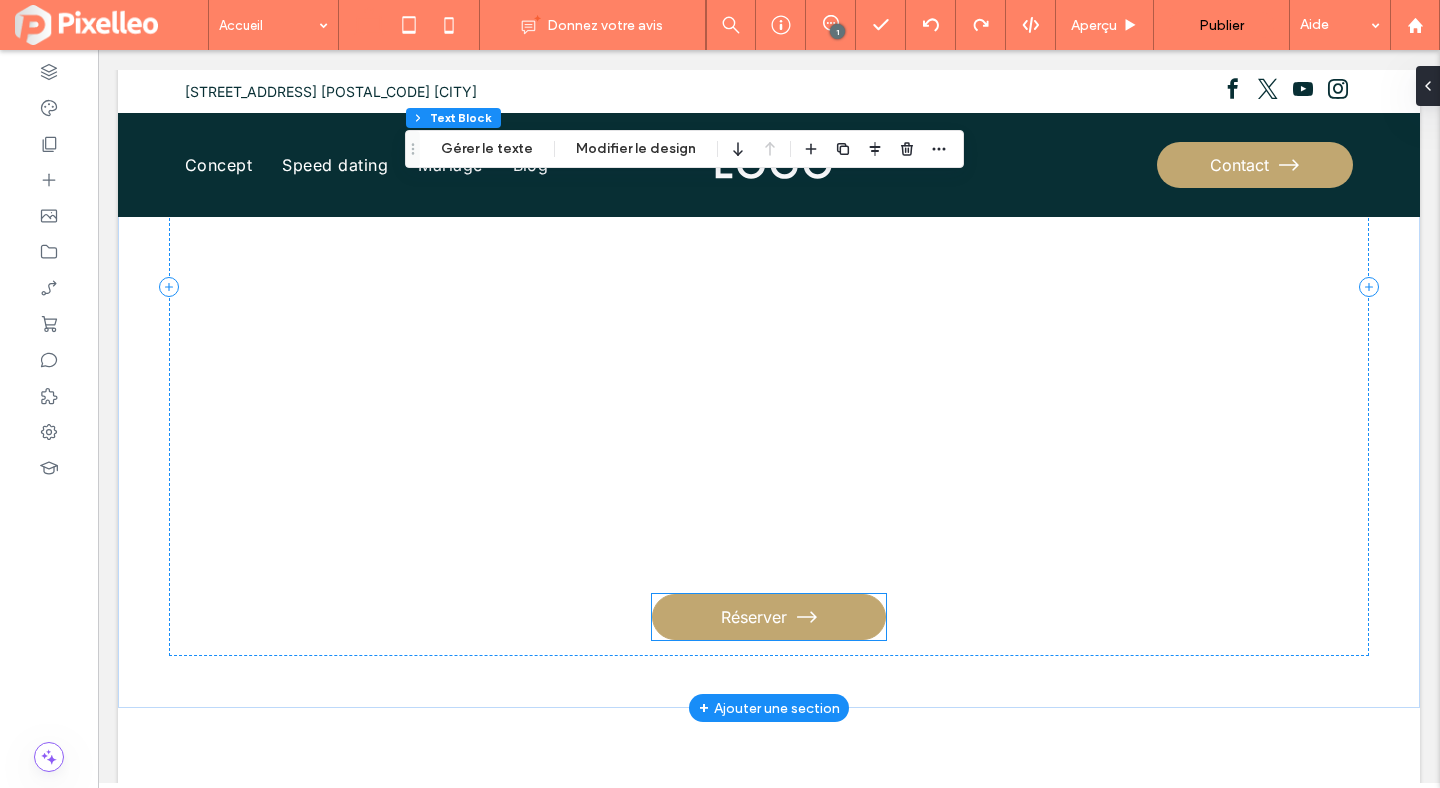 click at bounding box center (807, 617) 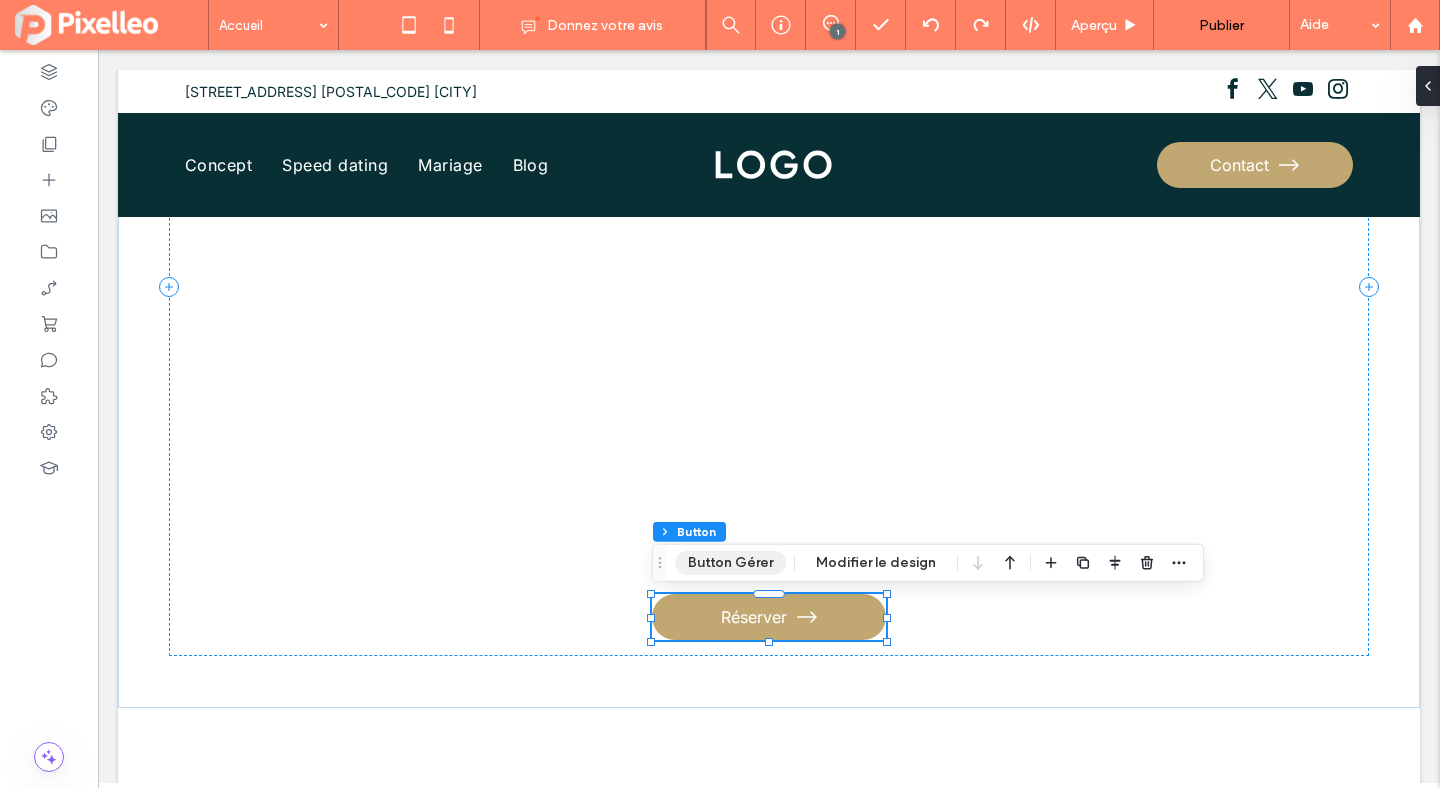 click on "Button Gérer" at bounding box center [730, 563] 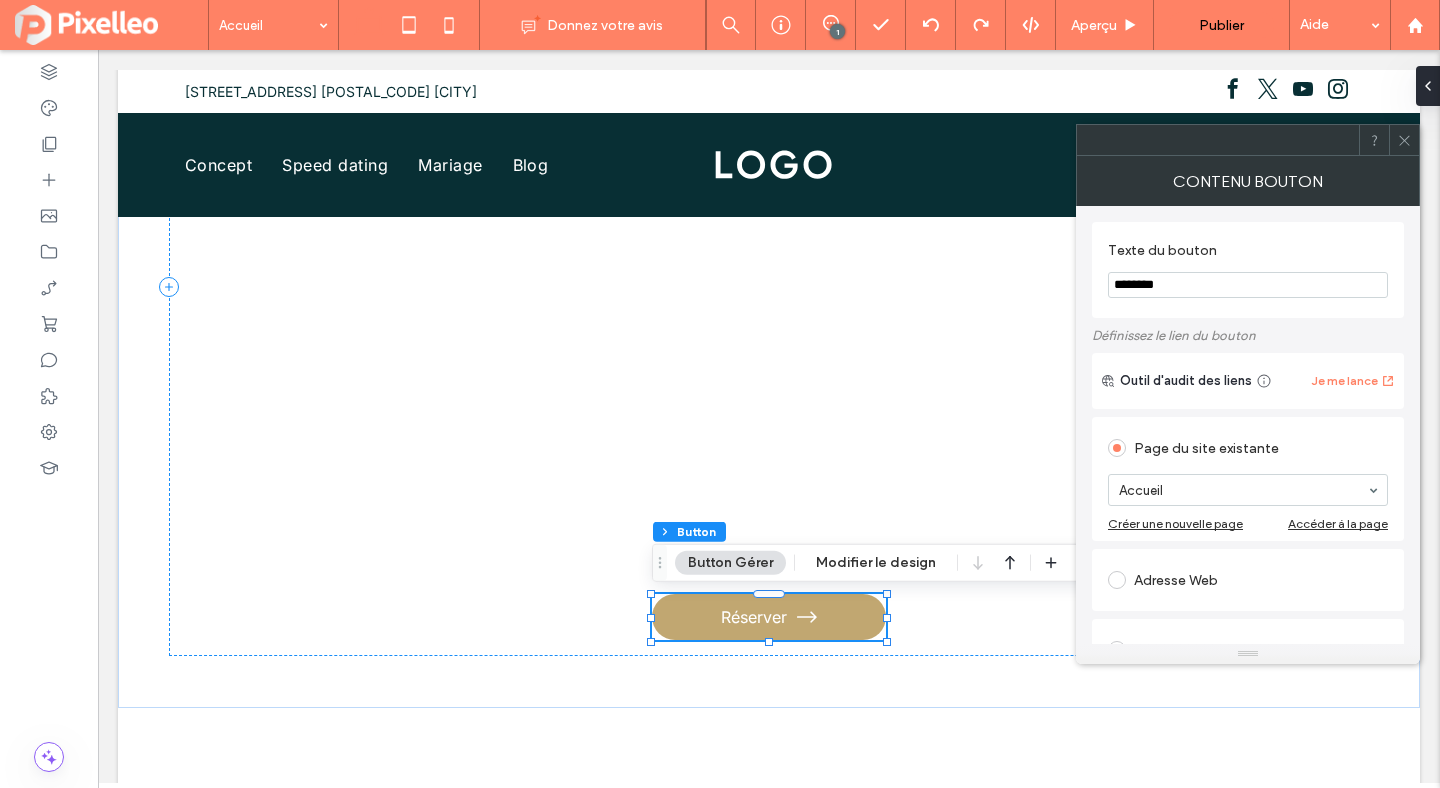 click on "********" at bounding box center [1248, 285] 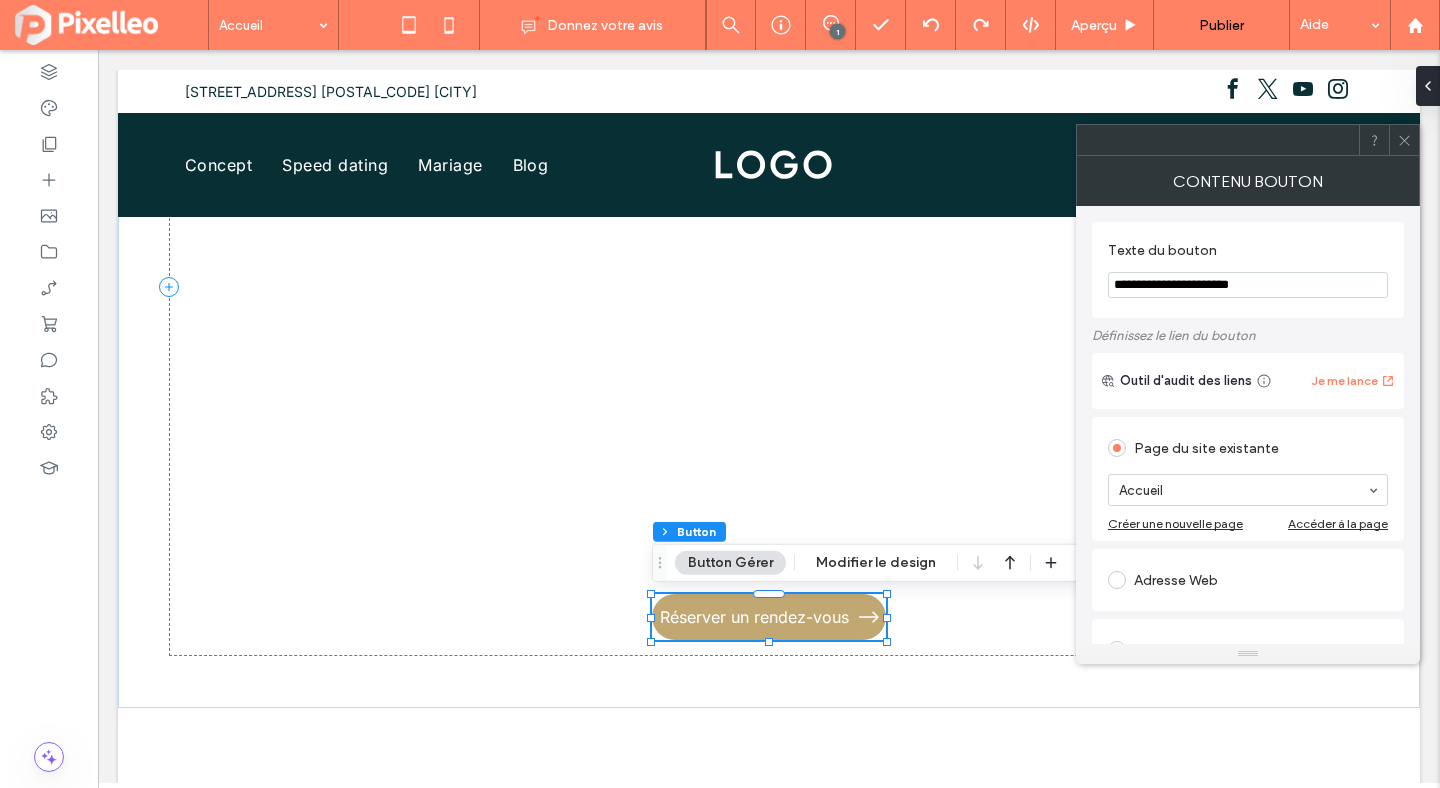 drag, startPoint x: 1280, startPoint y: 287, endPoint x: 1184, endPoint y: 284, distance: 96.04687 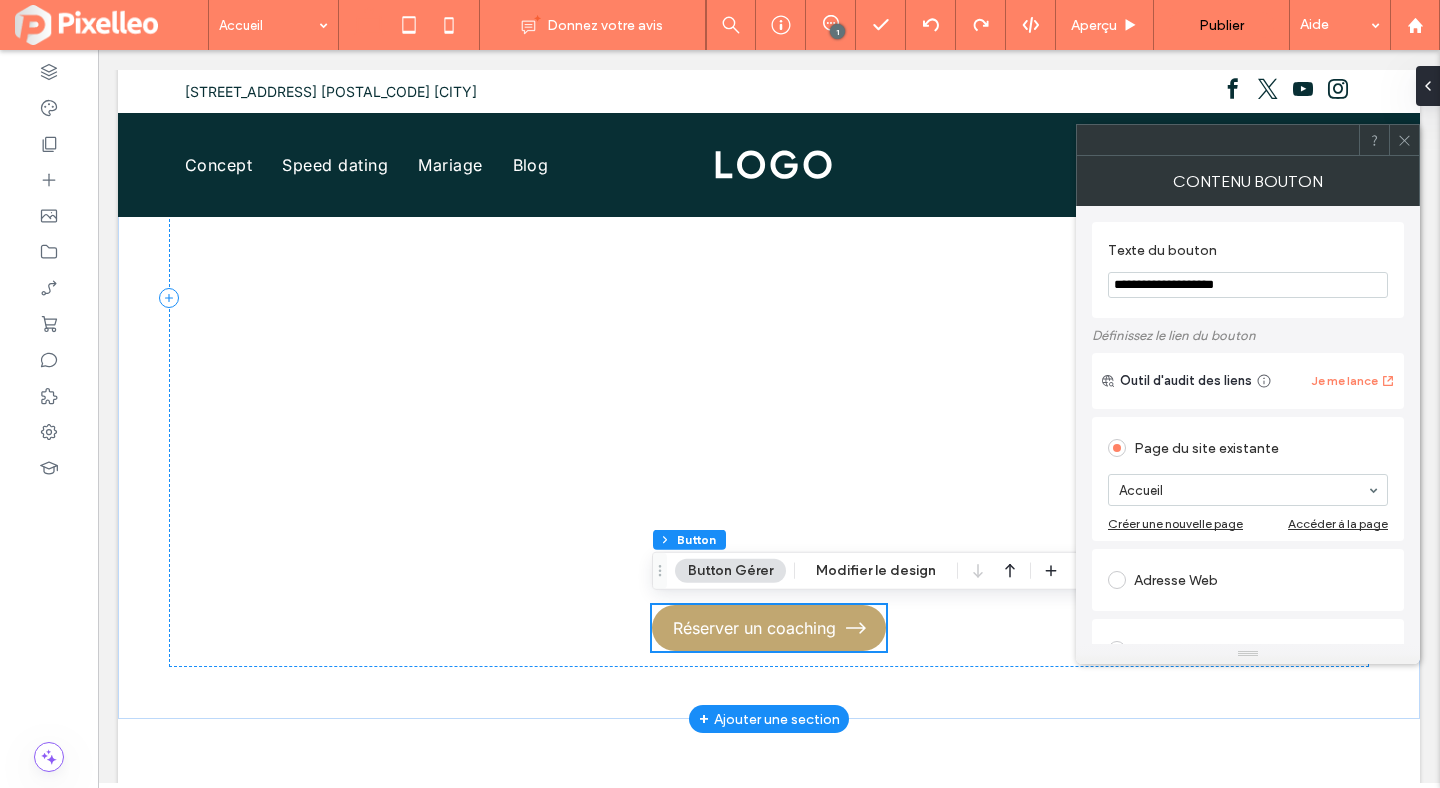 scroll, scrollTop: 2074, scrollLeft: 0, axis: vertical 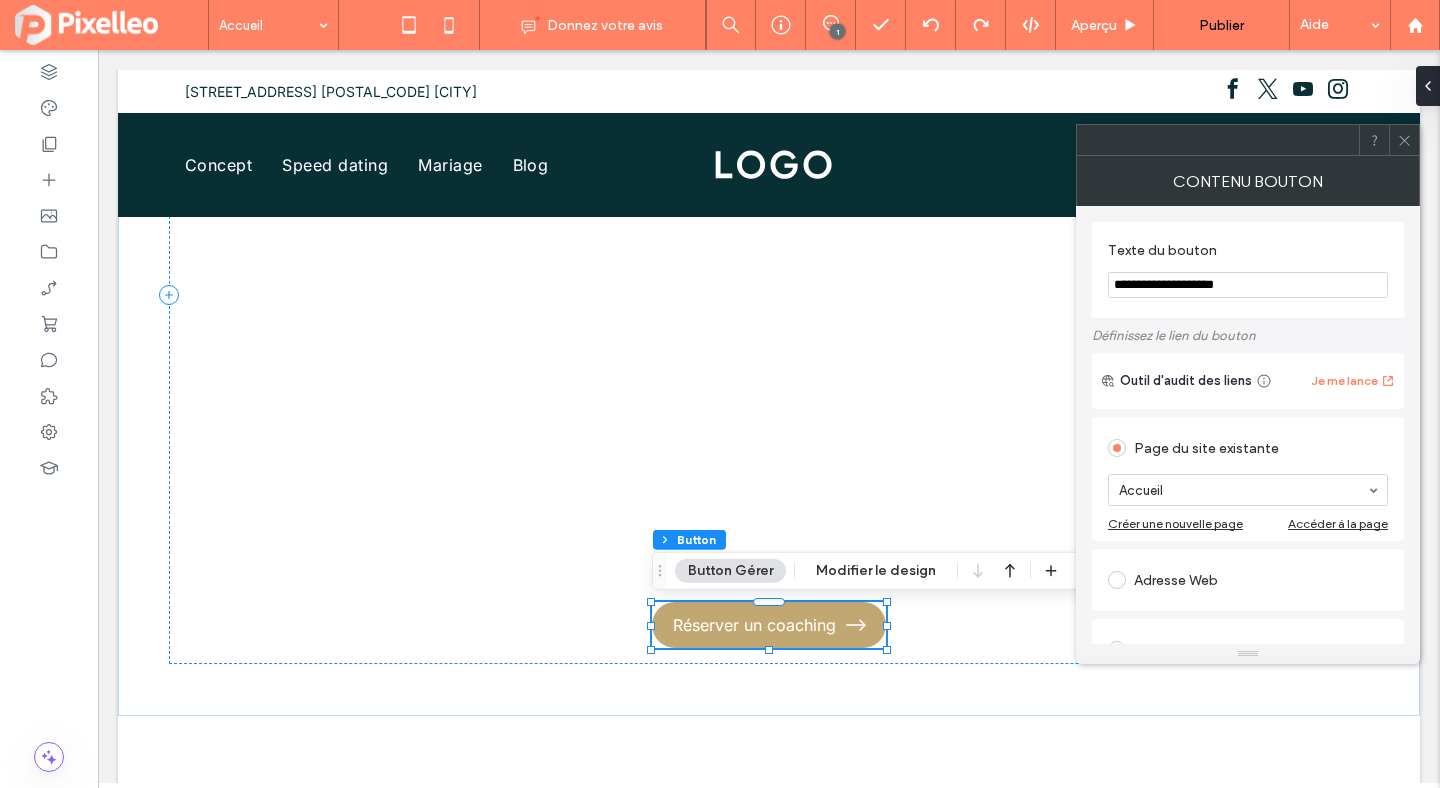 type on "**********" 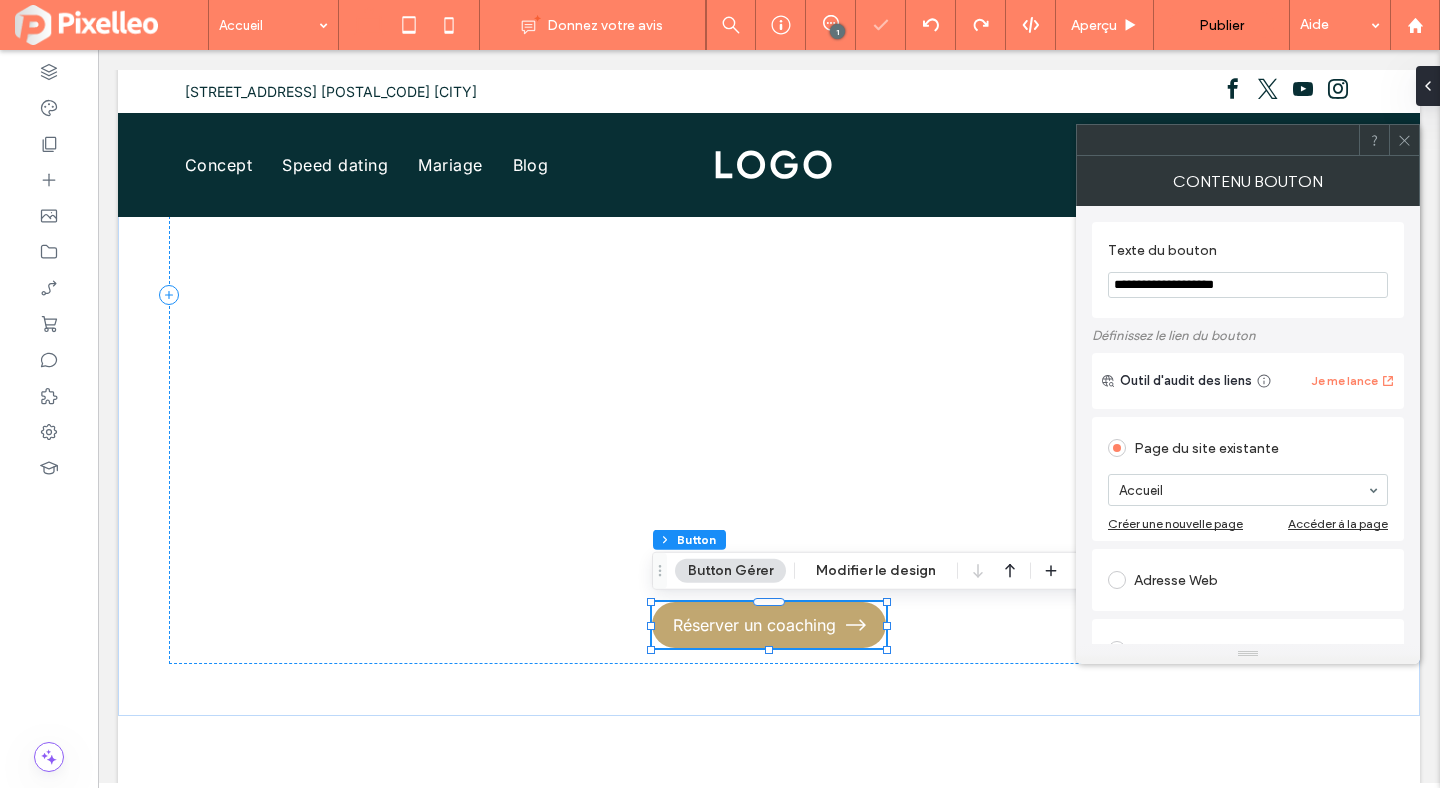click 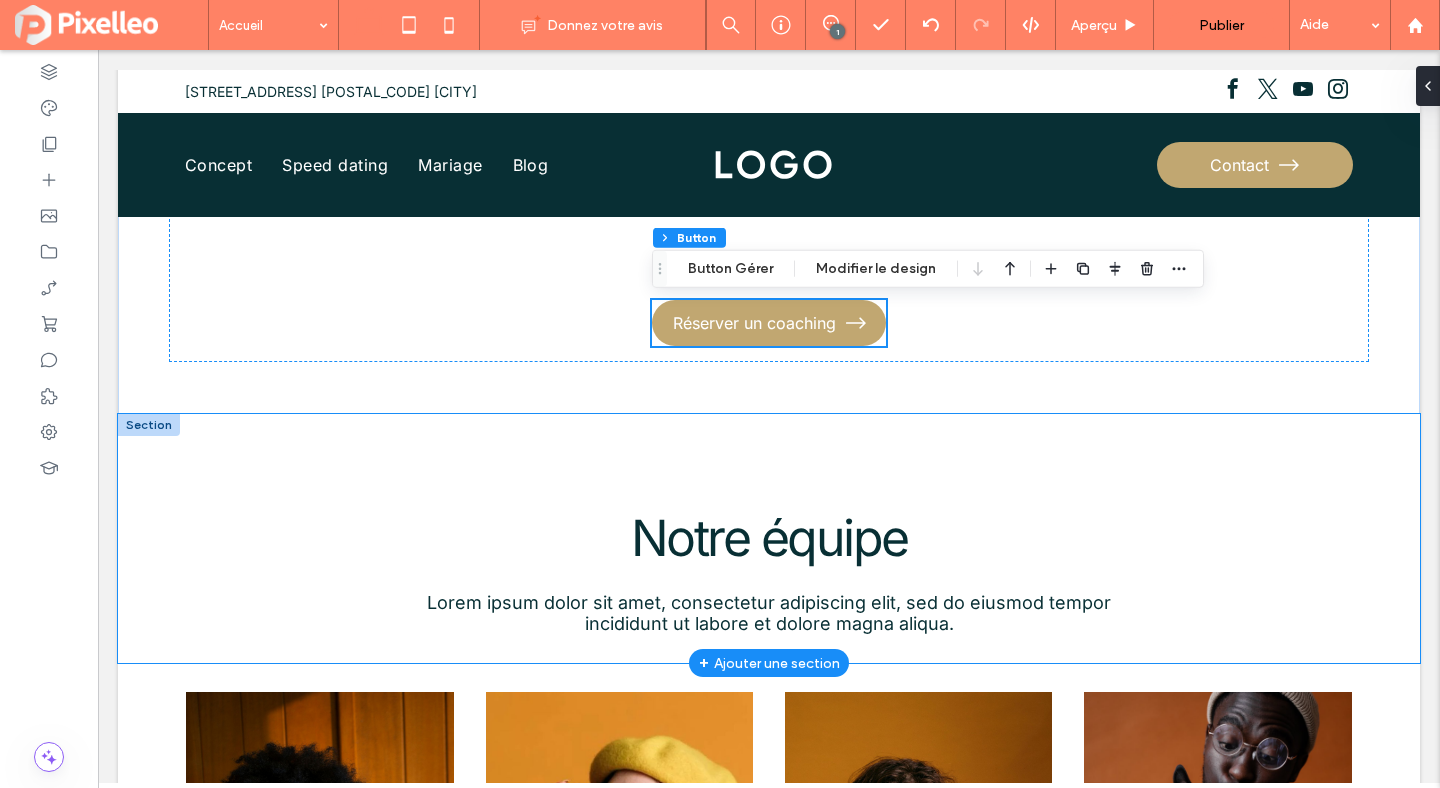 scroll, scrollTop: 2387, scrollLeft: 0, axis: vertical 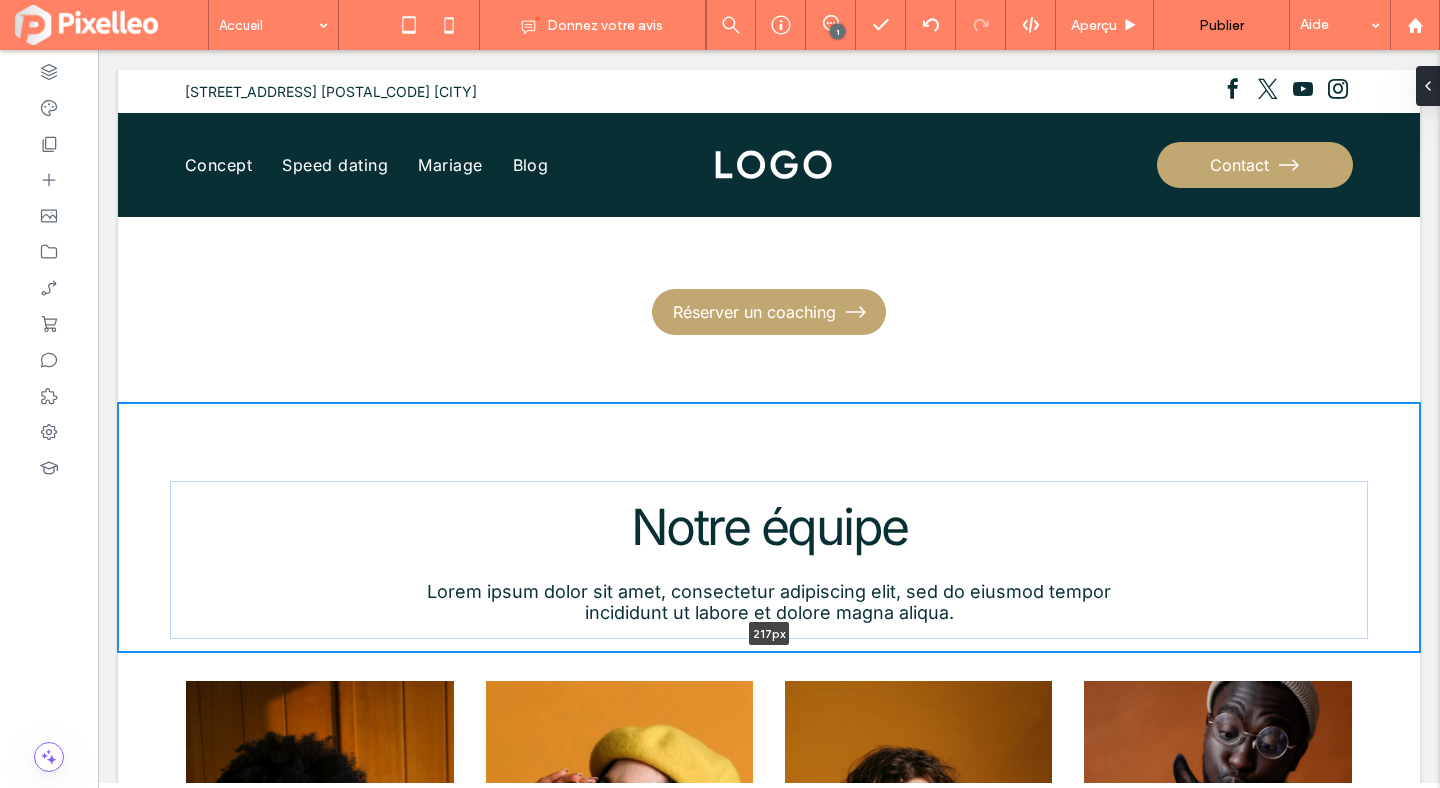 drag, startPoint x: 506, startPoint y: 655, endPoint x: 509, endPoint y: 620, distance: 35.128338 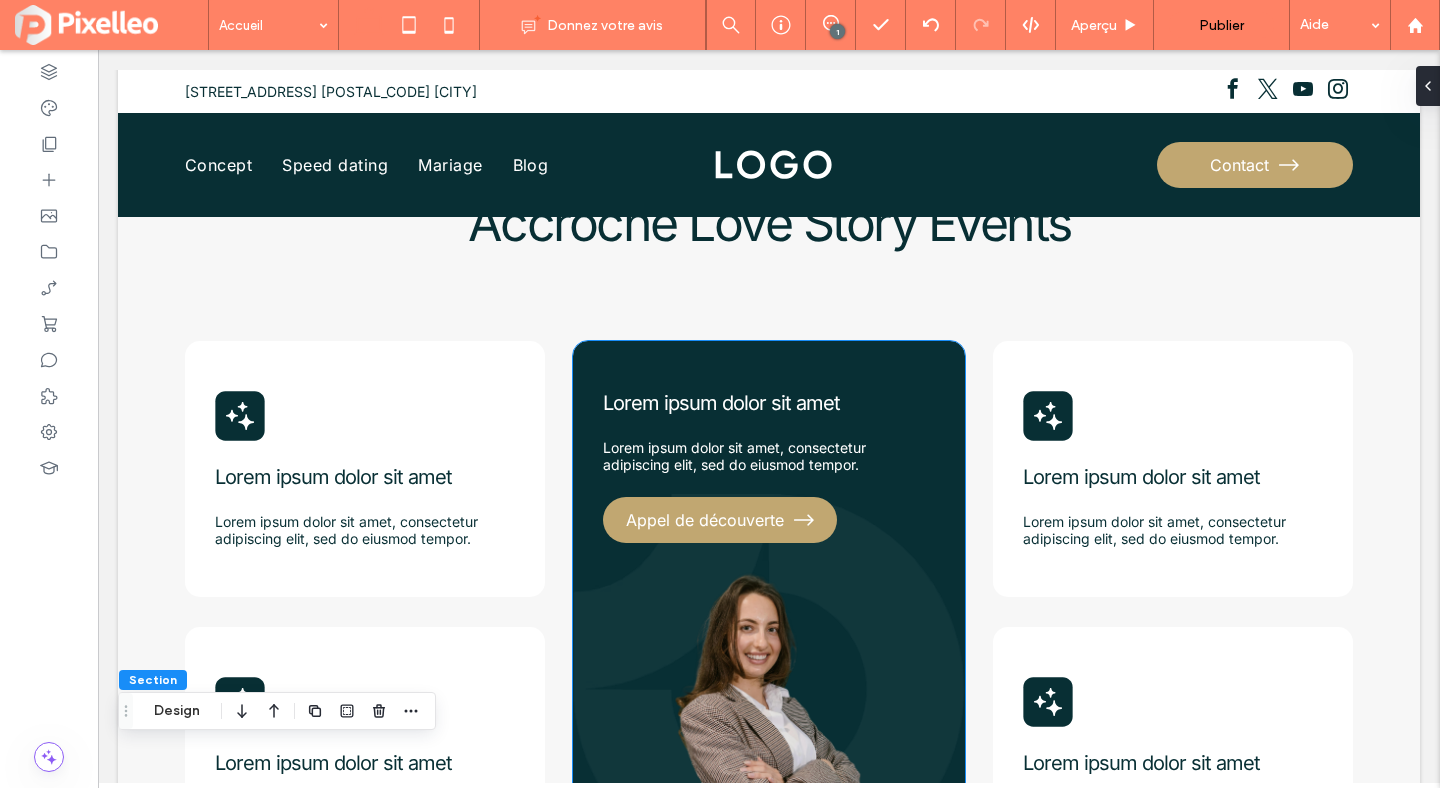 scroll, scrollTop: 739, scrollLeft: 0, axis: vertical 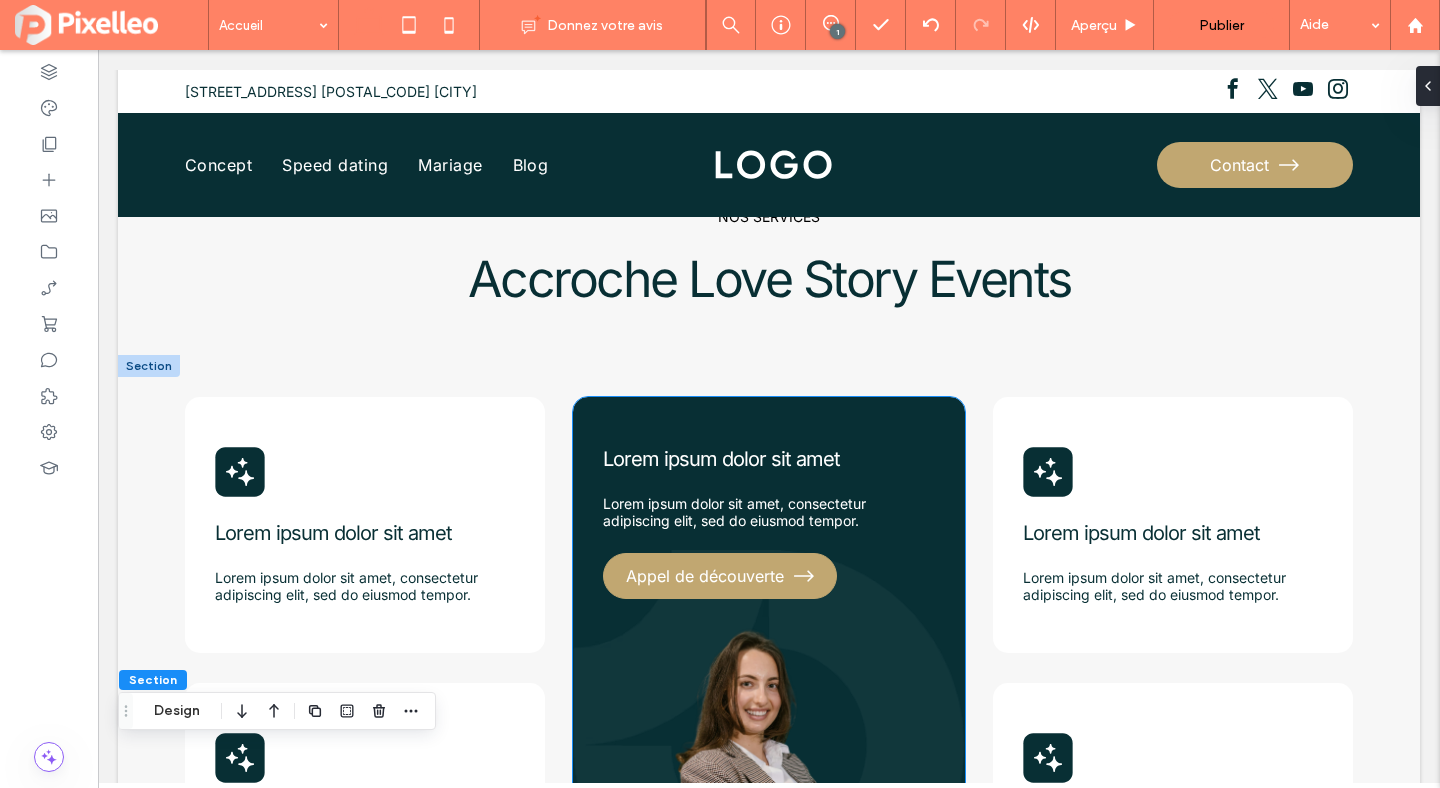 click on "Appel de découverte" at bounding box center (705, 576) 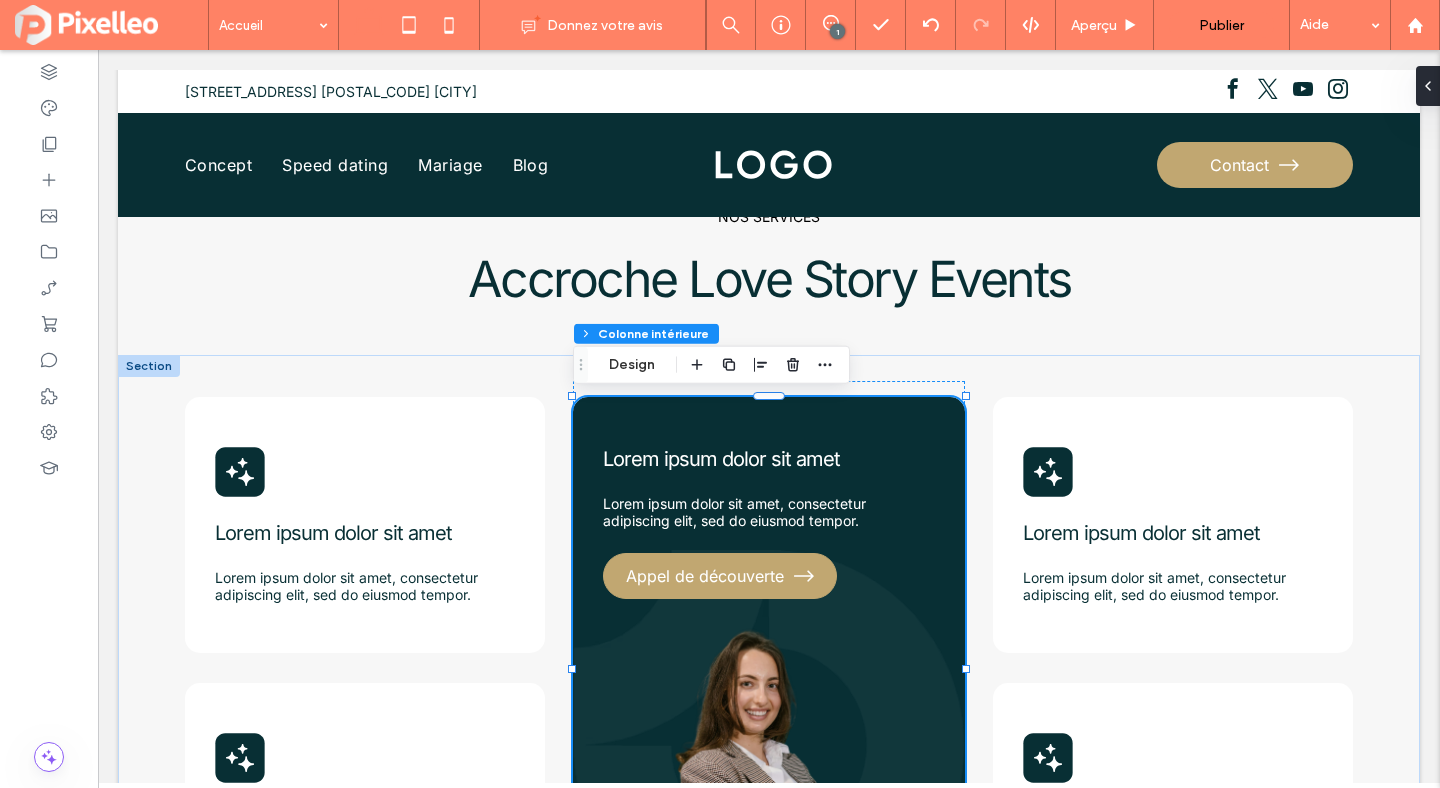 click on "Appel de découverte" at bounding box center [705, 576] 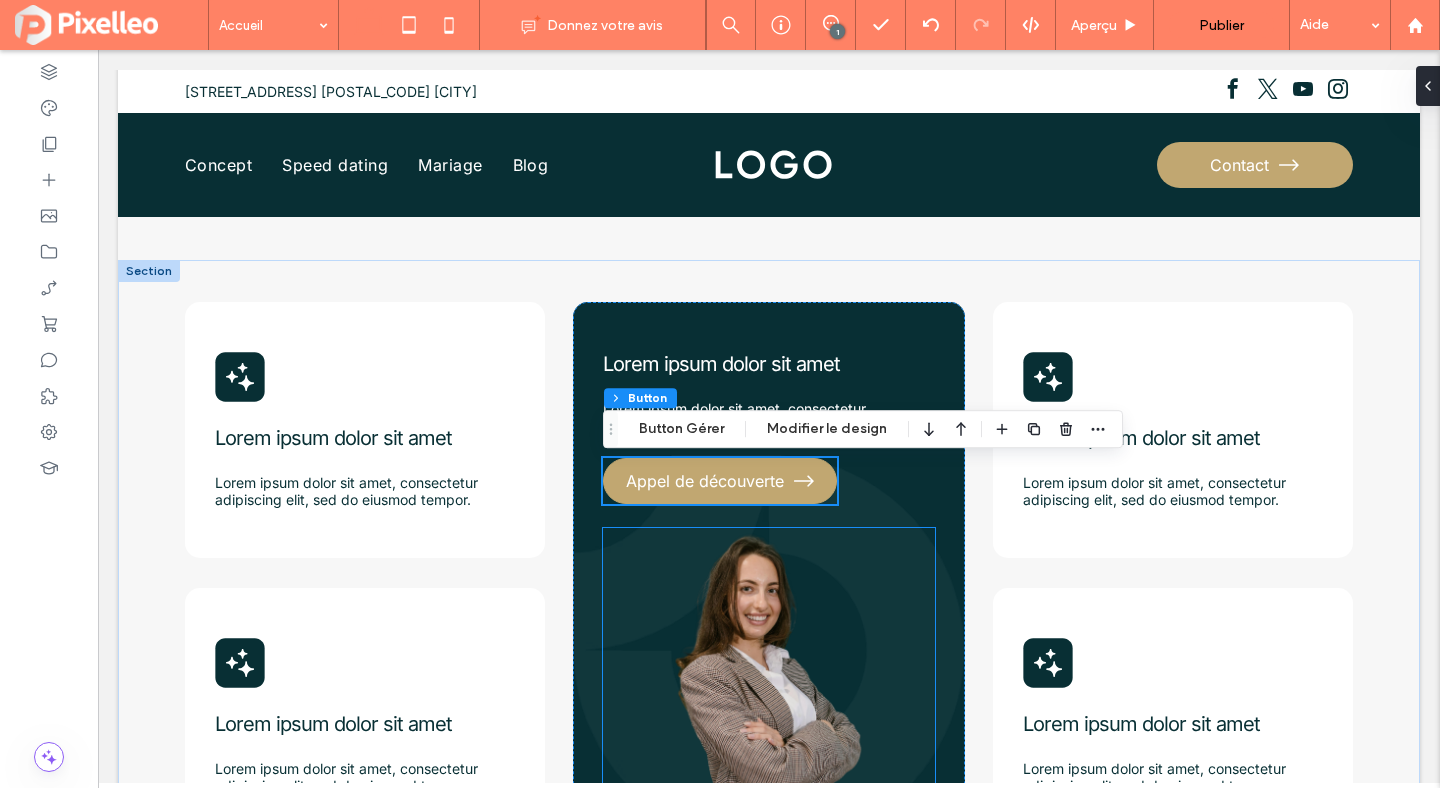 scroll, scrollTop: 831, scrollLeft: 0, axis: vertical 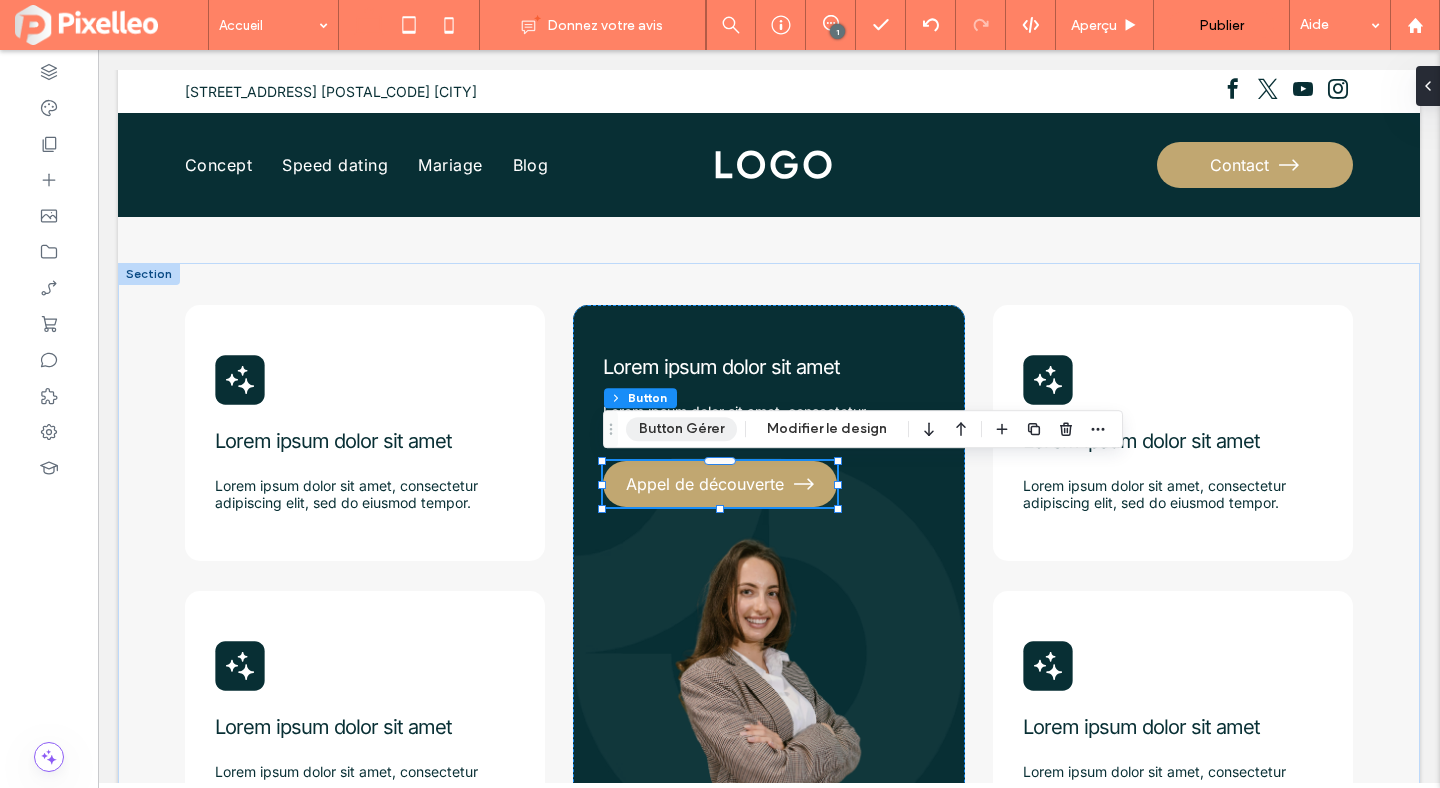 click on "Button Gérer" at bounding box center [681, 429] 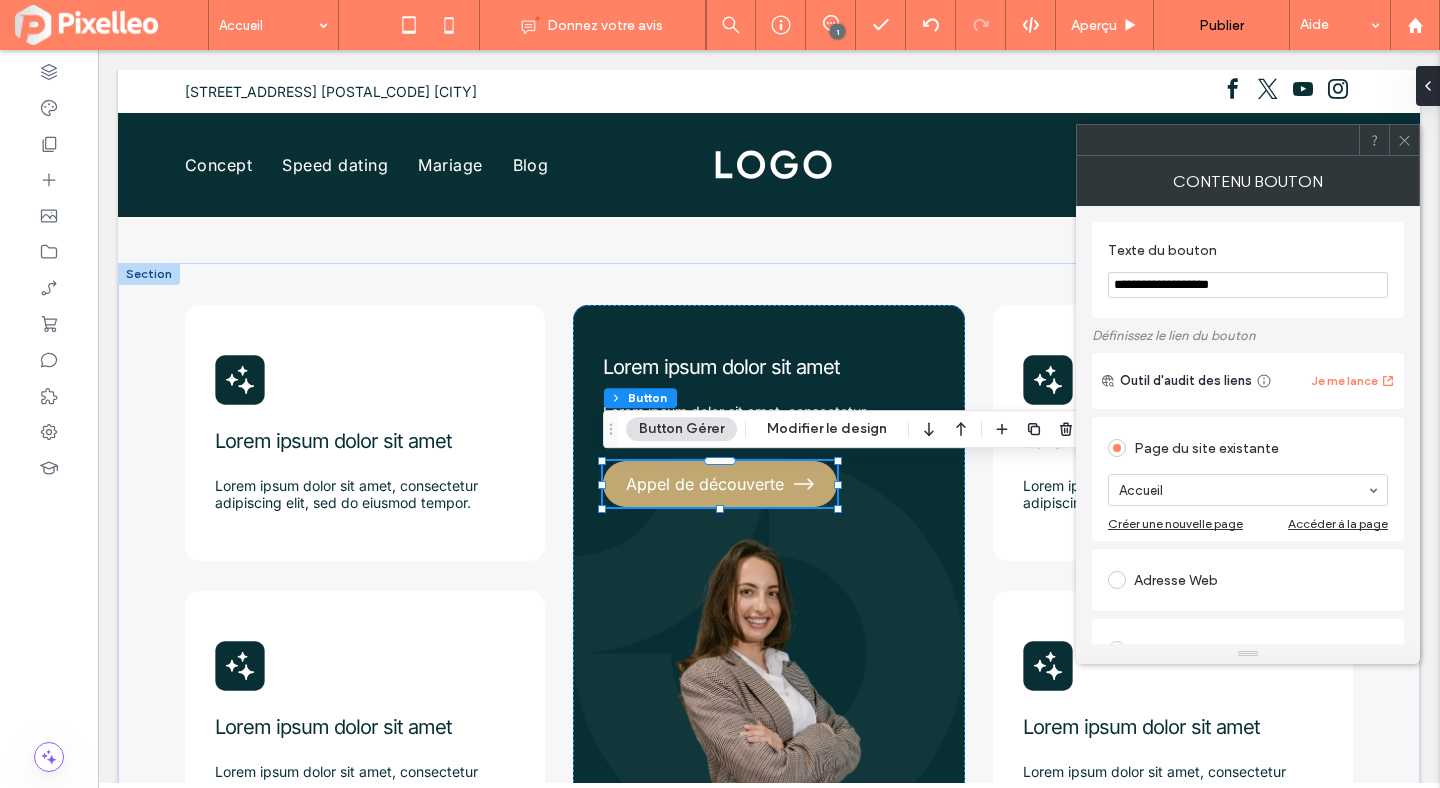 click on "**********" at bounding box center (1248, 285) 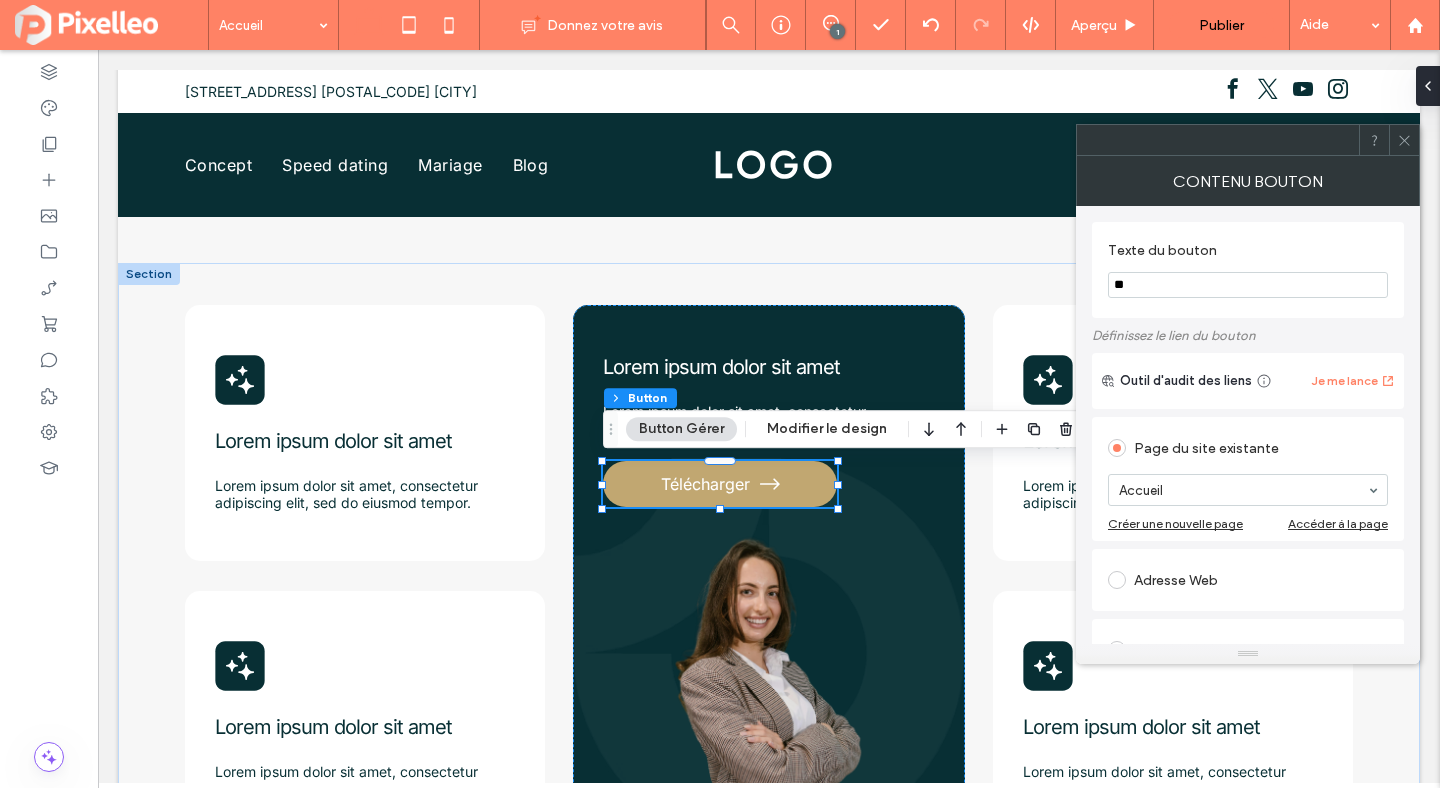 type on "*" 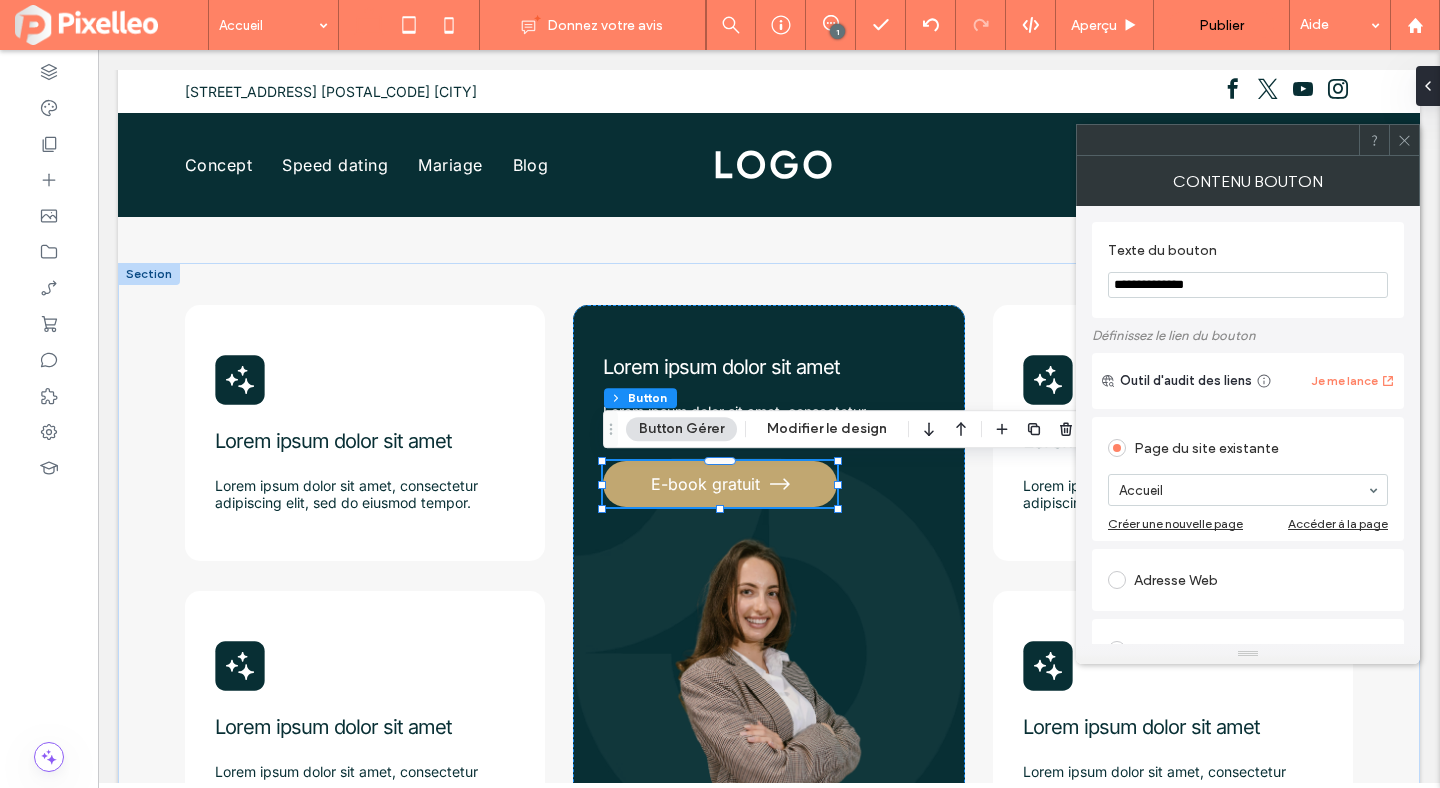 type on "**********" 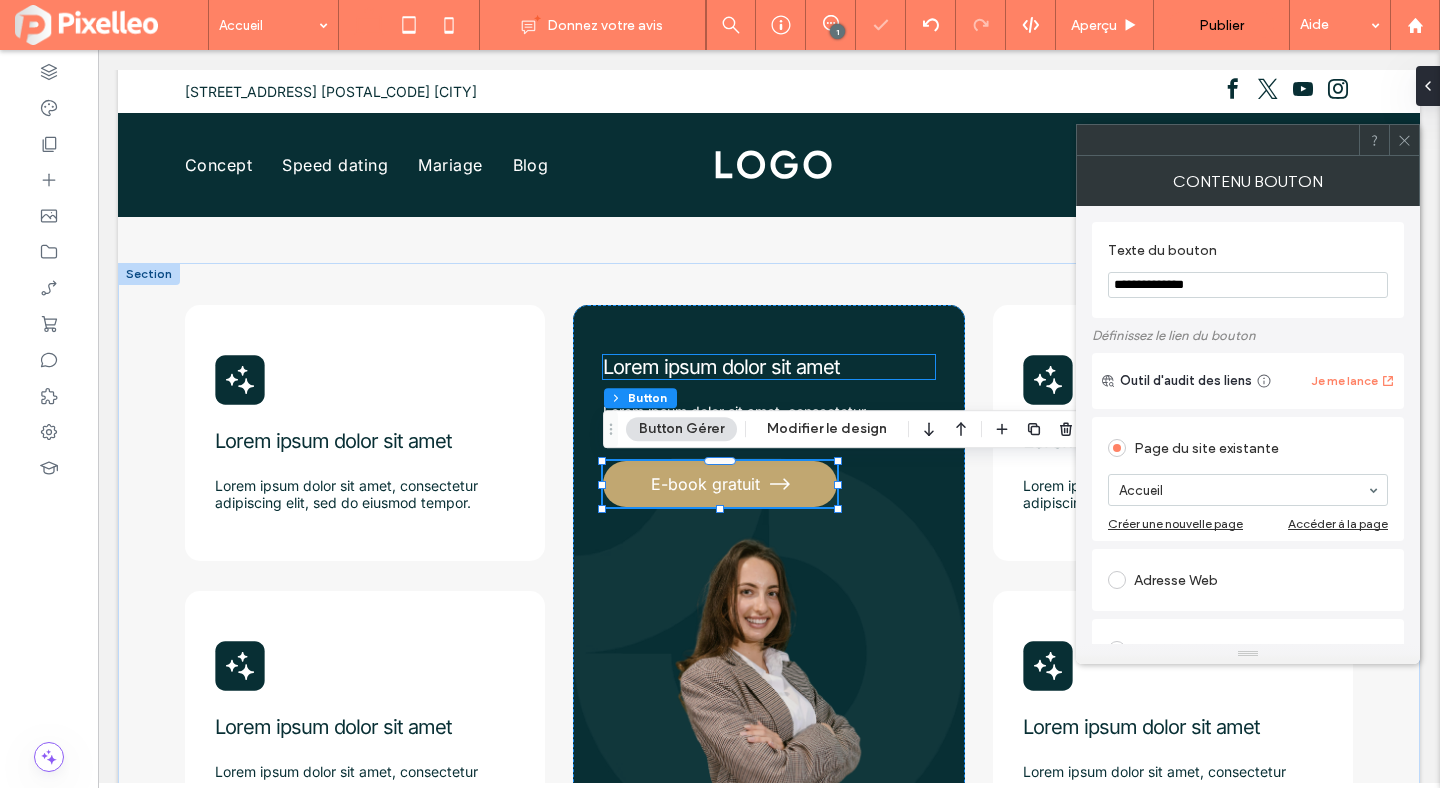 click on "Lorem ipsum dolor sit amet" at bounding box center [721, 367] 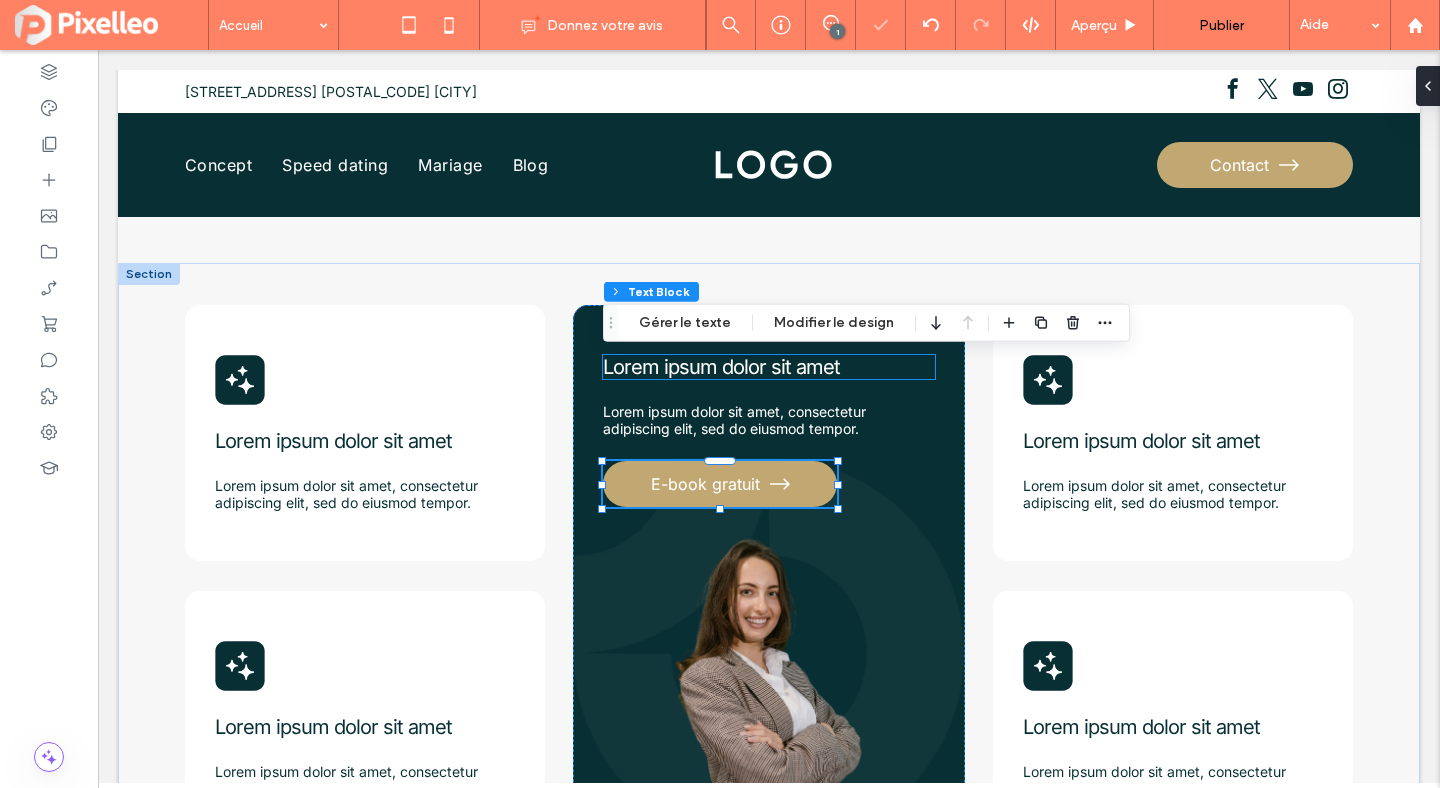 click on "Lorem ipsum dolor sit amet" at bounding box center [769, 367] 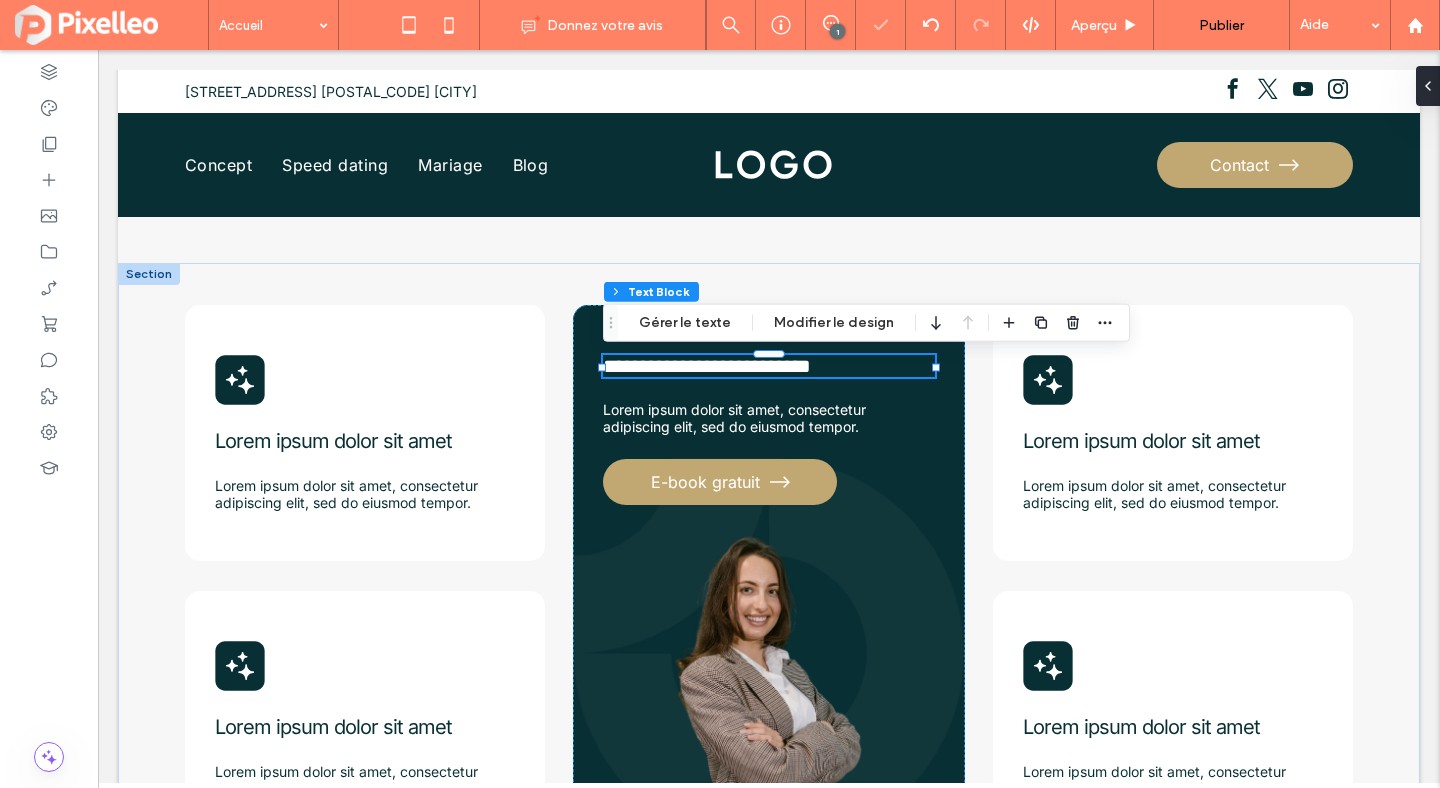 click on "**********" at bounding box center [707, 366] 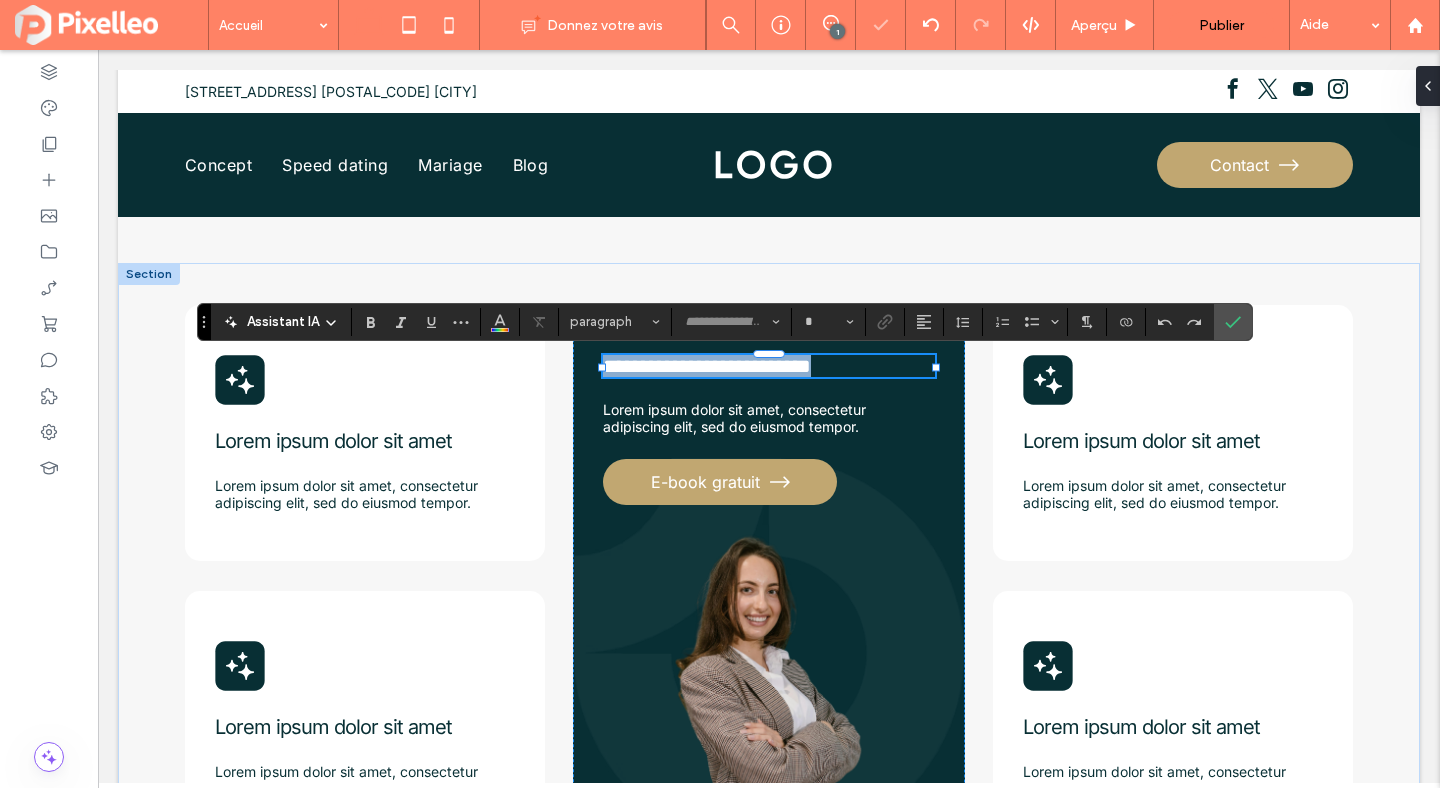 type on "*****" 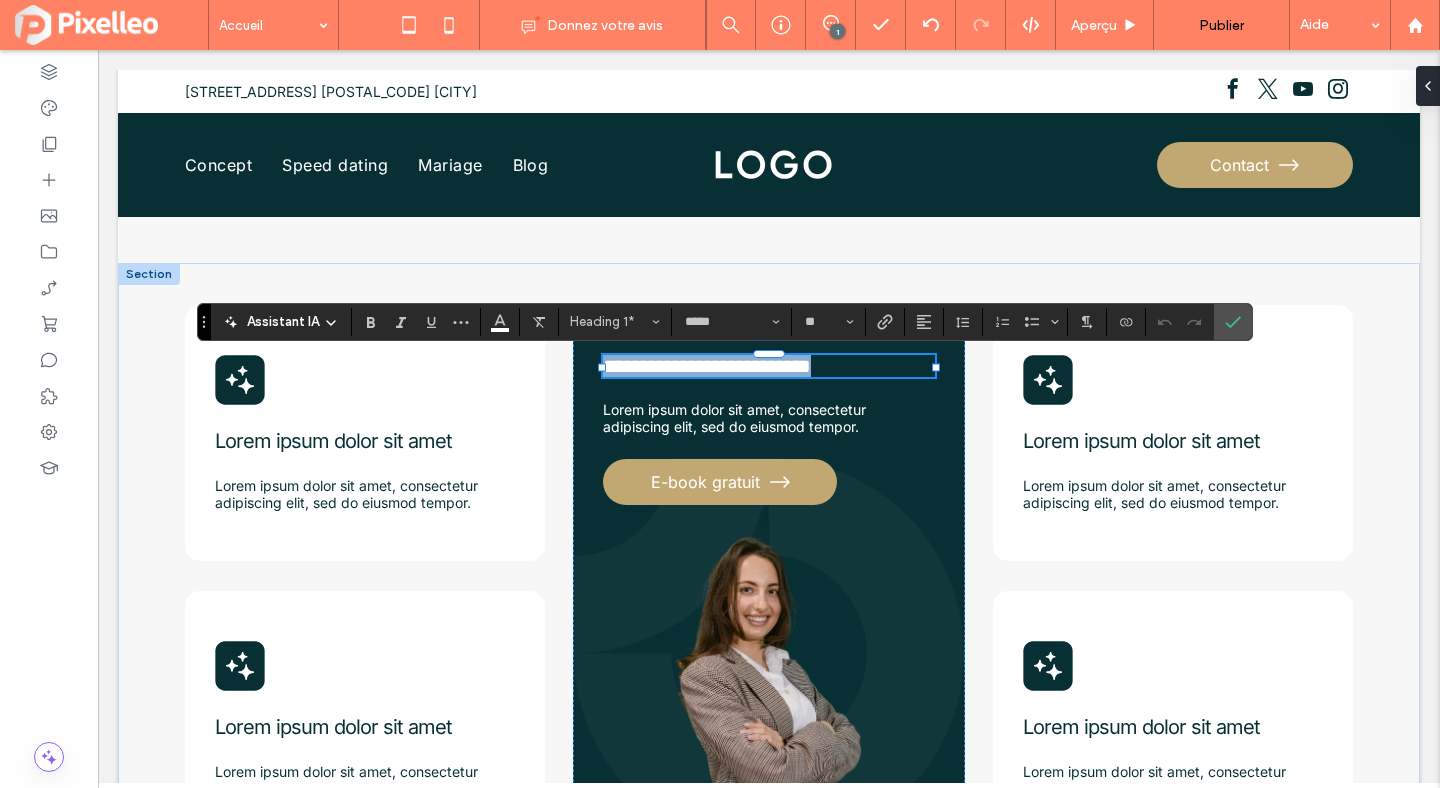 click on "**********" at bounding box center [707, 366] 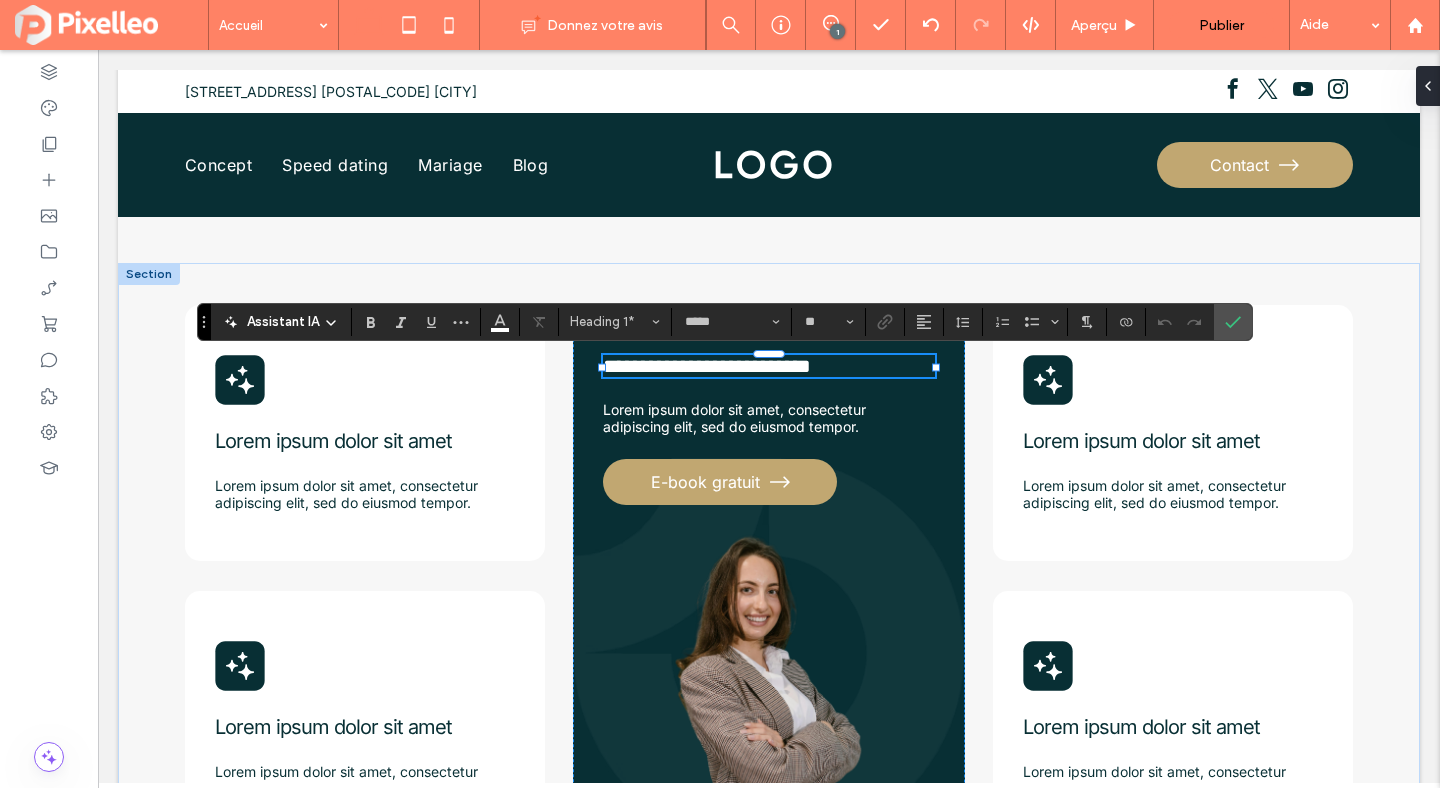 click on "**********" at bounding box center [707, 366] 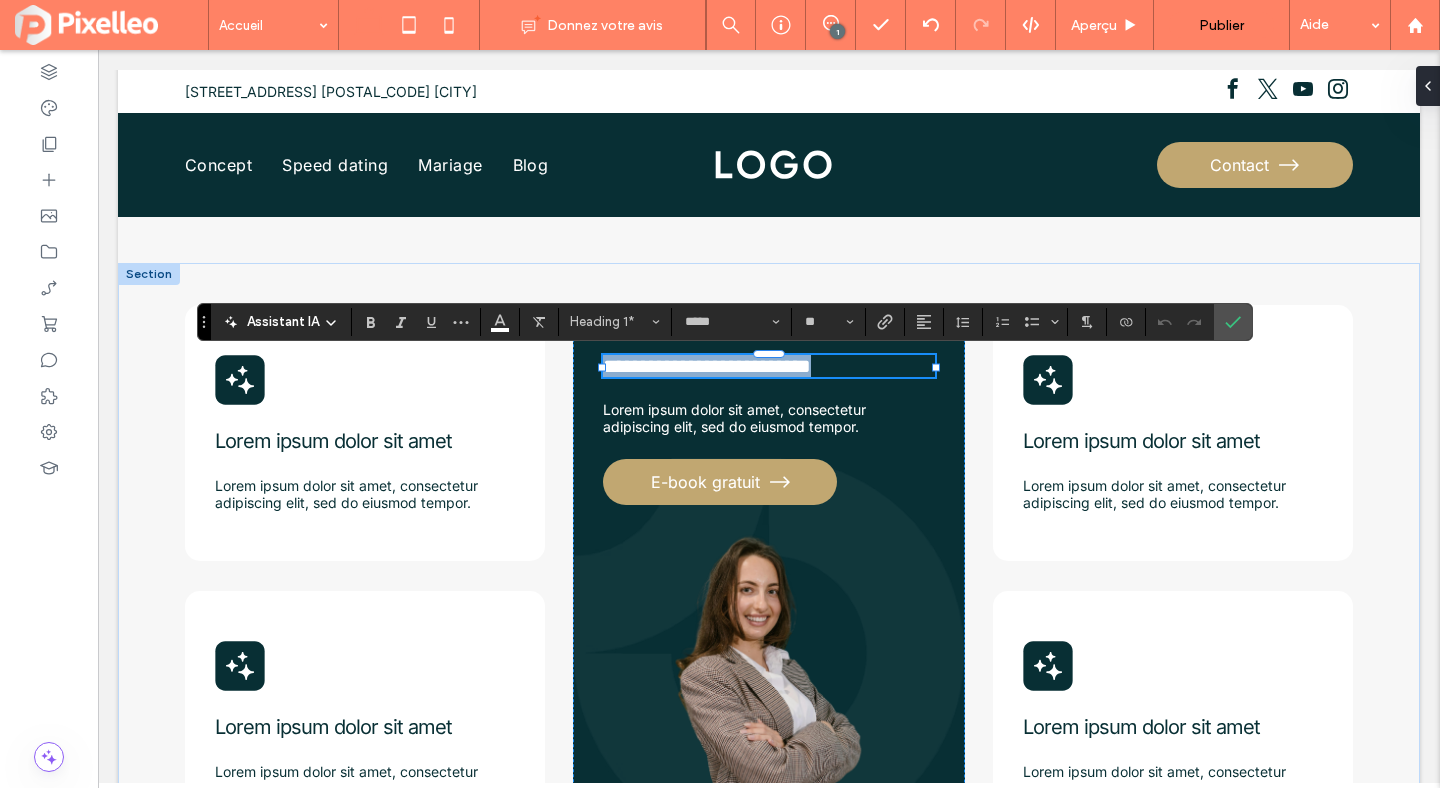 click on "**********" at bounding box center [707, 366] 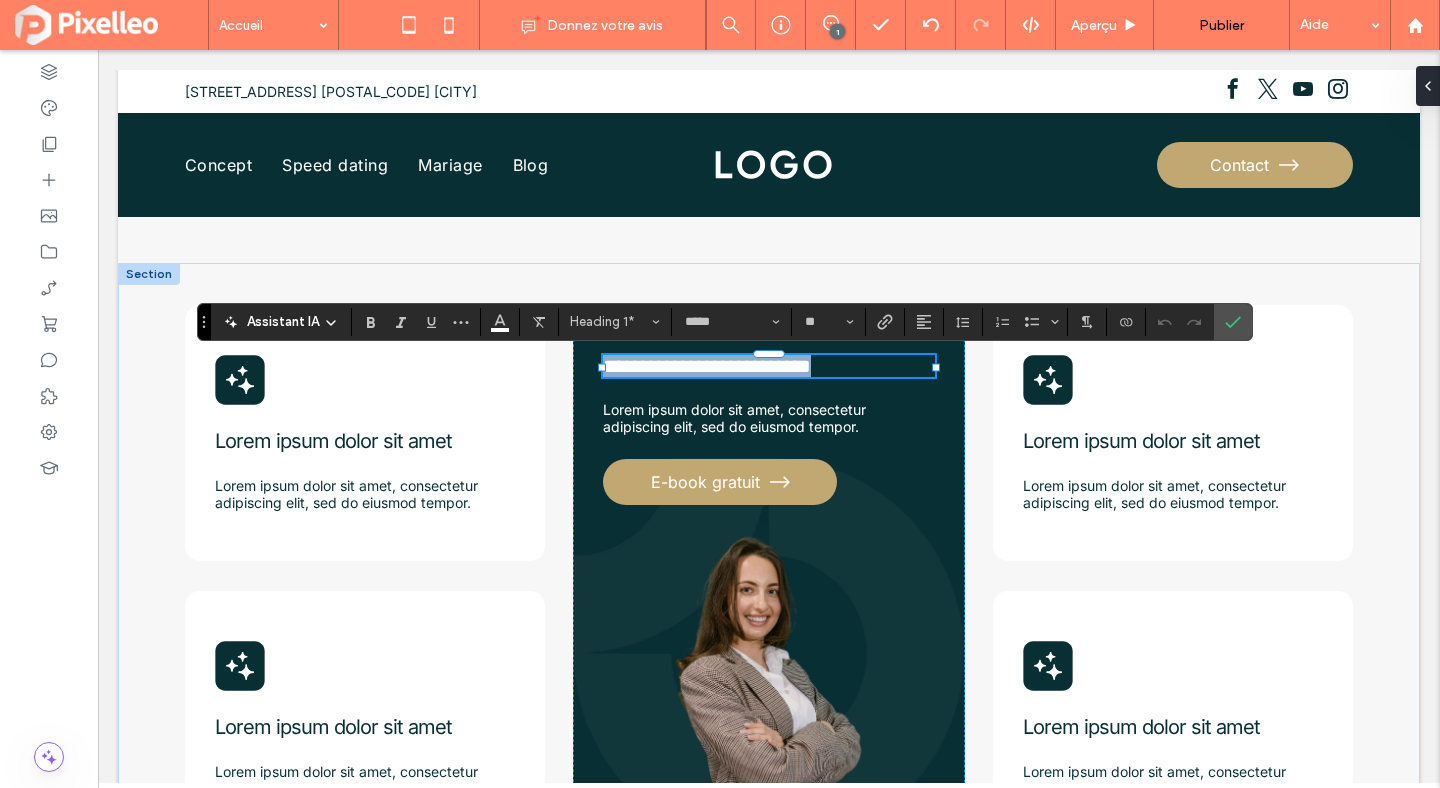 type 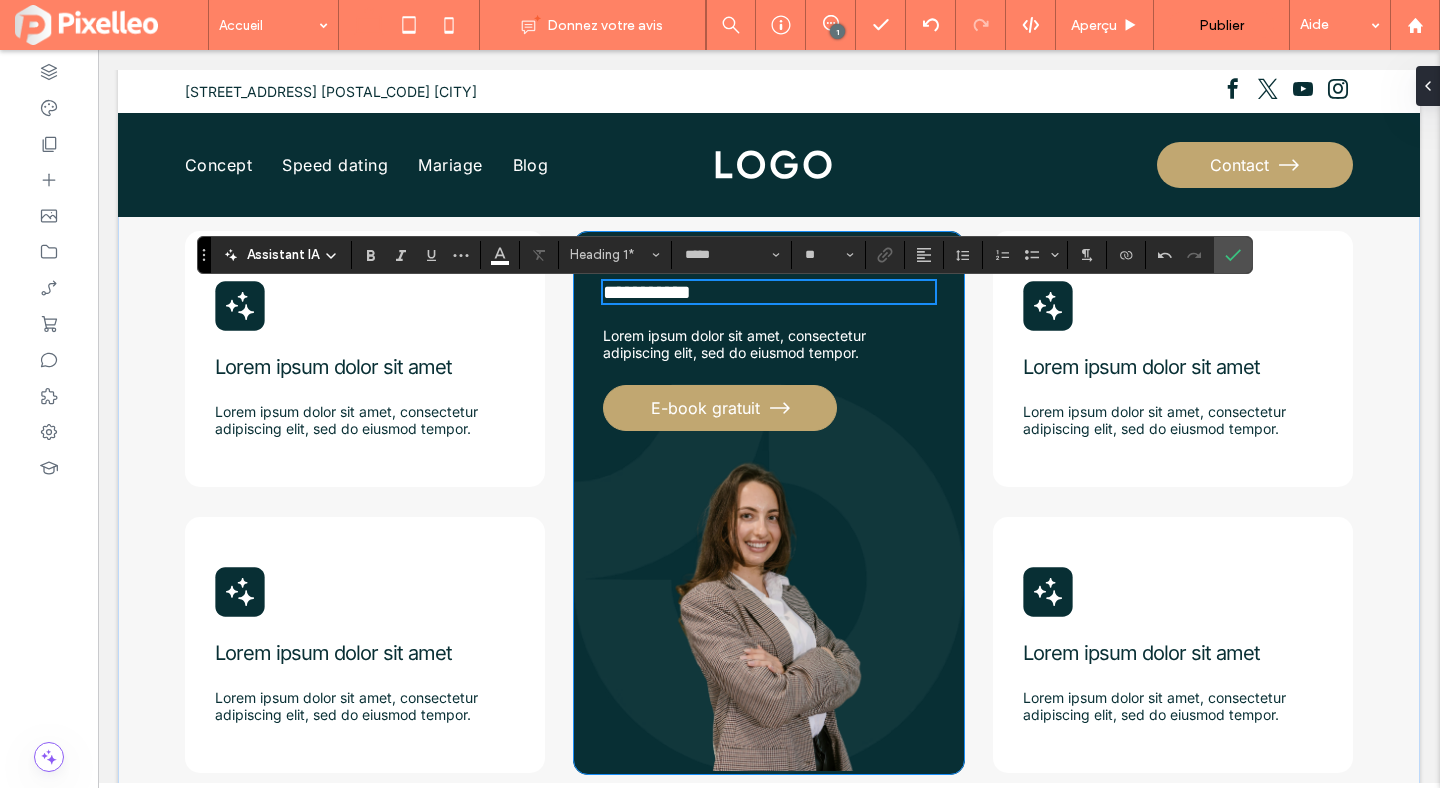 scroll, scrollTop: 908, scrollLeft: 0, axis: vertical 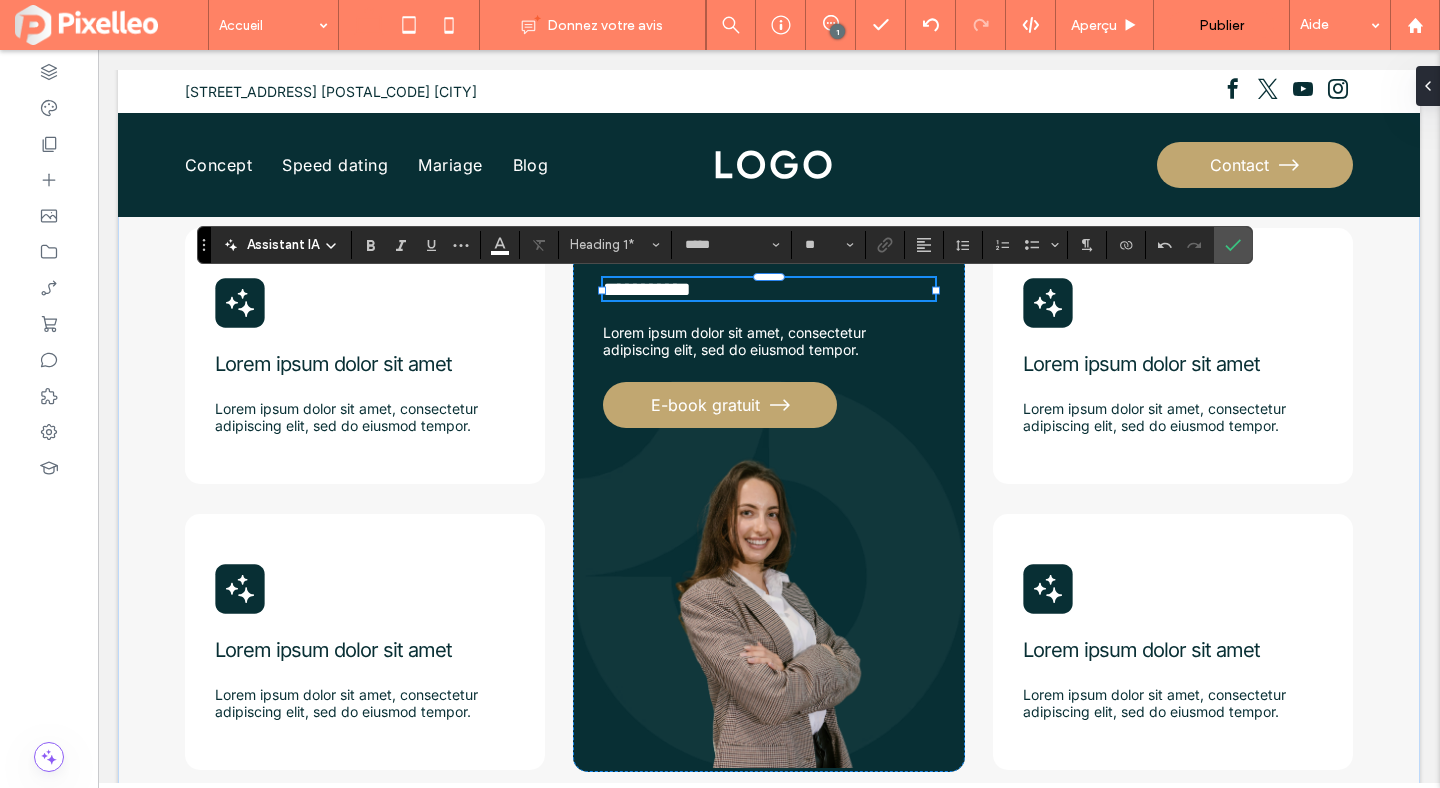 click on "**********" at bounding box center [647, 289] 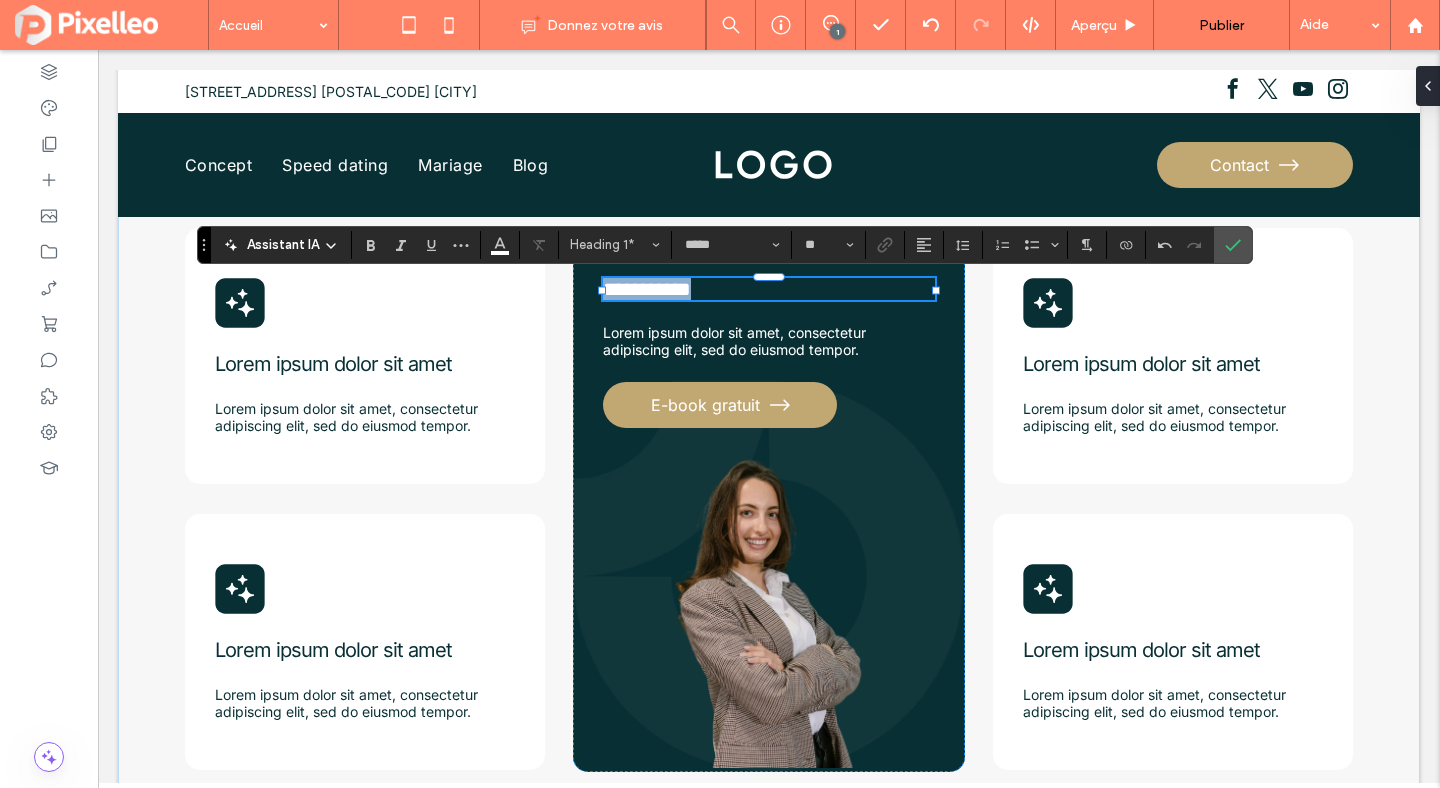click on "**********" at bounding box center [647, 289] 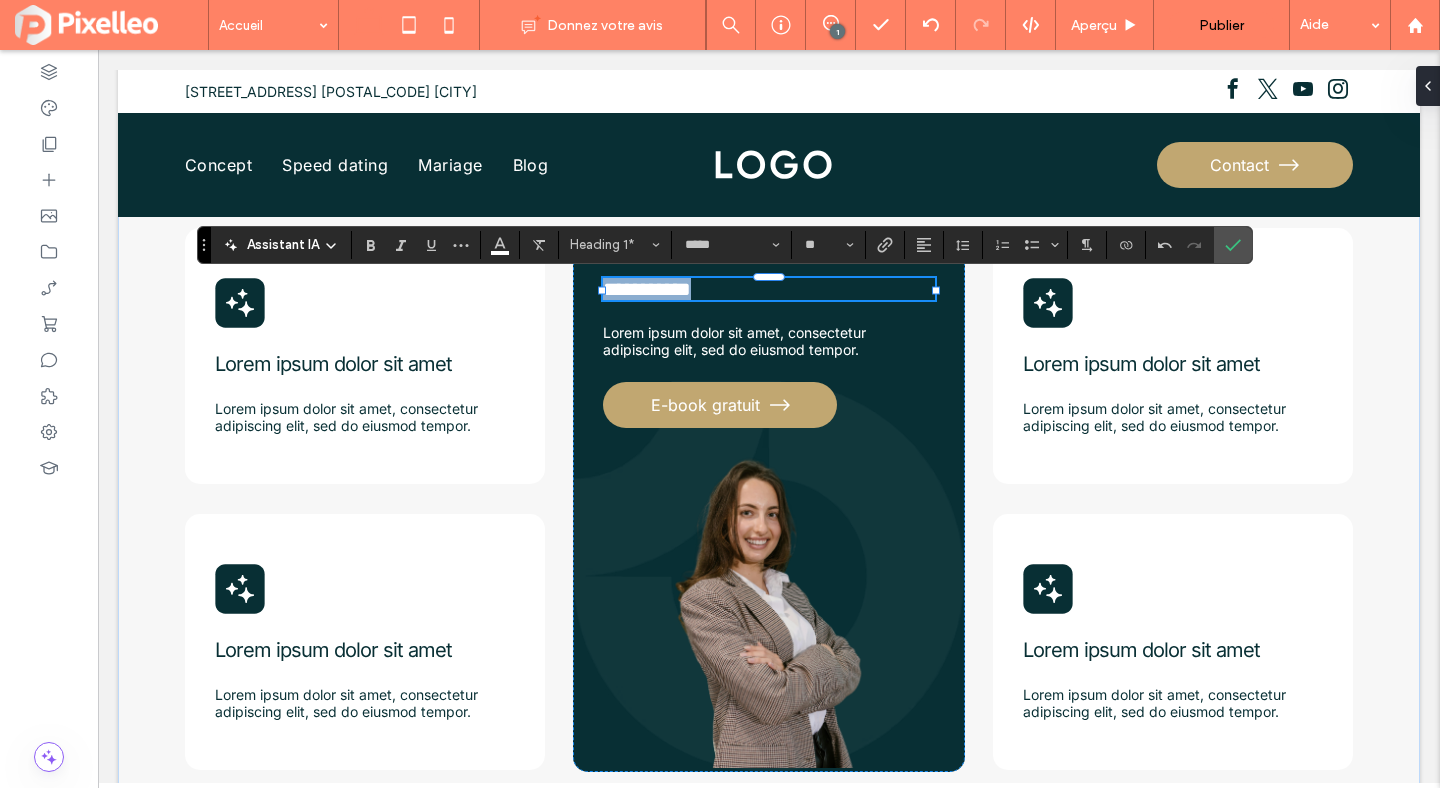 click on "**********" at bounding box center [647, 289] 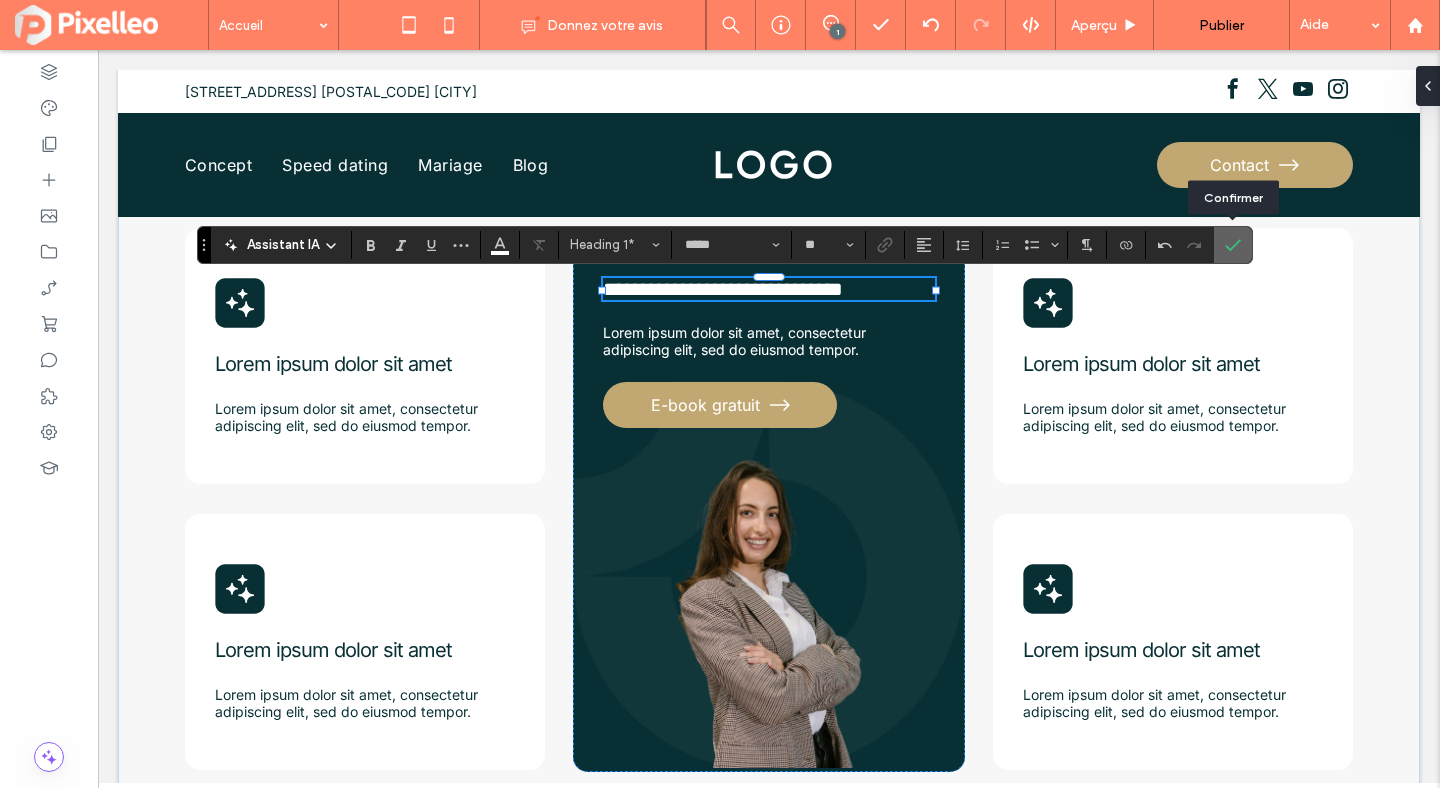 click 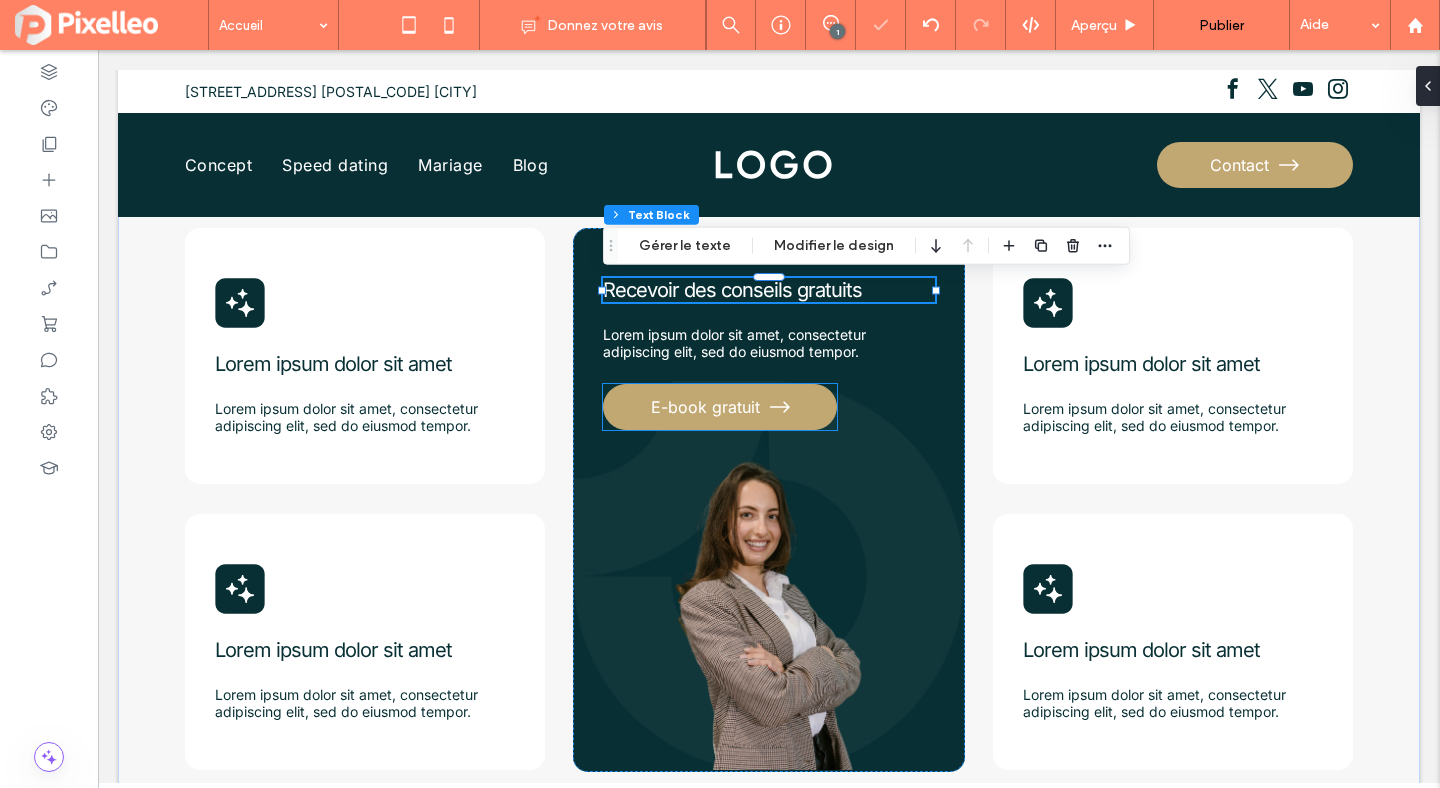 click on "E-book gratuit" at bounding box center [705, 407] 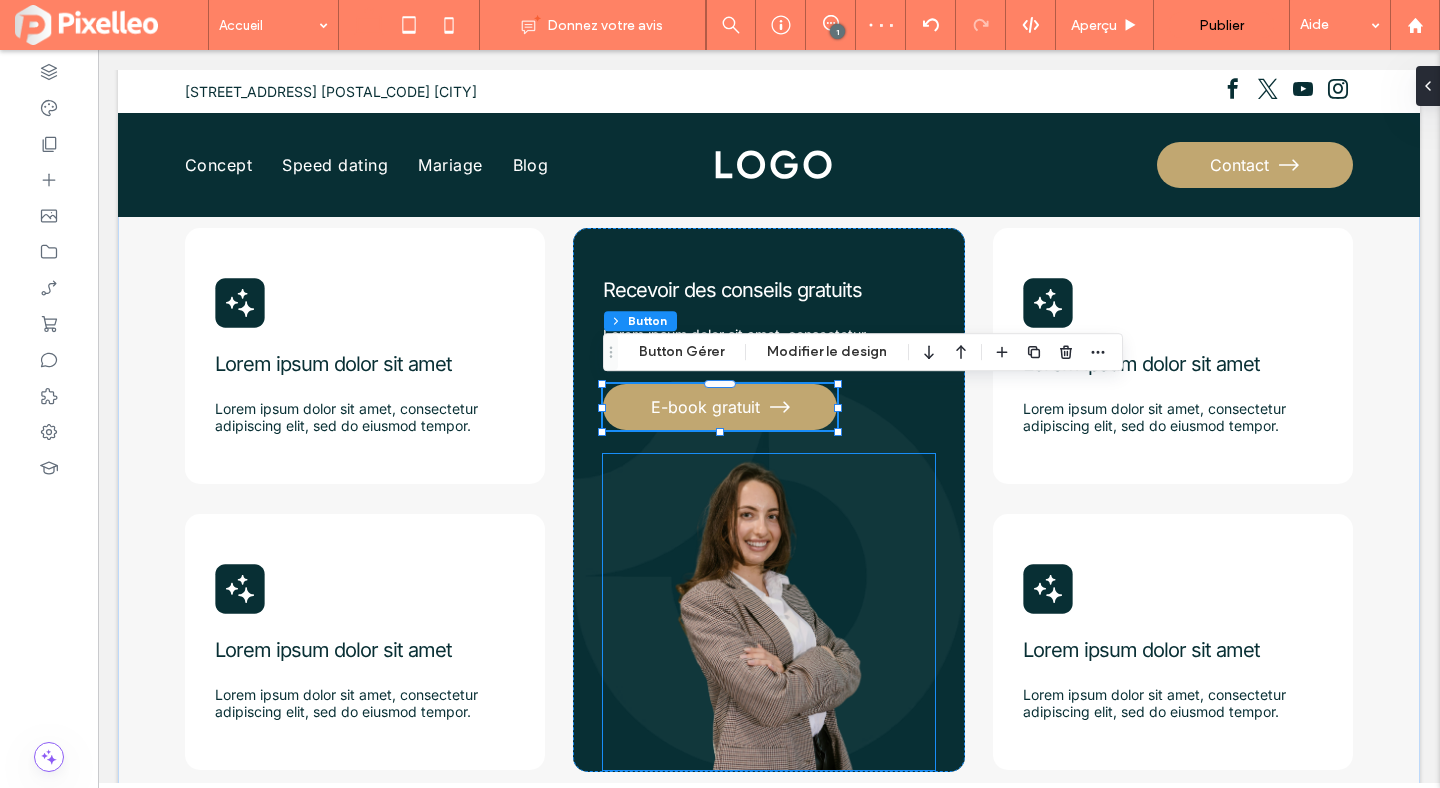 scroll, scrollTop: 878, scrollLeft: 0, axis: vertical 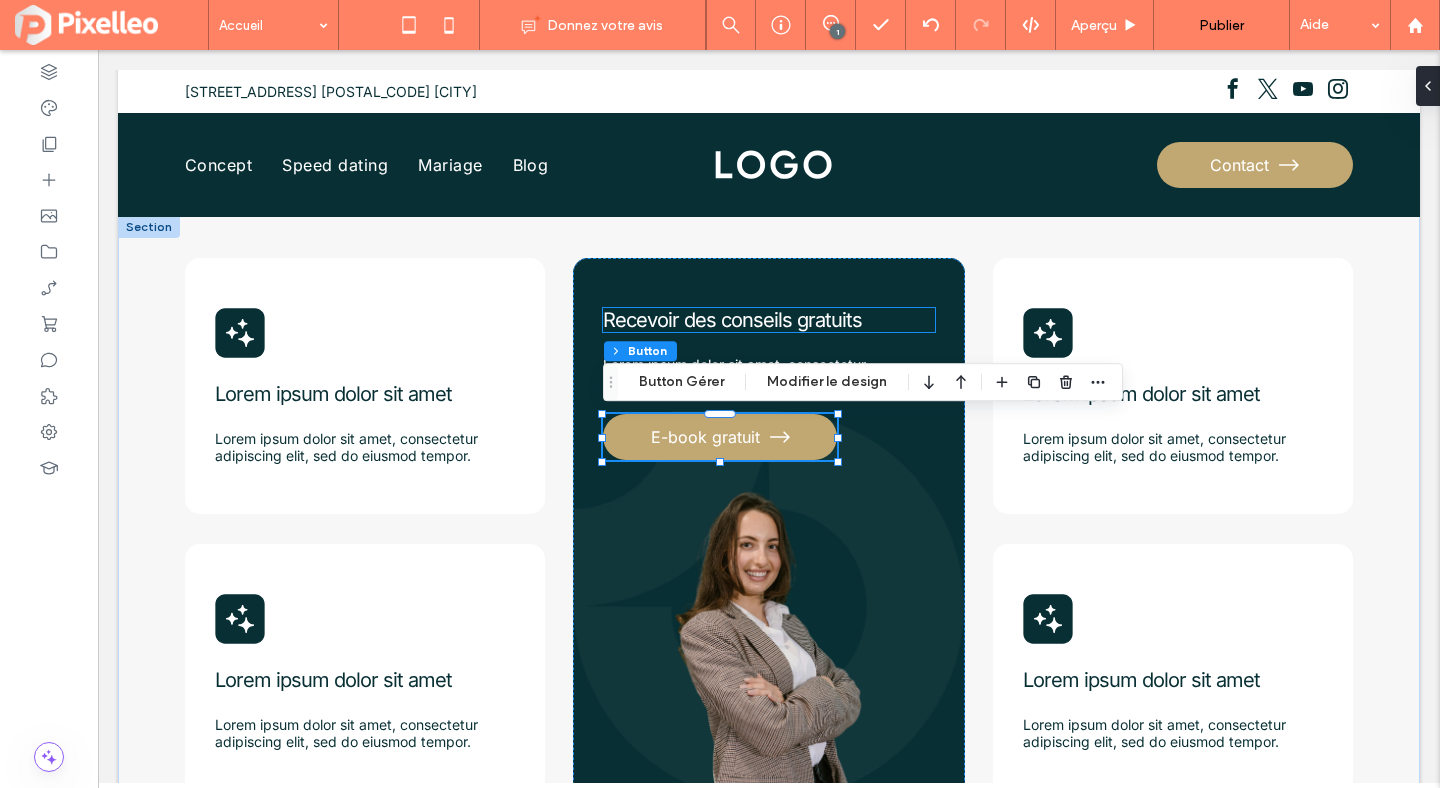 click on "Recevoir des conseils gratuits" at bounding box center (769, 320) 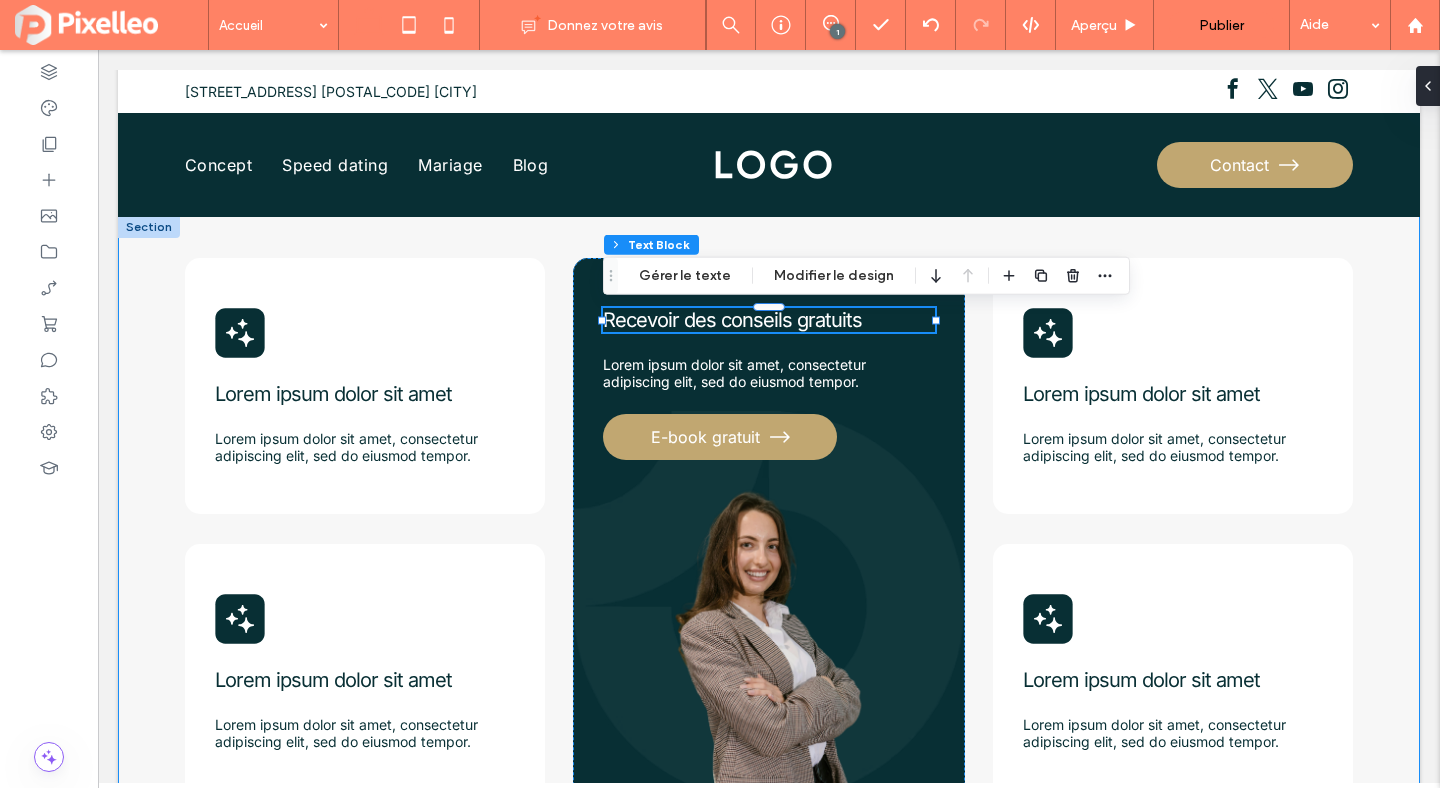 click on "Lorem ipsum dolor sit amet
Lorem ipsum dolor sit amet, consectetur adipiscing elit, sed do eiusmod tempor.
Lorem ipsum dolor sit amet
Lorem ipsum dolor sit amet, consectetur adipiscing elit, sed do eiusmod tempor.
Recevoir des conseils gratuits
Lorem ipsum dolor sit amet, consectetur adipiscing elit, sed do eiusmod tempor.
E-book gratuit
Lorem ipsum dolor sit amet
Lorem ipsum dolor sit amet, consectetur adipiscing elit, sed do eiusmod tempor.
Lorem ipsum dolor sit amet
Lorem ipsum dolor sit amet, consectetur adipiscing elit, sed do eiusmod tempor." at bounding box center (769, 536) 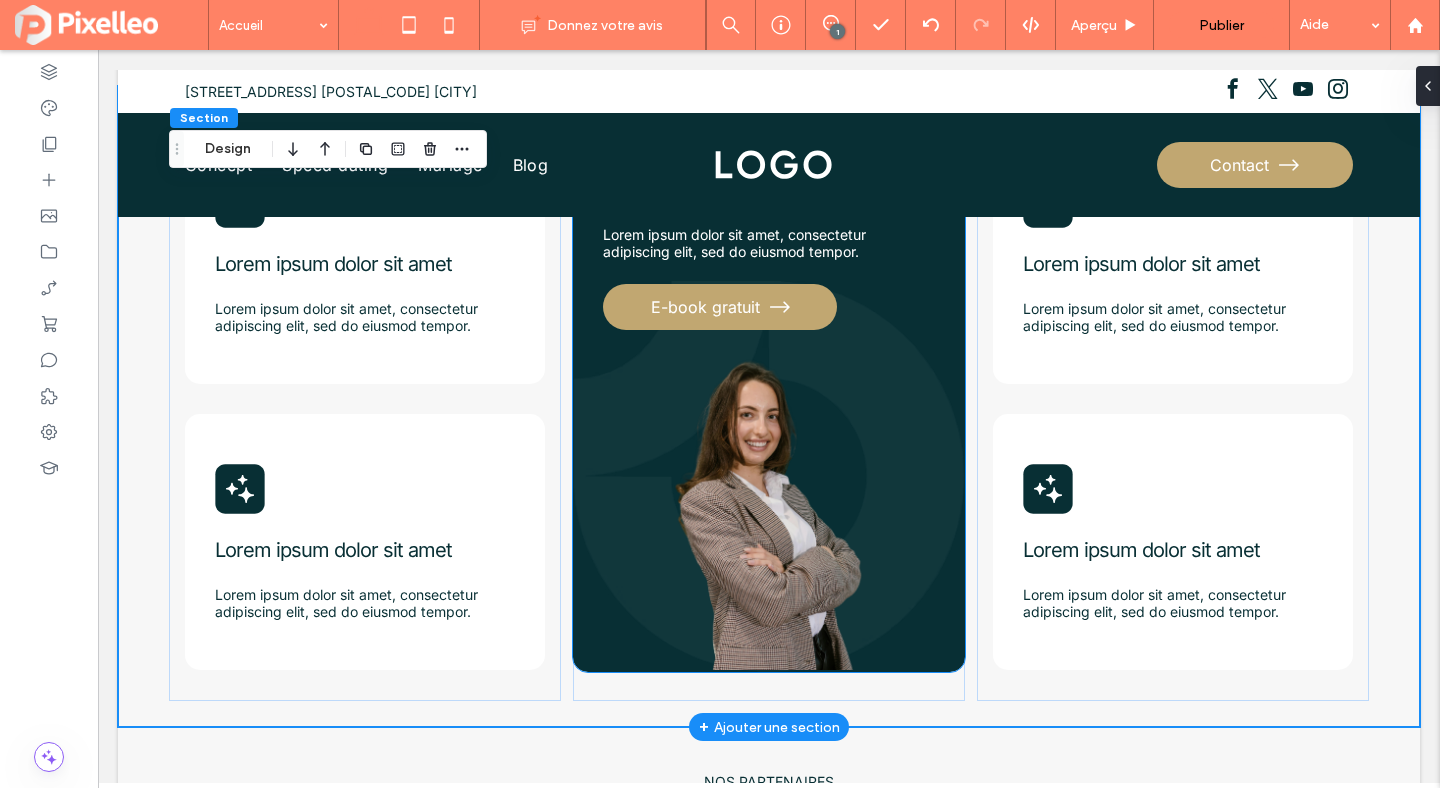 scroll, scrollTop: 930, scrollLeft: 0, axis: vertical 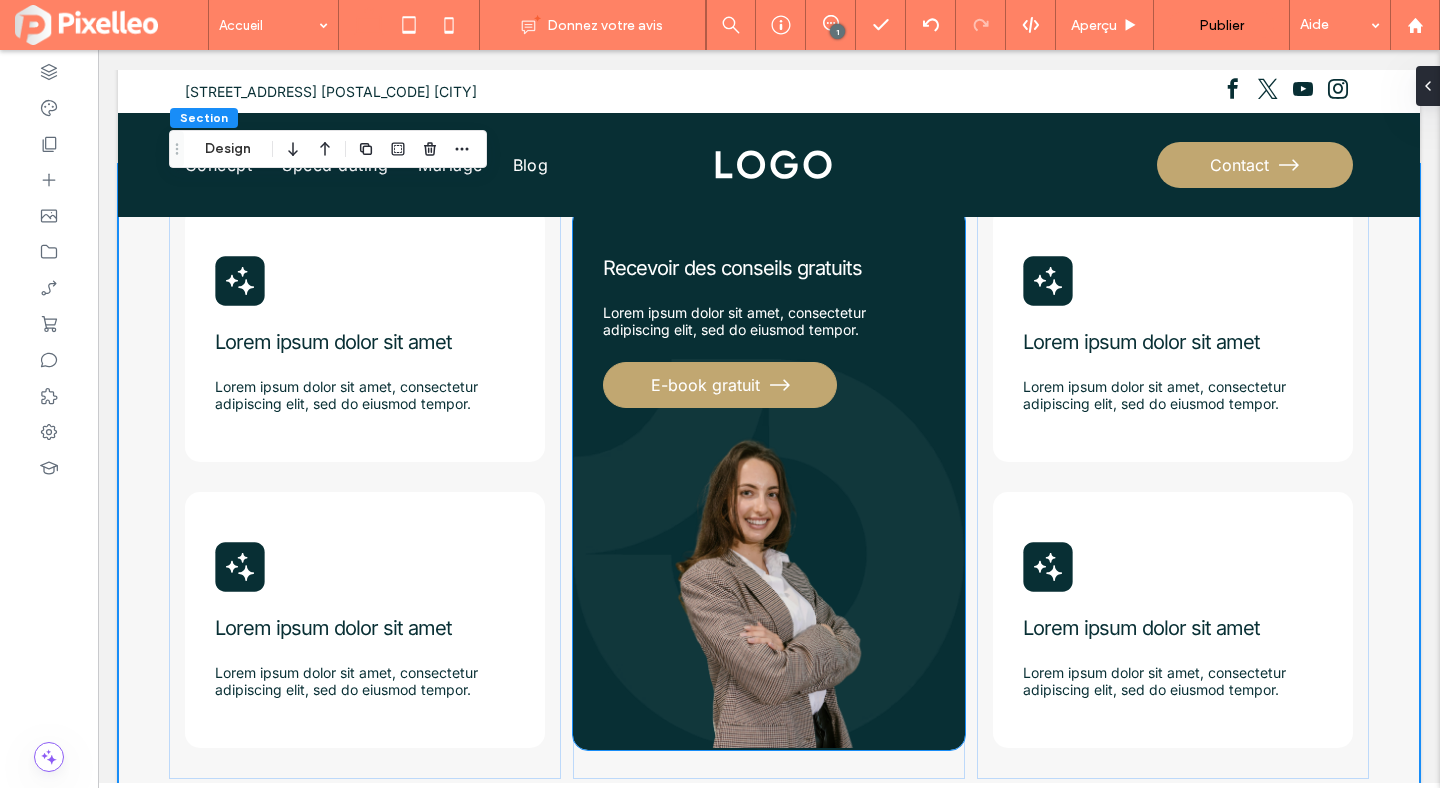 click on "E-book gratuit" at bounding box center [720, 385] 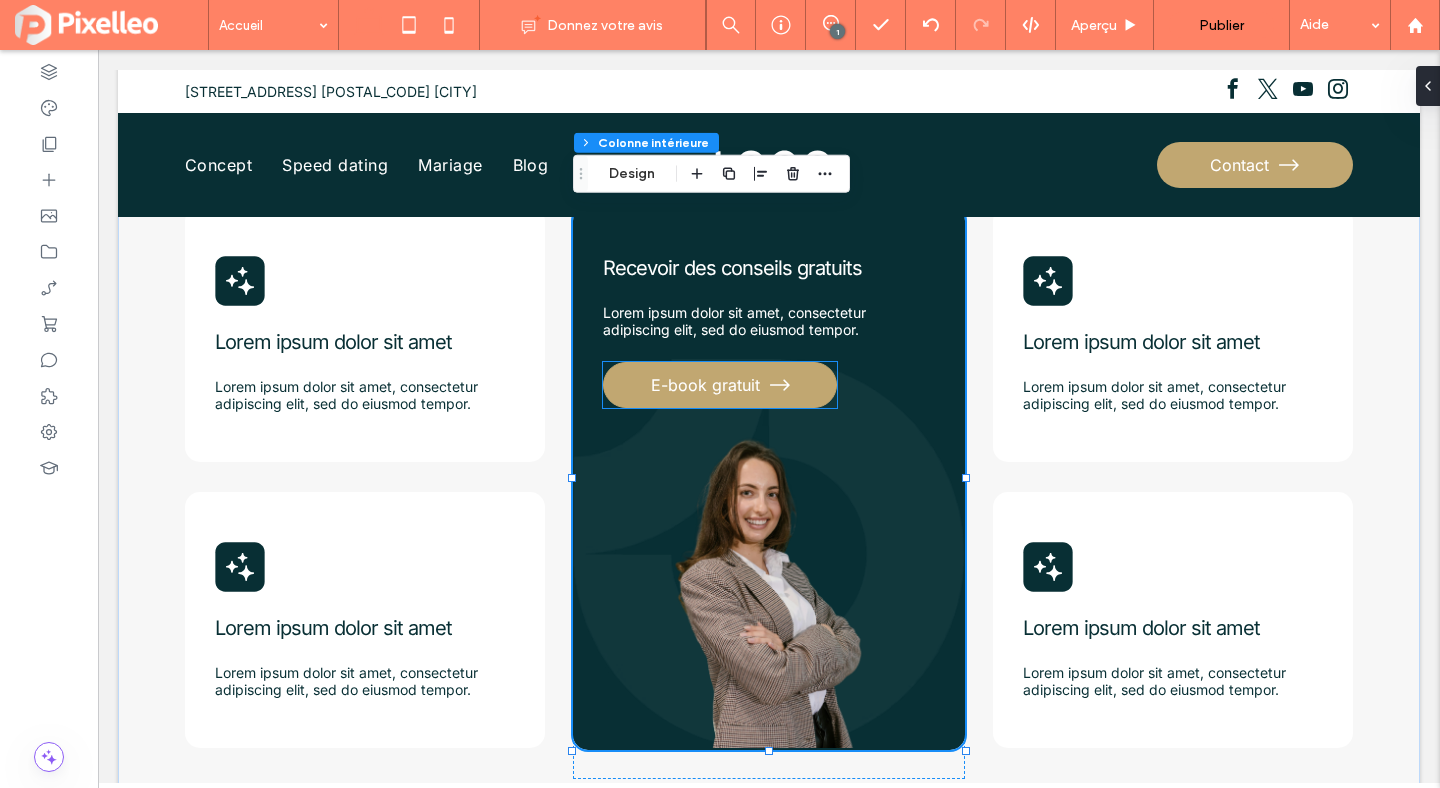 click on "E-book gratuit" at bounding box center (705, 385) 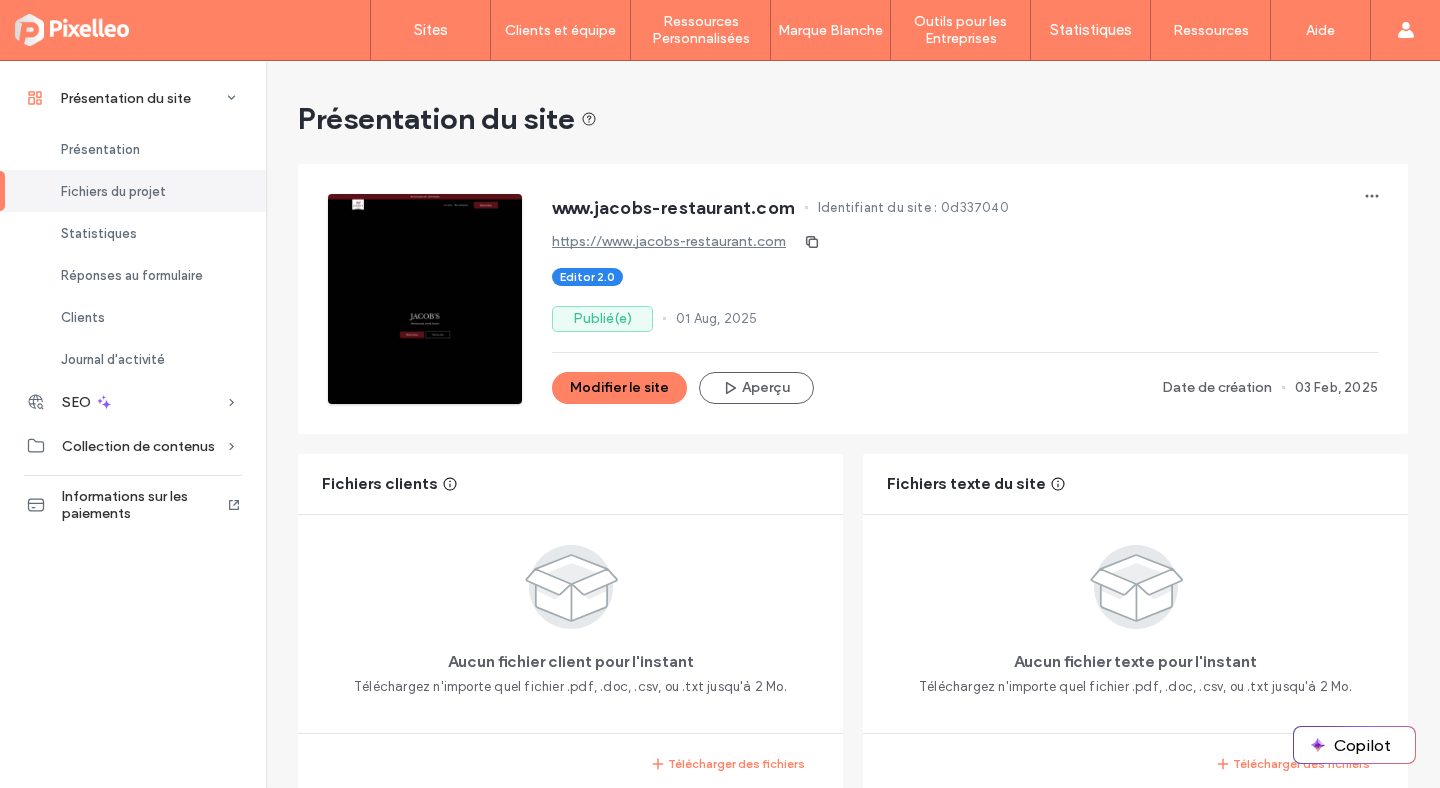 scroll, scrollTop: 0, scrollLeft: 0, axis: both 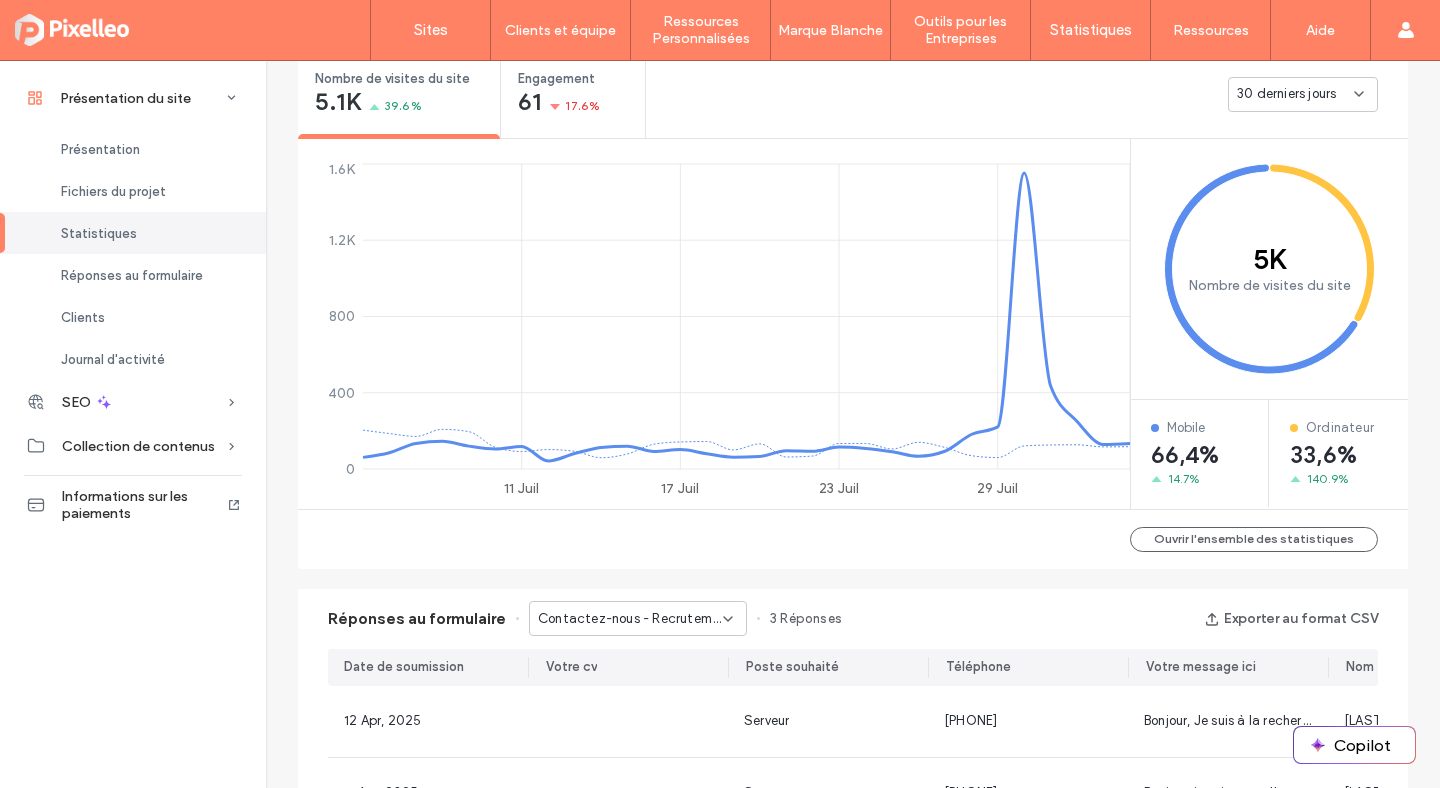 click on "Contactez-nous - Recrutement page" at bounding box center [630, 619] 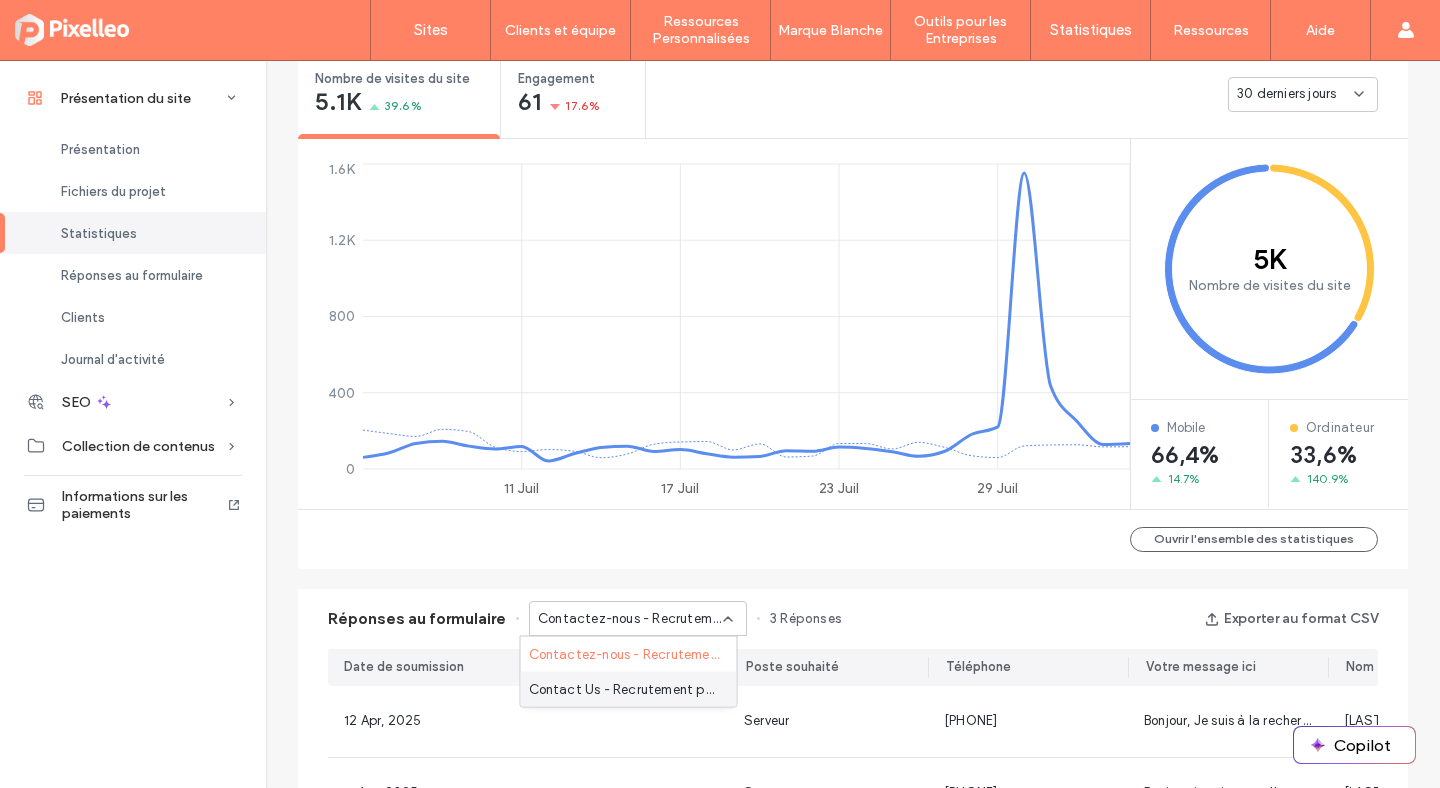 click on "Contact Us - Recrutement page" at bounding box center [625, 689] 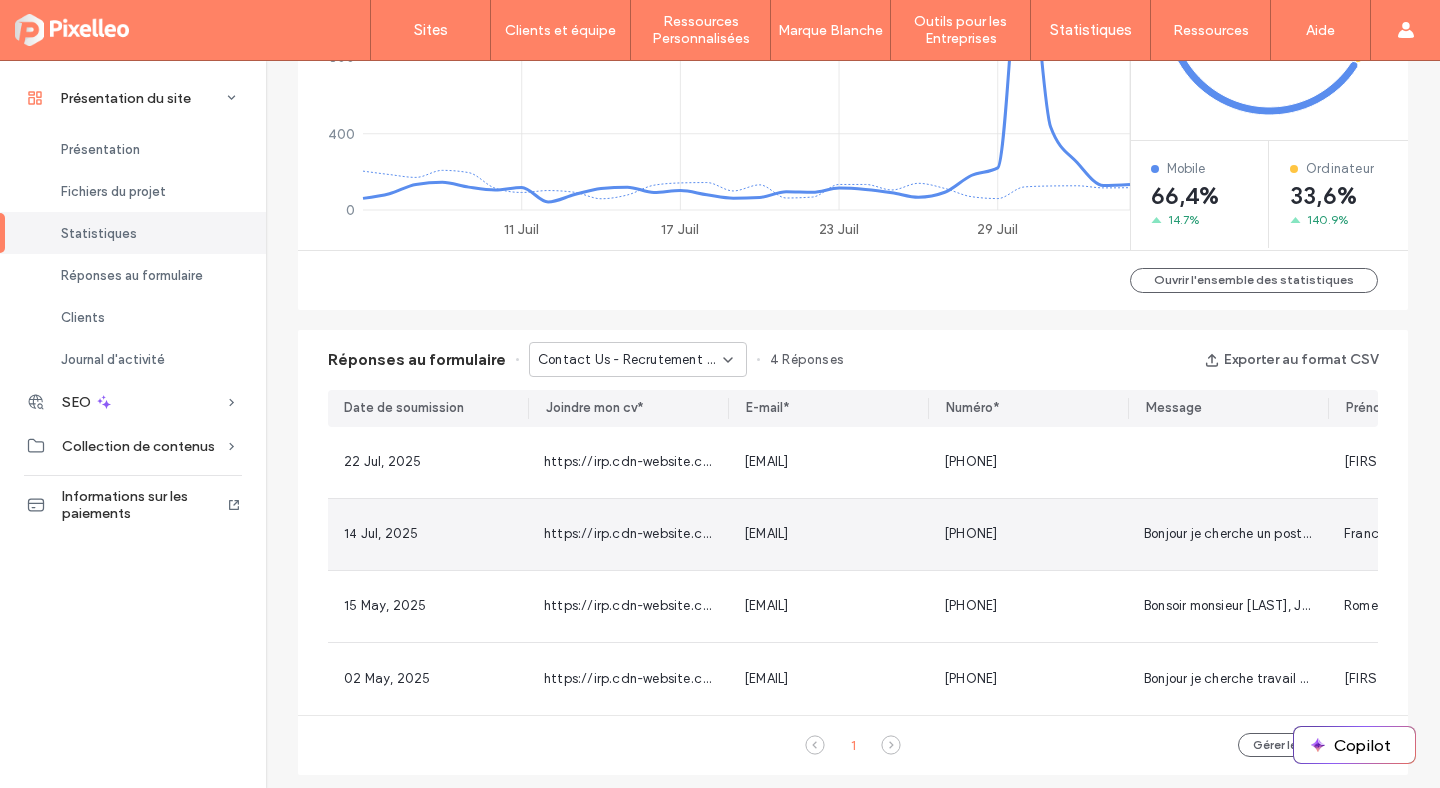 scroll, scrollTop: 1031, scrollLeft: 0, axis: vertical 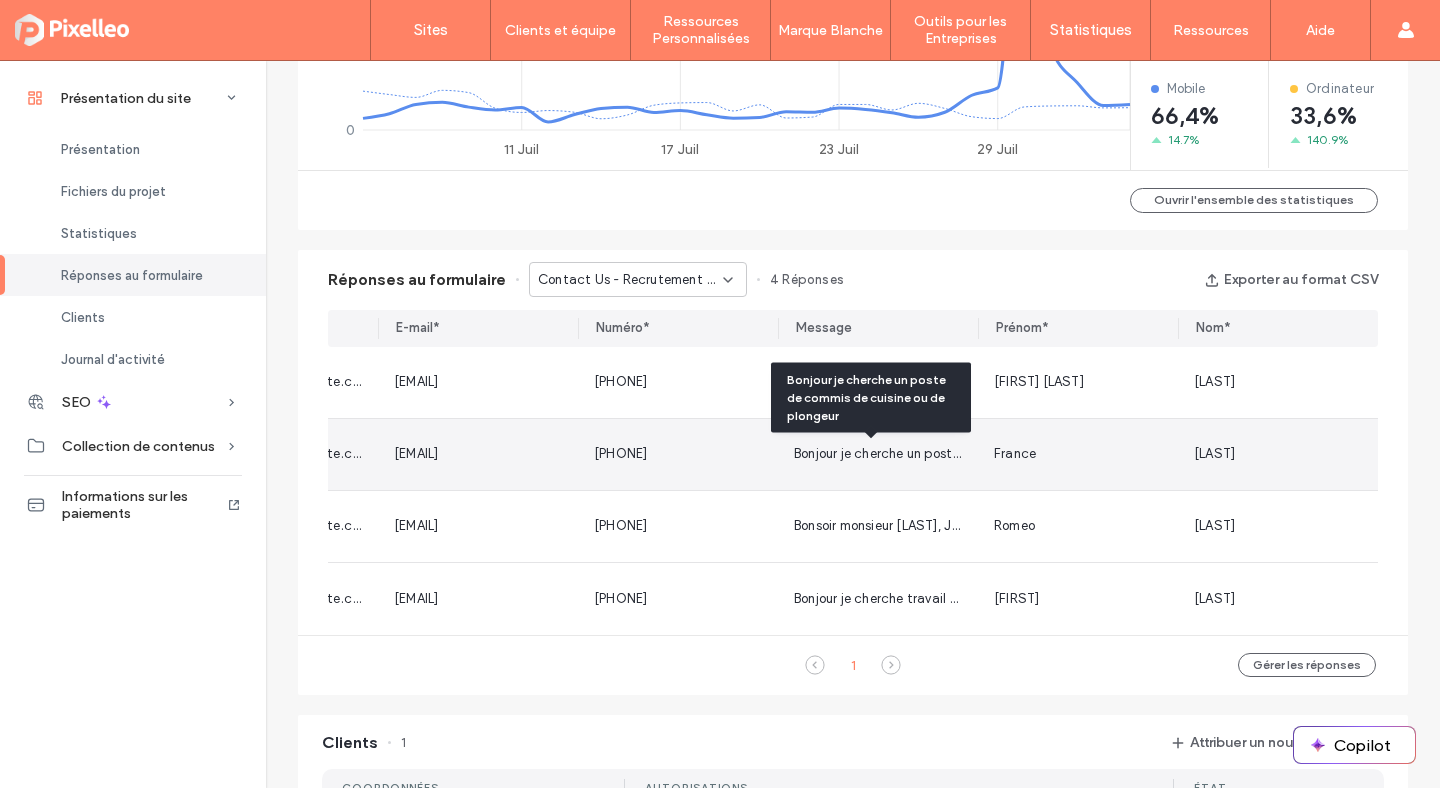 click on "Bonjour je cherche un poste de commis de cuisine ou de plongeur" at bounding box center (991, 453) 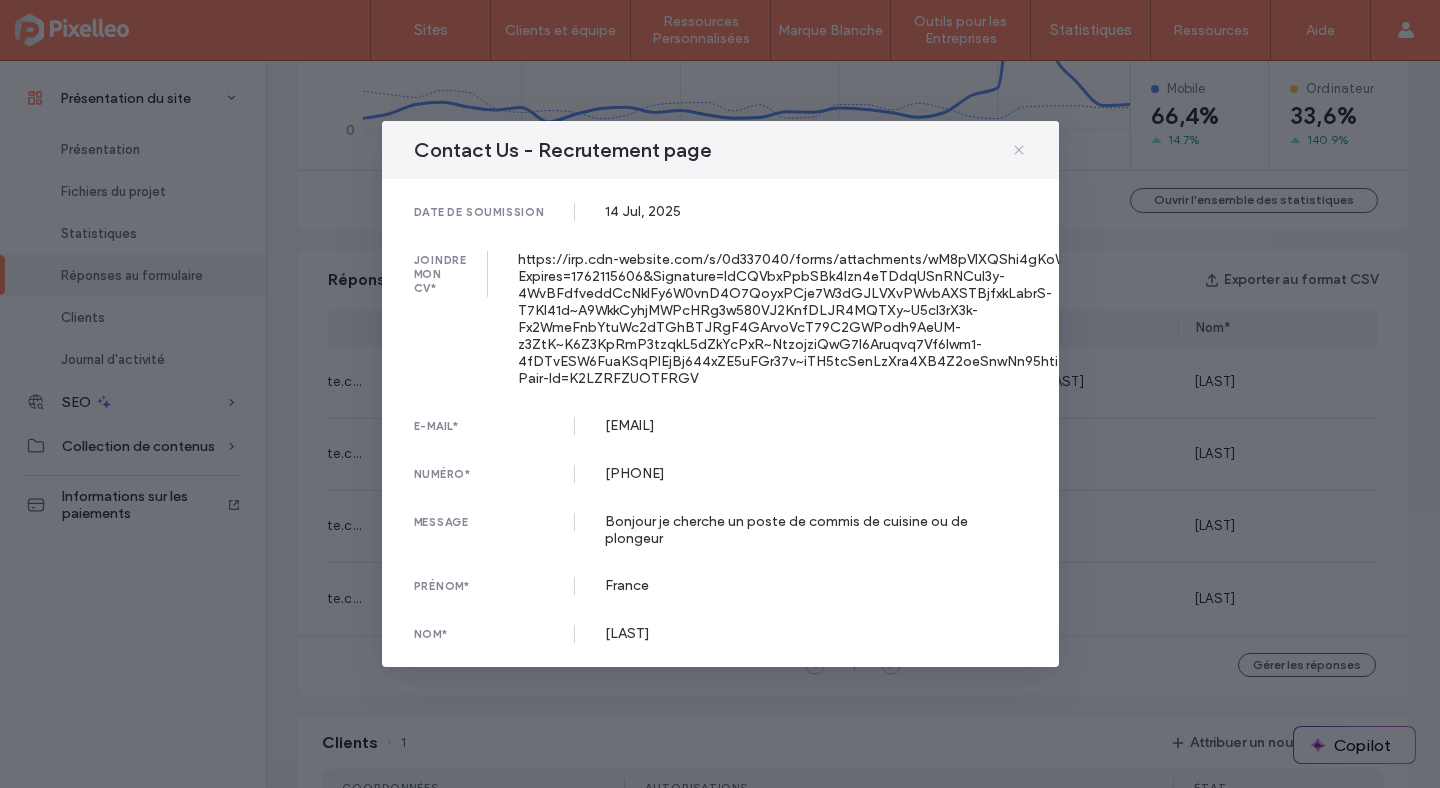 click 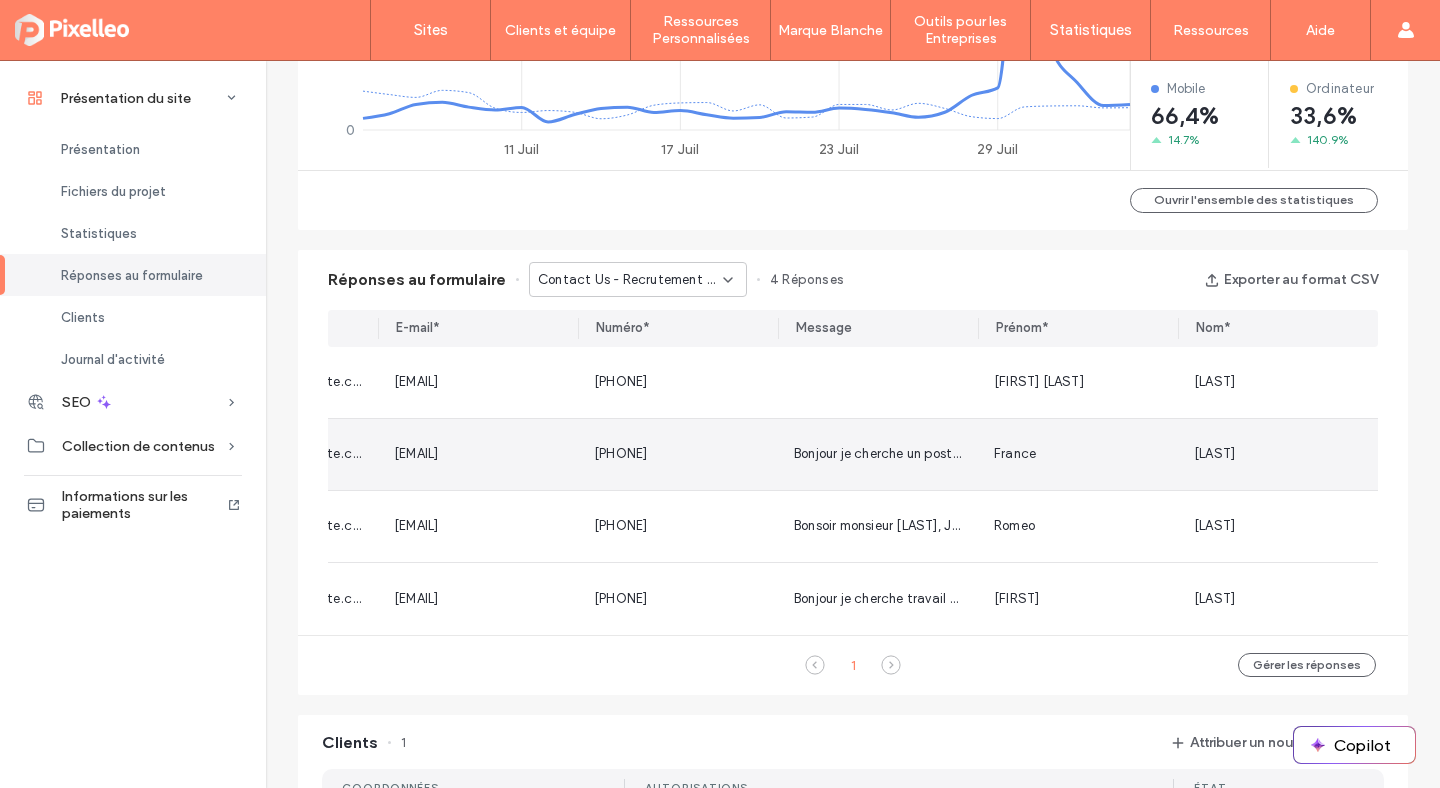 scroll, scrollTop: 1286, scrollLeft: 0, axis: vertical 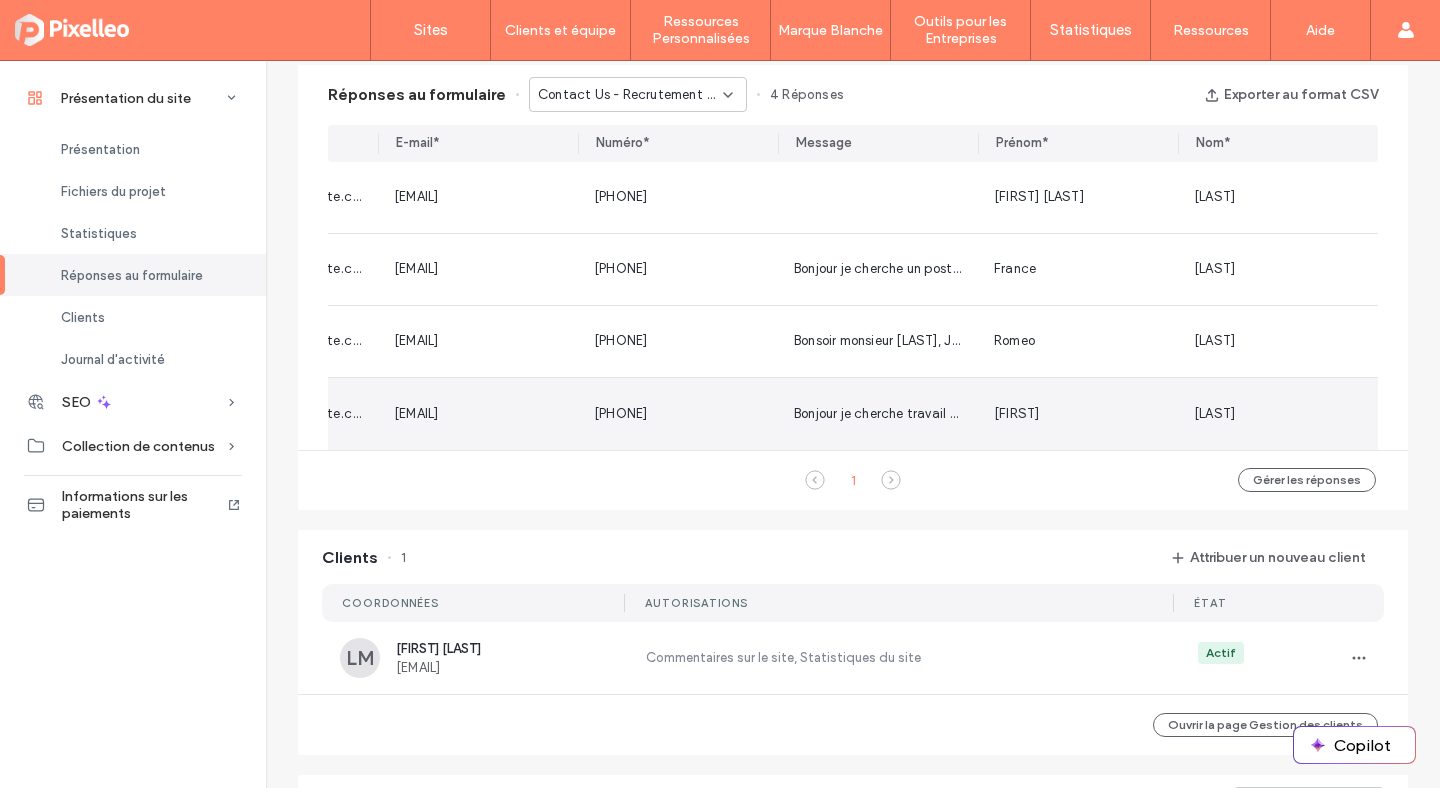 click on "Bonjour je cherche travail comme cuisinier ou aide cuisinier , mon CV il est approximatif car j’ai travaillé beaucoup du temps sans contrat.Merci" at bounding box center (1229, 413) 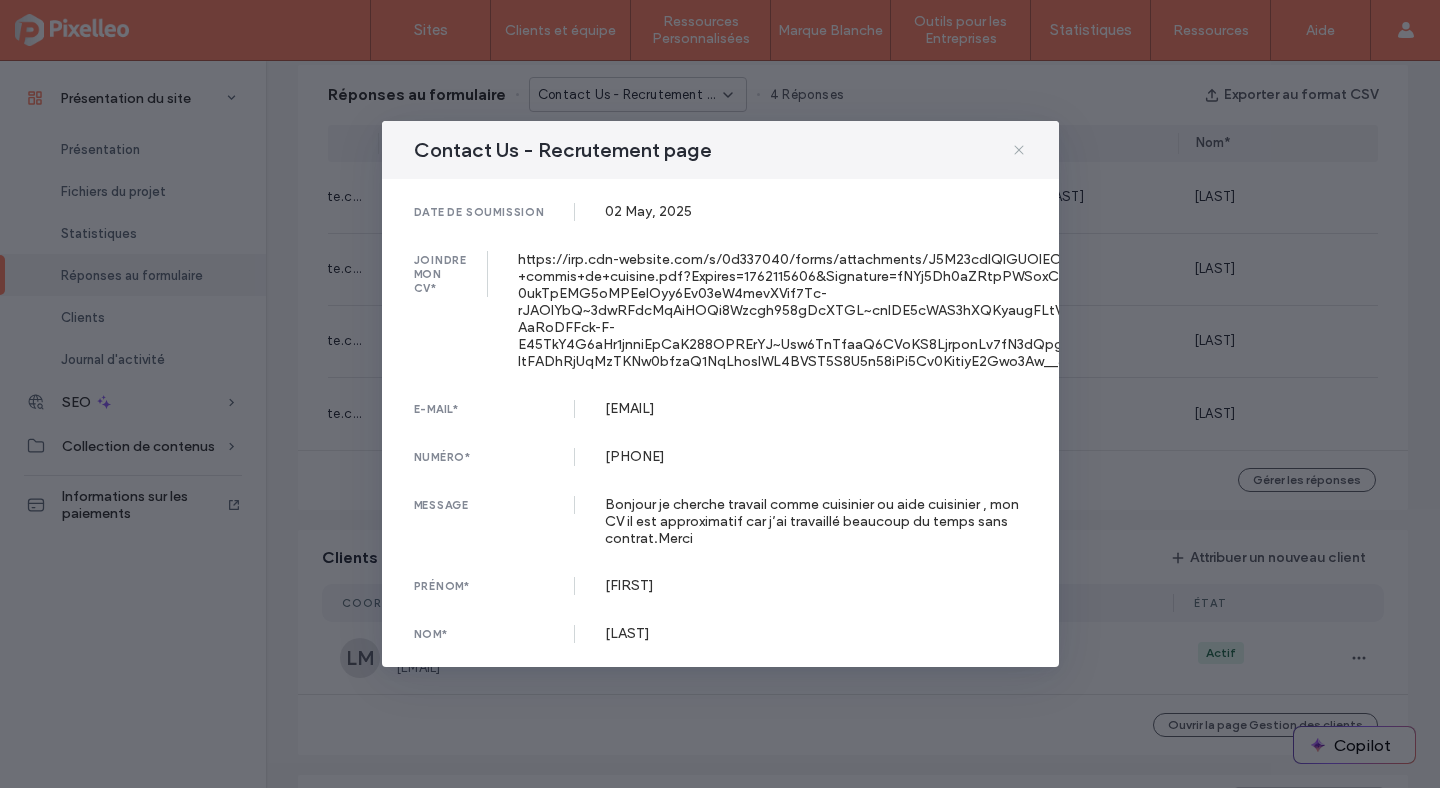 click 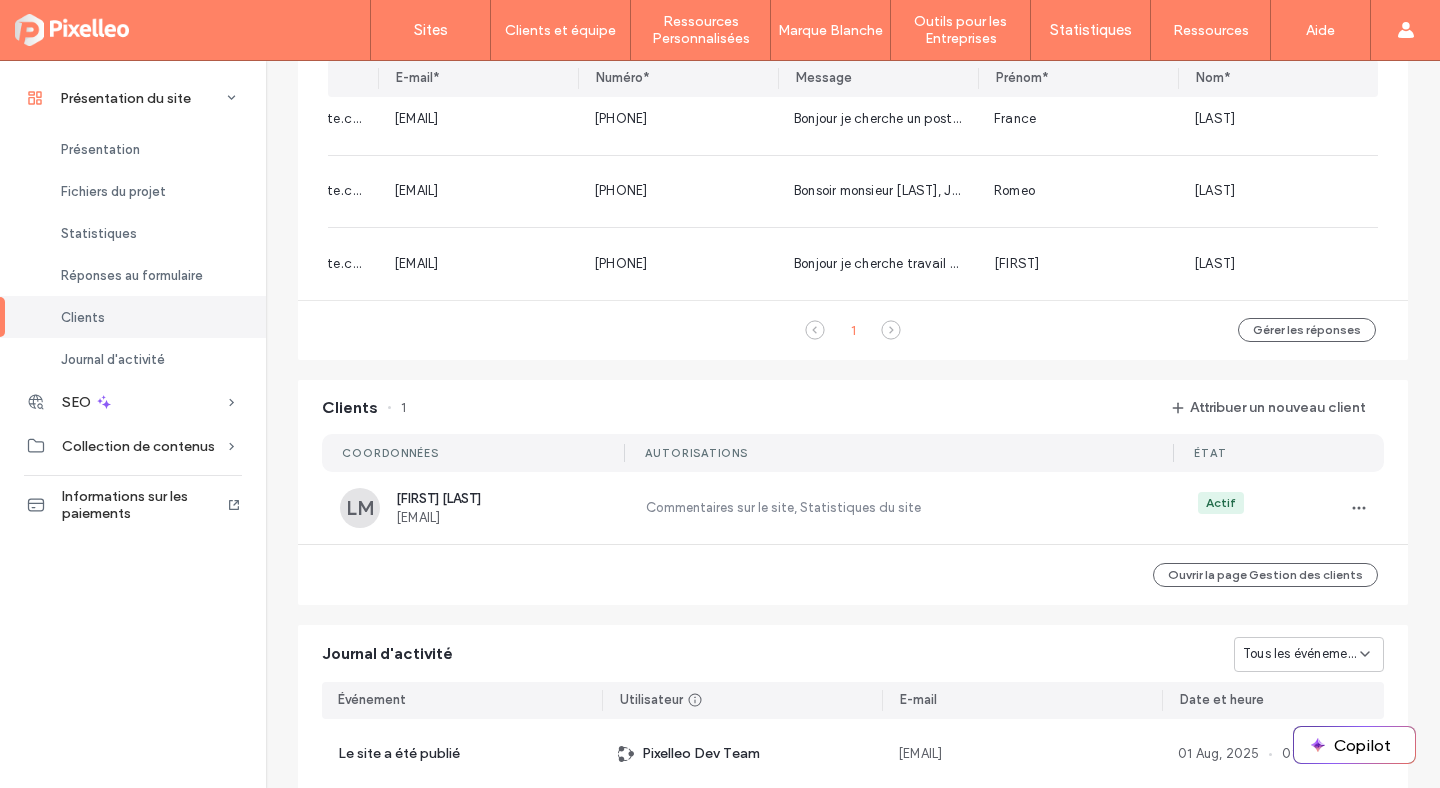 scroll, scrollTop: 1671, scrollLeft: 0, axis: vertical 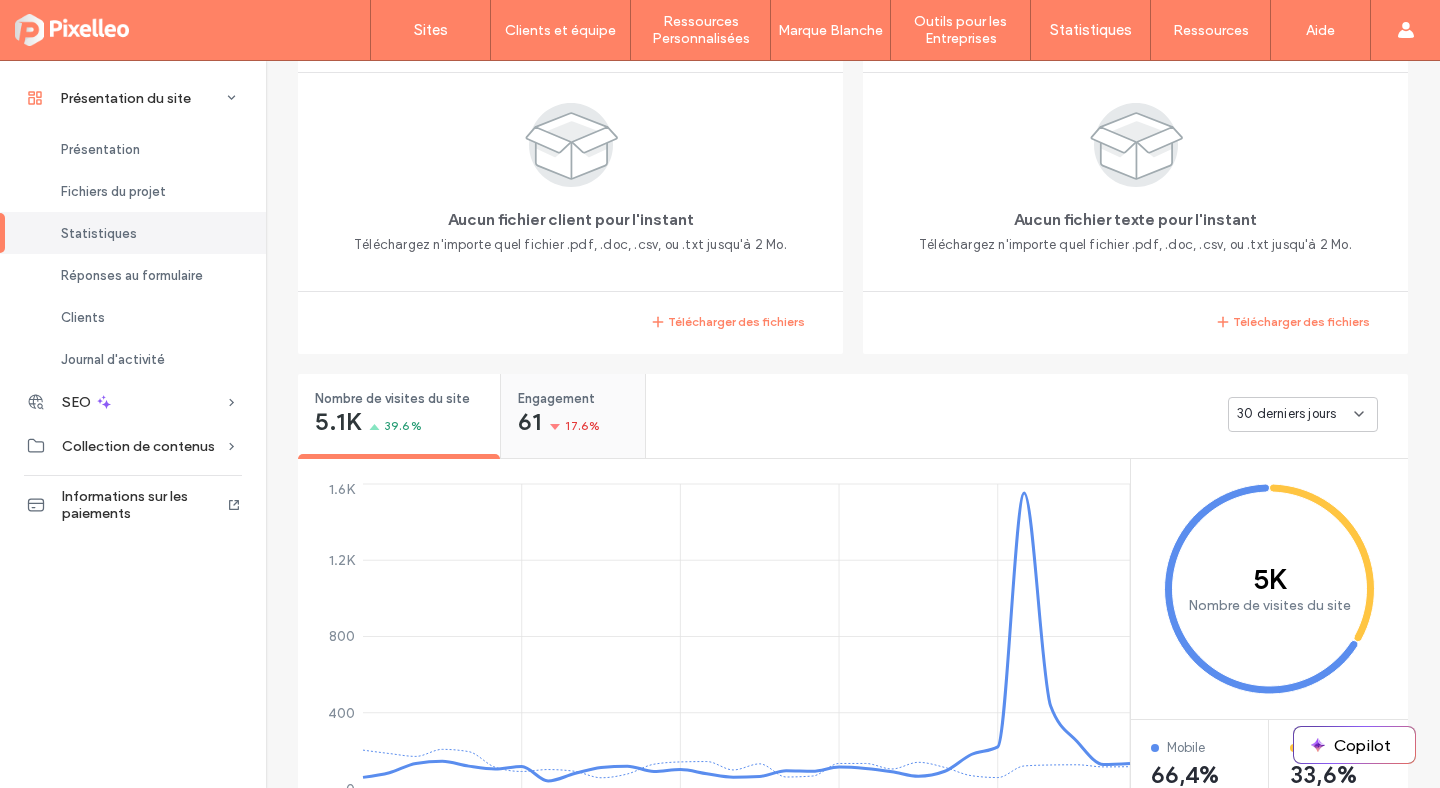 click on "61" at bounding box center (529, 422) 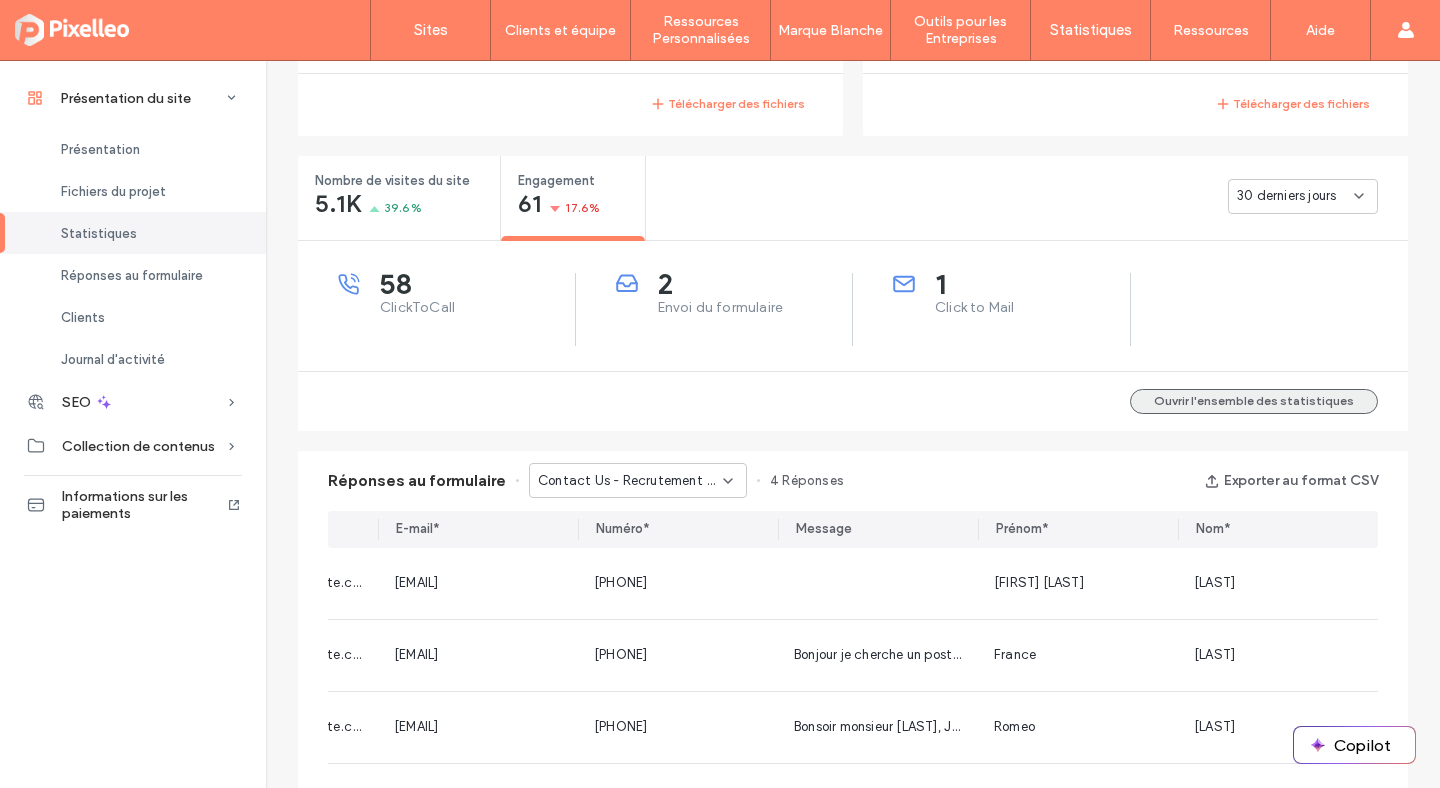 click on "Ouvrir l'ensemble des statistiques" at bounding box center [1254, 401] 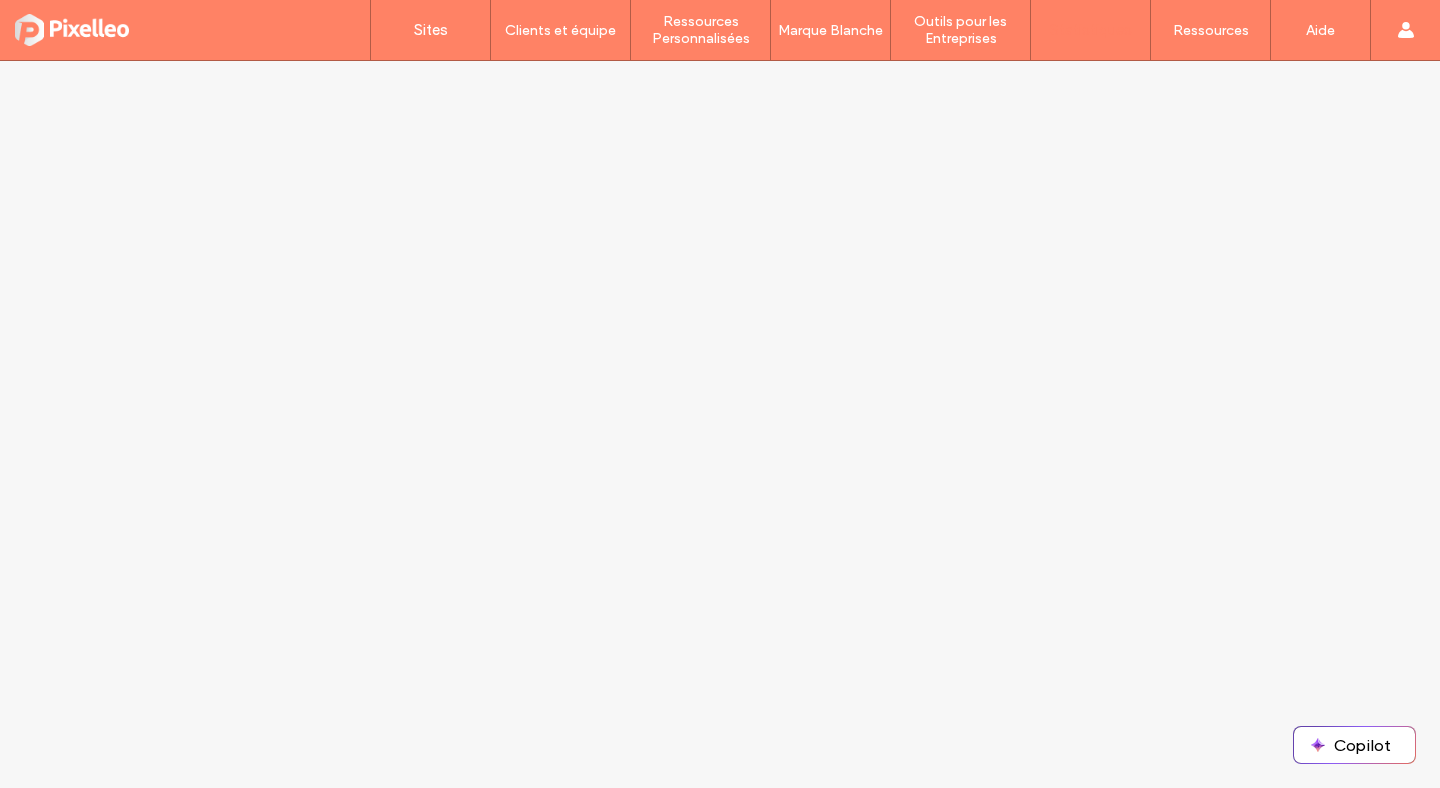 scroll, scrollTop: 0, scrollLeft: 0, axis: both 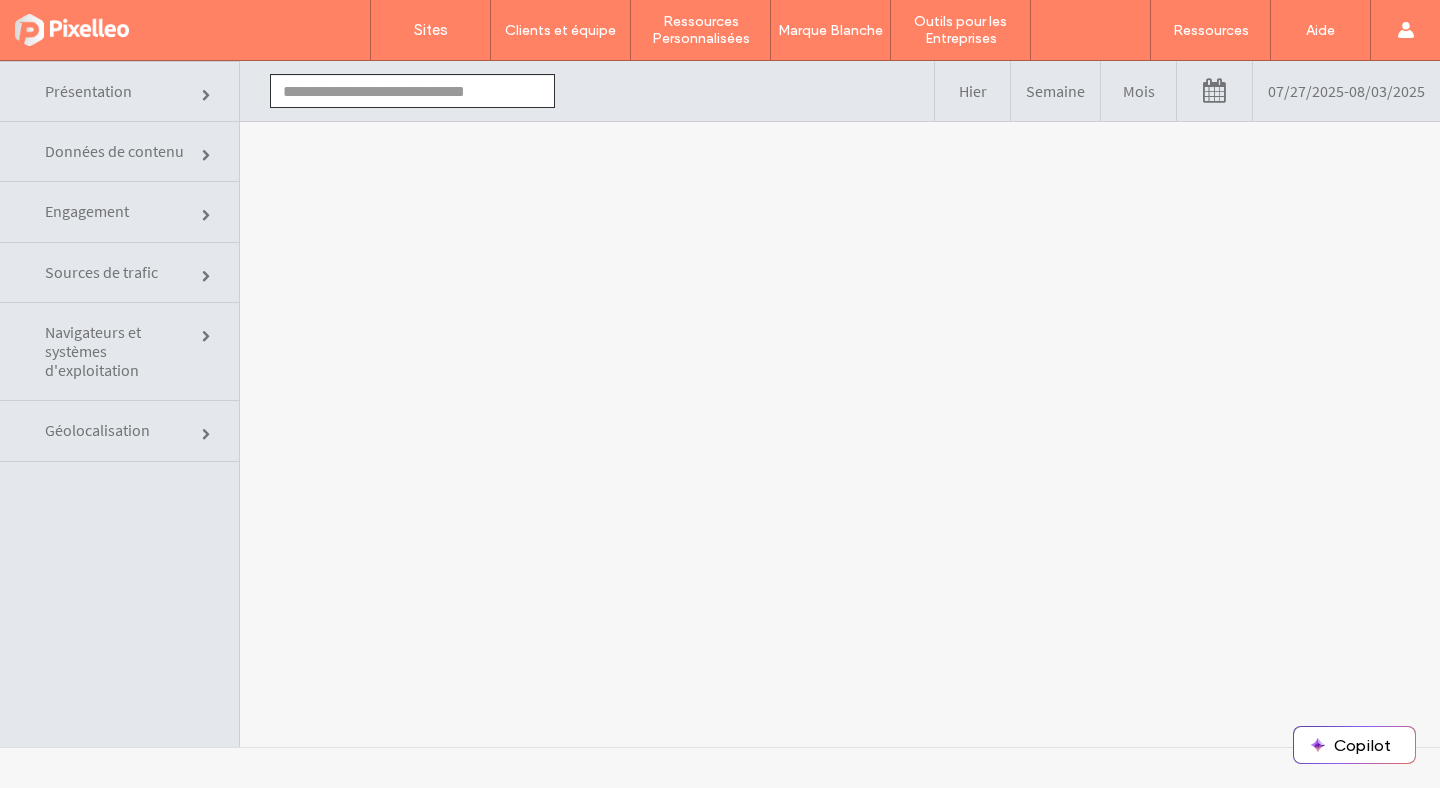 type on "**********" 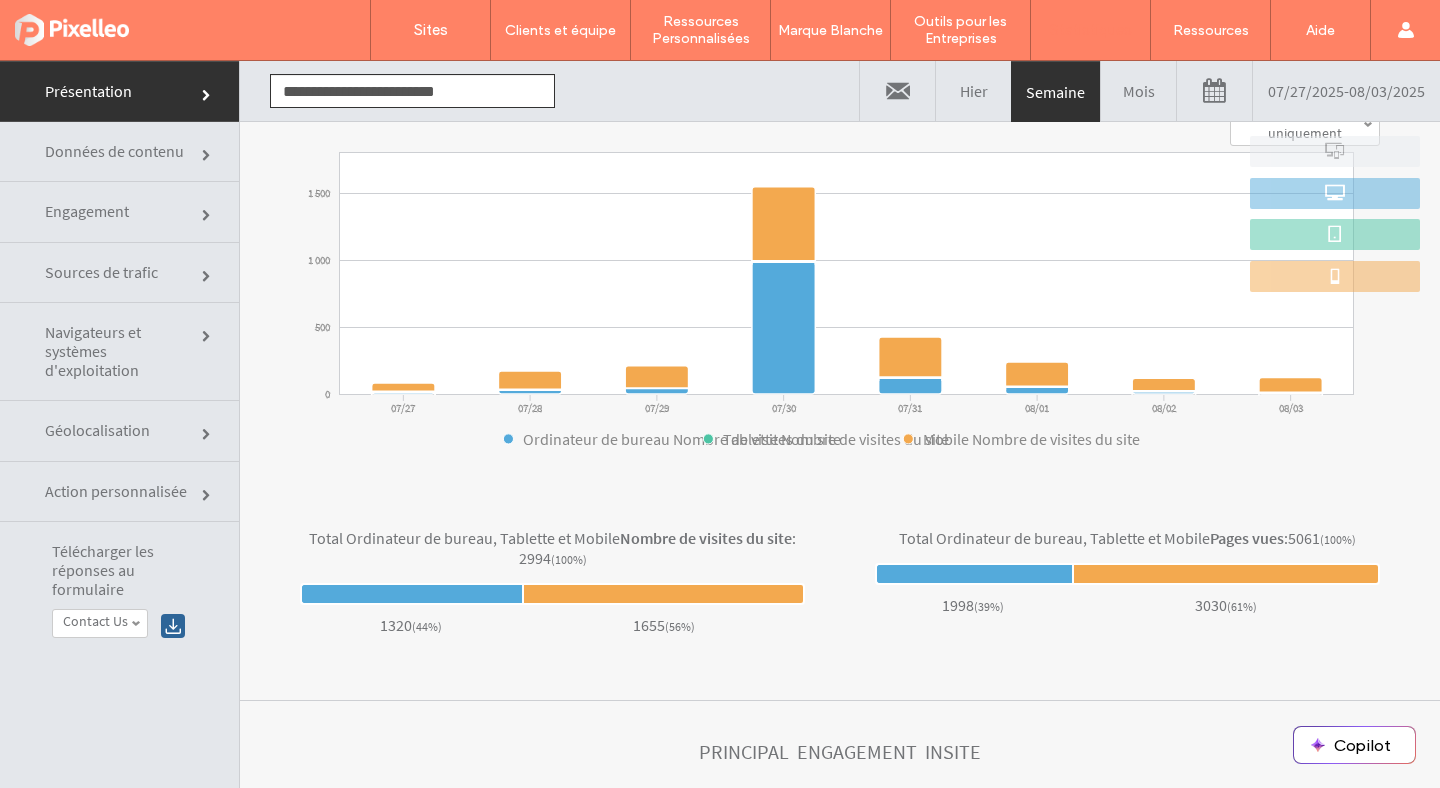scroll, scrollTop: 630, scrollLeft: 0, axis: vertical 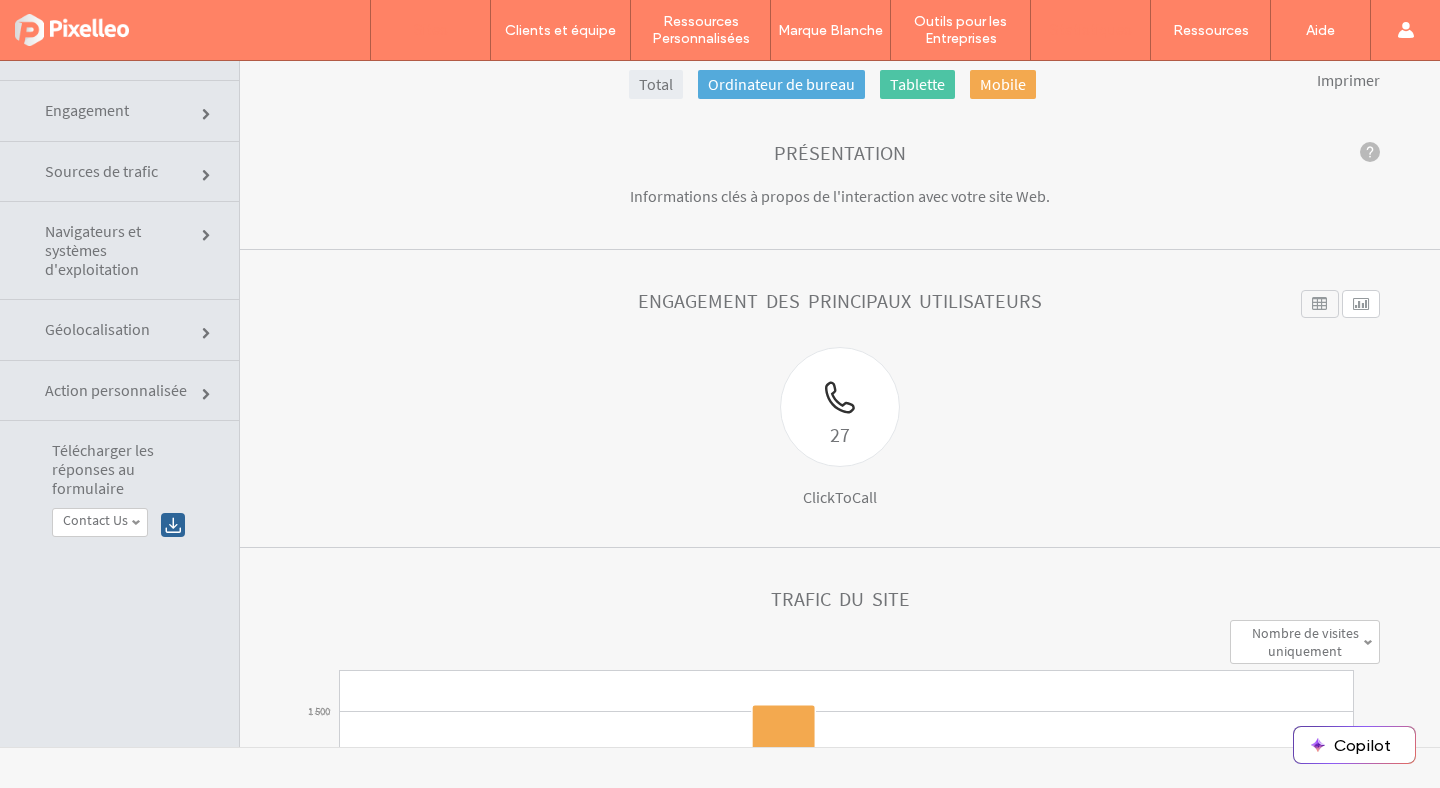 click on "Sites" at bounding box center [430, 30] 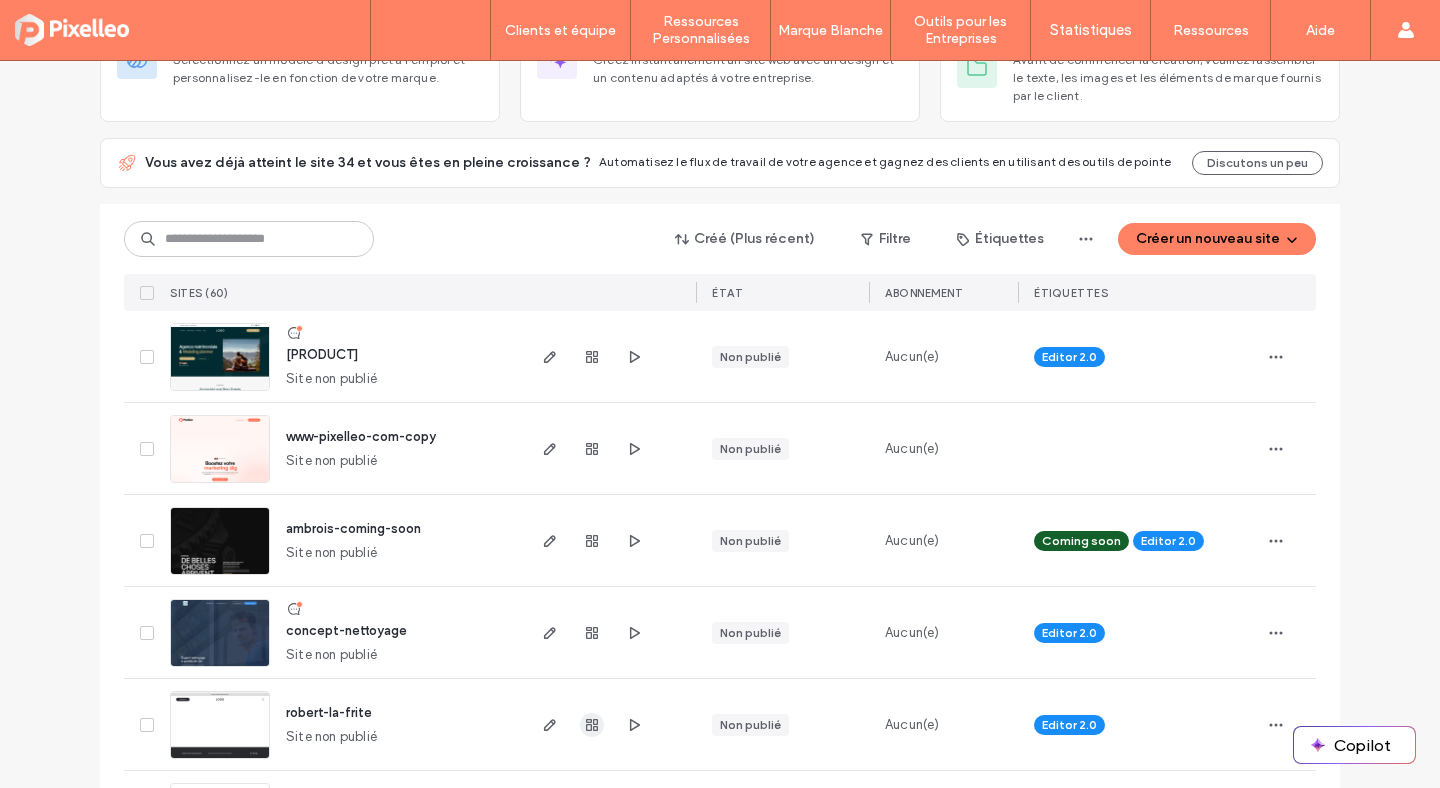 scroll, scrollTop: 131, scrollLeft: 0, axis: vertical 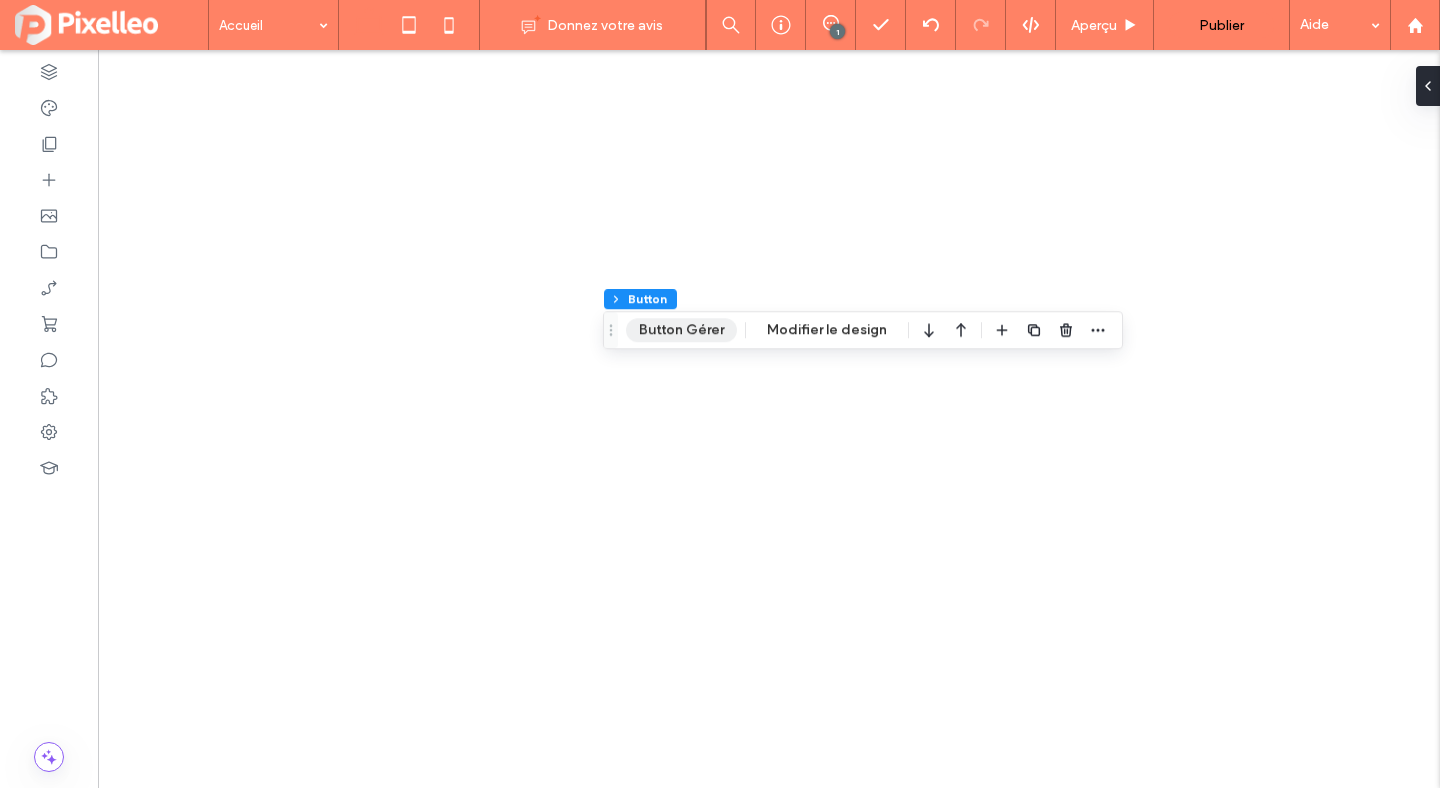 click on "Button Gérer" at bounding box center [681, 330] 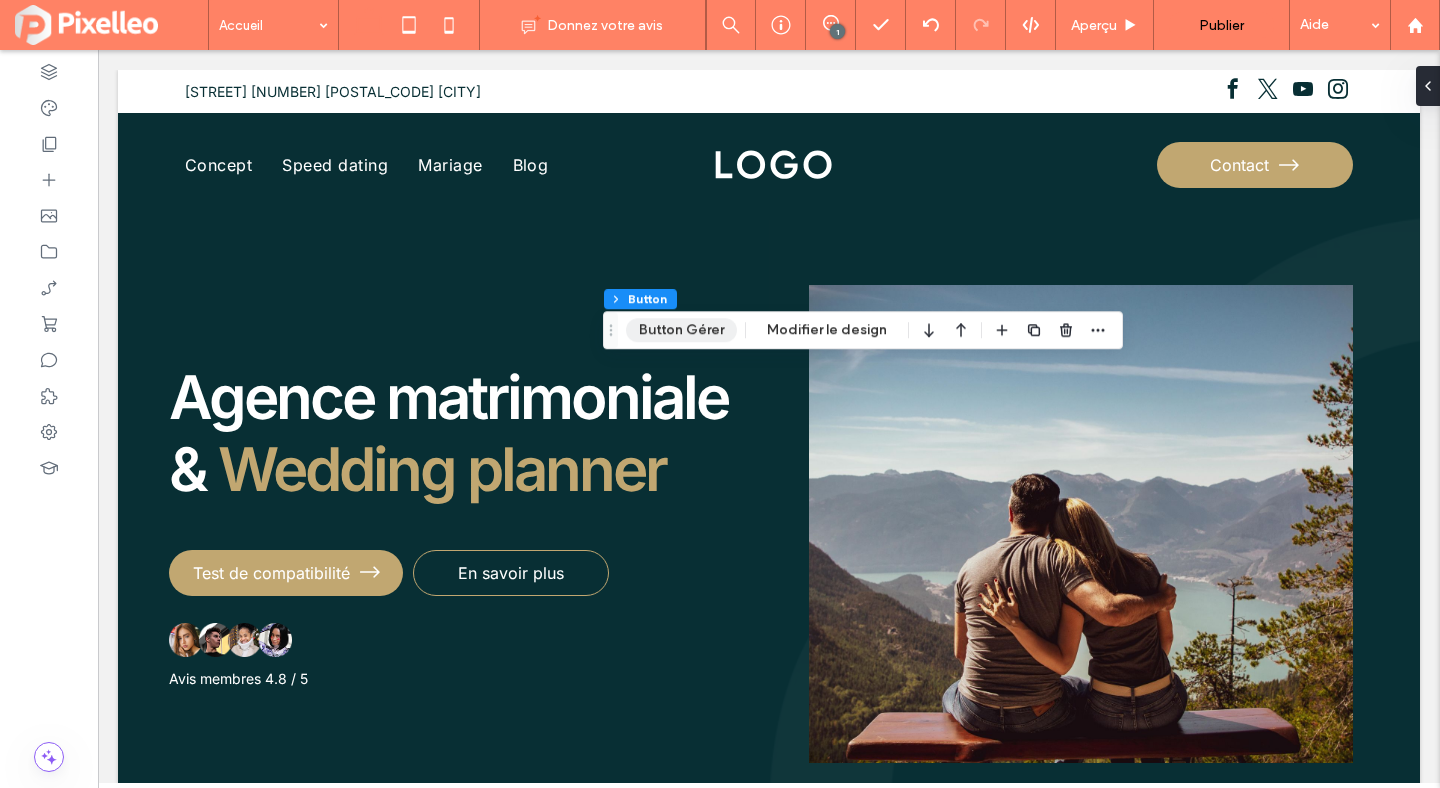 scroll, scrollTop: 930, scrollLeft: 0, axis: vertical 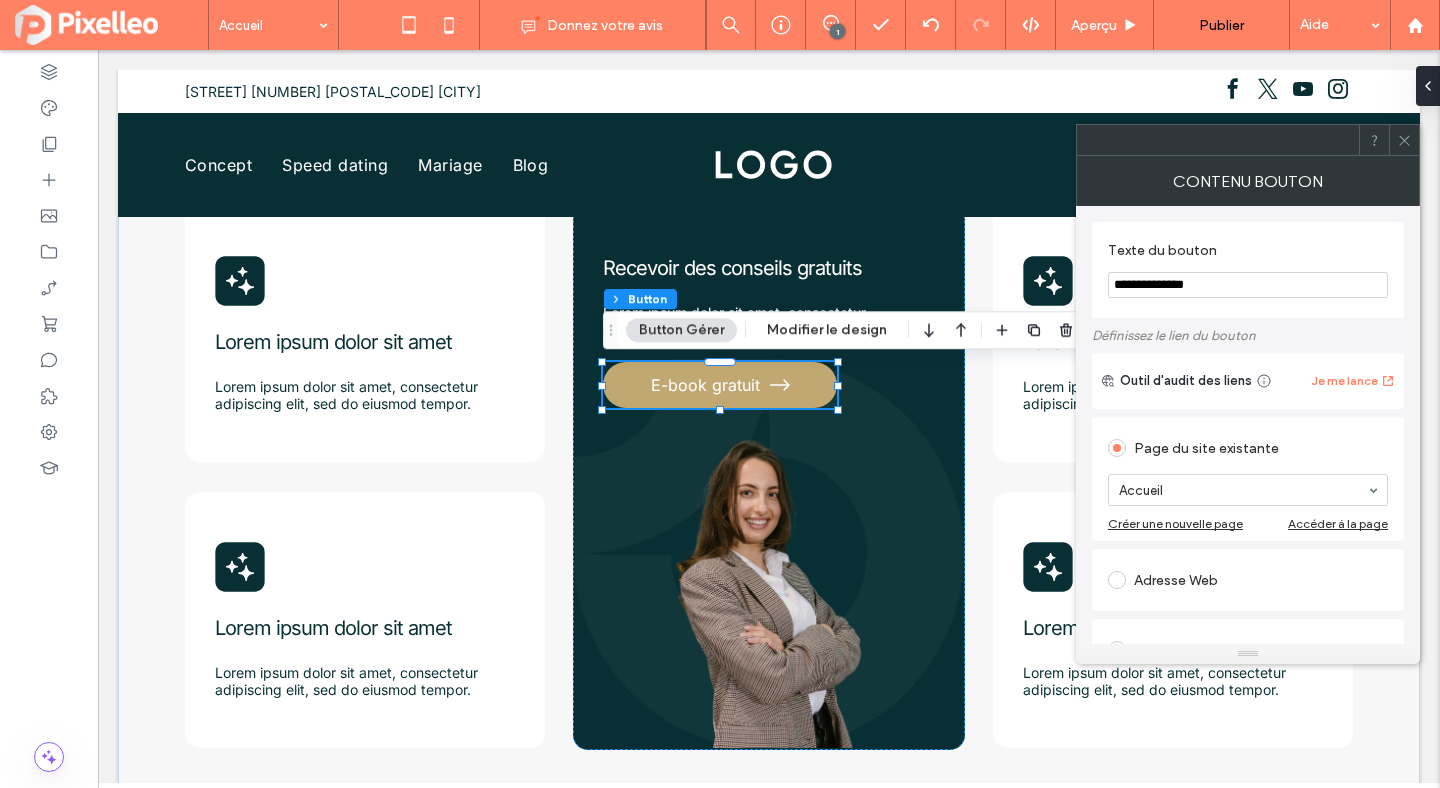 click on "**********" at bounding box center (1248, 285) 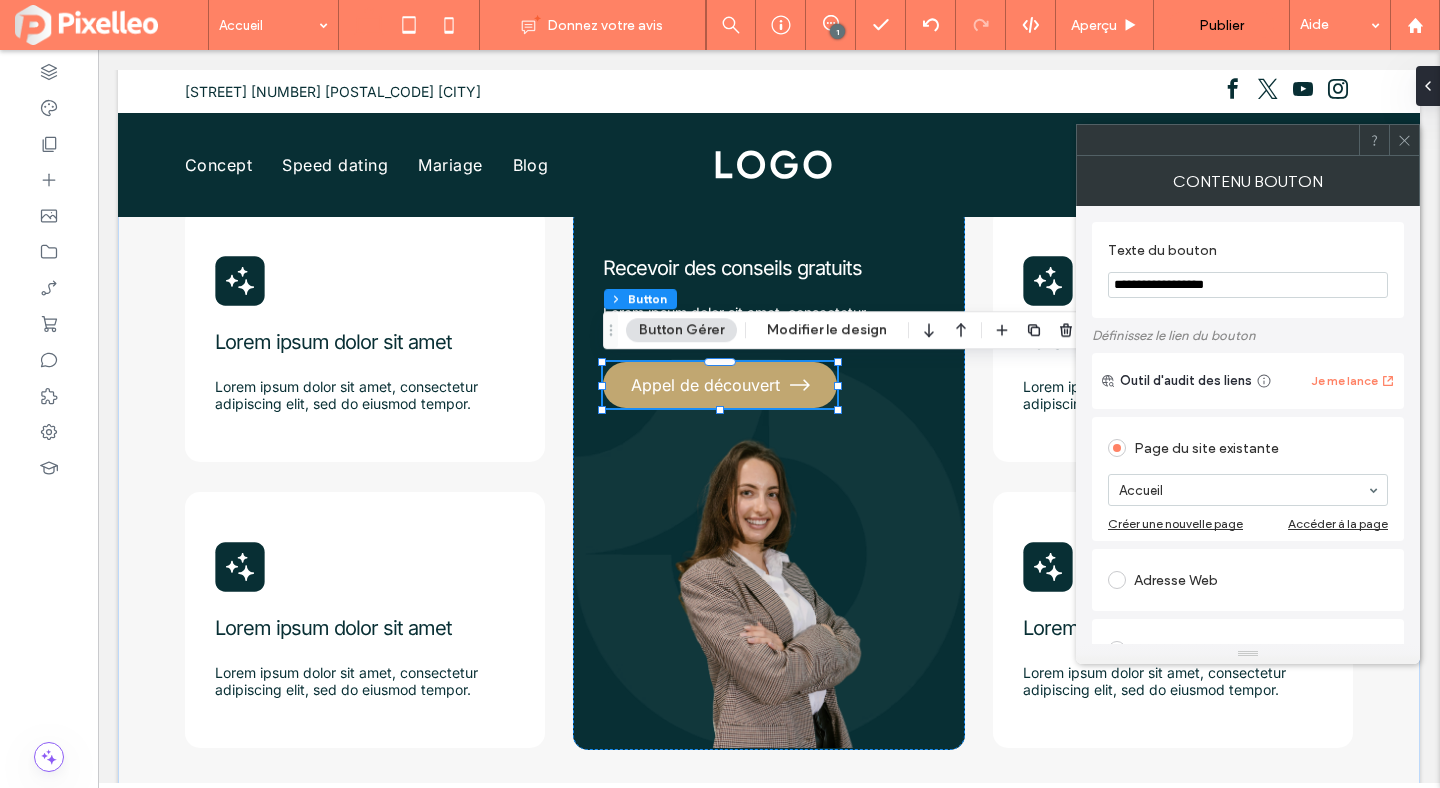 type on "**********" 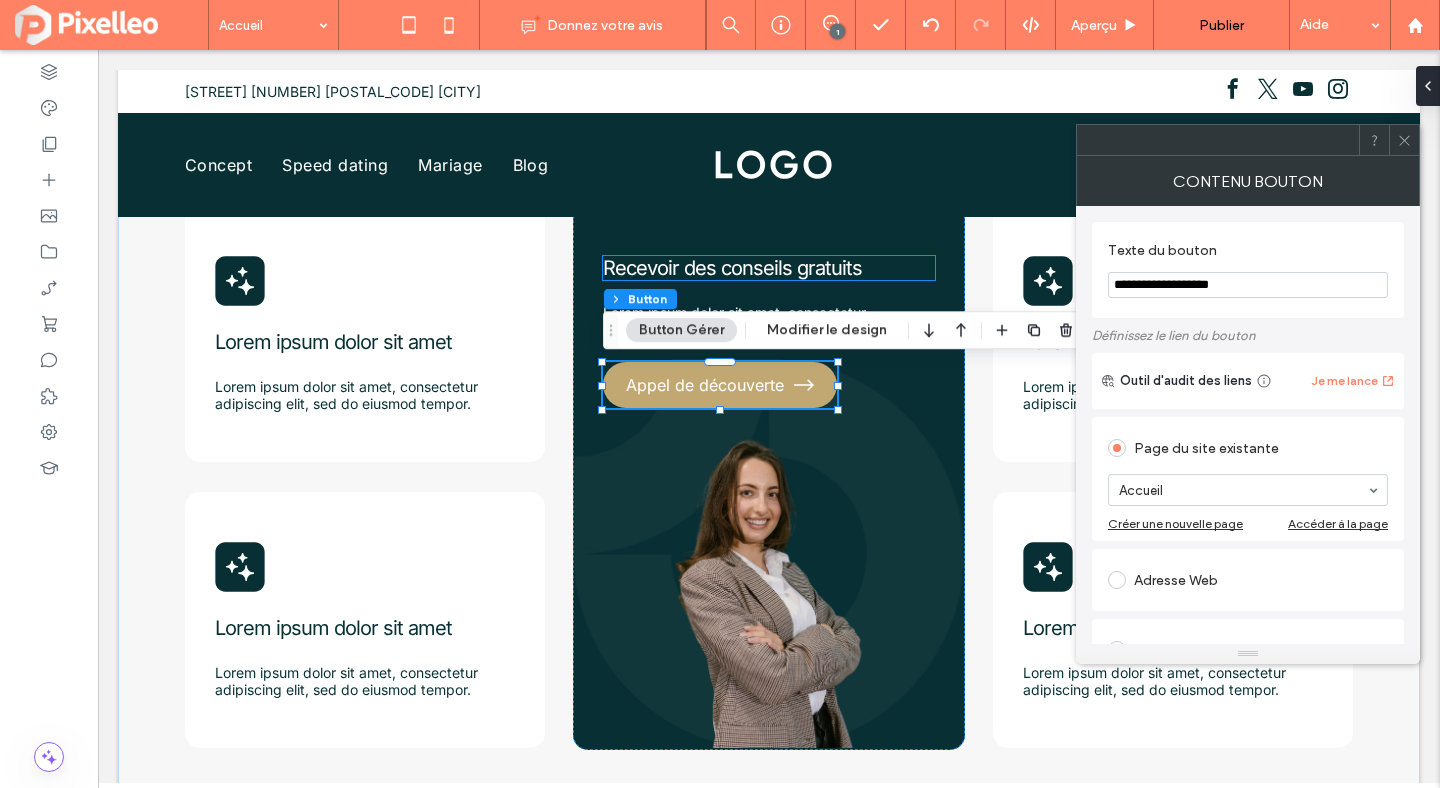 click on "Recevoir des conseils gratuits" at bounding box center [732, 268] 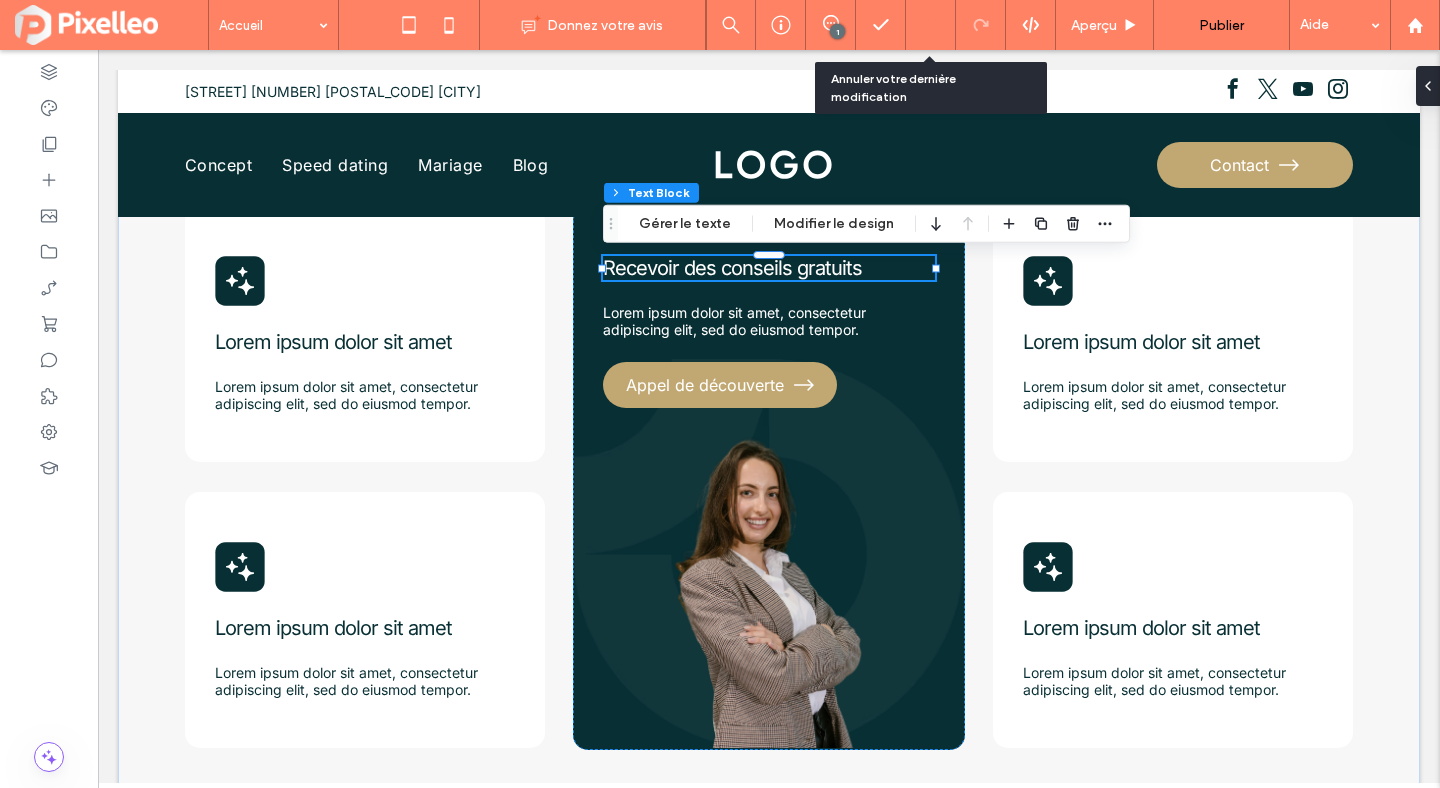 click at bounding box center [931, 25] 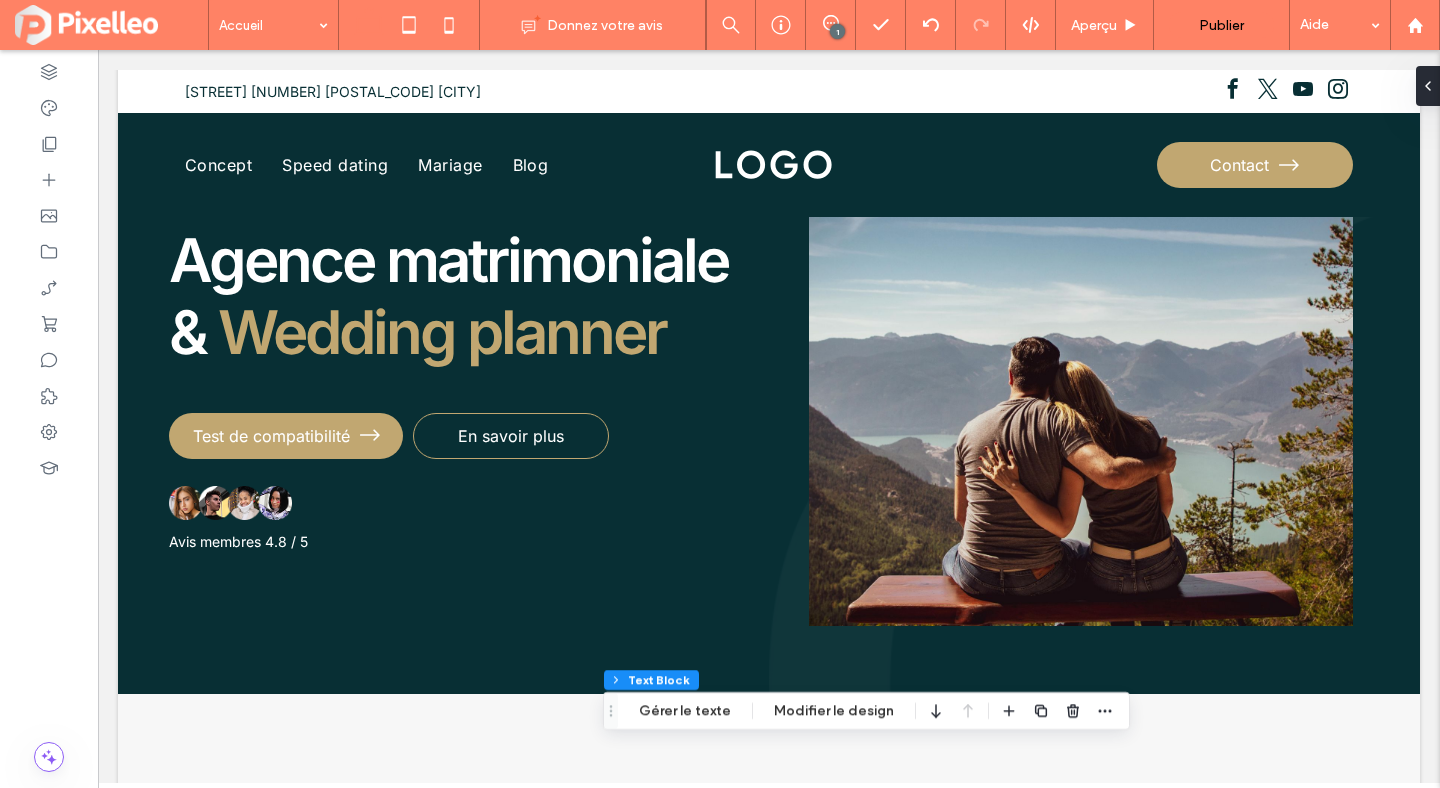 scroll, scrollTop: 0, scrollLeft: 0, axis: both 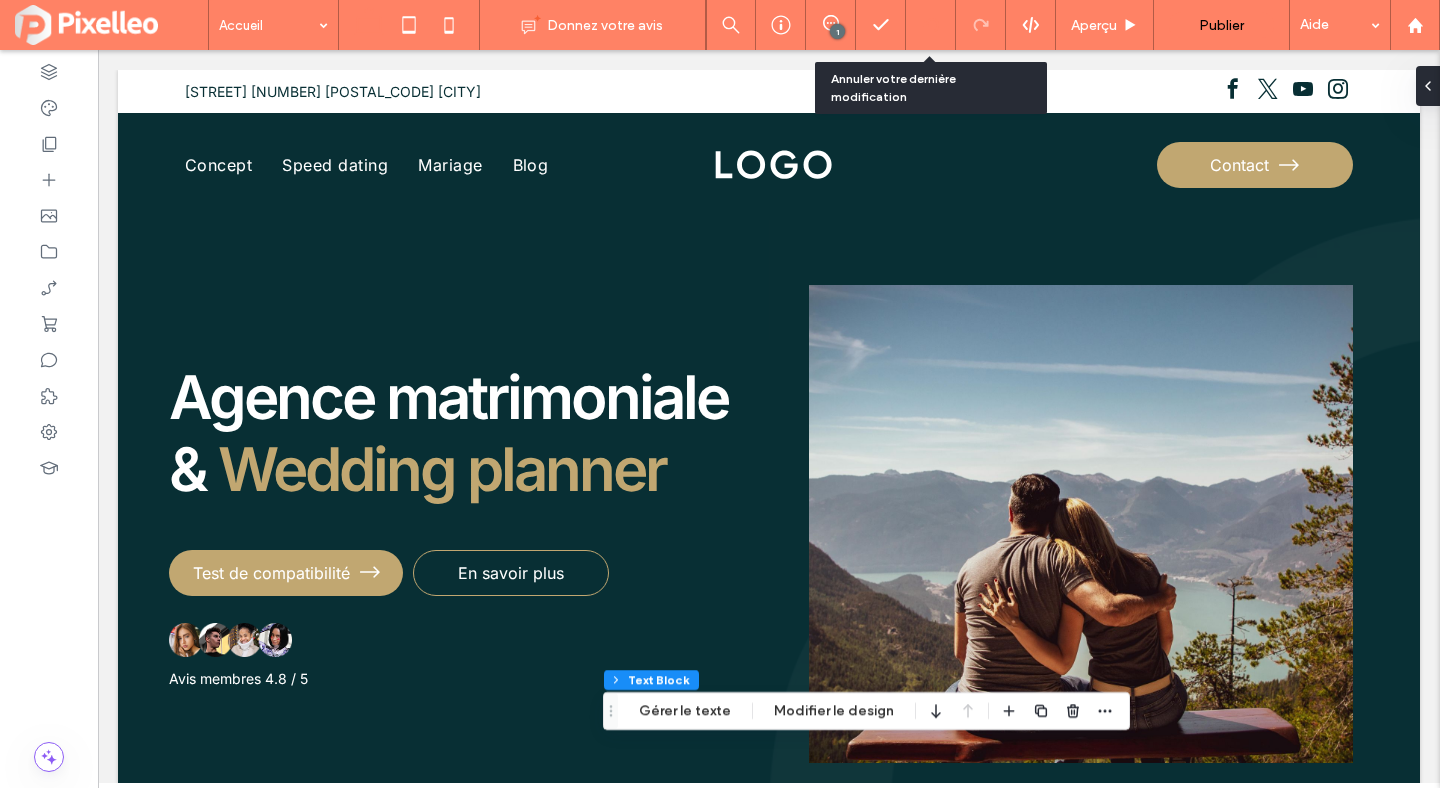 click 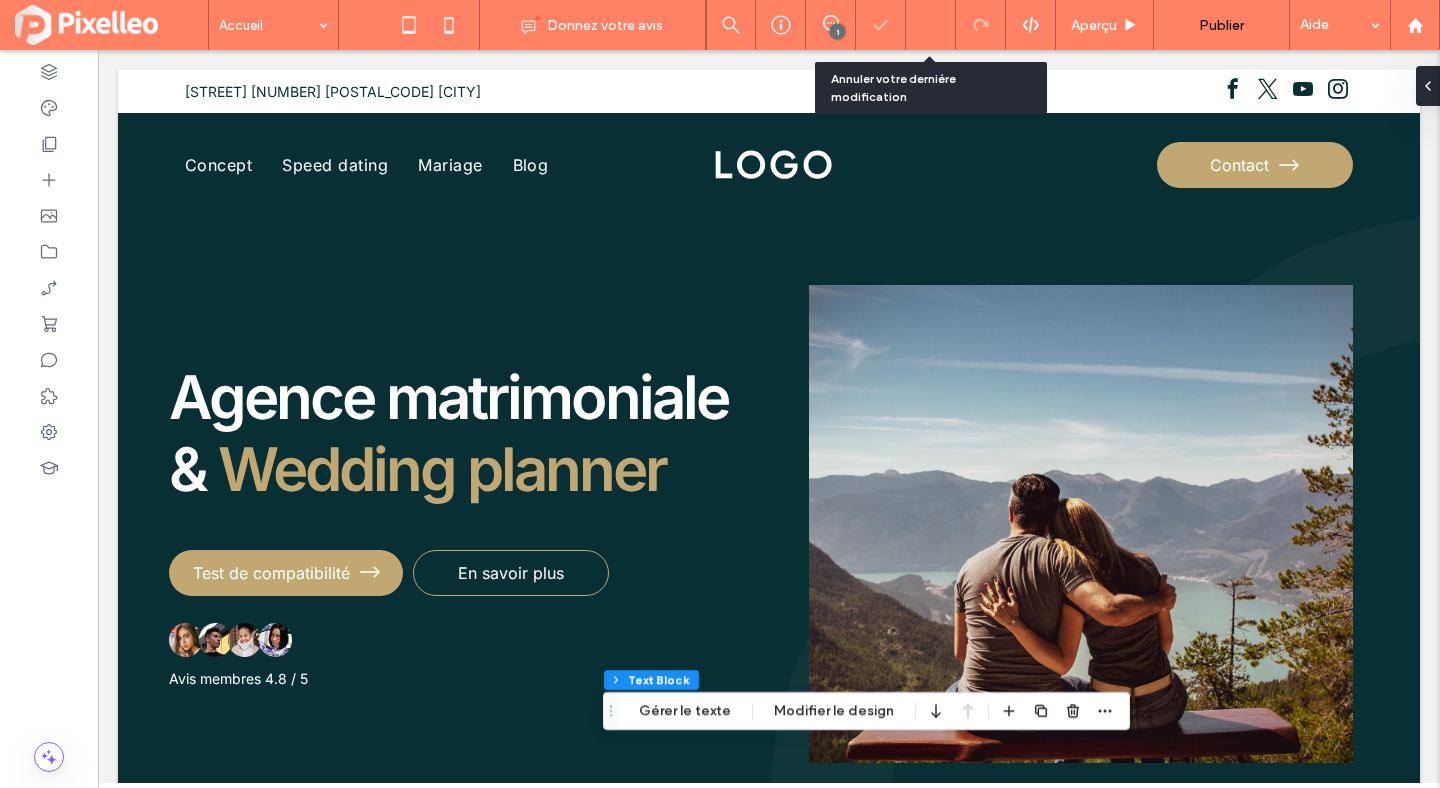 click 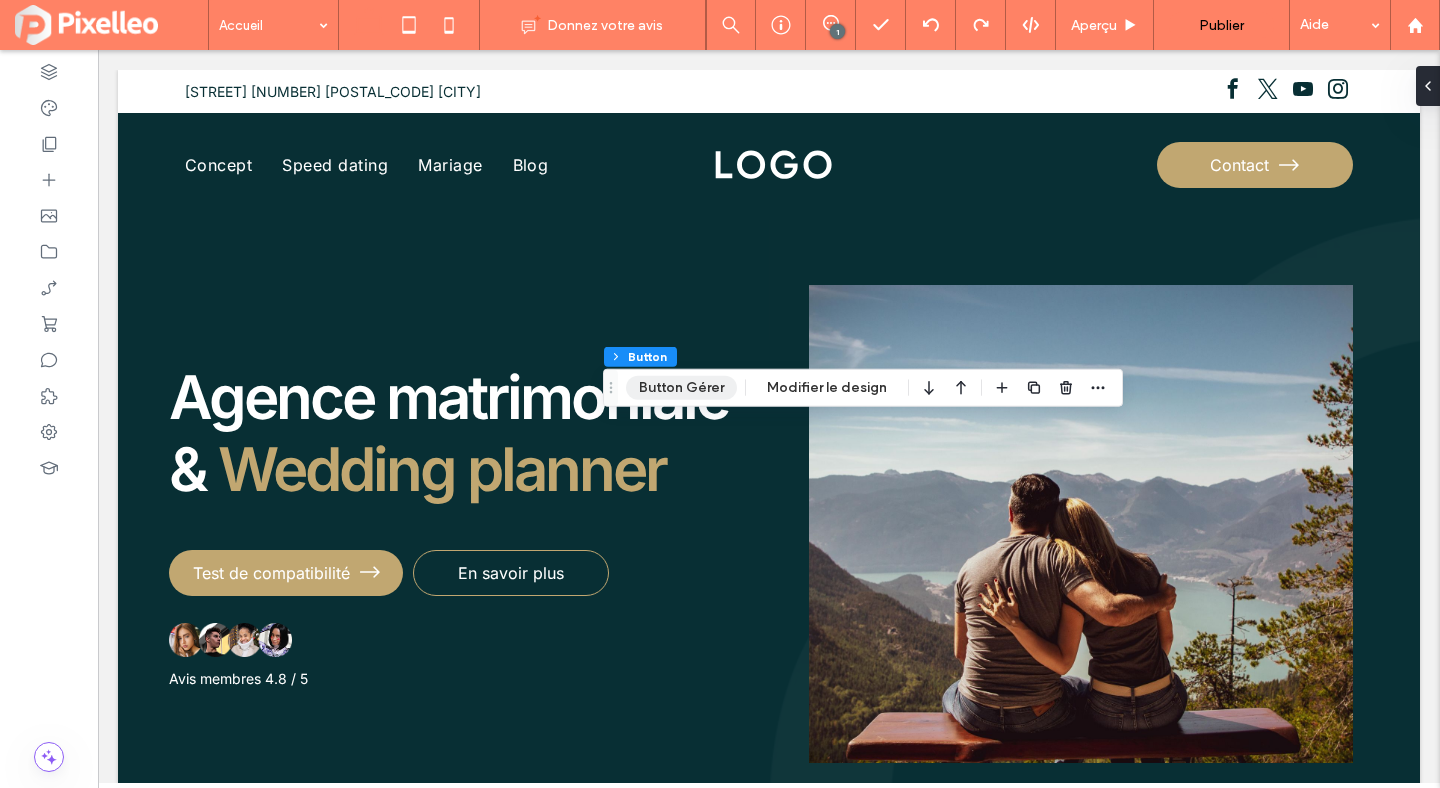 click on "Button Gérer" at bounding box center [681, 388] 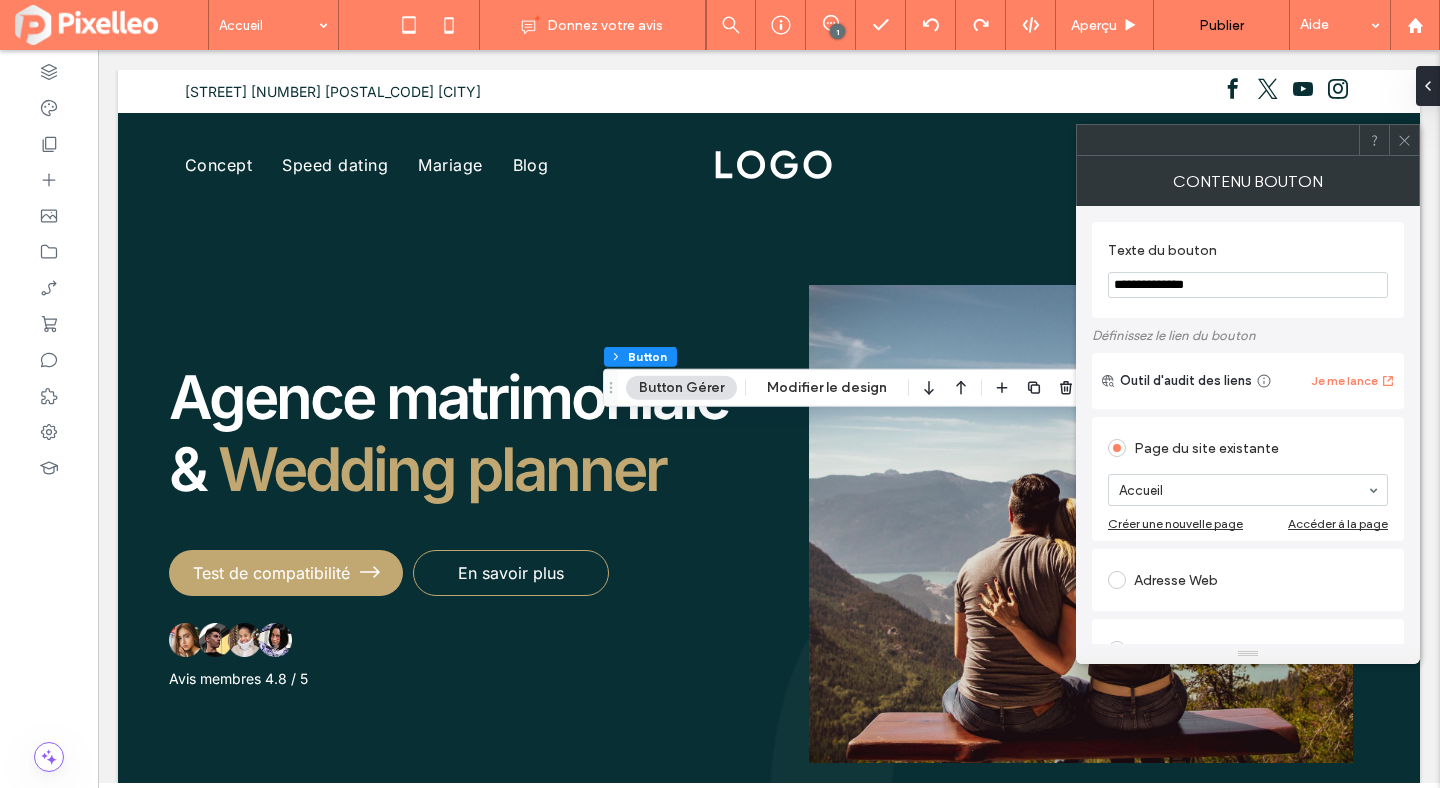 click on "**********" at bounding box center (1248, 285) 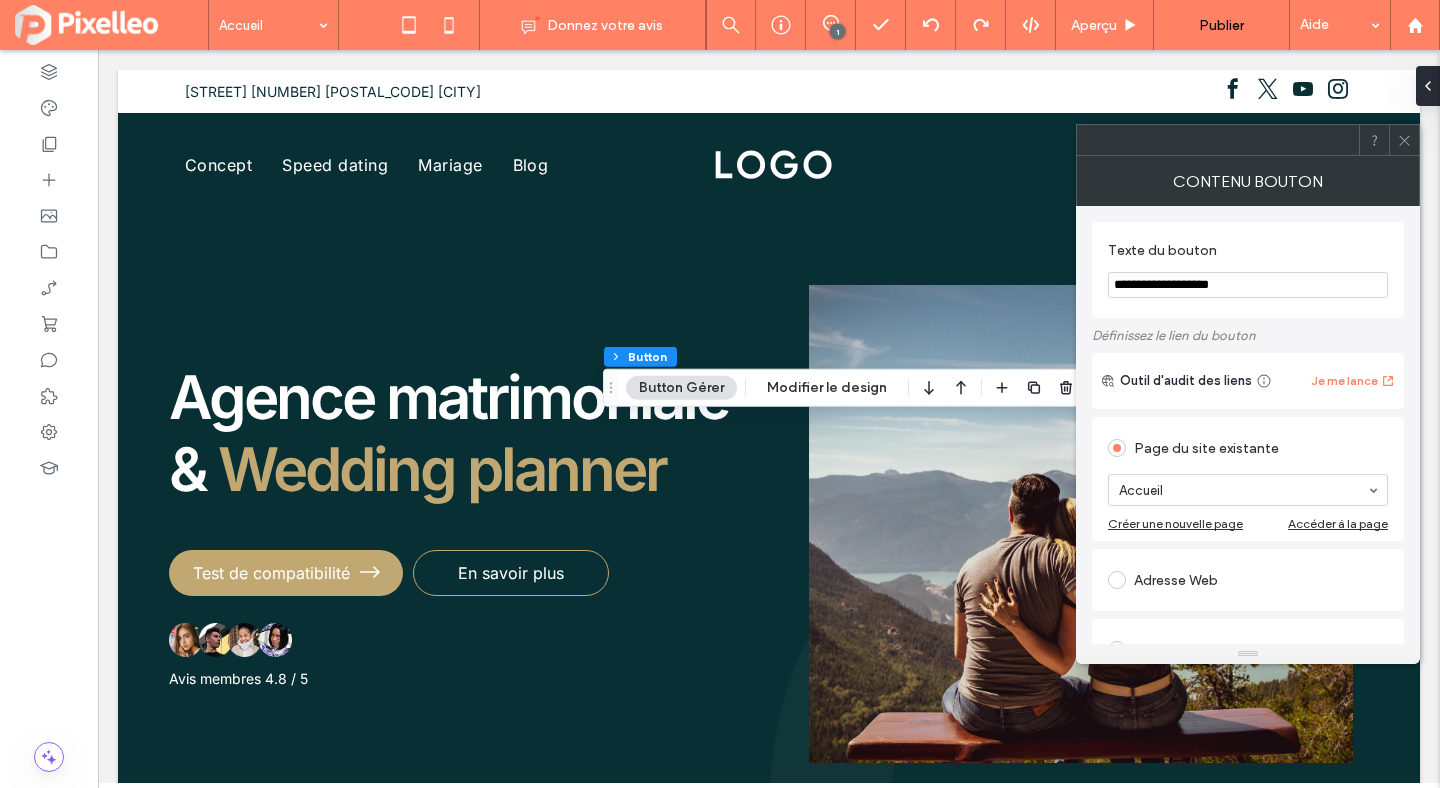 type on "**********" 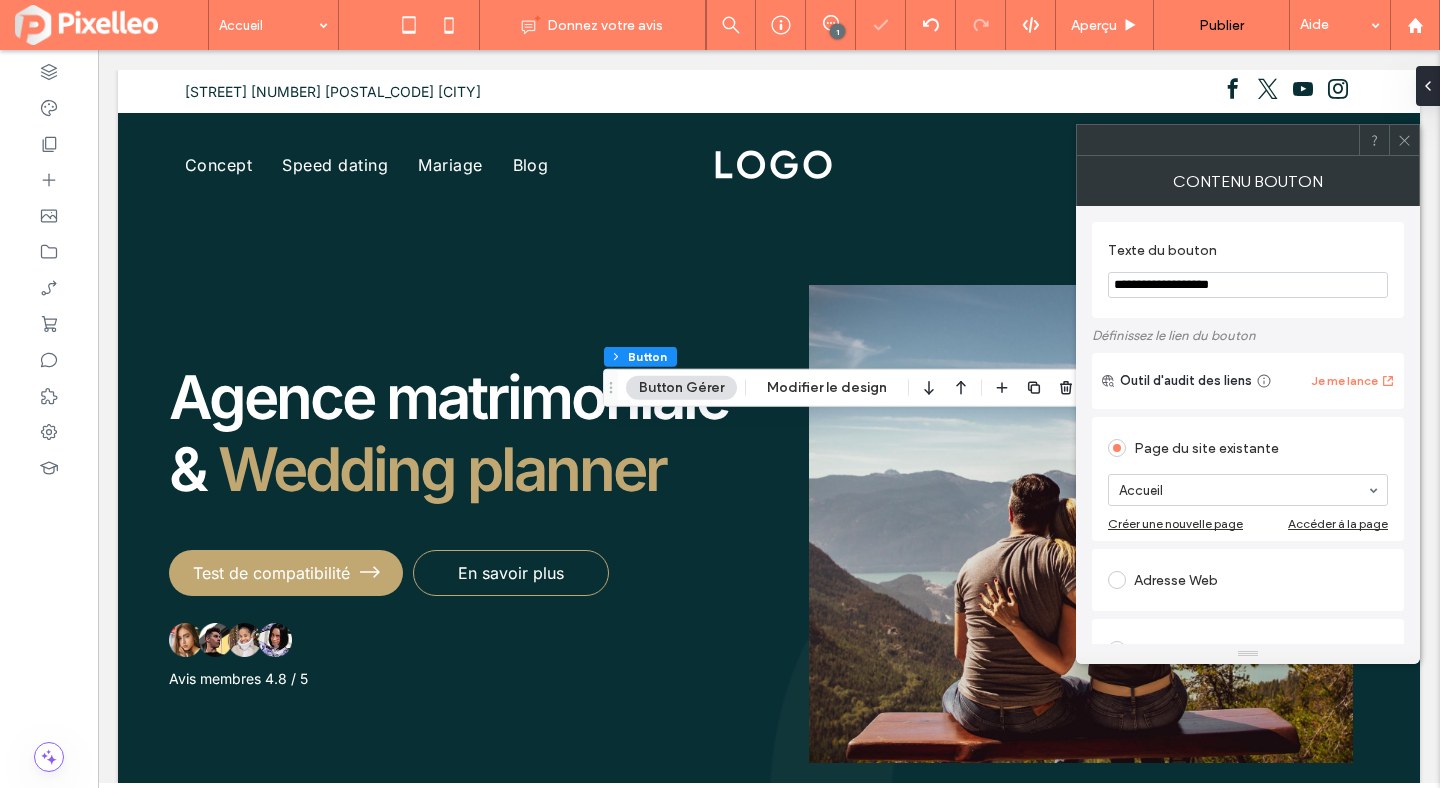 click 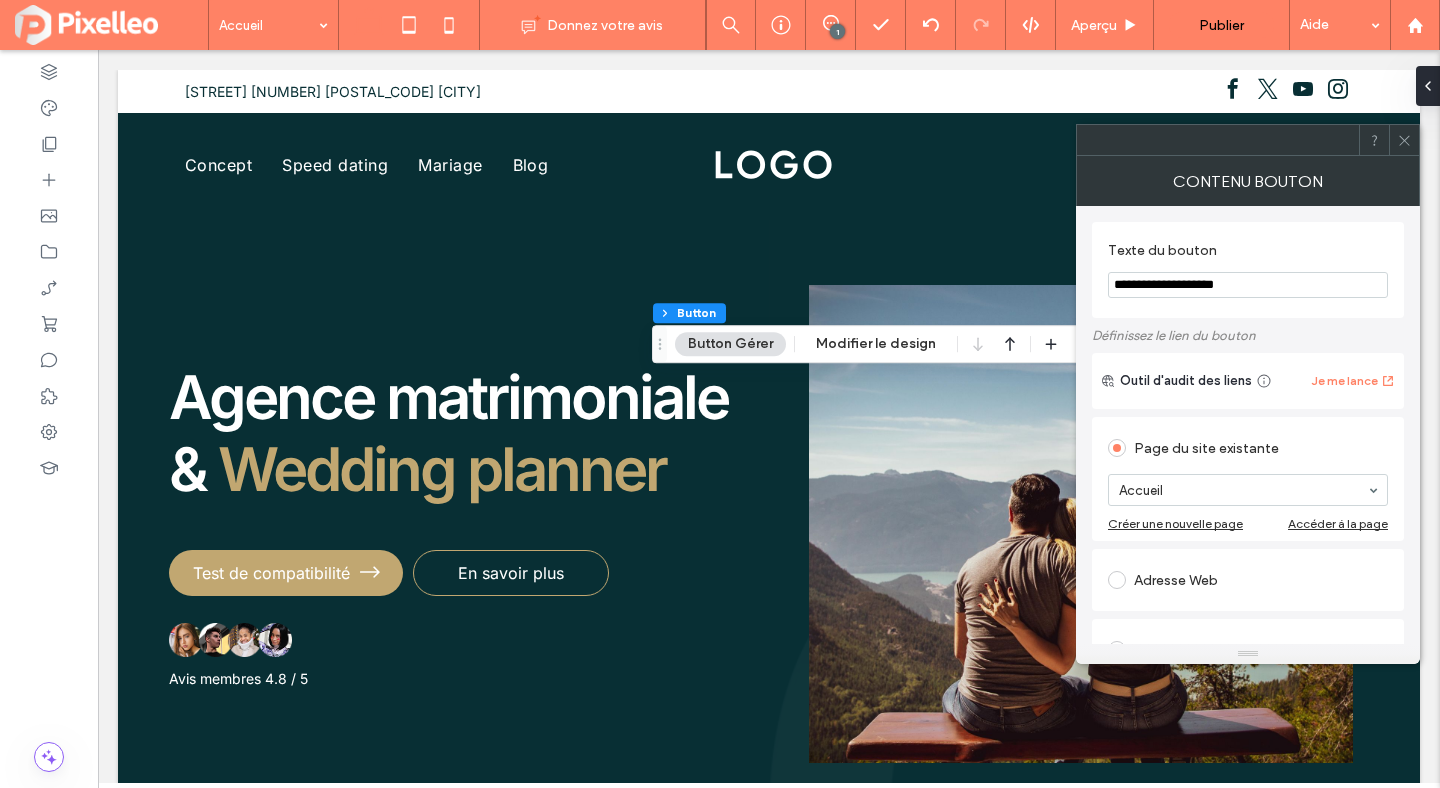click on "**********" at bounding box center [1248, 285] 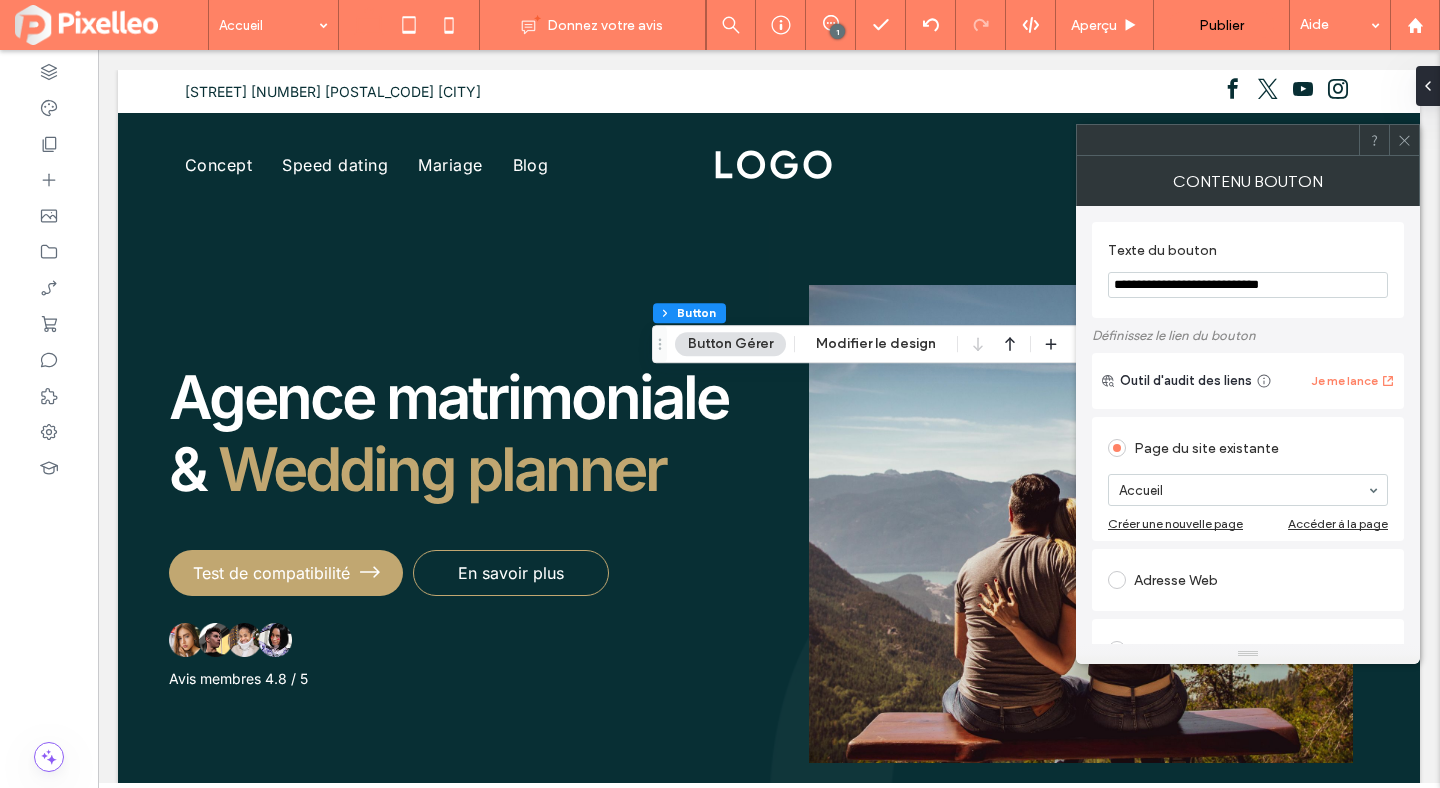 type on "**********" 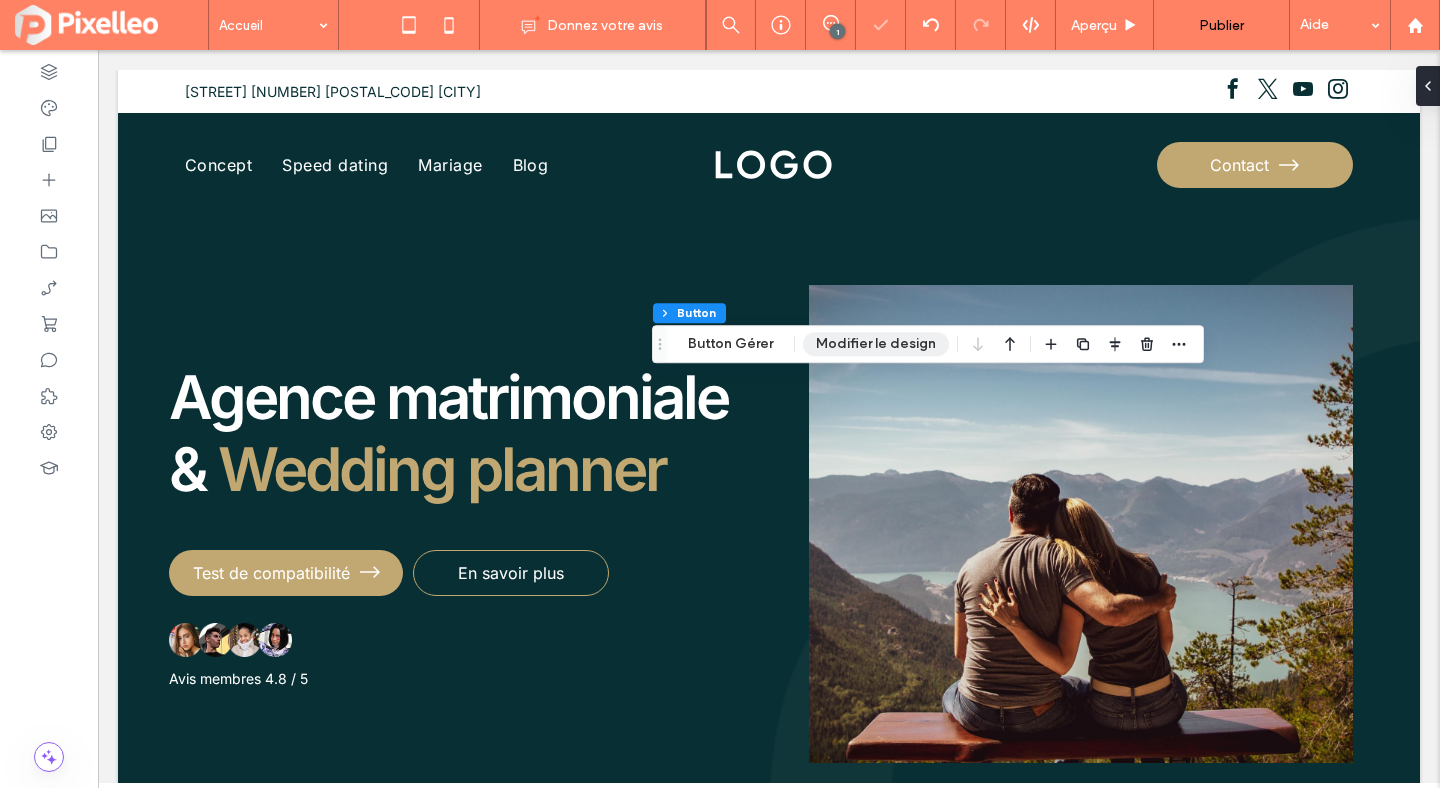 click on "Modifier le design" at bounding box center [876, 344] 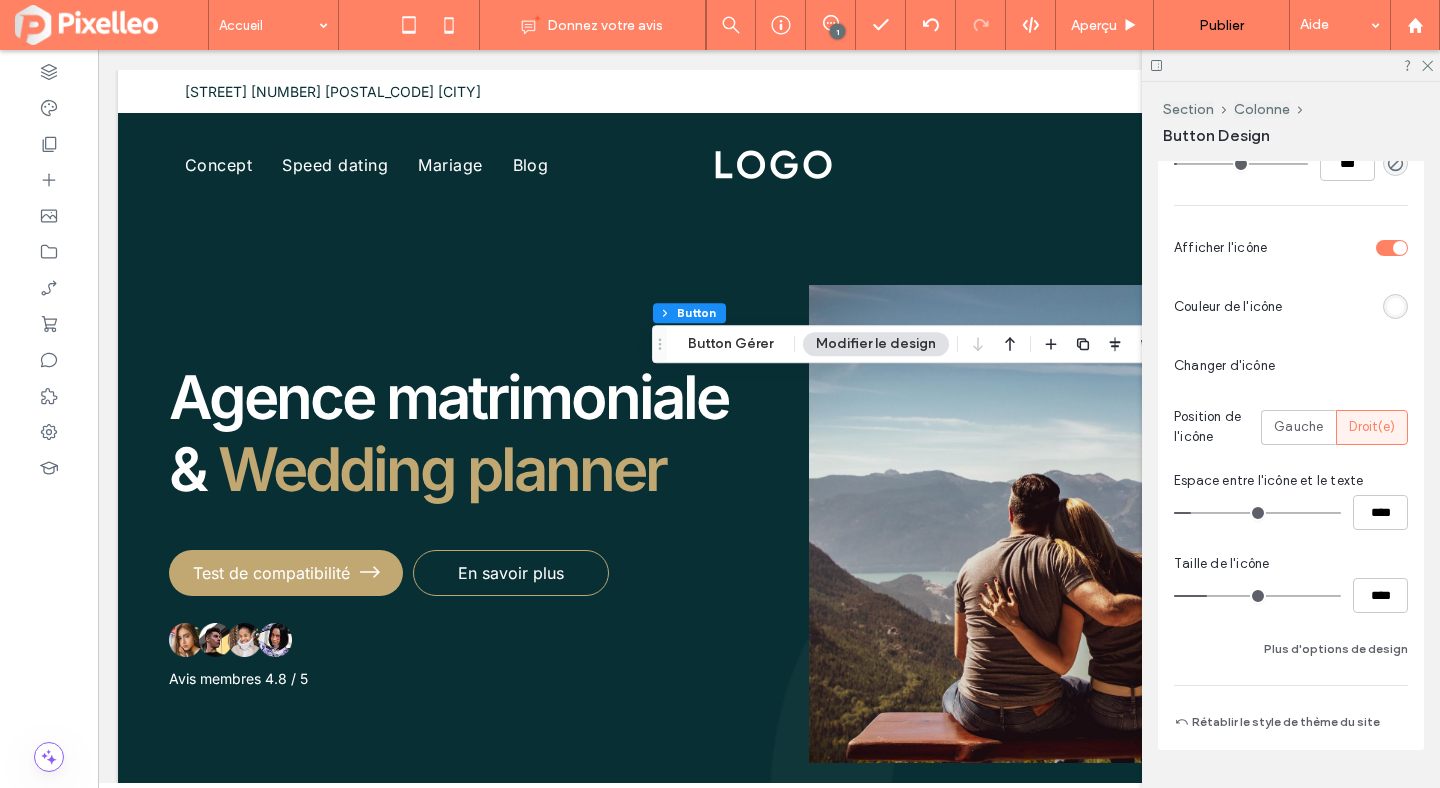 scroll, scrollTop: 909, scrollLeft: 0, axis: vertical 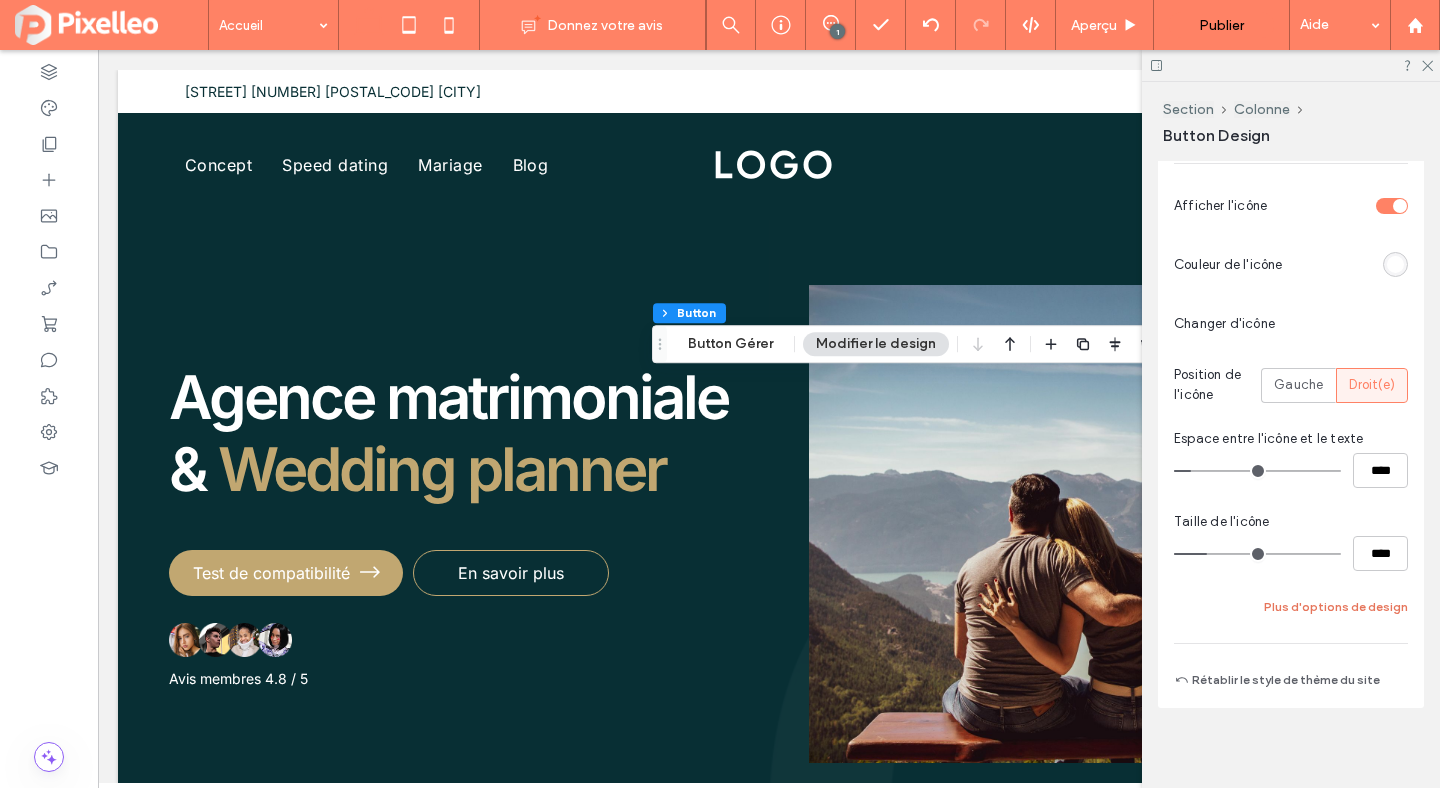 click on "Plus d'options de design" at bounding box center [1336, 607] 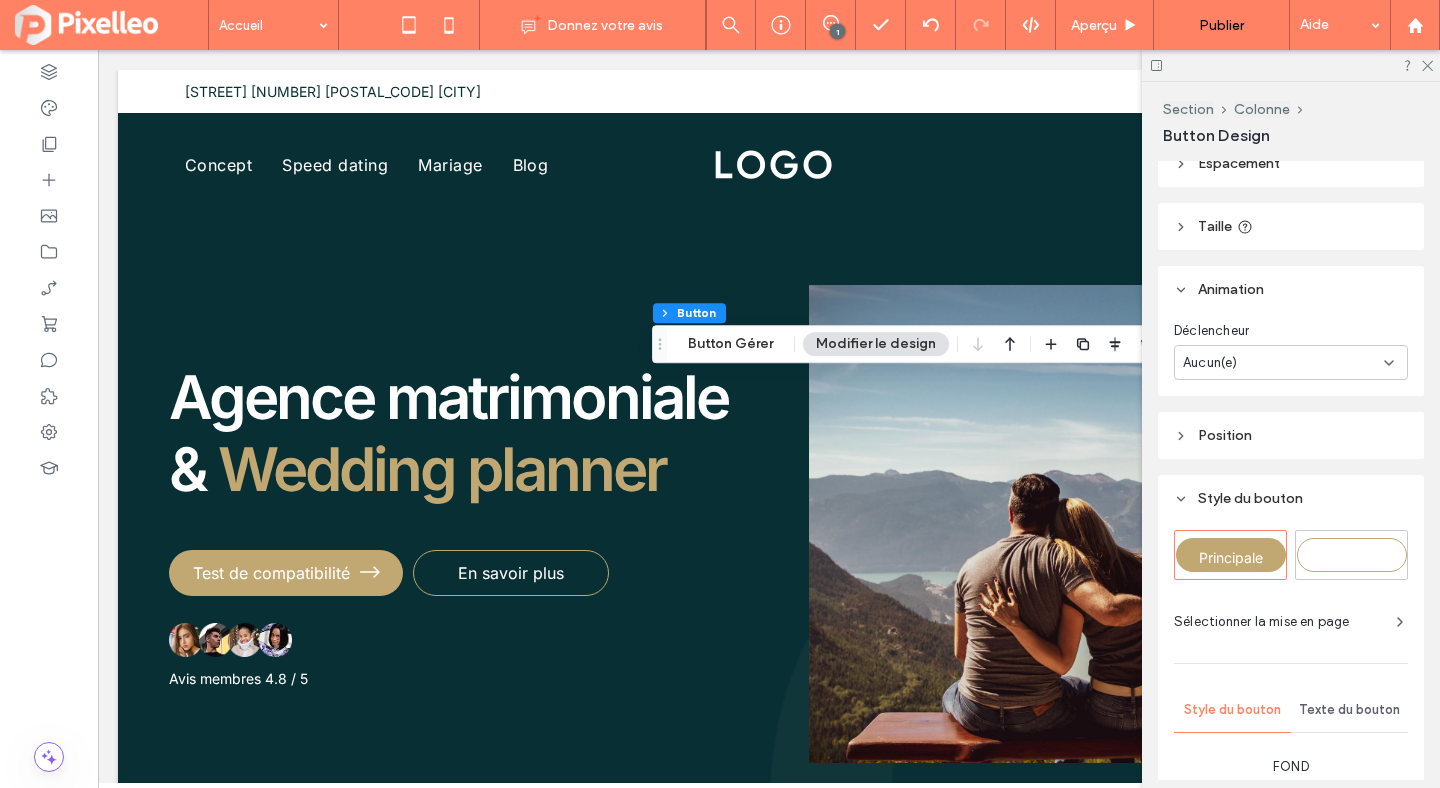 scroll, scrollTop: 0, scrollLeft: 0, axis: both 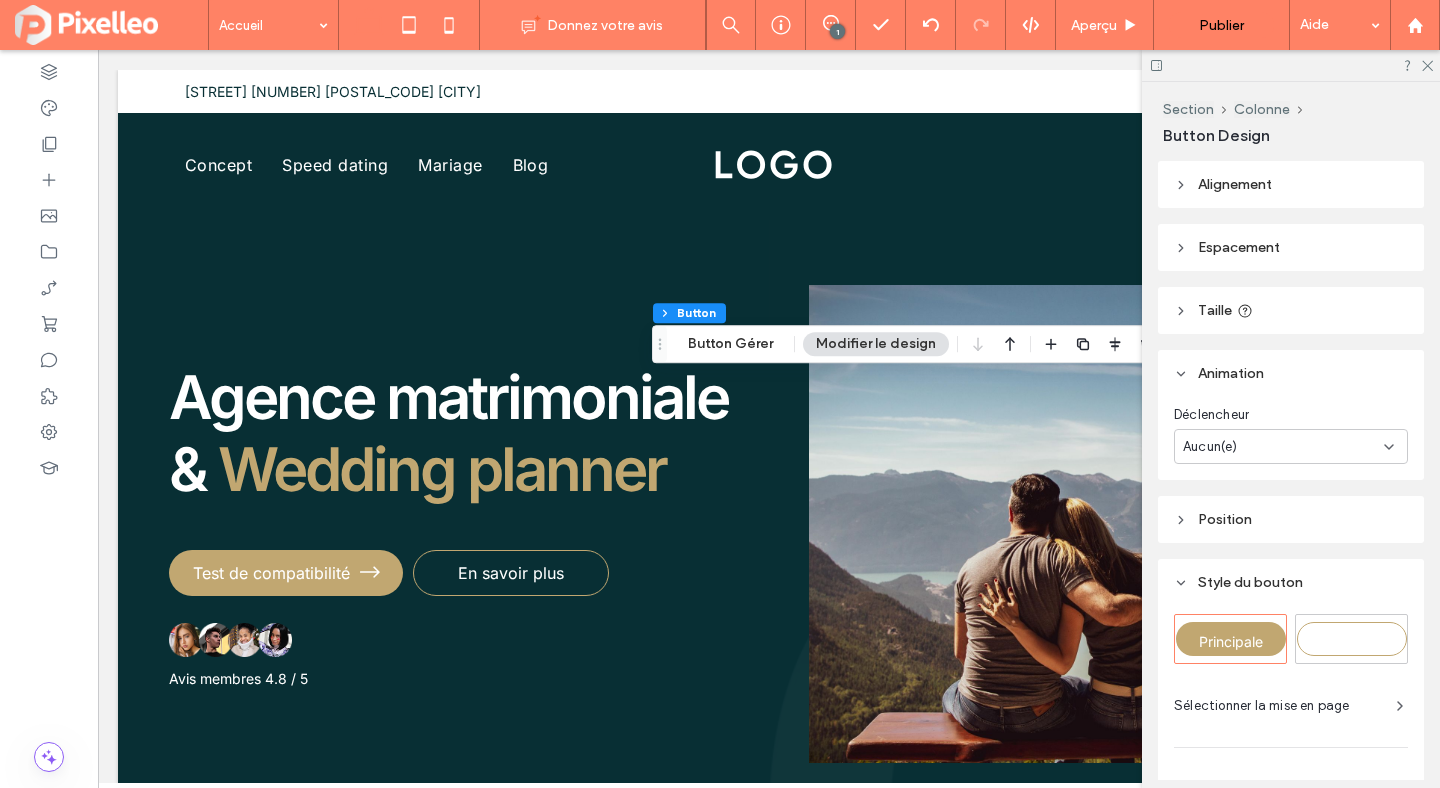 click on "Taille" at bounding box center (1215, 310) 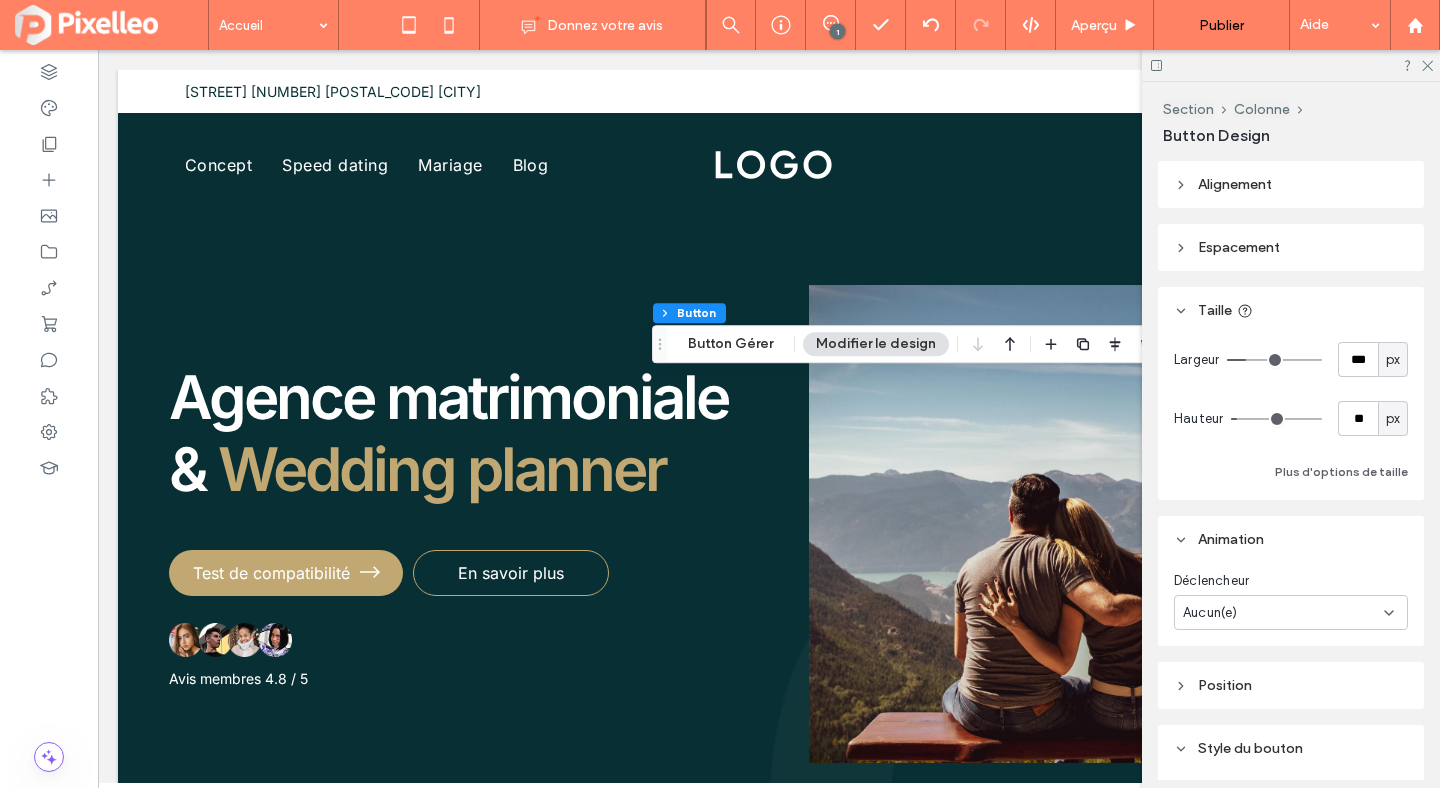 type on "***" 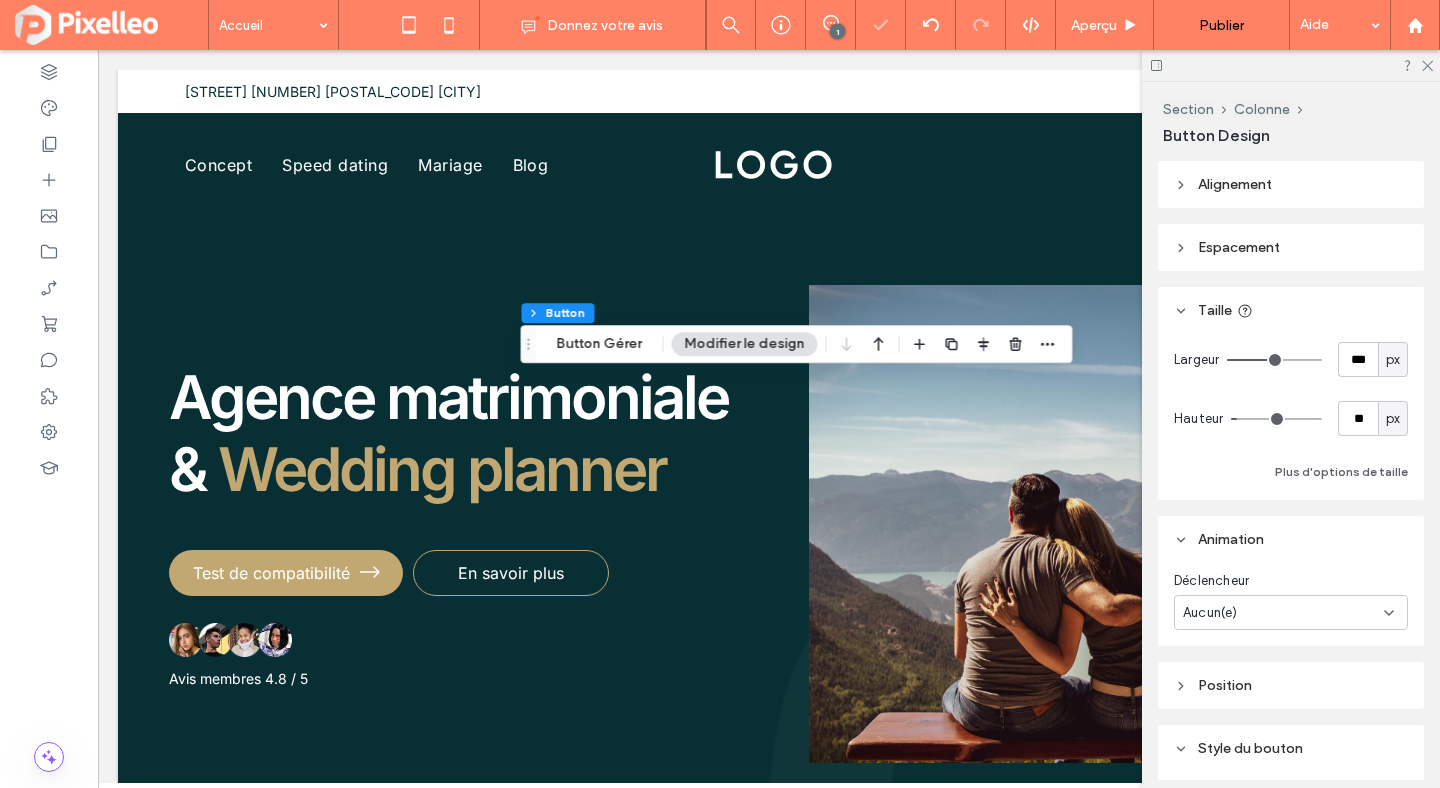 type on "***" 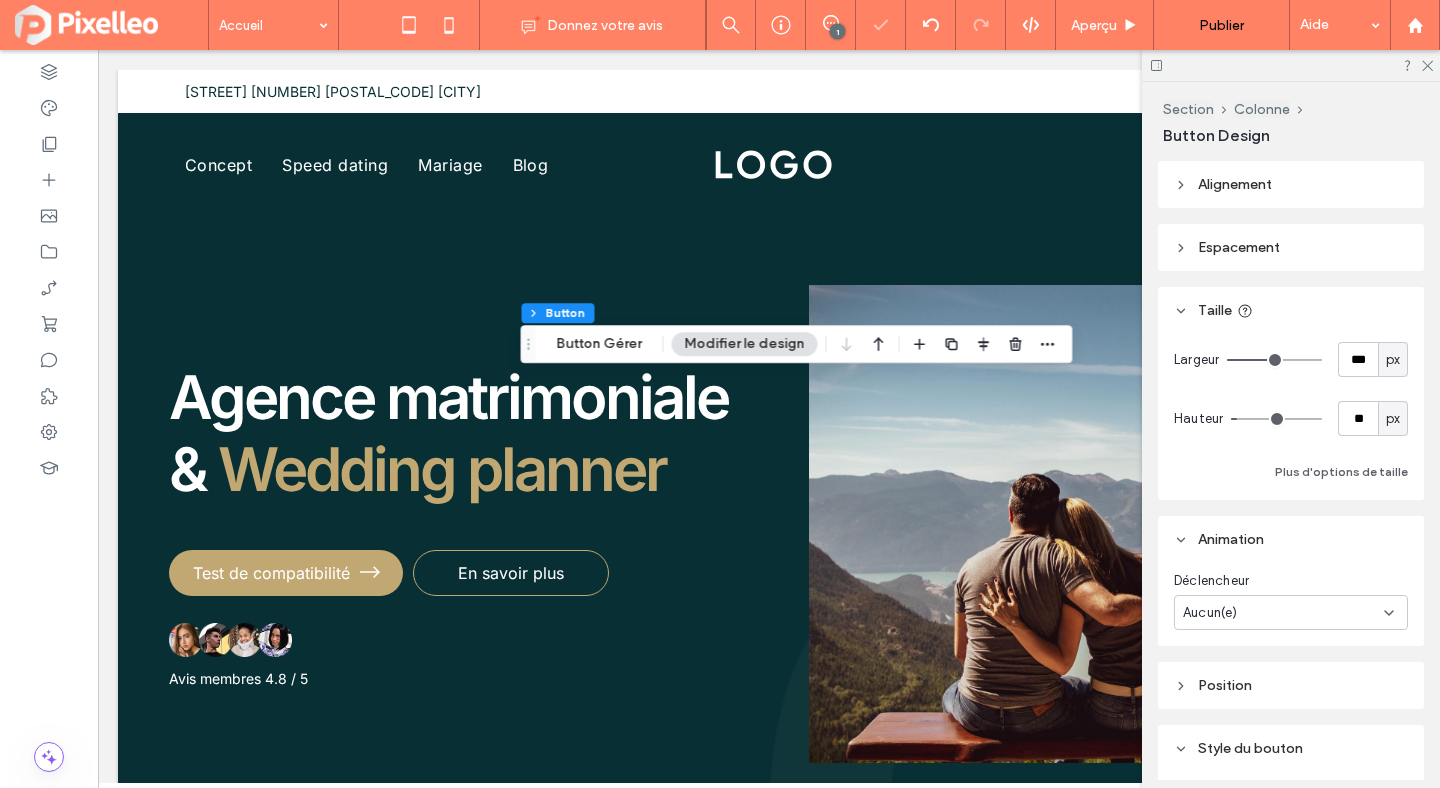 type on "***" 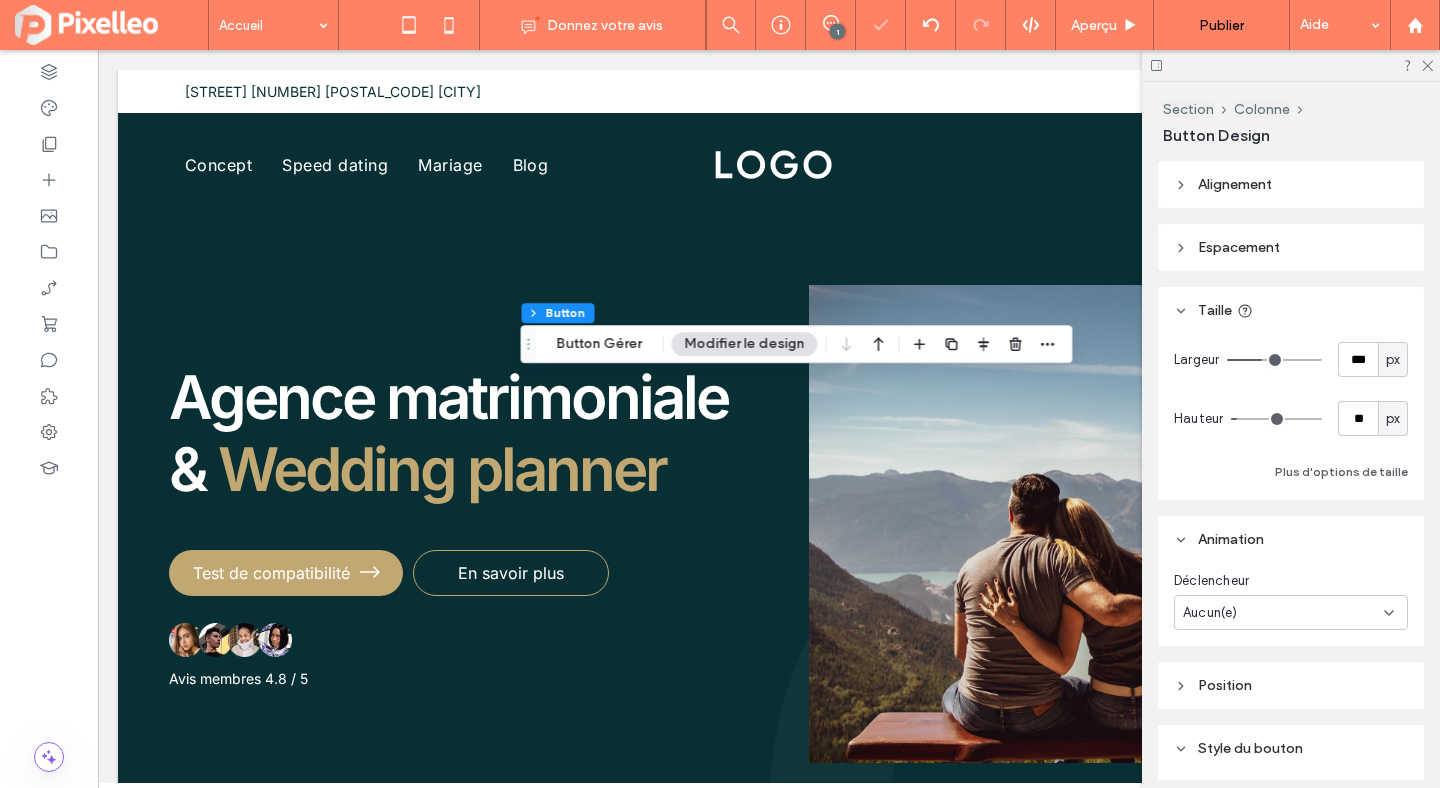 click at bounding box center [1274, 360] 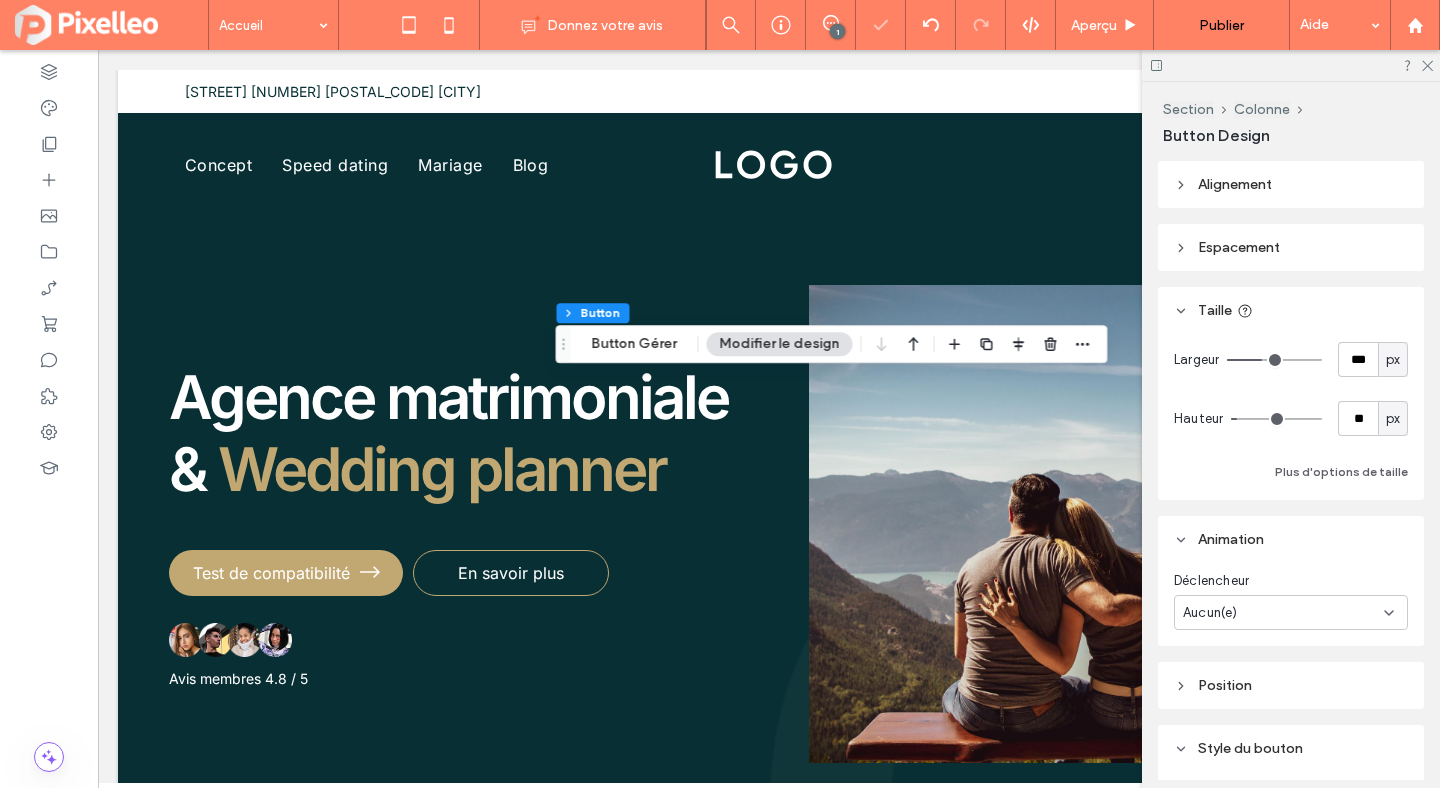 type on "***" 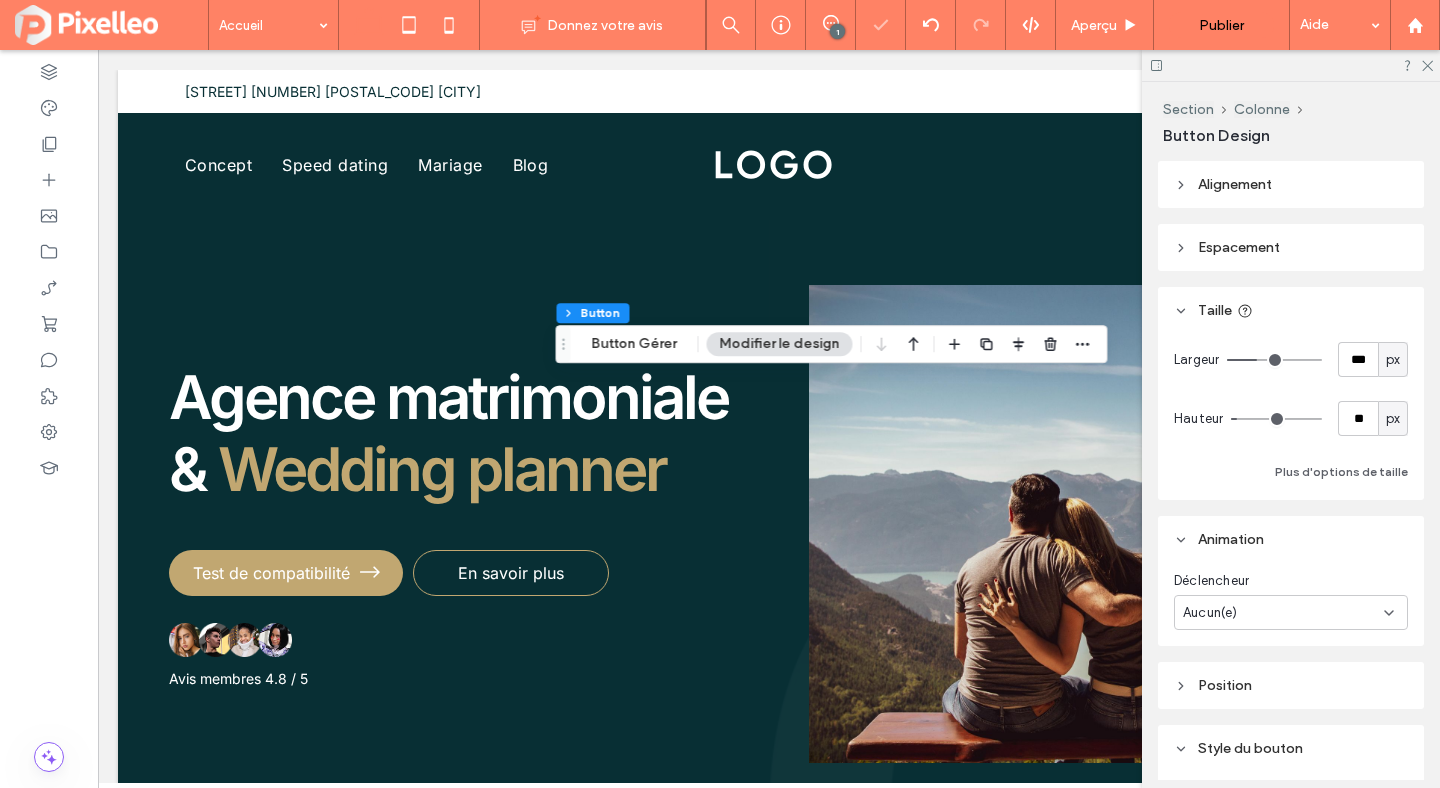 type on "***" 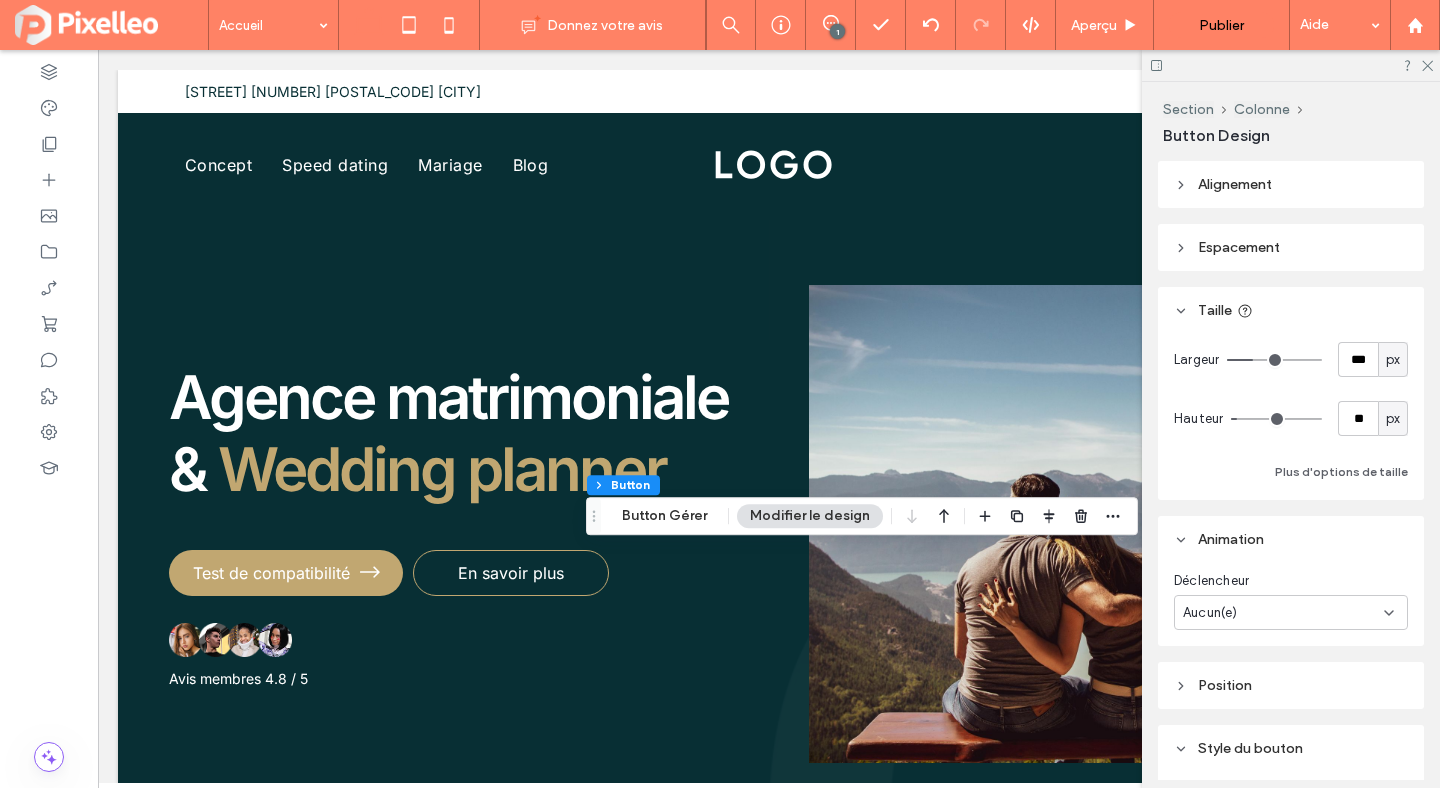type on "**" 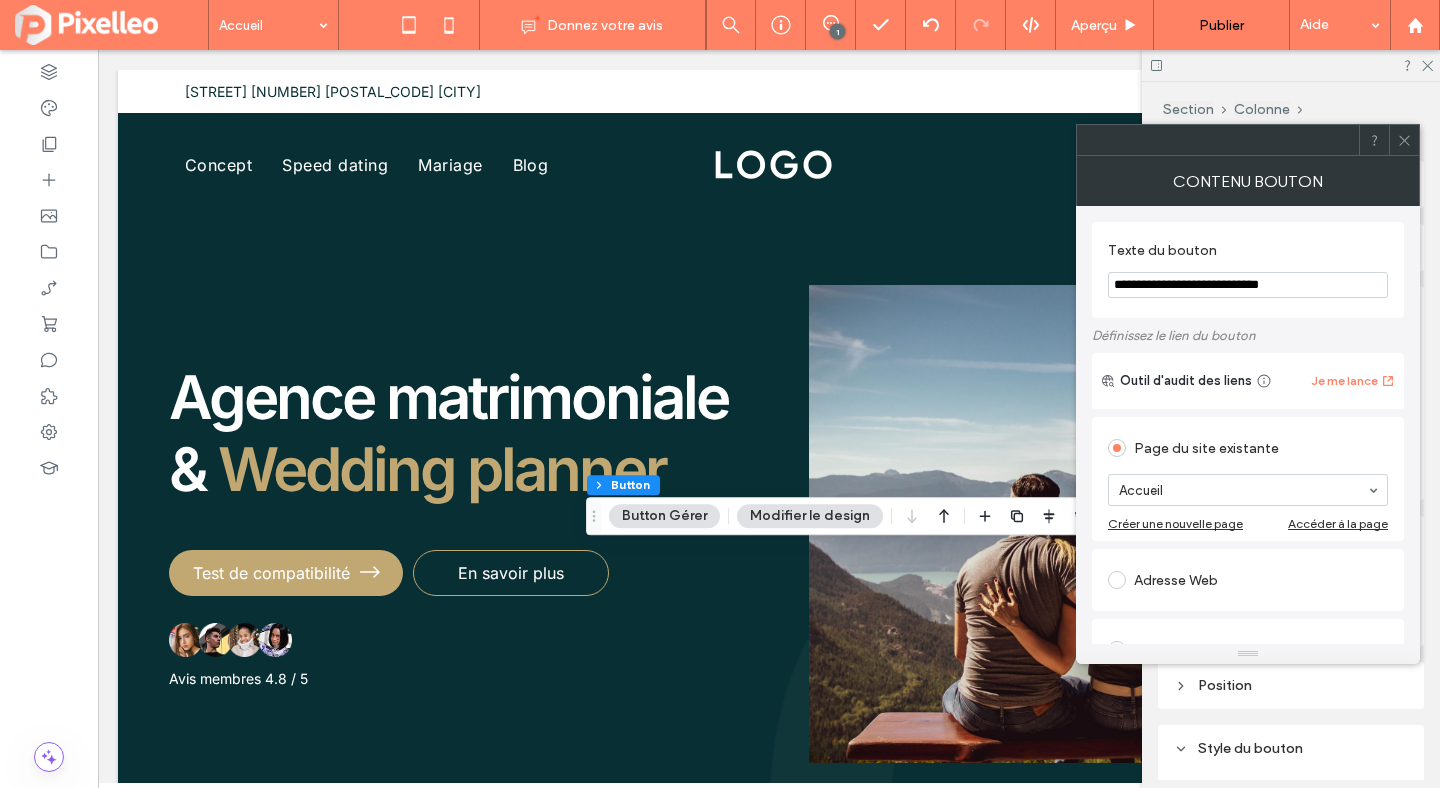 drag, startPoint x: 1200, startPoint y: 285, endPoint x: 1172, endPoint y: 282, distance: 28.160255 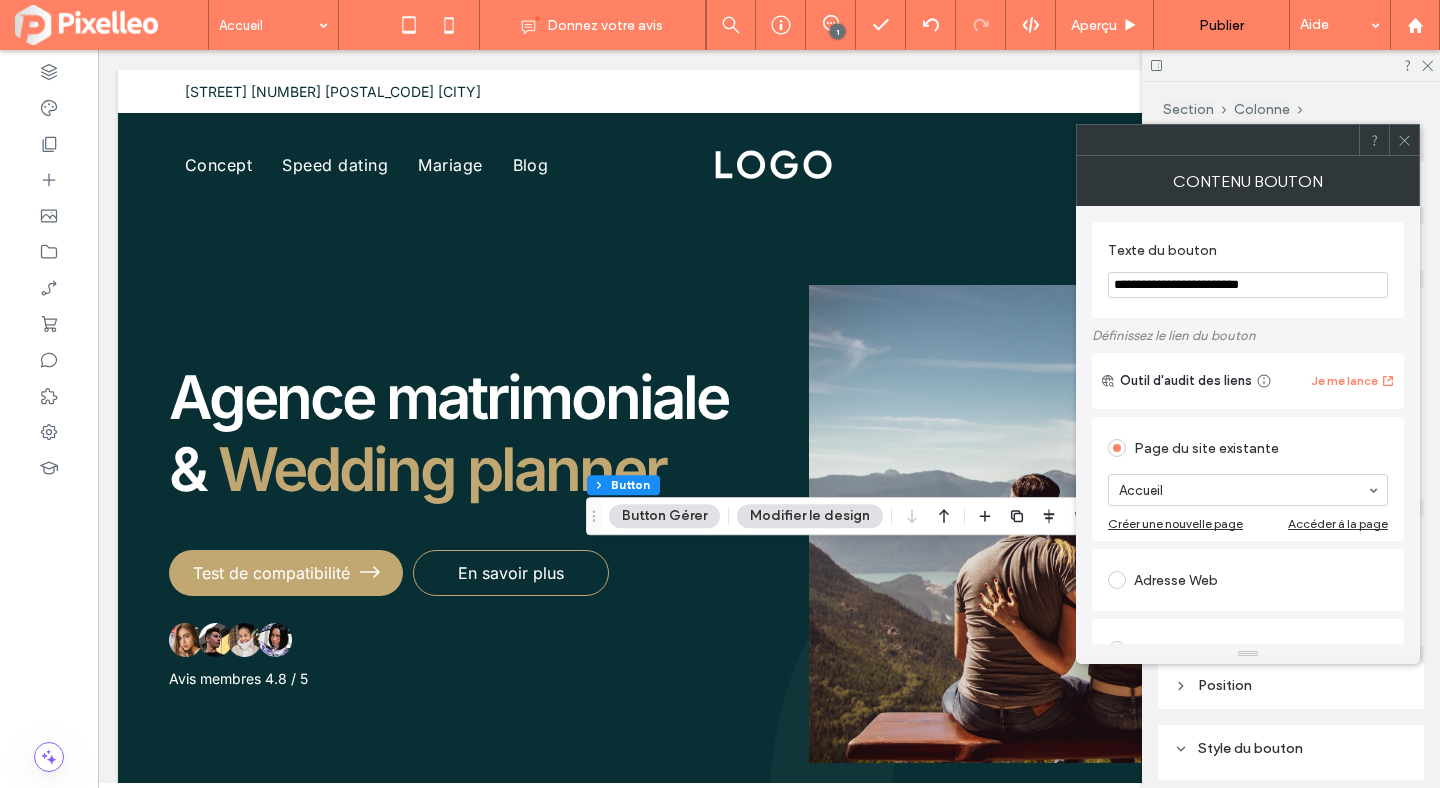 click on "**********" at bounding box center (1248, 285) 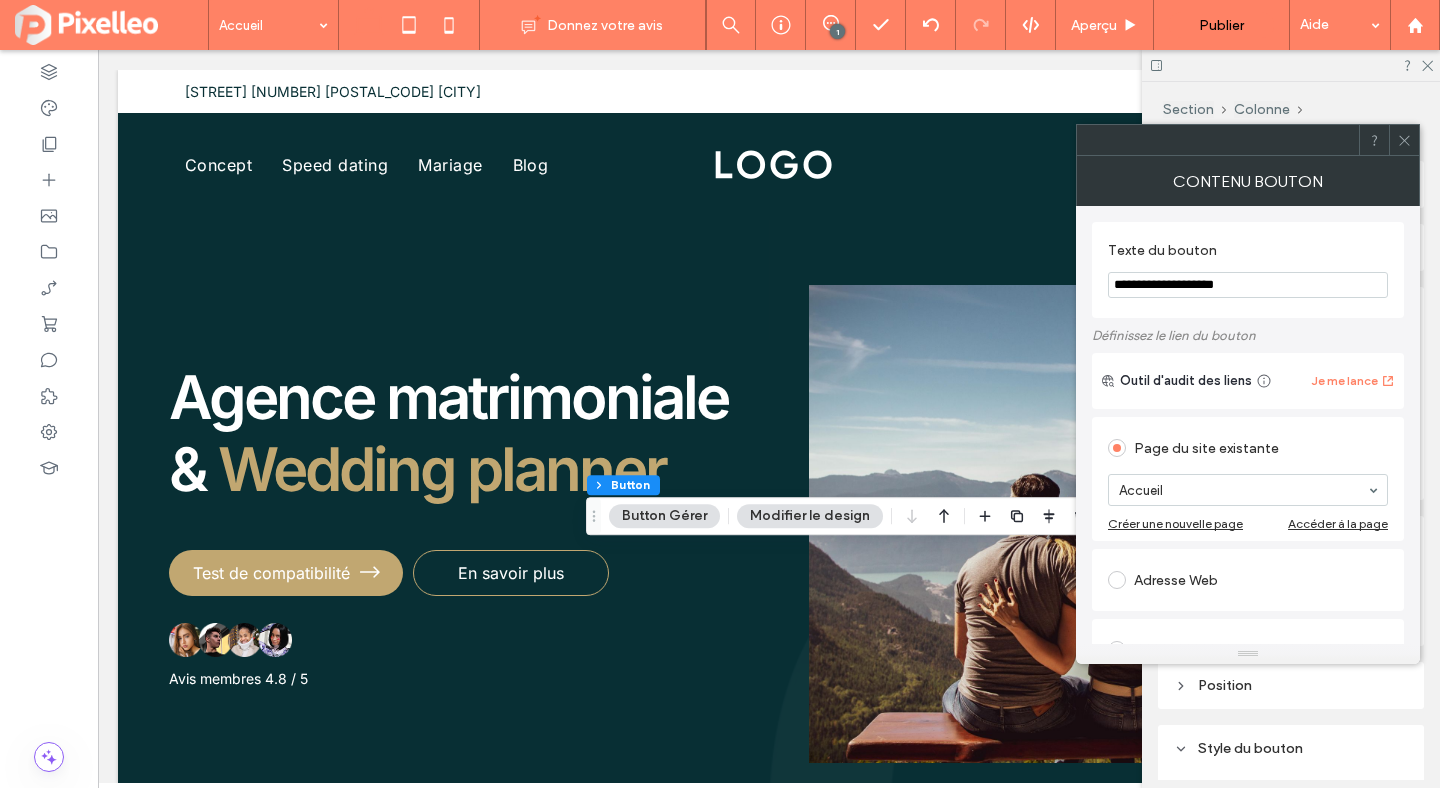 drag, startPoint x: 1250, startPoint y: 284, endPoint x: 1187, endPoint y: 286, distance: 63.03174 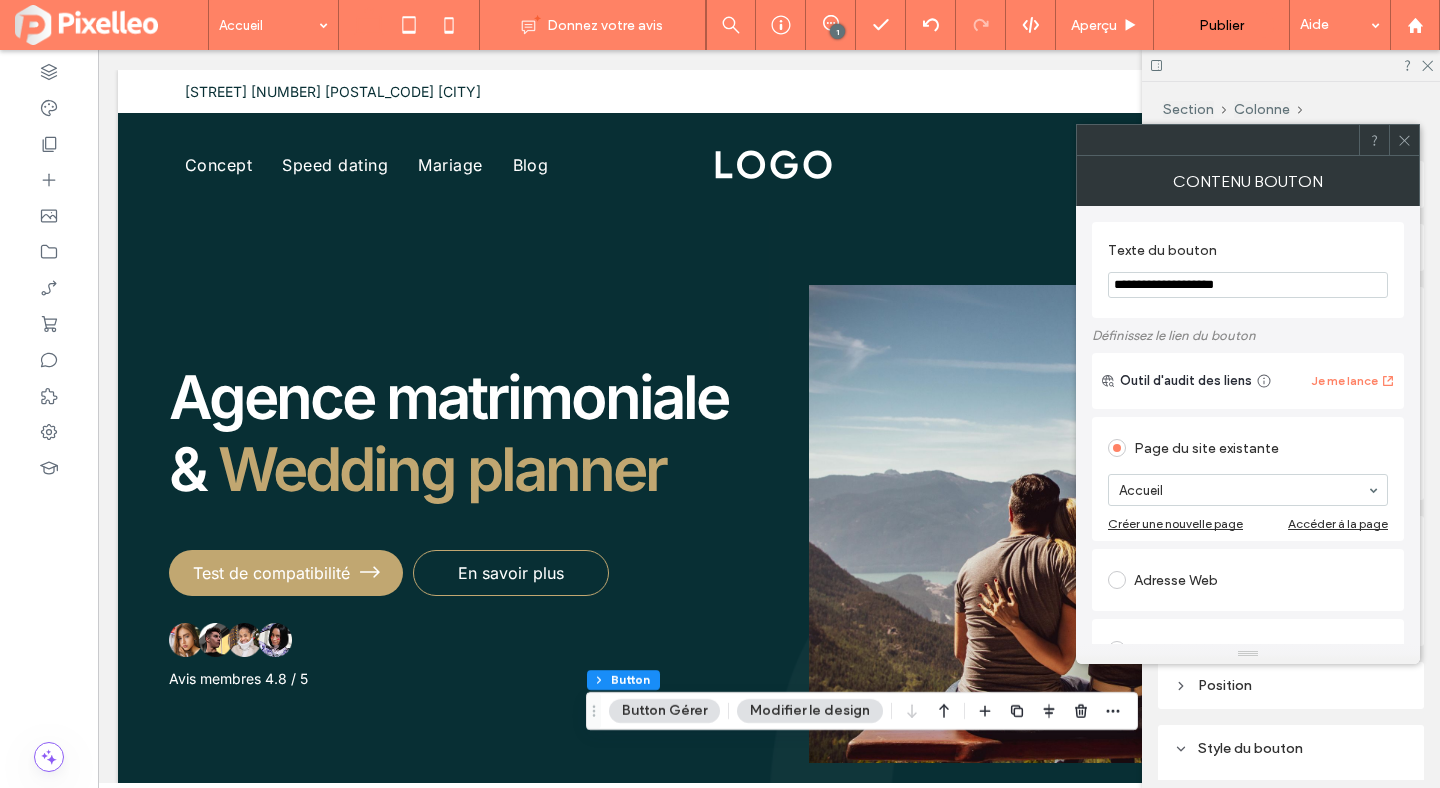 click 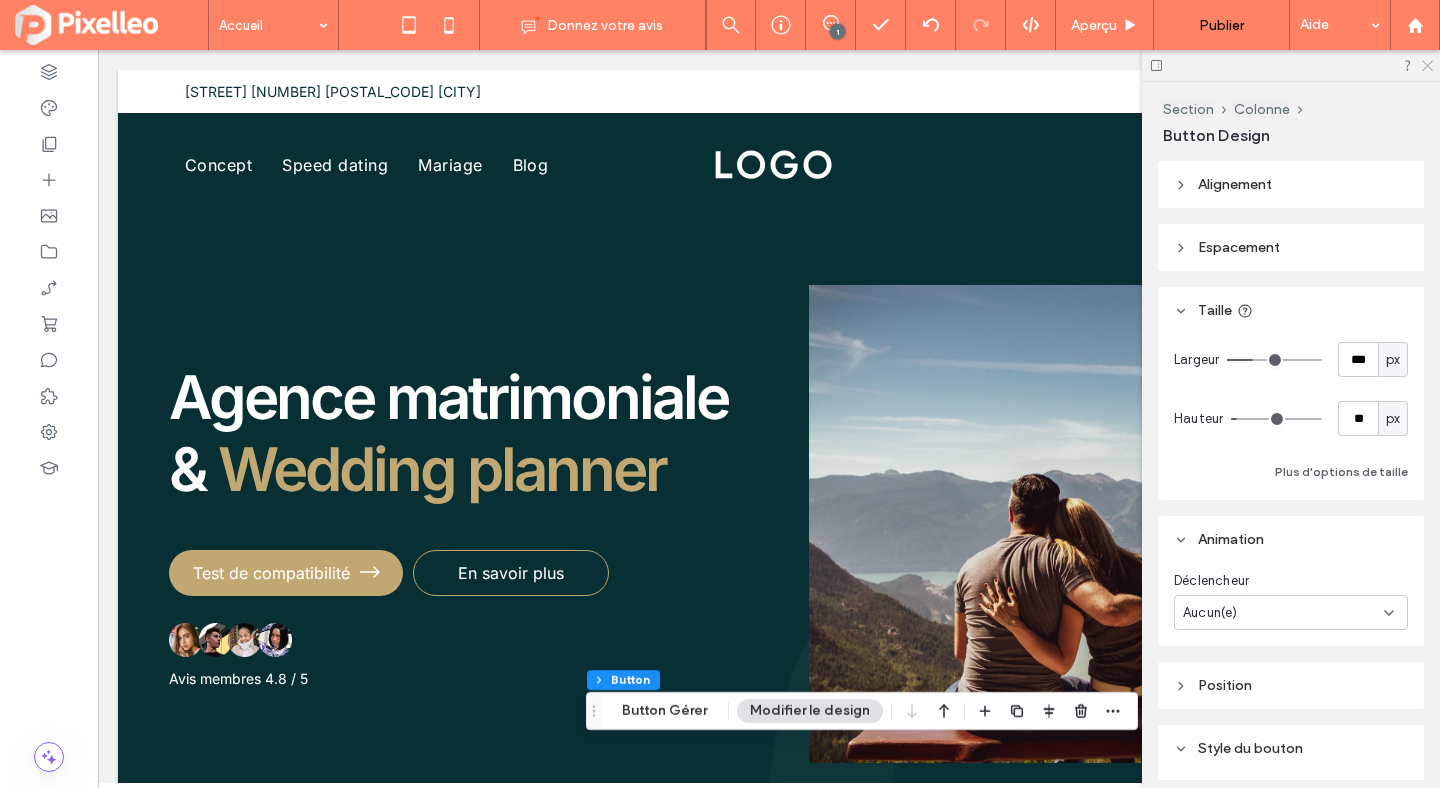 click 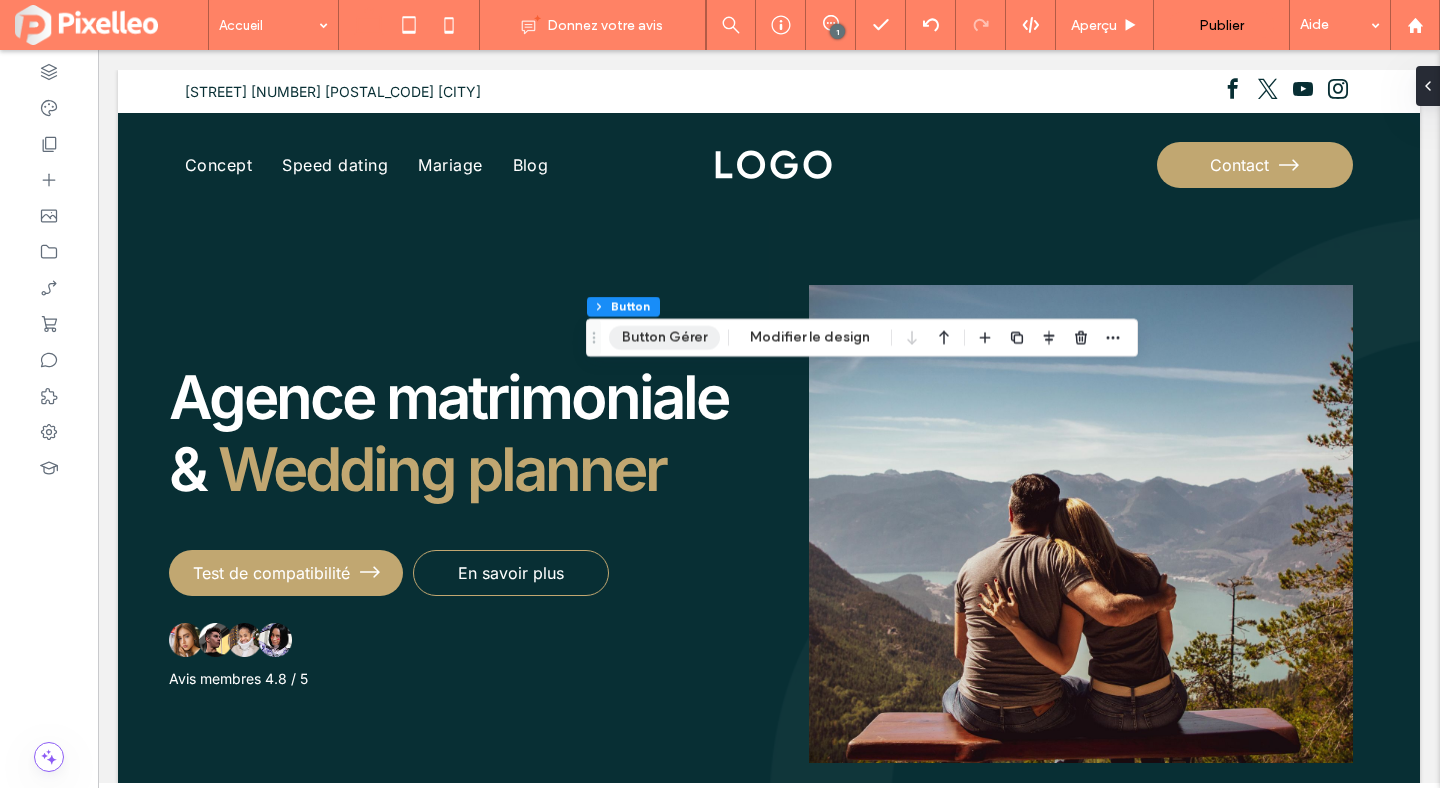 click on "Button Gérer" at bounding box center [664, 338] 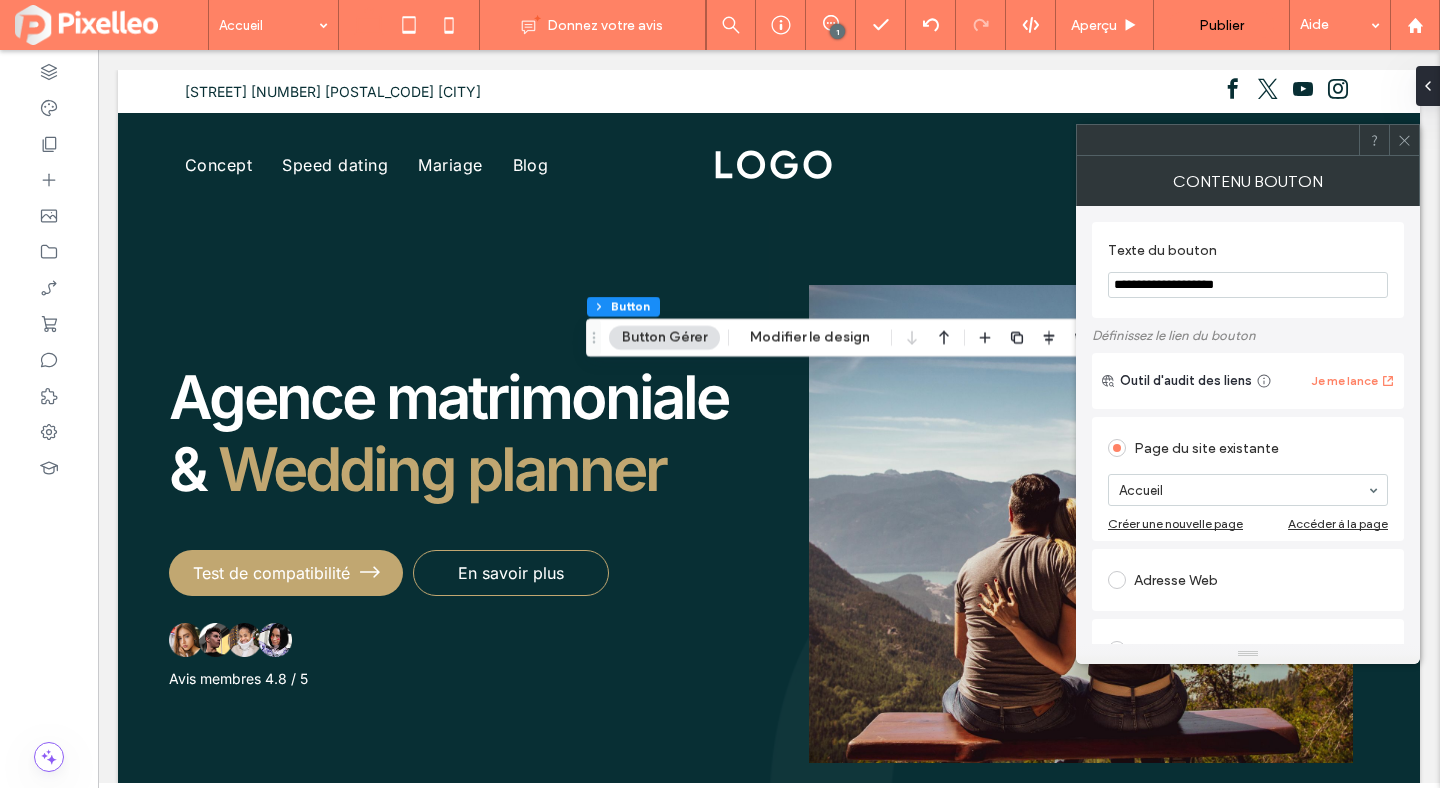 click on "**********" at bounding box center [1248, 285] 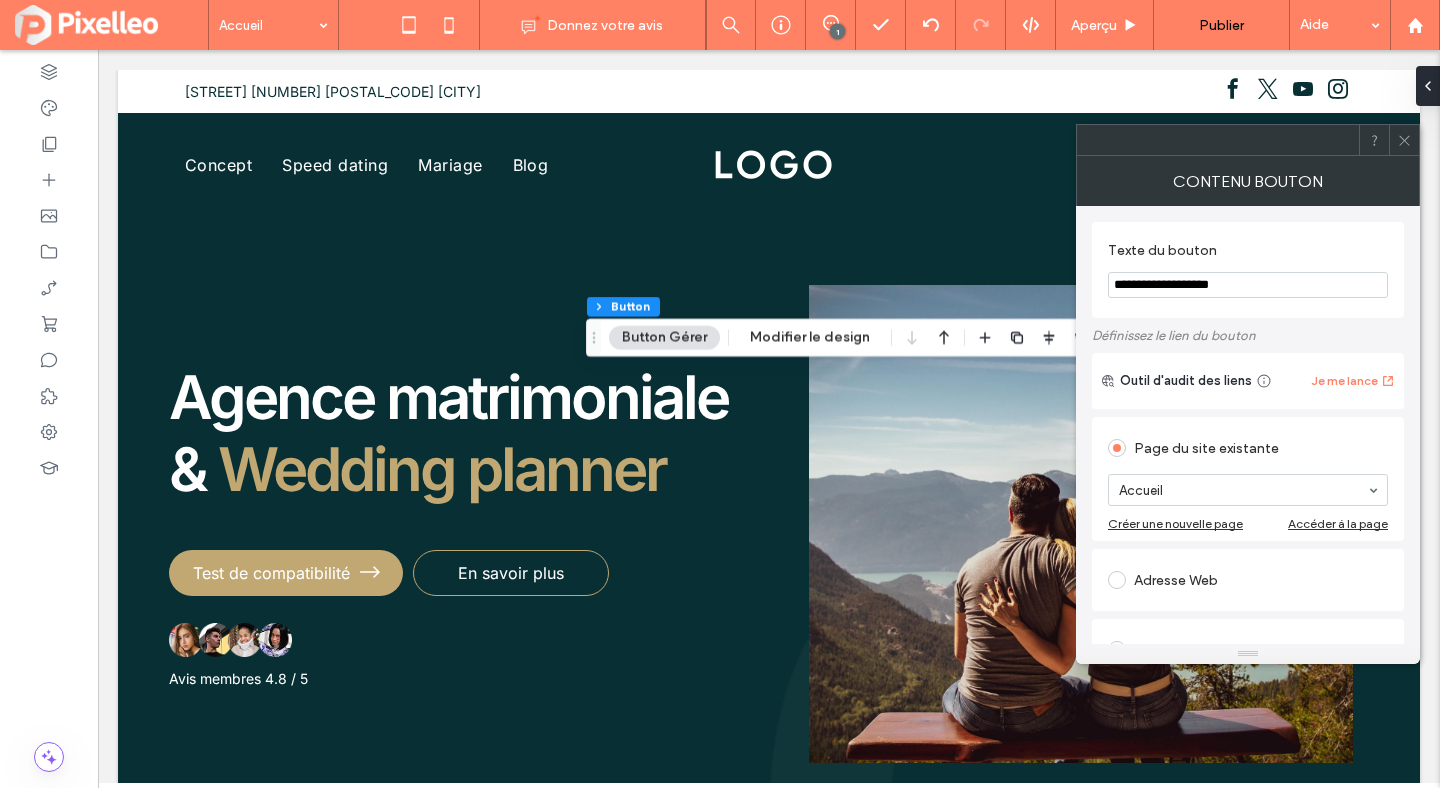 type on "**********" 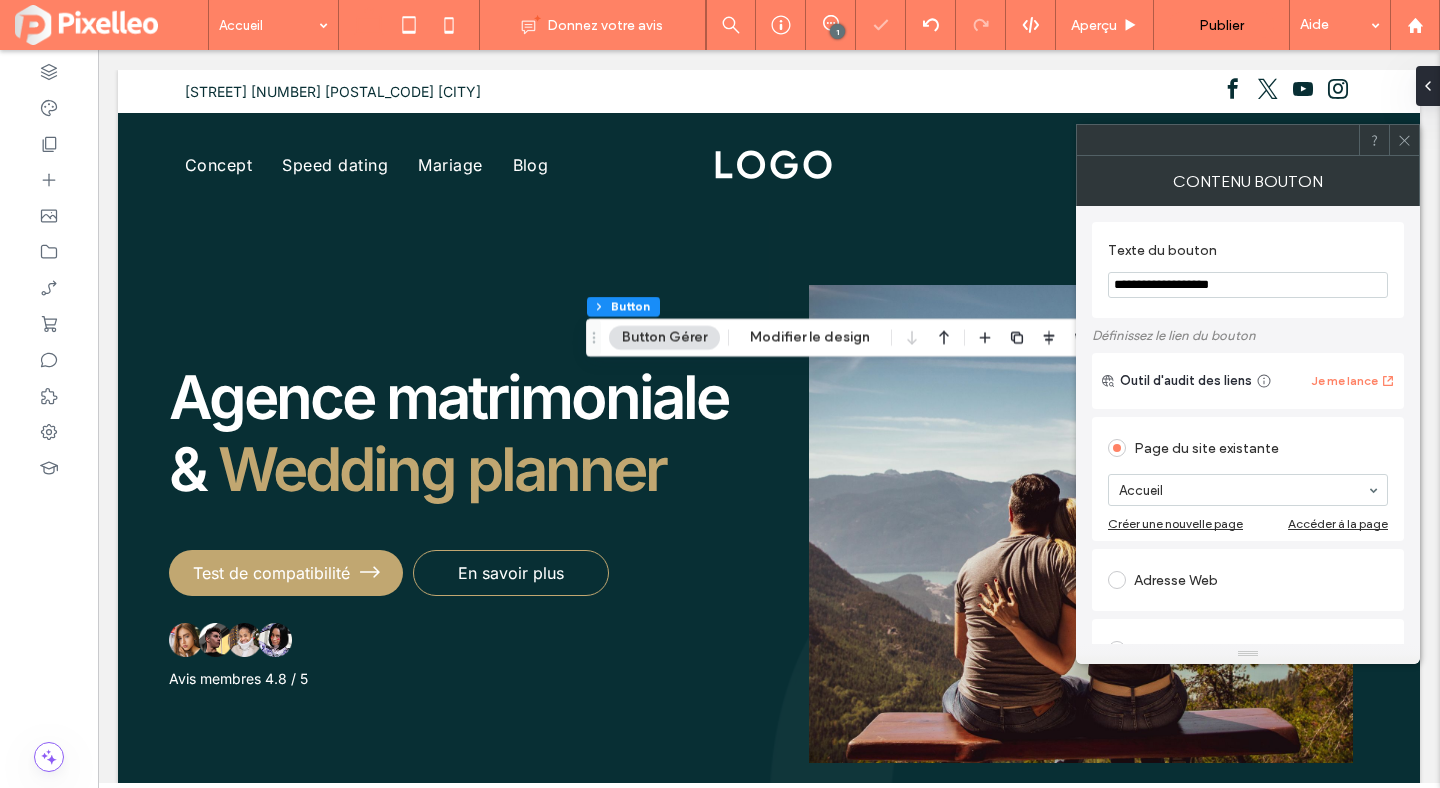 click on "**********" at bounding box center [1248, 270] 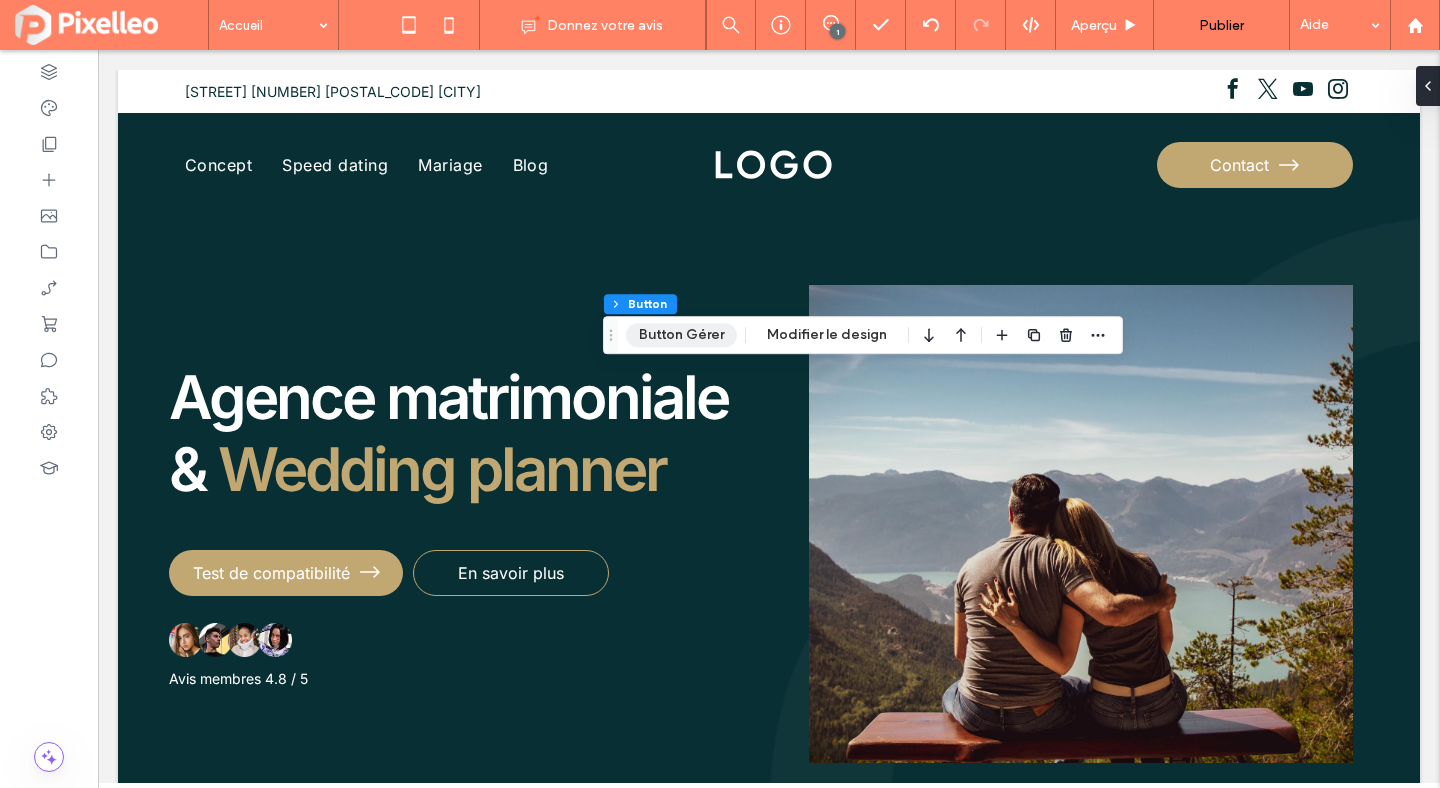 click on "Button Gérer" at bounding box center (681, 335) 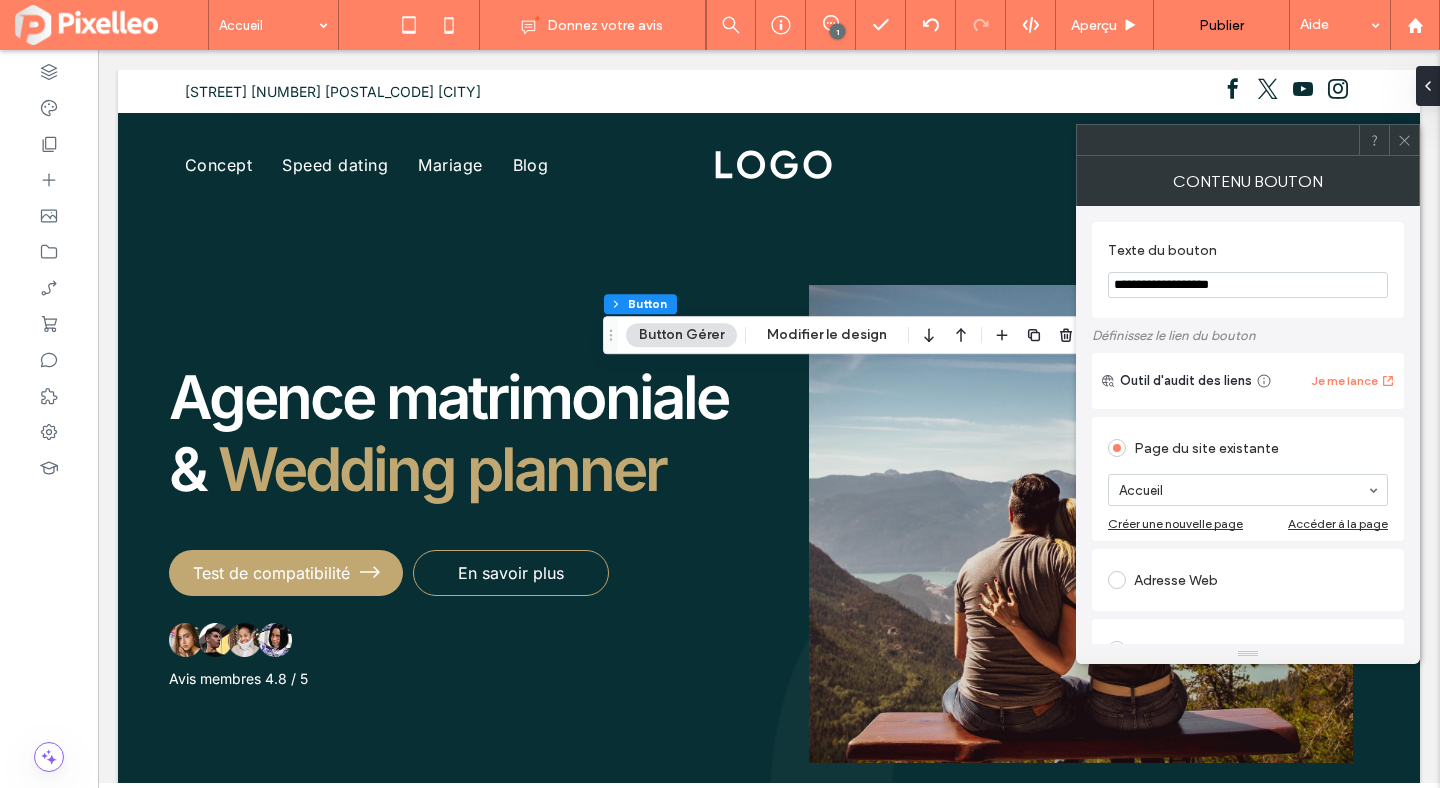 click on "**********" at bounding box center [1248, 285] 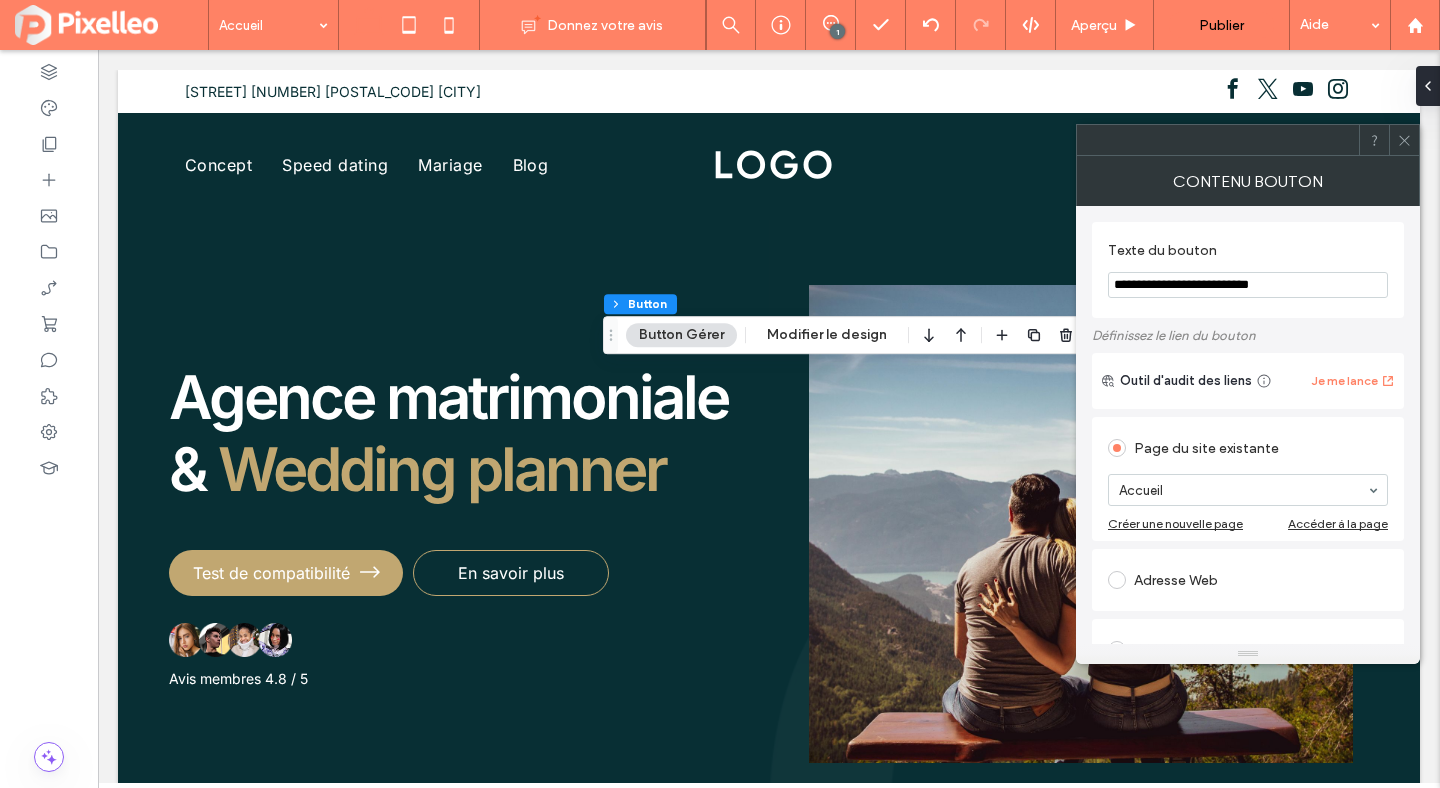 type on "**********" 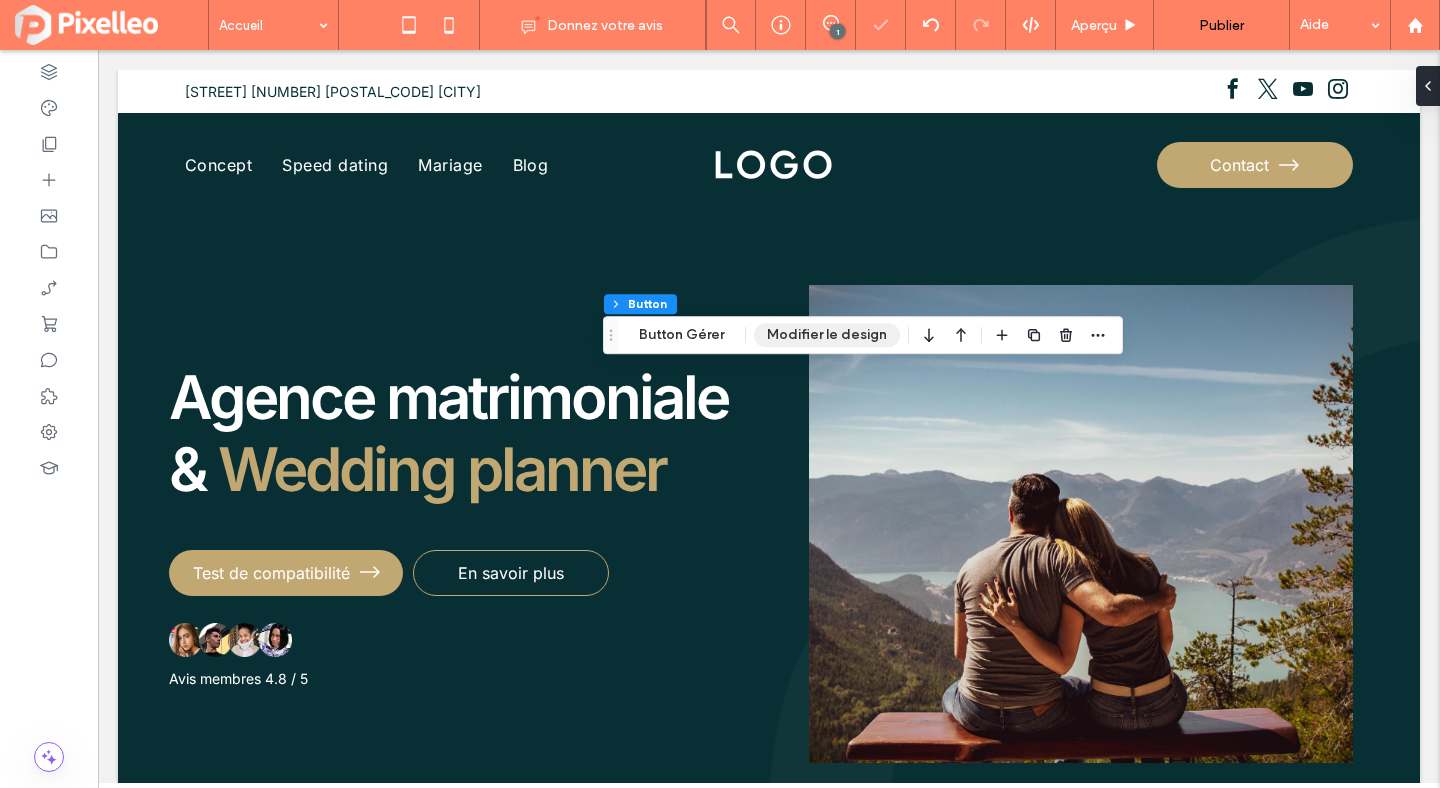 click on "Modifier le design" at bounding box center [827, 335] 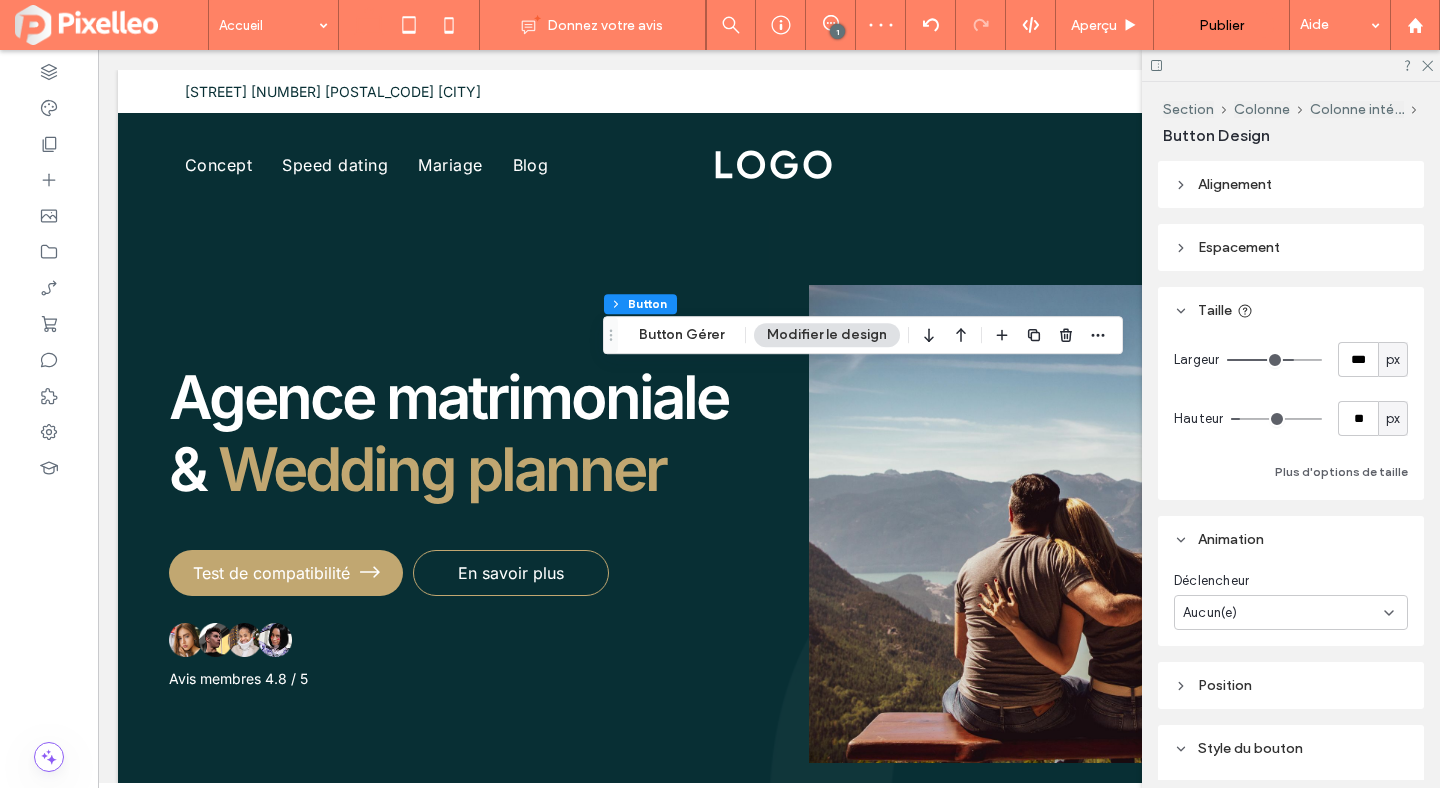 type on "***" 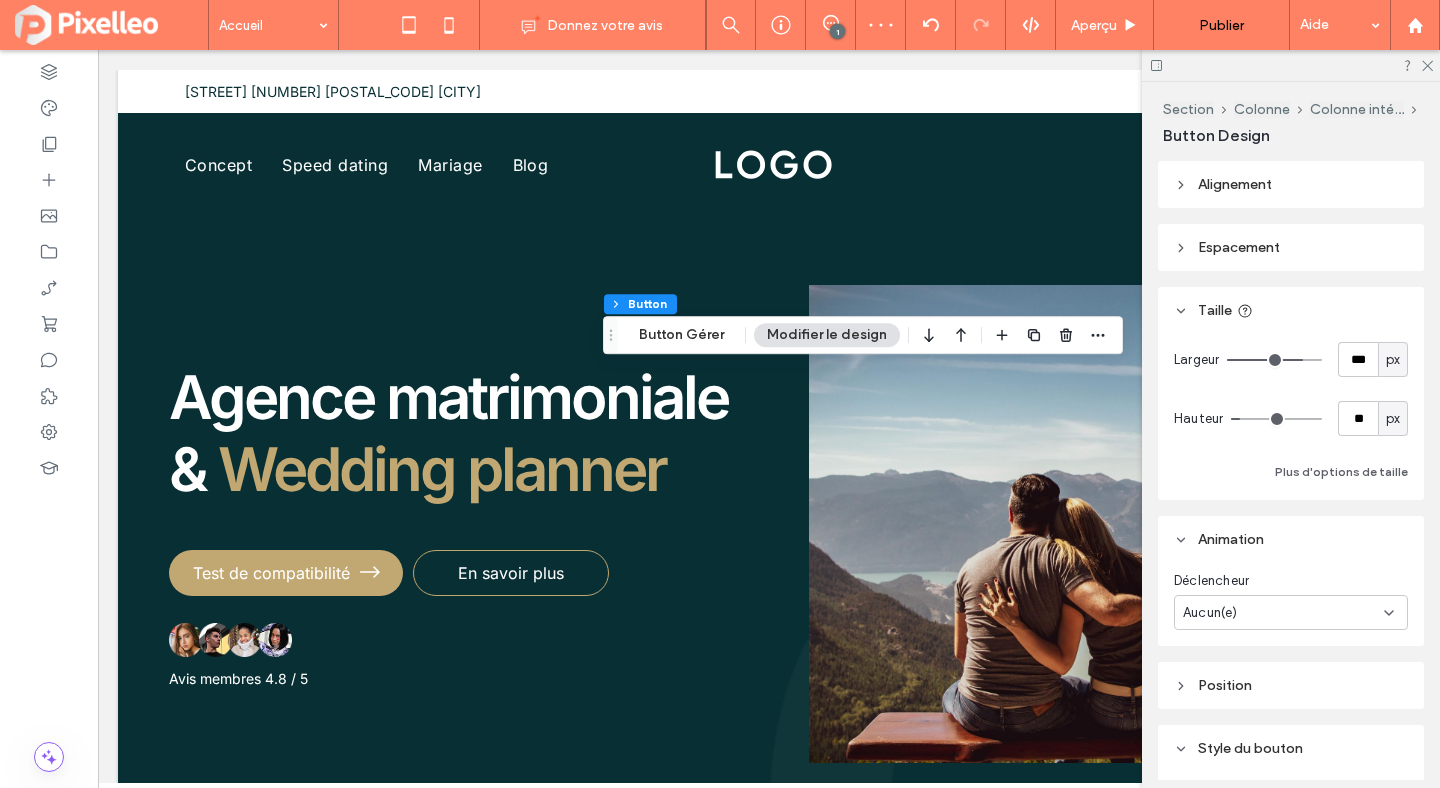 type on "***" 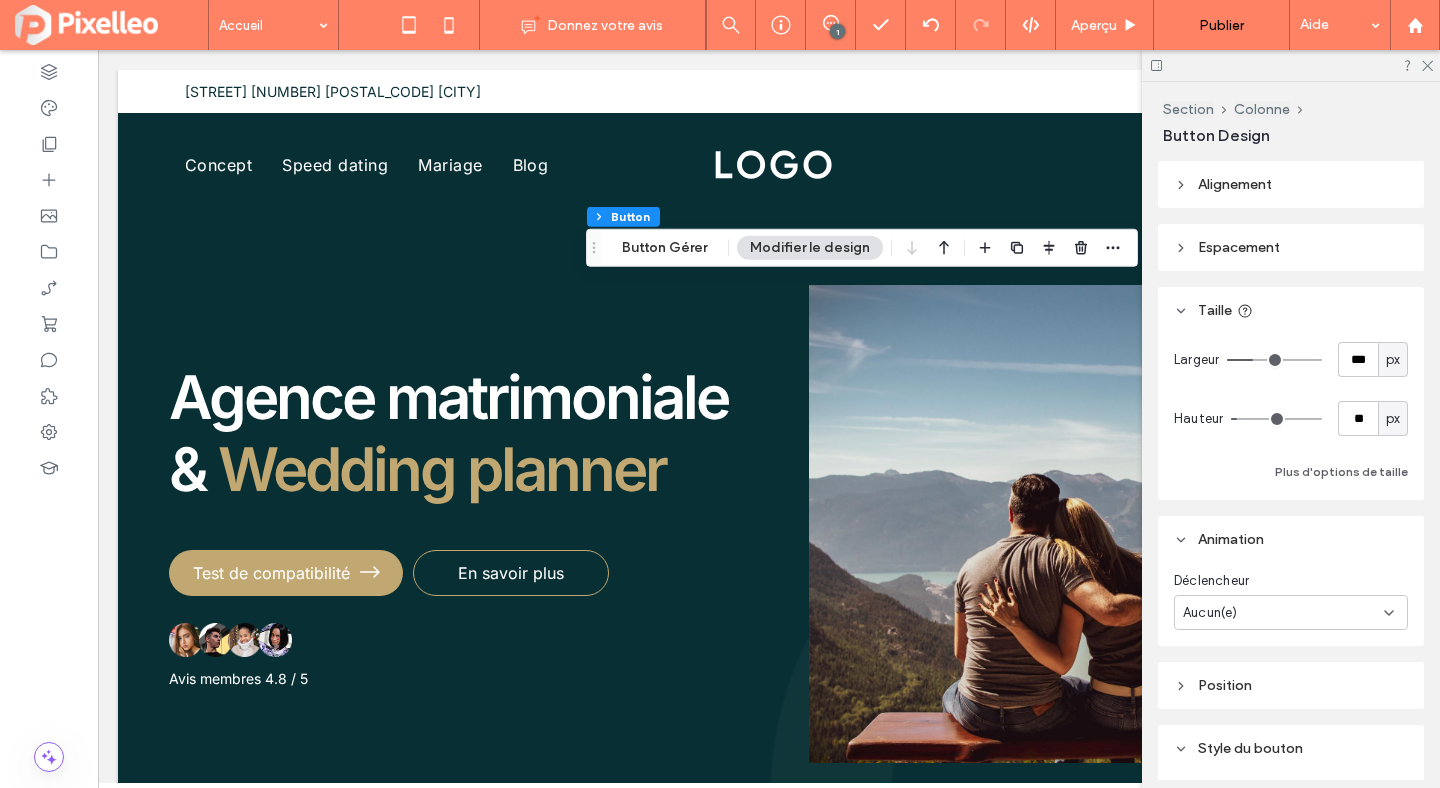 type on "***" 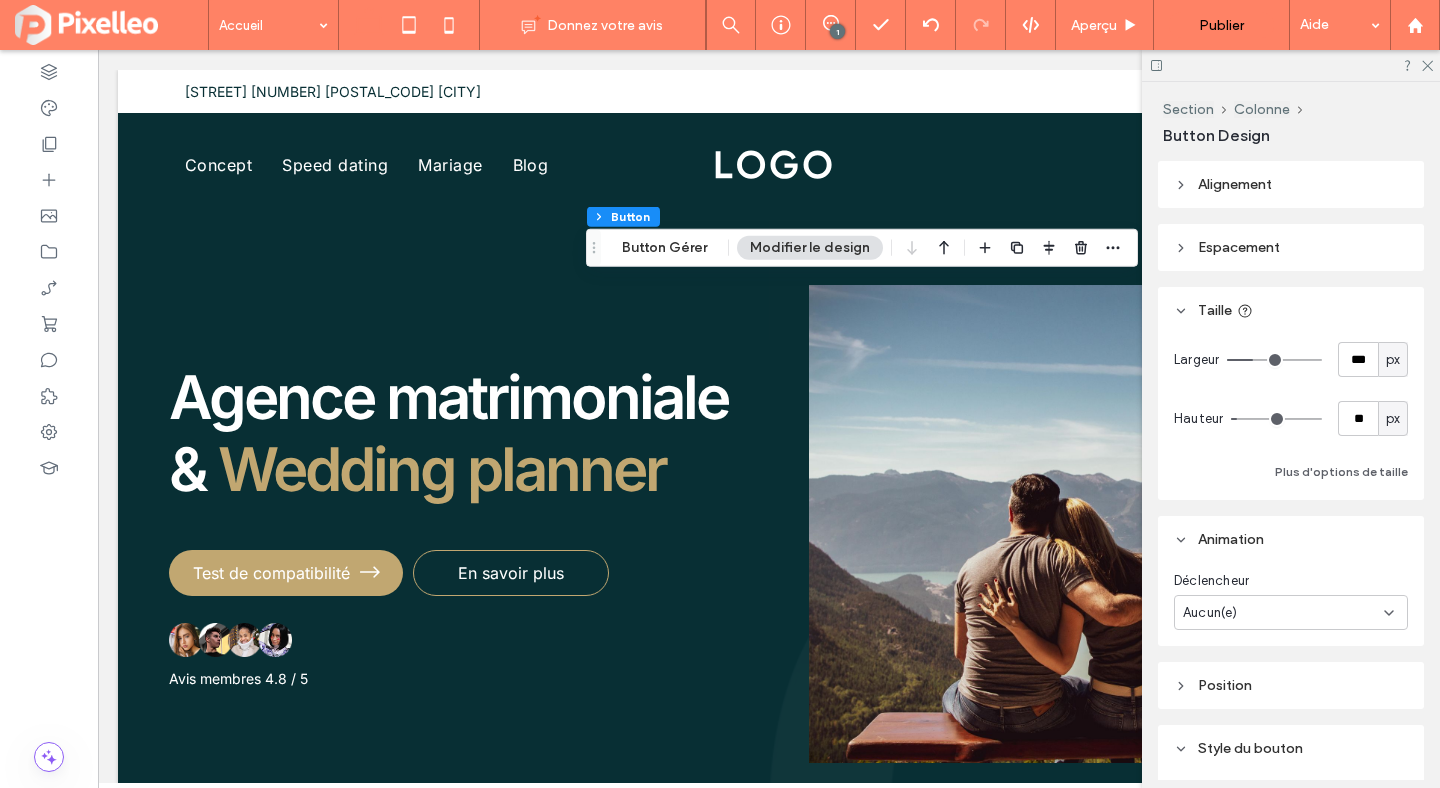 type on "***" 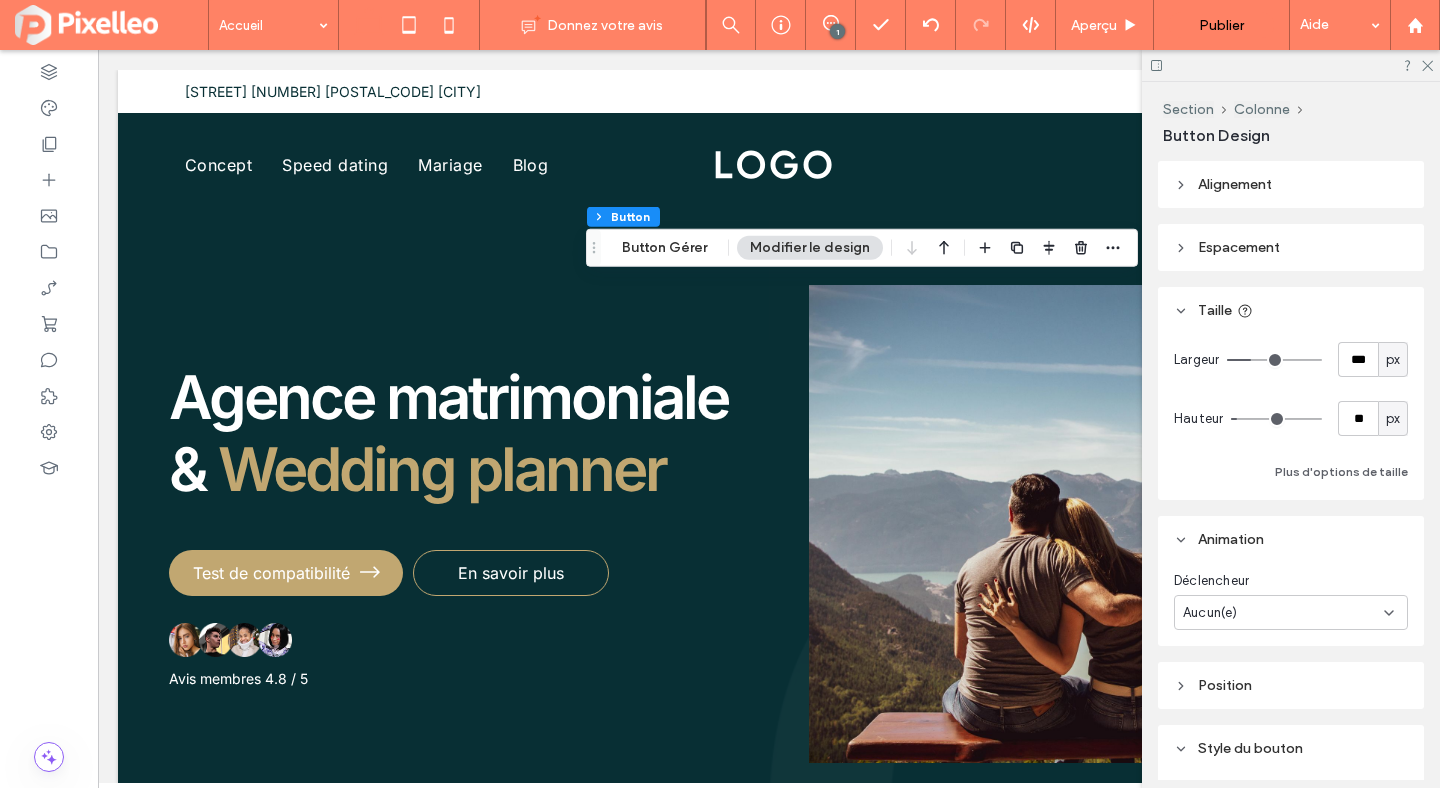 type on "***" 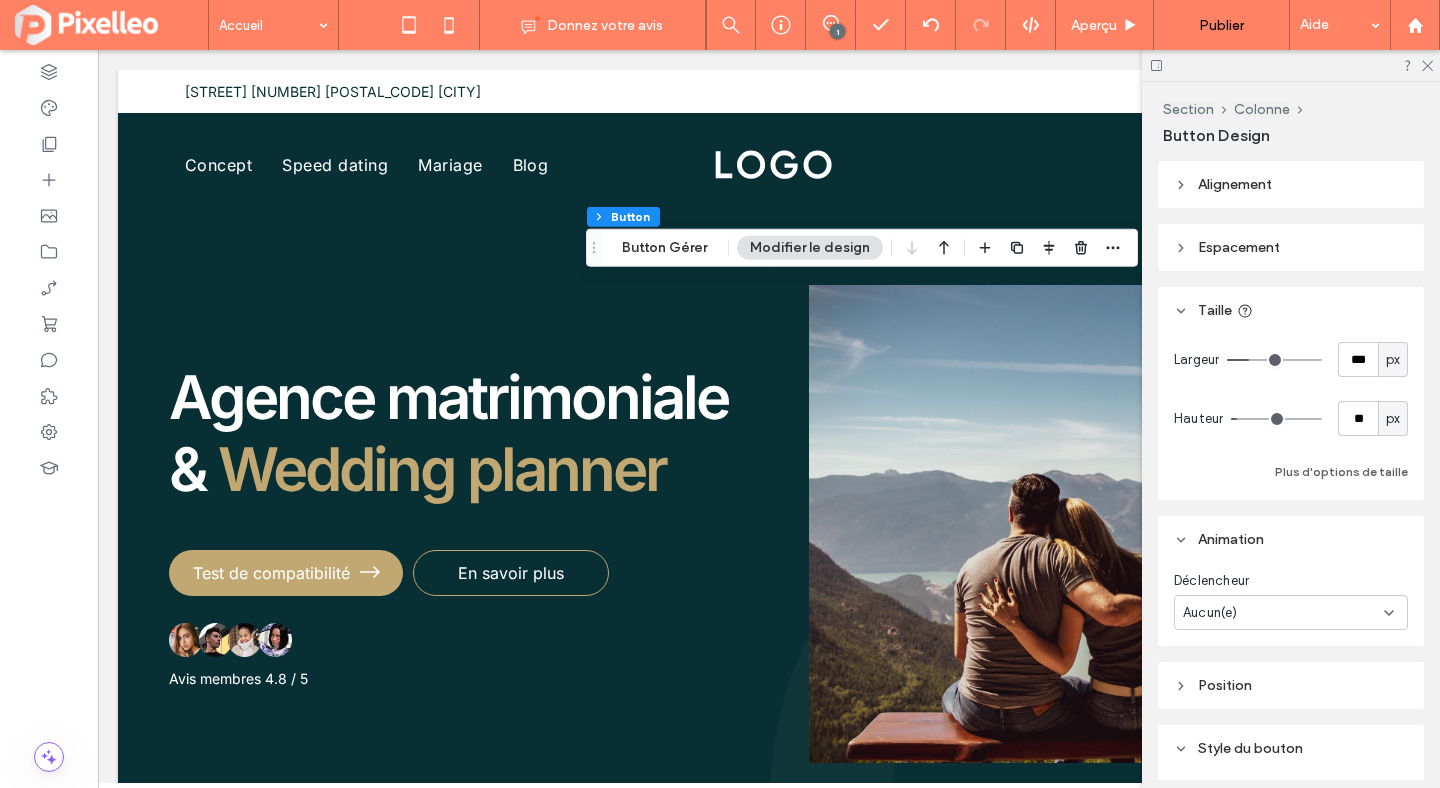 type on "***" 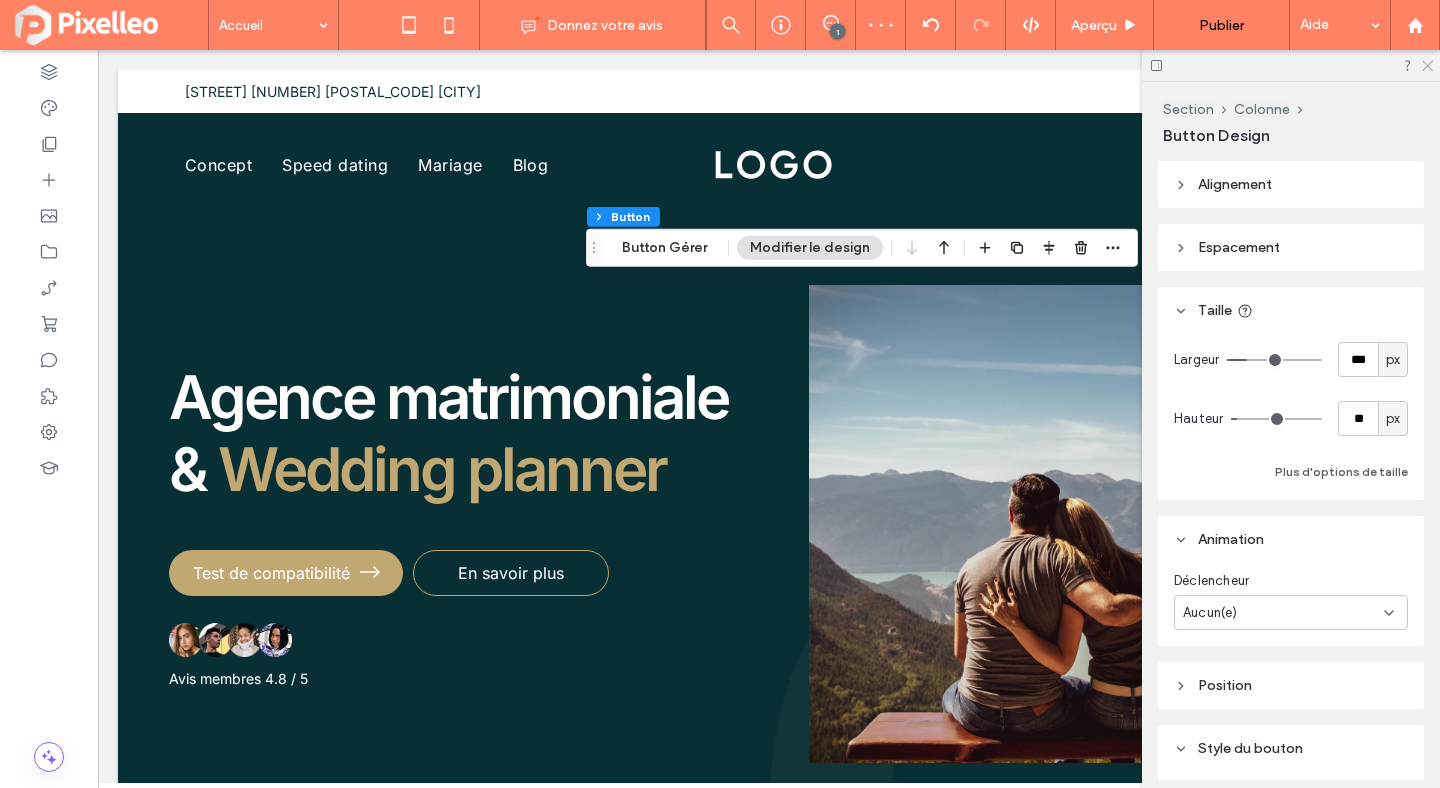 click 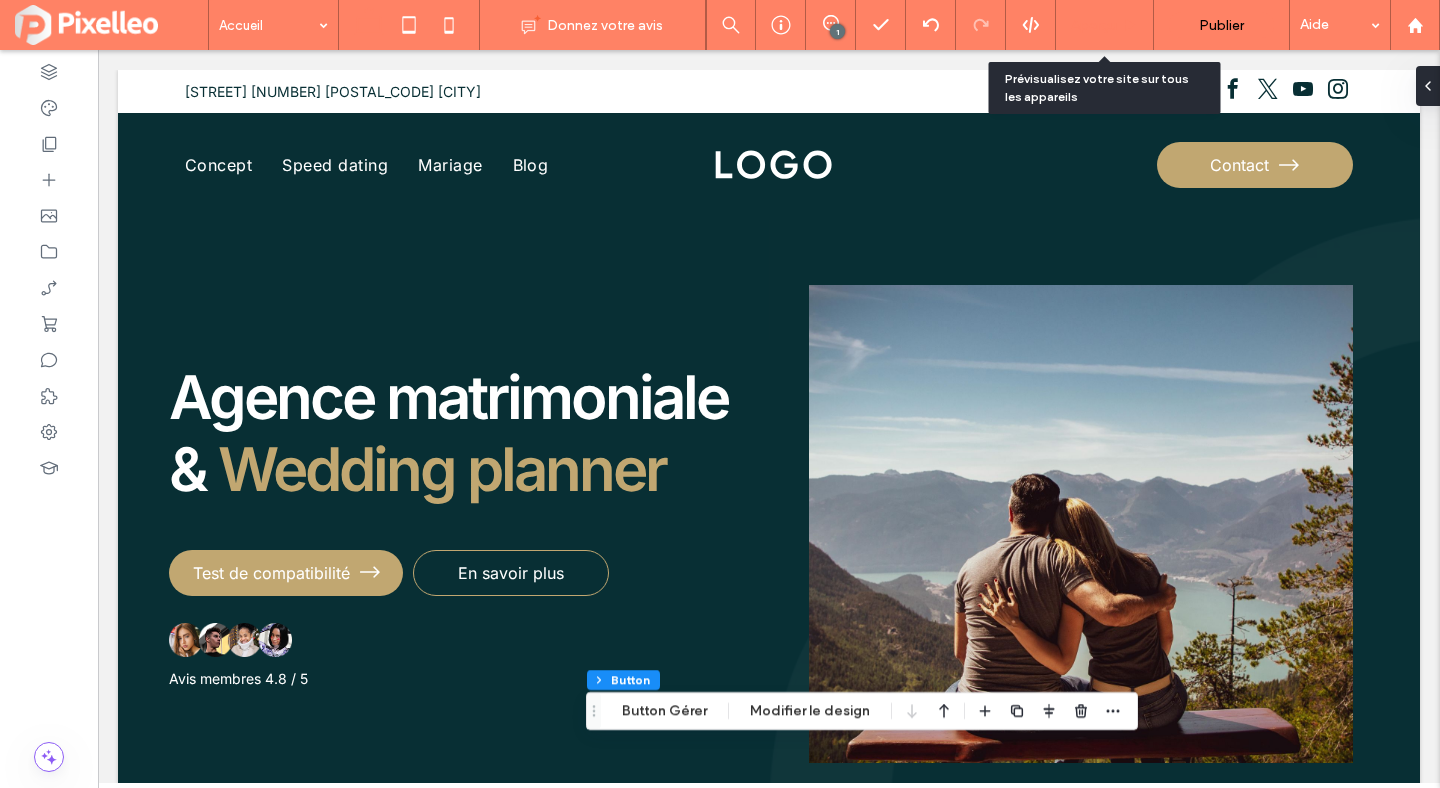 click on "Aperçu" at bounding box center [1094, 25] 